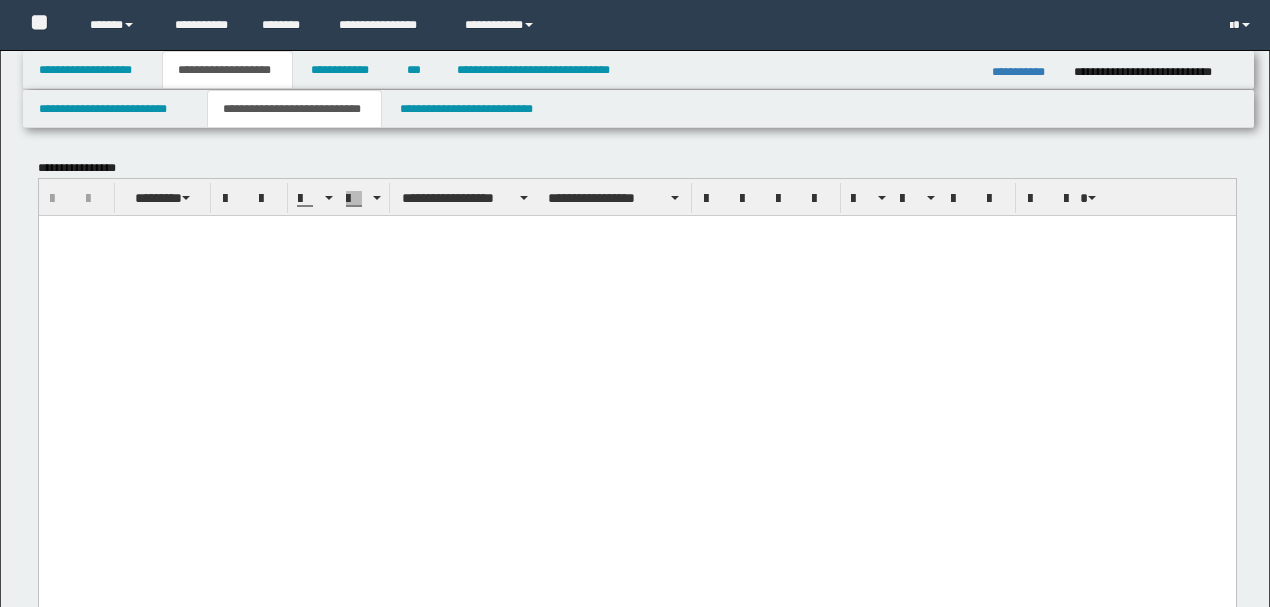 scroll, scrollTop: 4400, scrollLeft: 0, axis: vertical 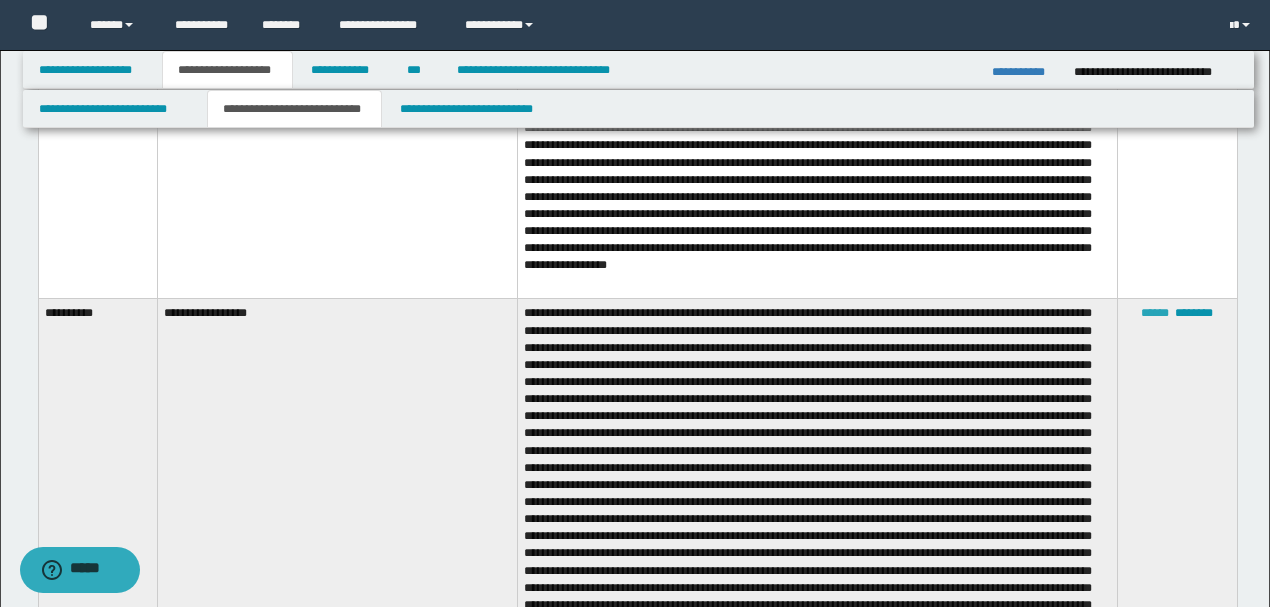 click on "******" at bounding box center [1155, 313] 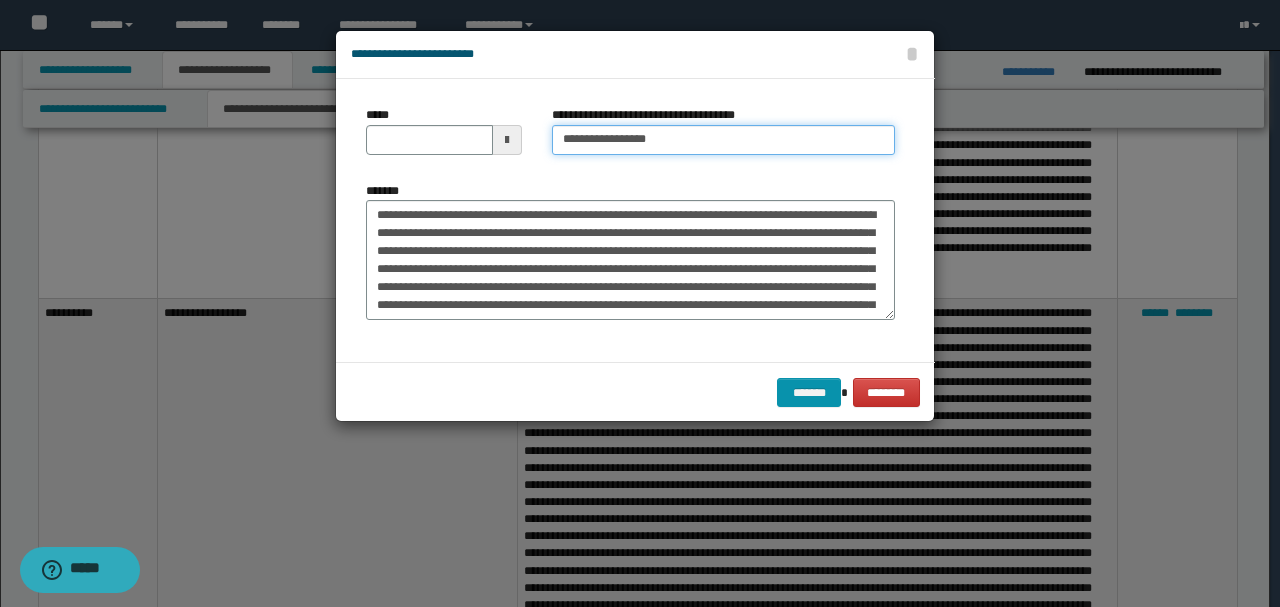 drag, startPoint x: 690, startPoint y: 132, endPoint x: 431, endPoint y: 150, distance: 259.62473 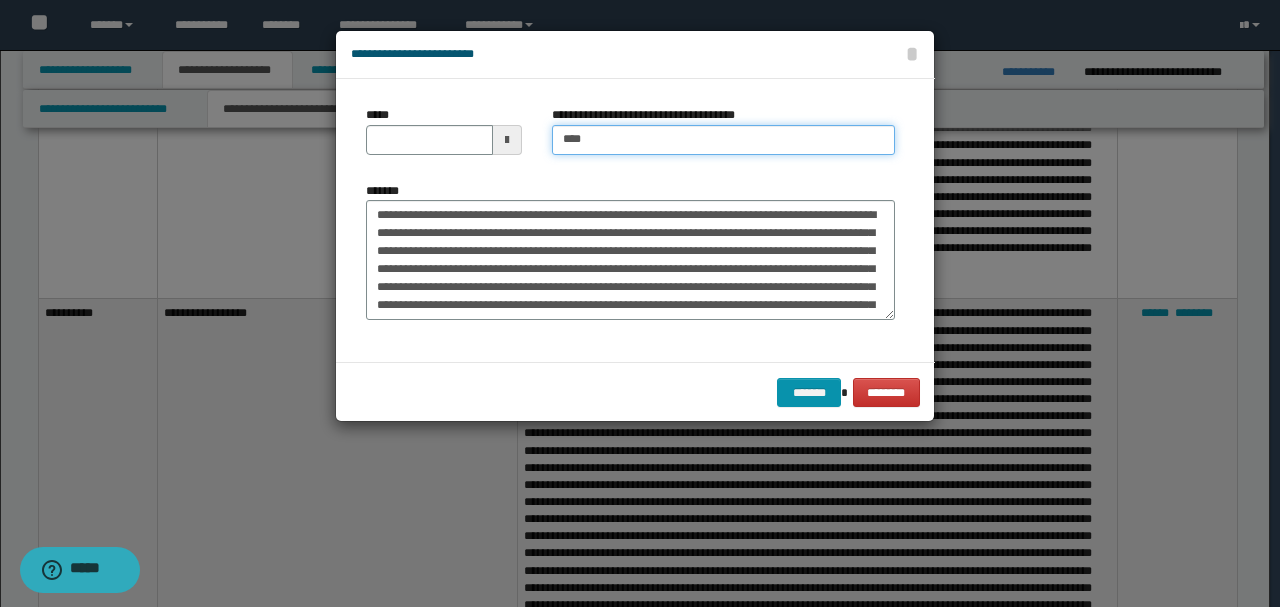 type on "*********" 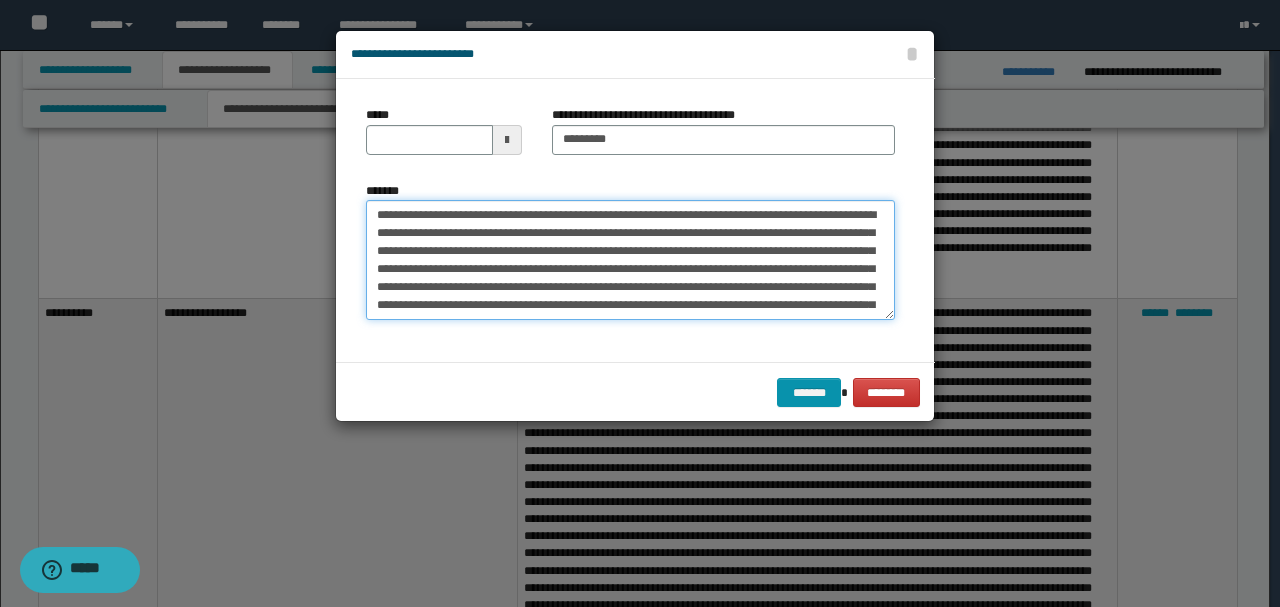 click on "*******" at bounding box center (630, 260) 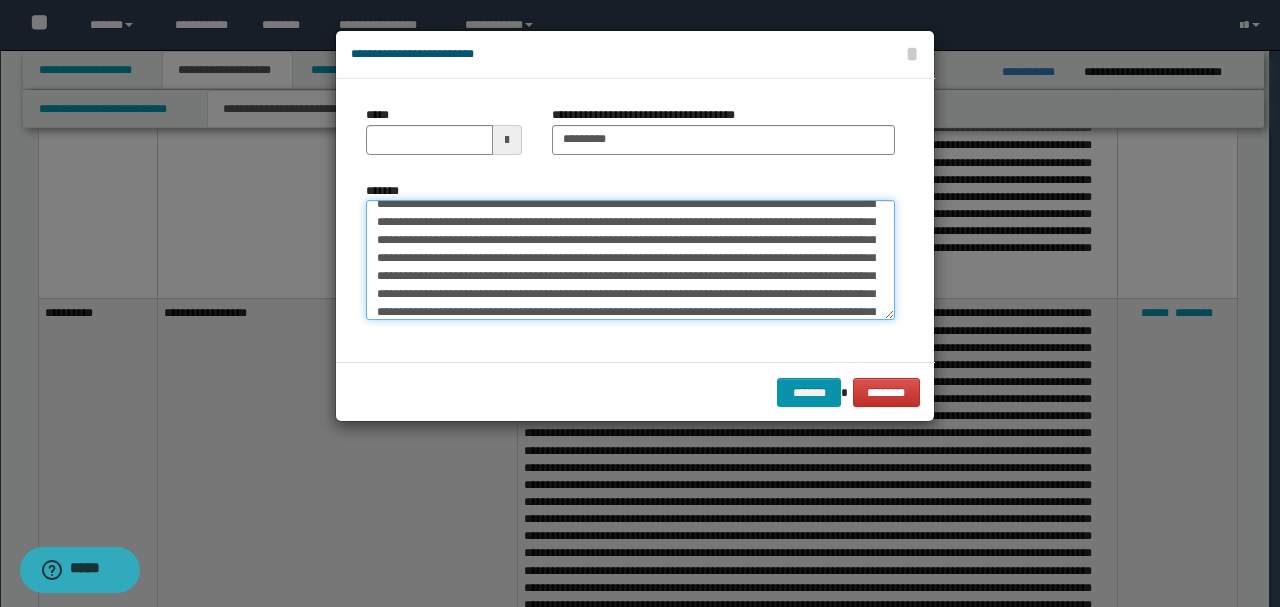 scroll, scrollTop: 133, scrollLeft: 0, axis: vertical 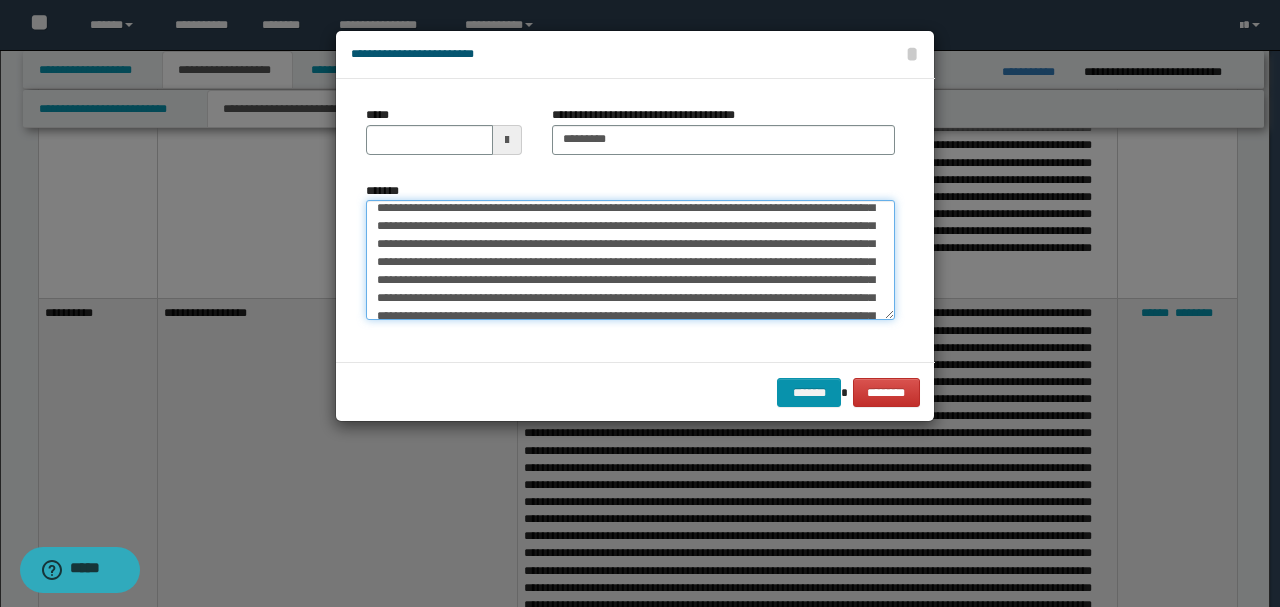 click on "*******" at bounding box center [630, 259] 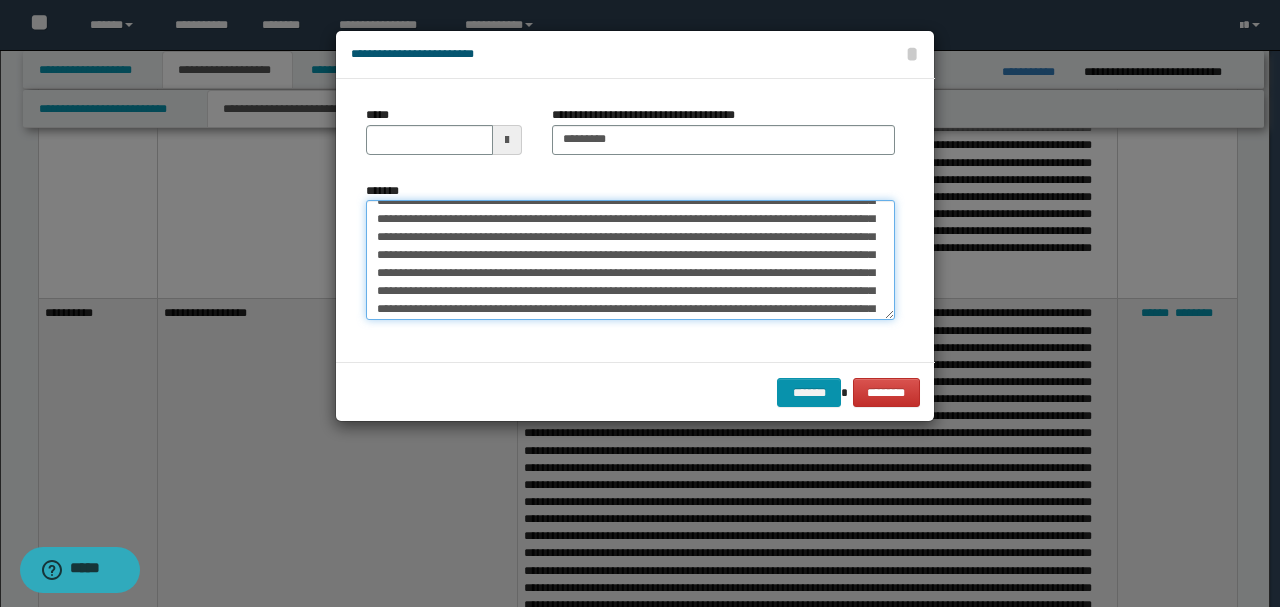 scroll, scrollTop: 200, scrollLeft: 0, axis: vertical 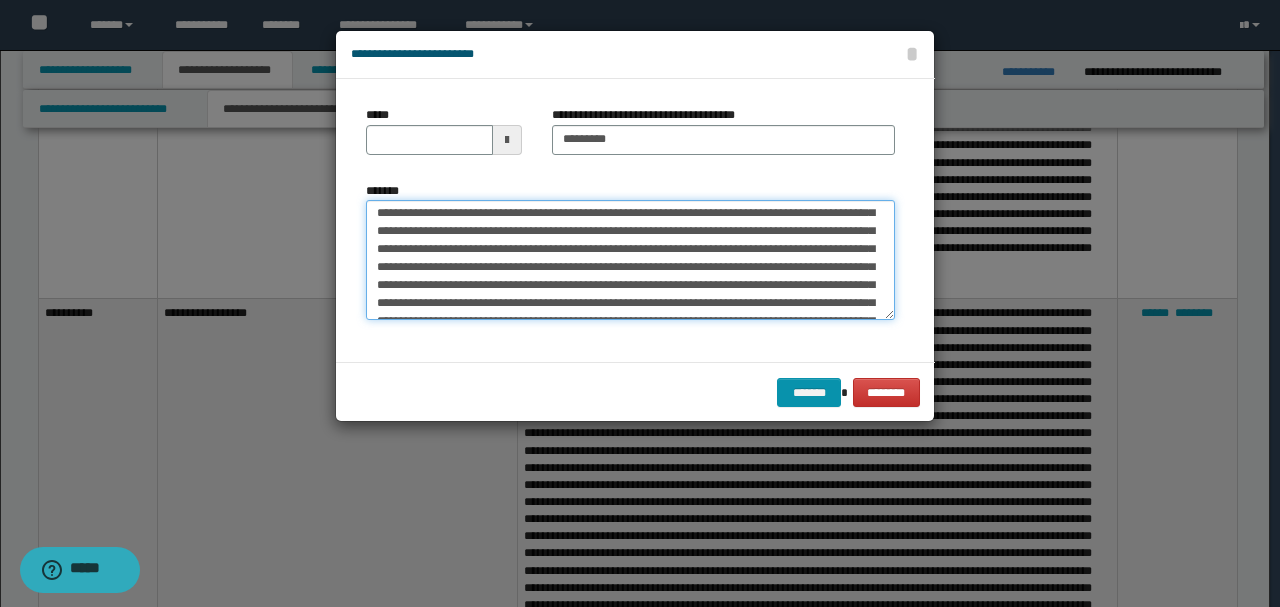 click on "*******" at bounding box center [630, 259] 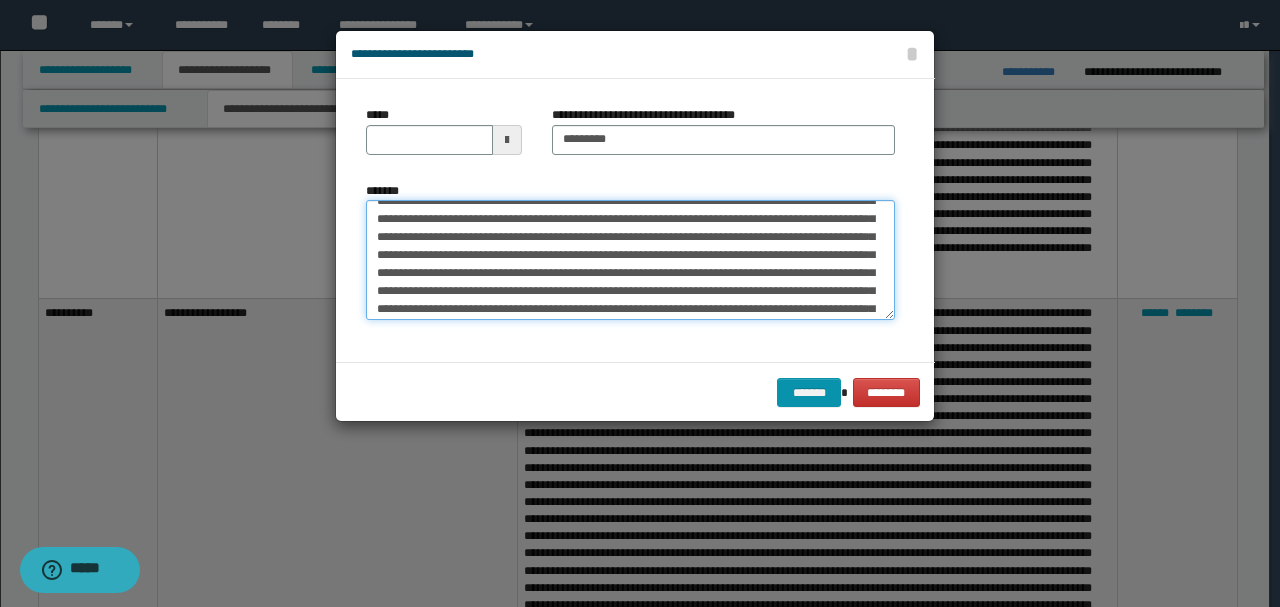 scroll, scrollTop: 333, scrollLeft: 0, axis: vertical 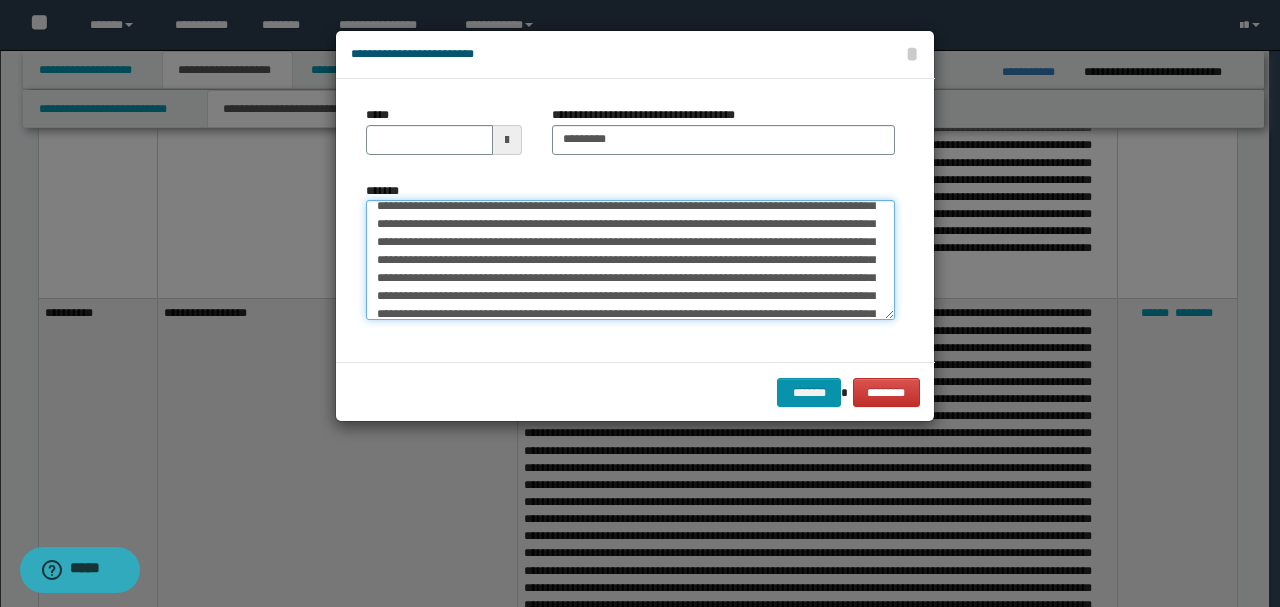 click on "*******" at bounding box center [630, 259] 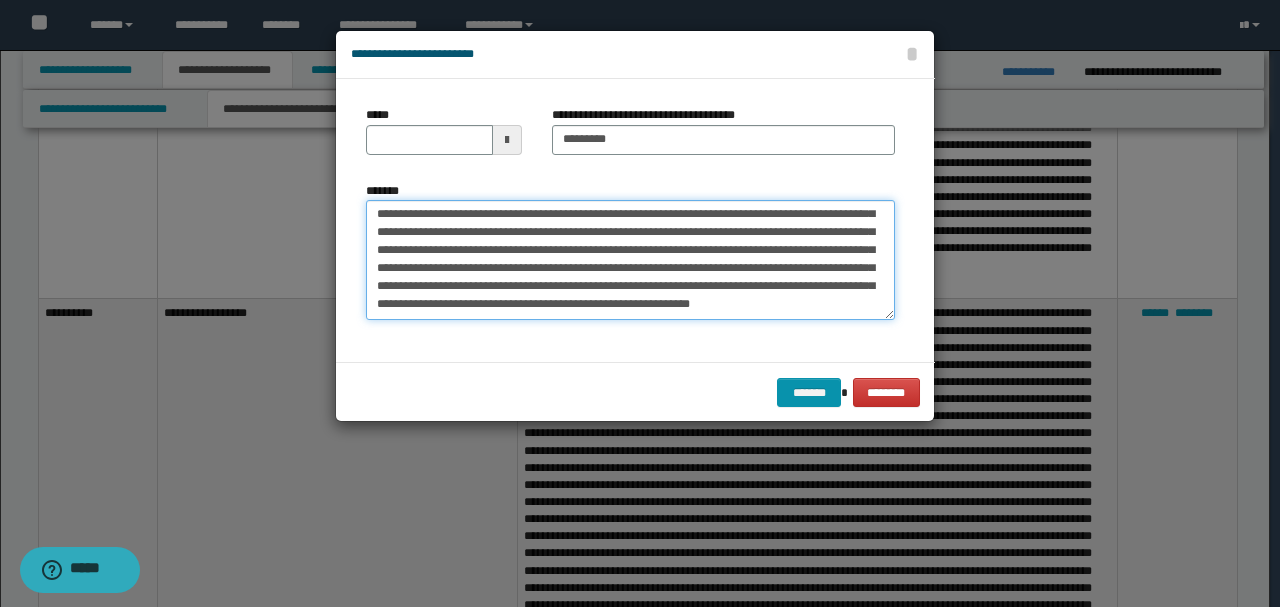 click on "*******" at bounding box center [630, 259] 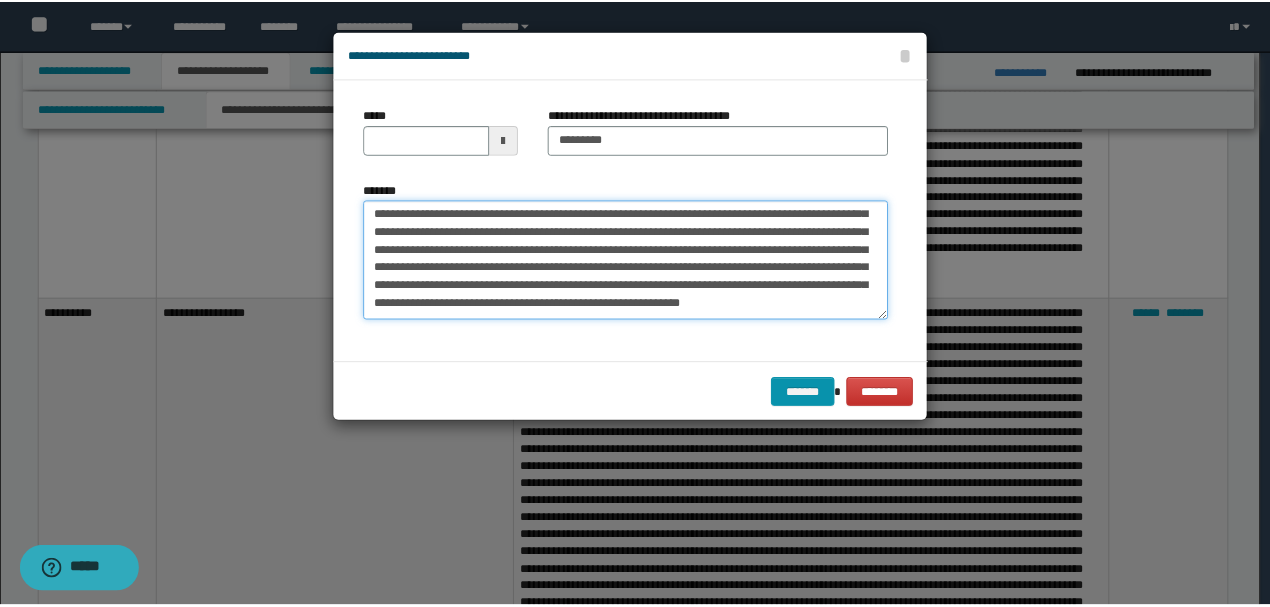 scroll, scrollTop: 432, scrollLeft: 0, axis: vertical 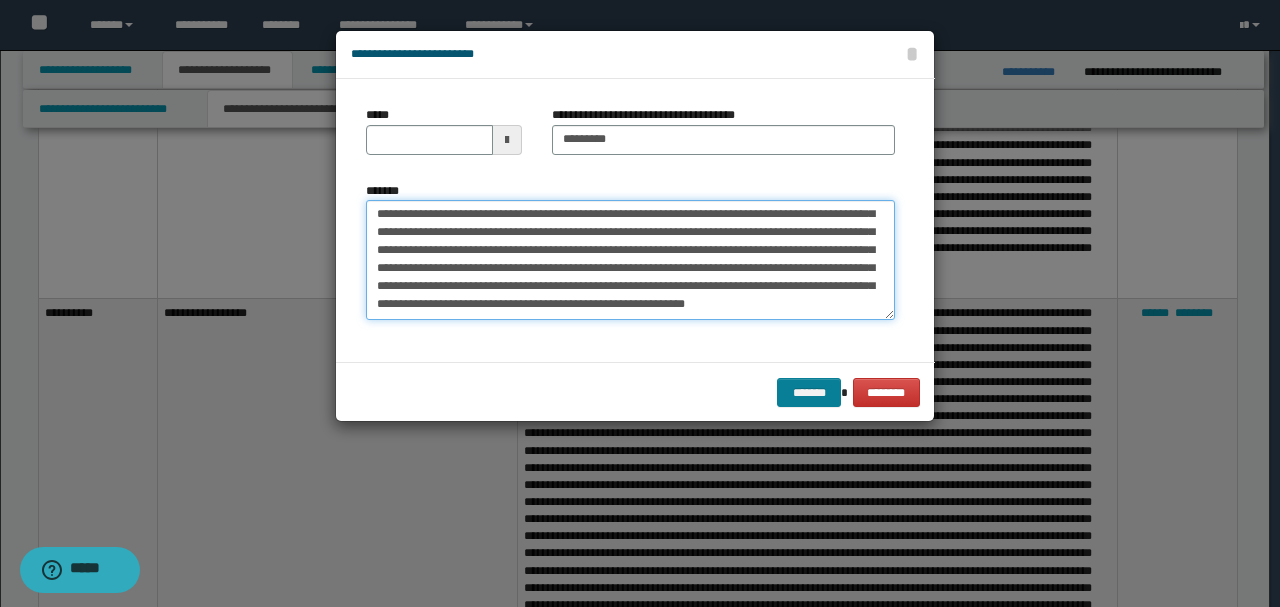 type on "**********" 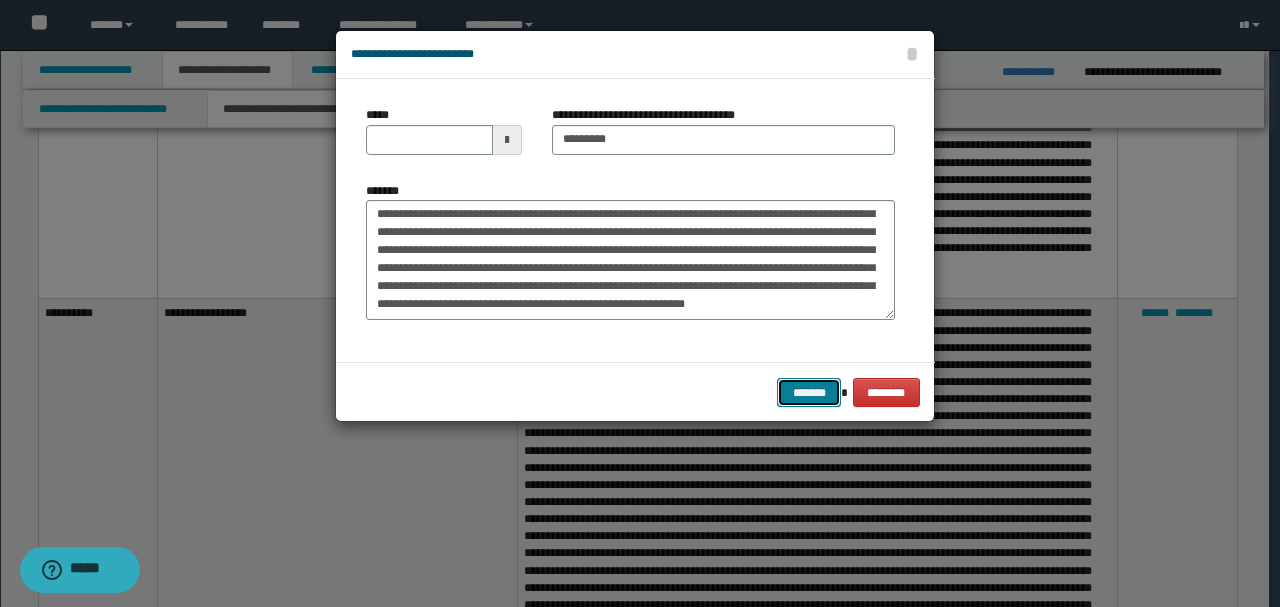 click on "*******" at bounding box center (809, 392) 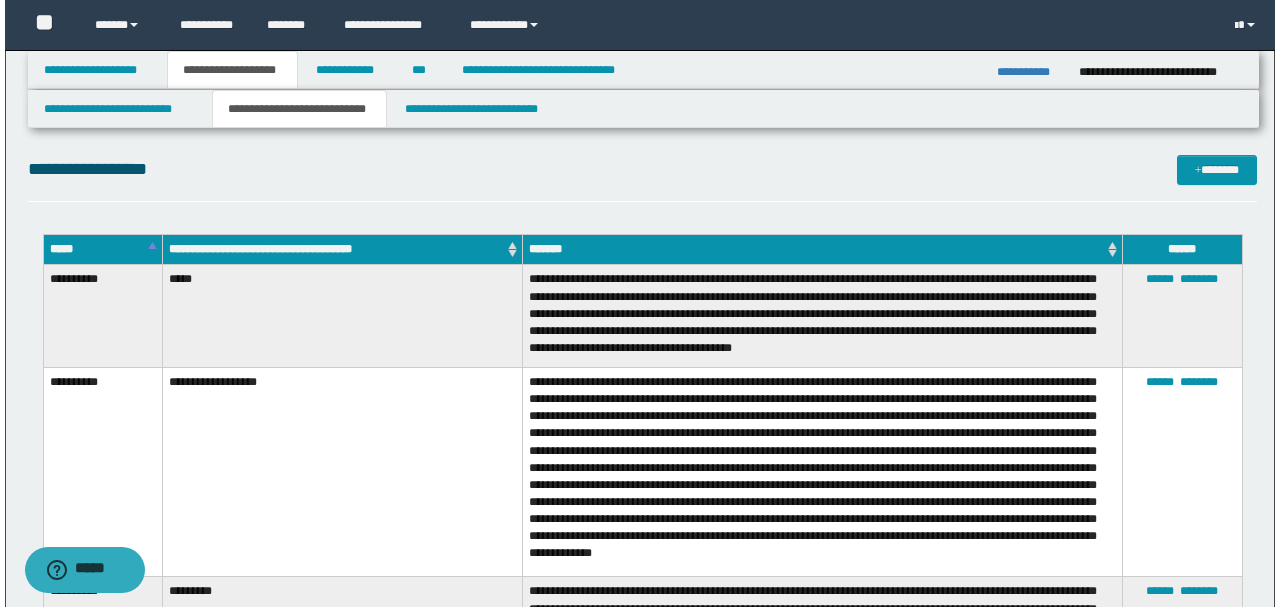 scroll, scrollTop: 2000, scrollLeft: 0, axis: vertical 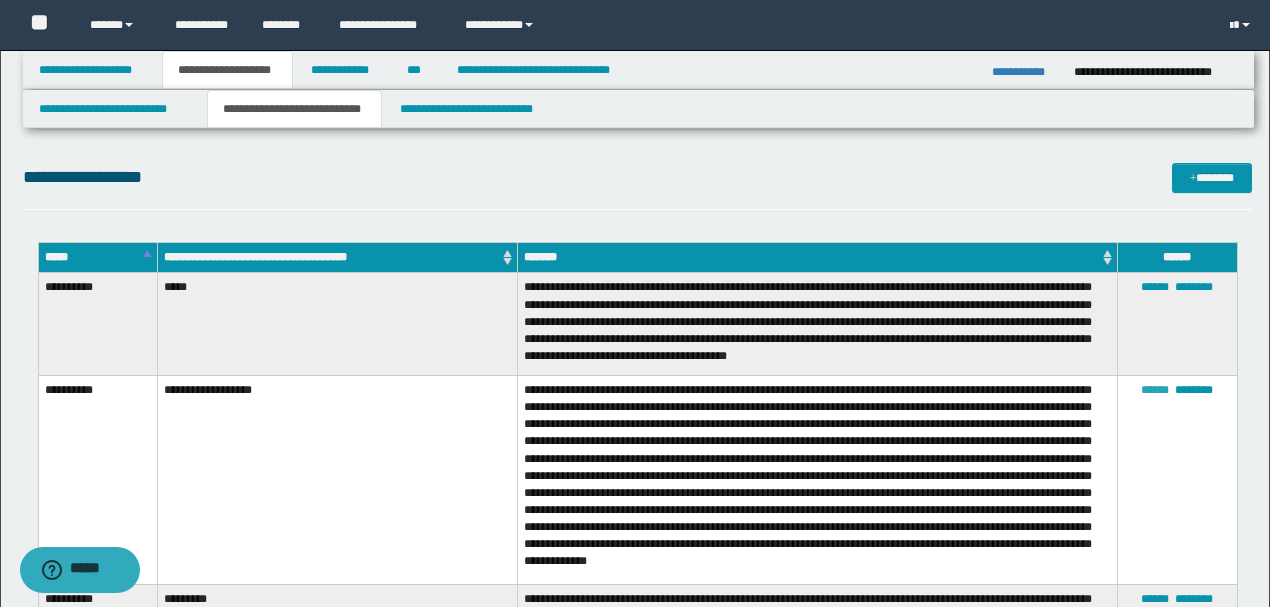 click on "******" at bounding box center [1155, 390] 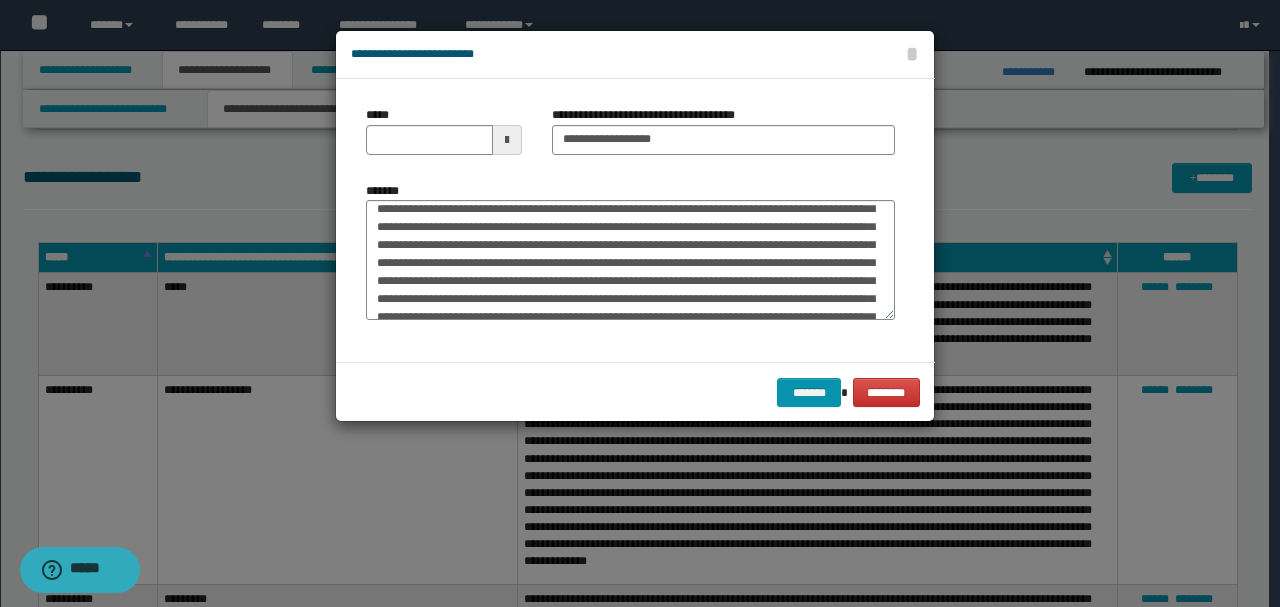 scroll, scrollTop: 0, scrollLeft: 0, axis: both 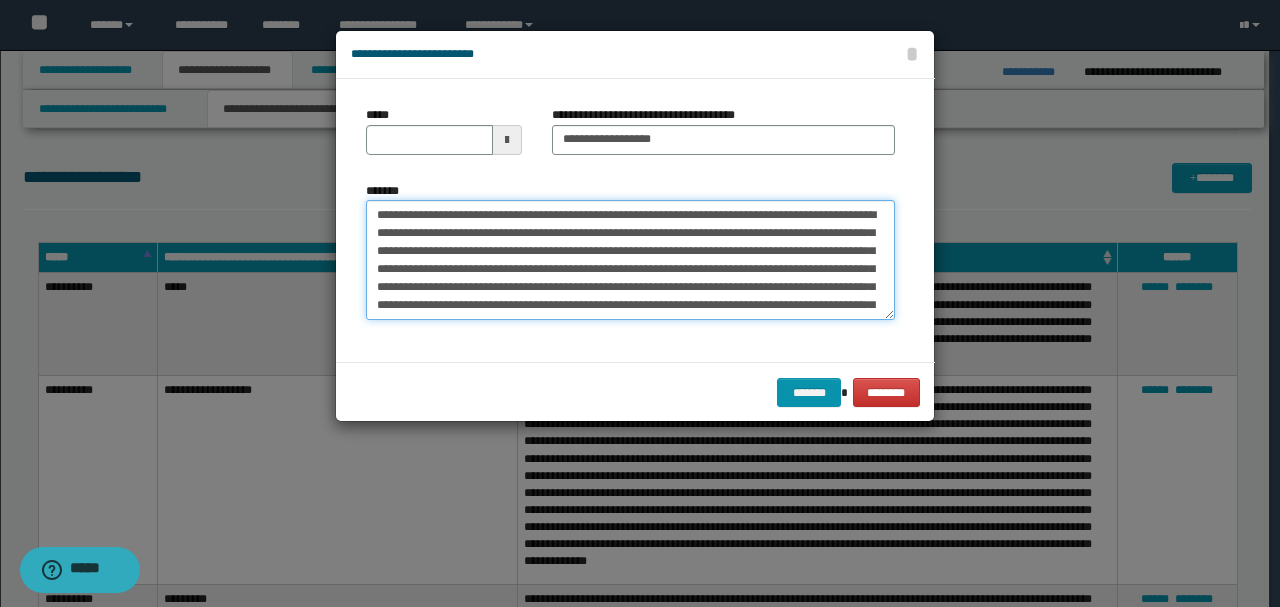 click on "*******" at bounding box center (630, 259) 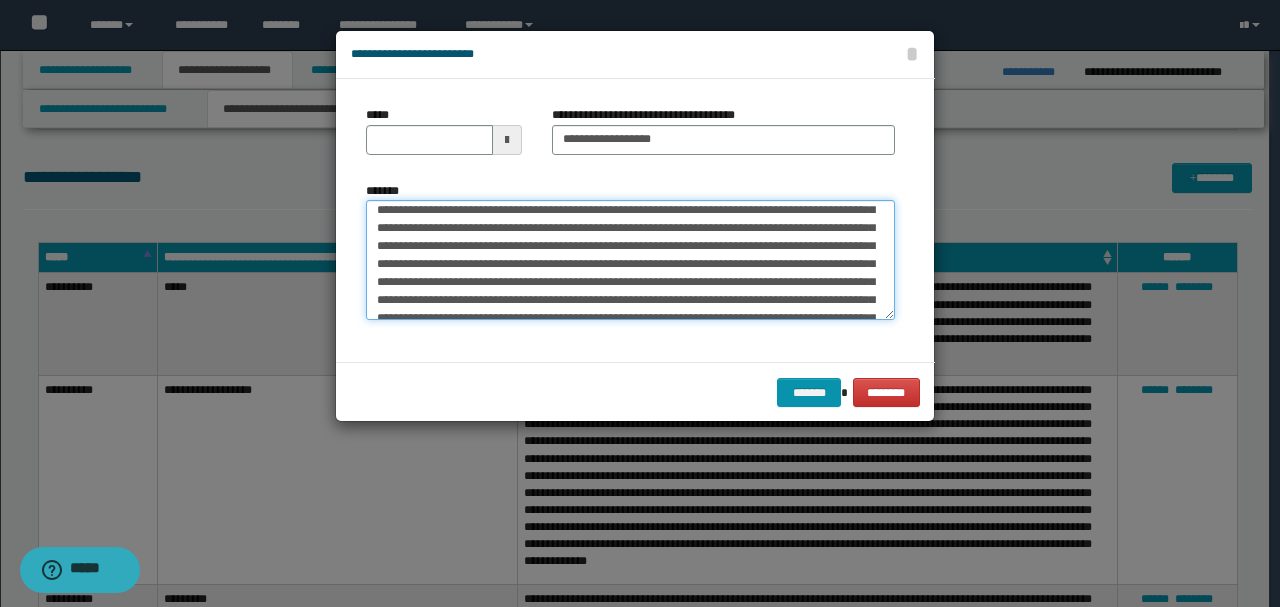 scroll, scrollTop: 126, scrollLeft: 0, axis: vertical 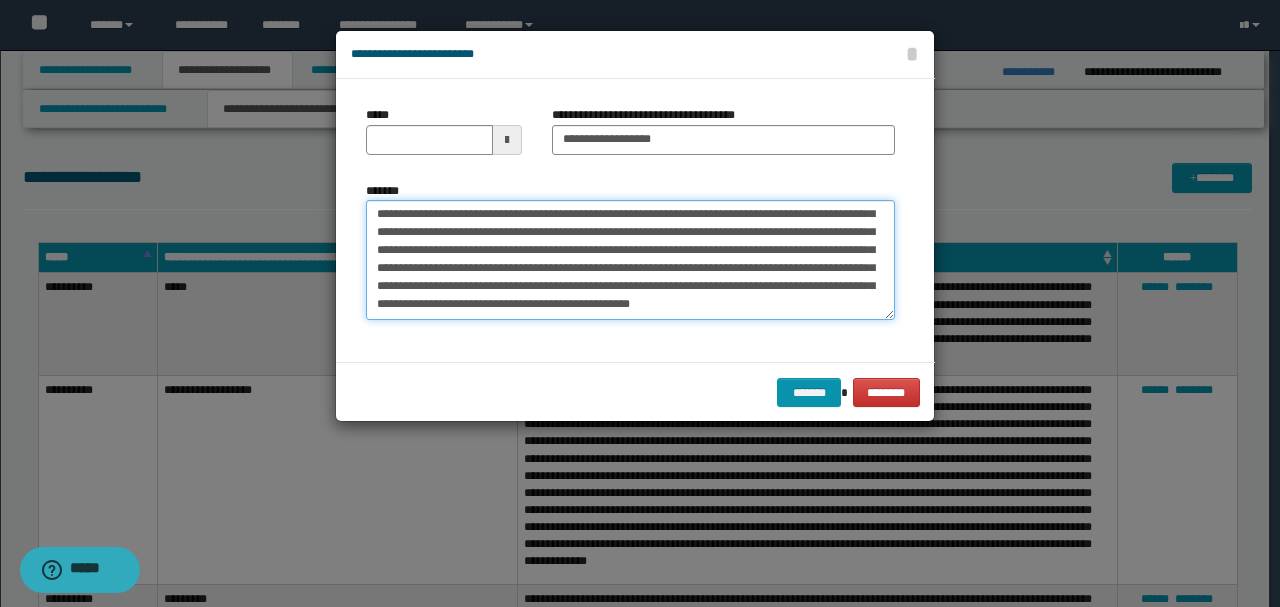 drag, startPoint x: 855, startPoint y: 211, endPoint x: 645, endPoint y: 248, distance: 213.23462 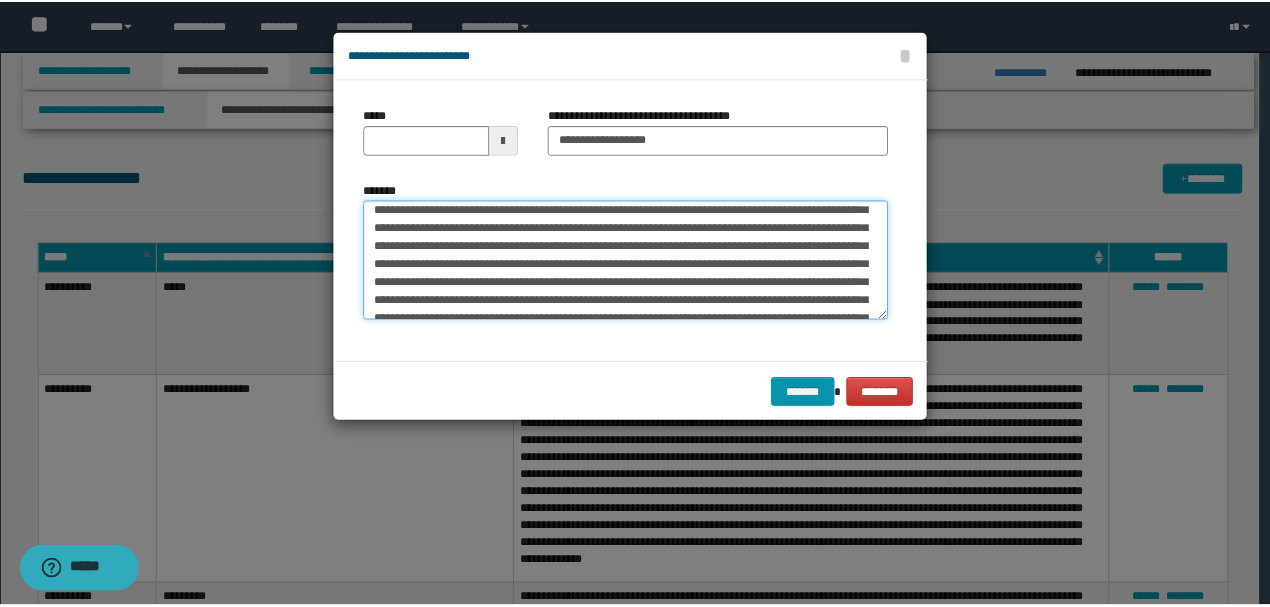 scroll, scrollTop: 0, scrollLeft: 0, axis: both 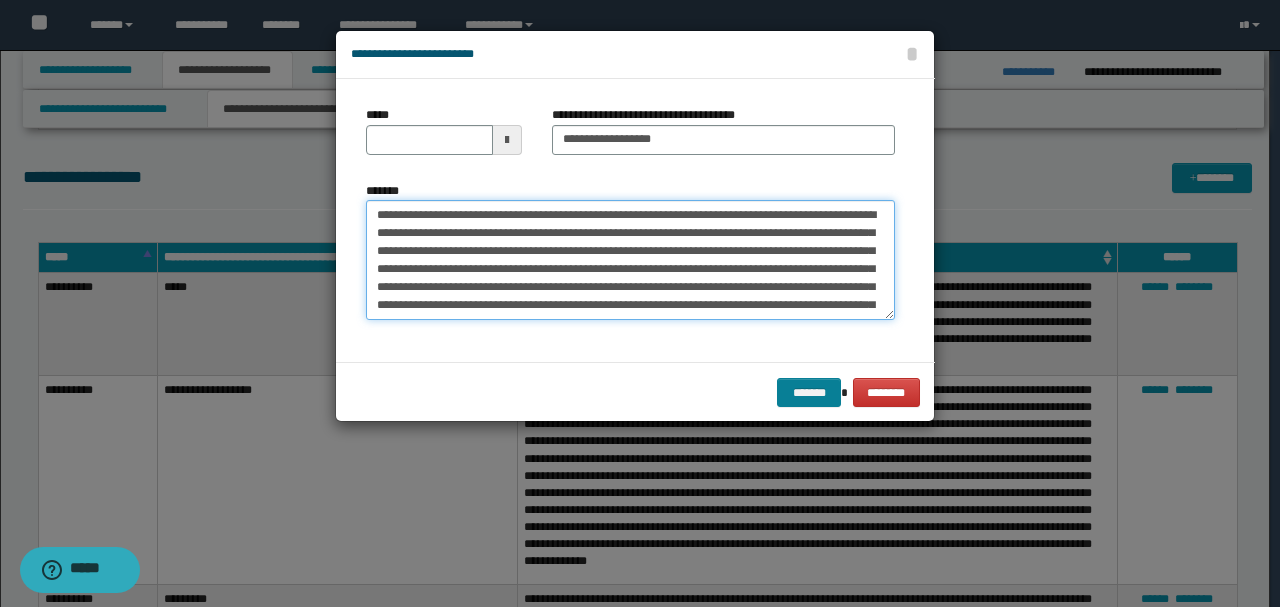 type on "**********" 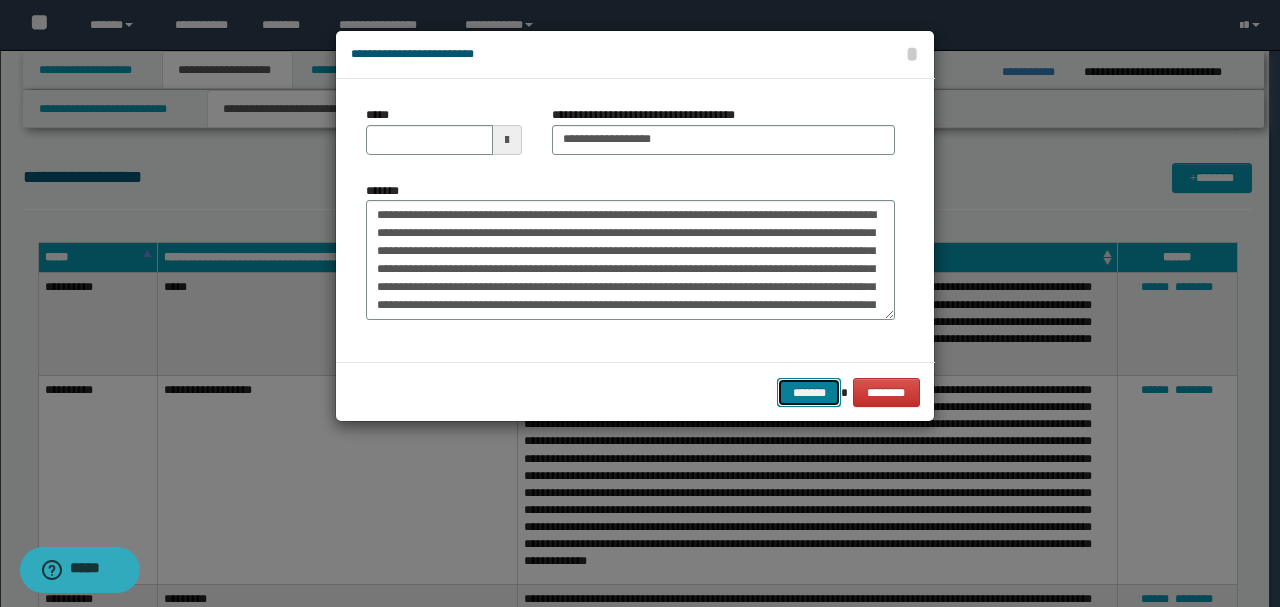 click on "*******" at bounding box center (809, 392) 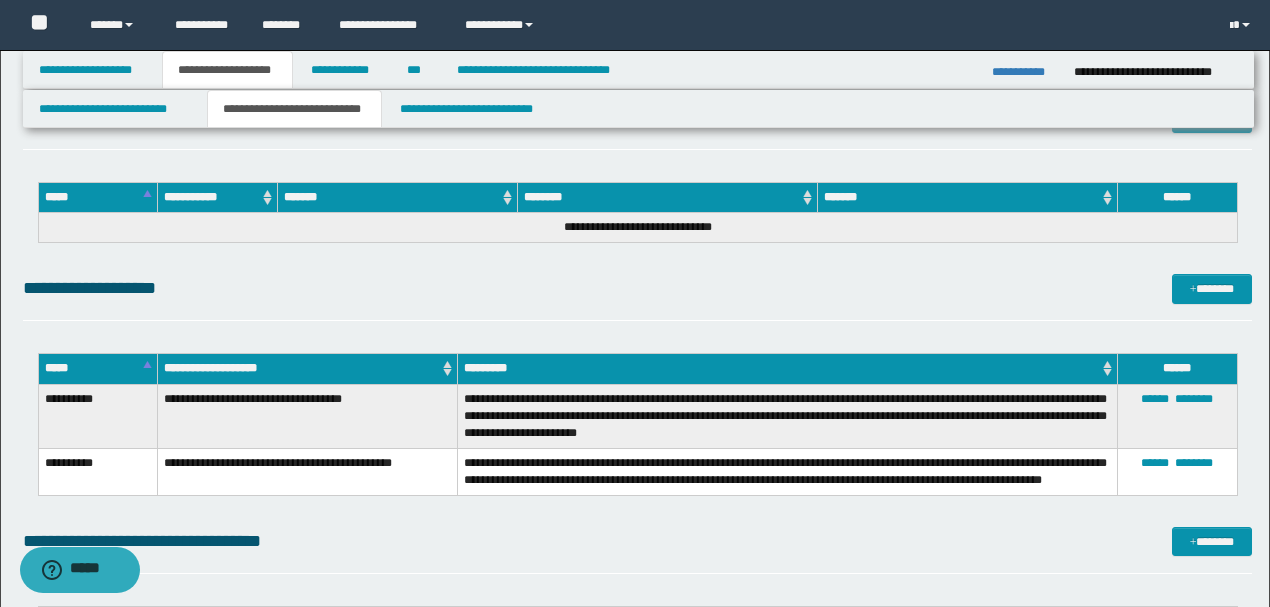 scroll, scrollTop: 4466, scrollLeft: 0, axis: vertical 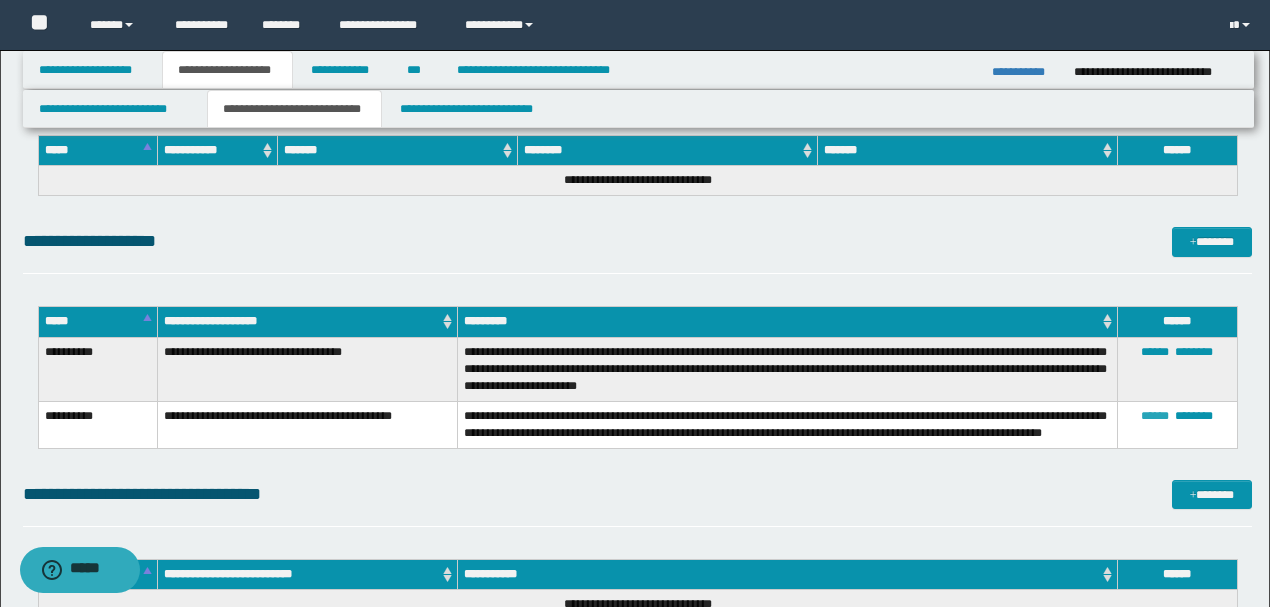click on "******" at bounding box center (1155, 416) 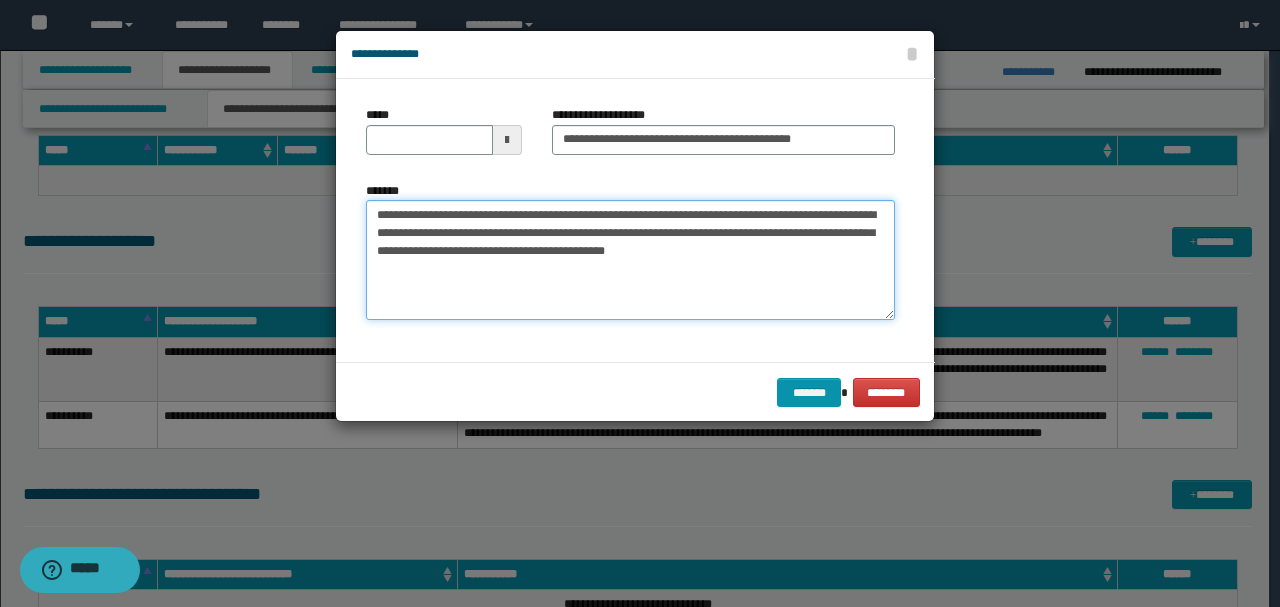 drag, startPoint x: 672, startPoint y: 216, endPoint x: 374, endPoint y: 216, distance: 298 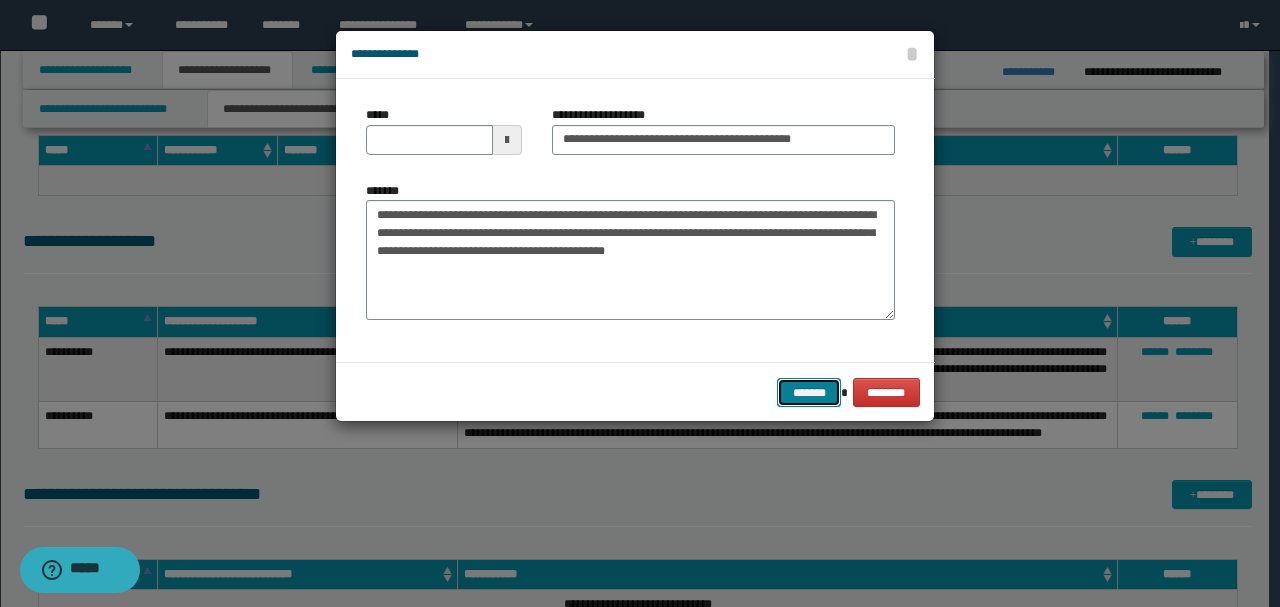 click on "*******" at bounding box center (809, 392) 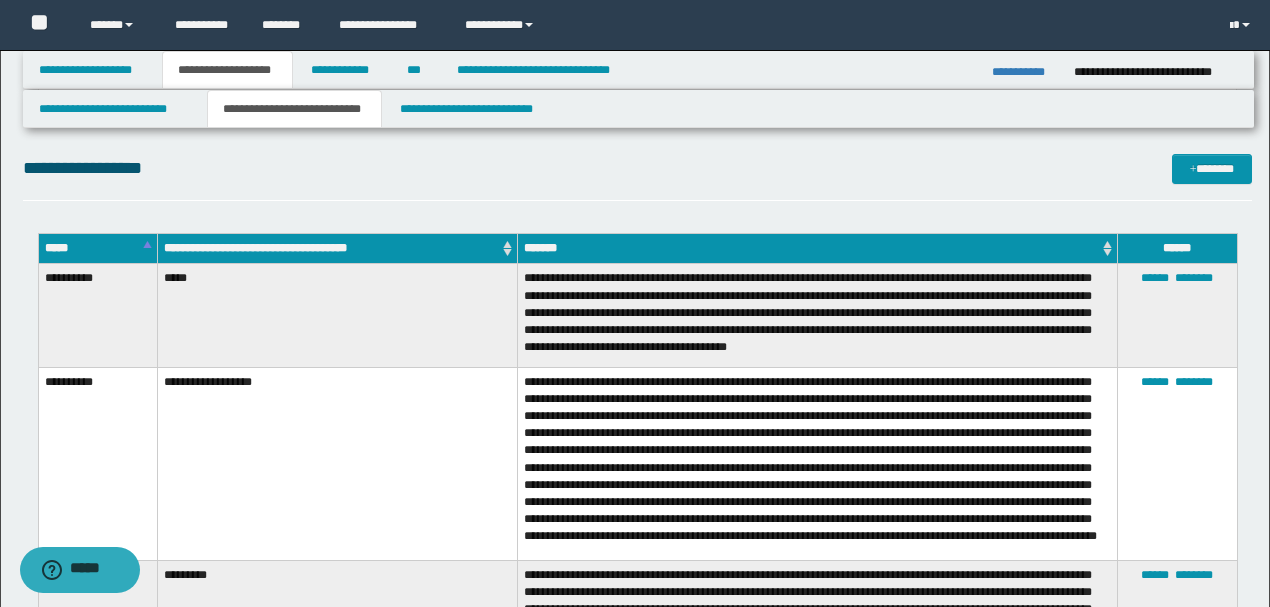 scroll, scrollTop: 2000, scrollLeft: 0, axis: vertical 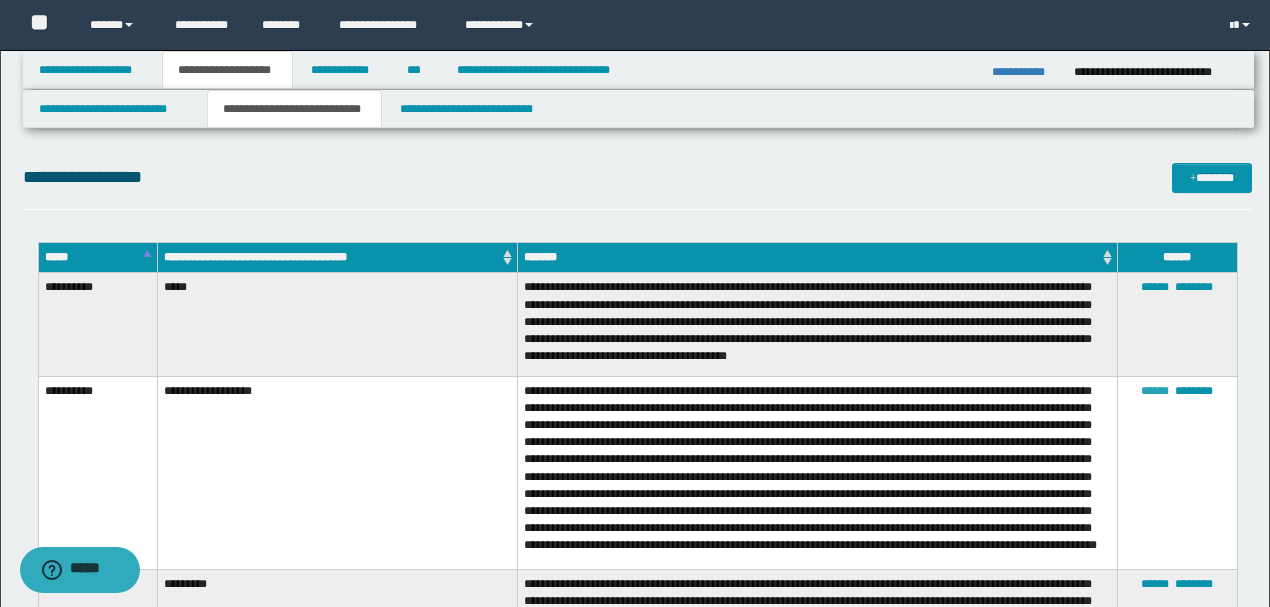 click on "******" at bounding box center [1155, 391] 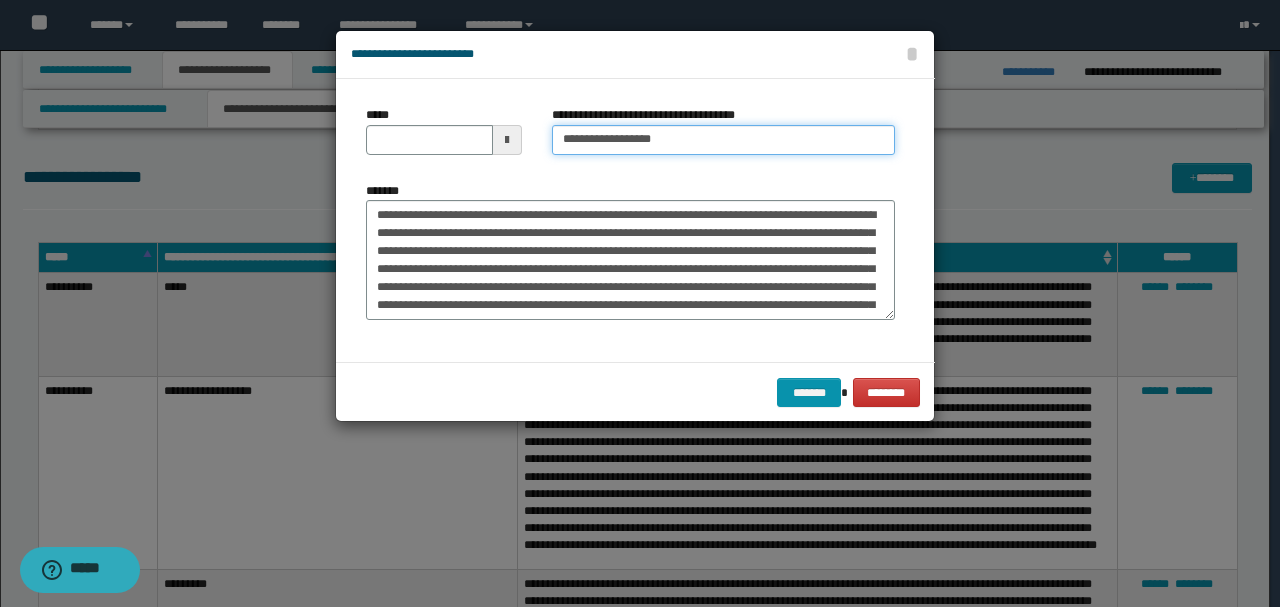 drag, startPoint x: 665, startPoint y: 145, endPoint x: 563, endPoint y: 145, distance: 102 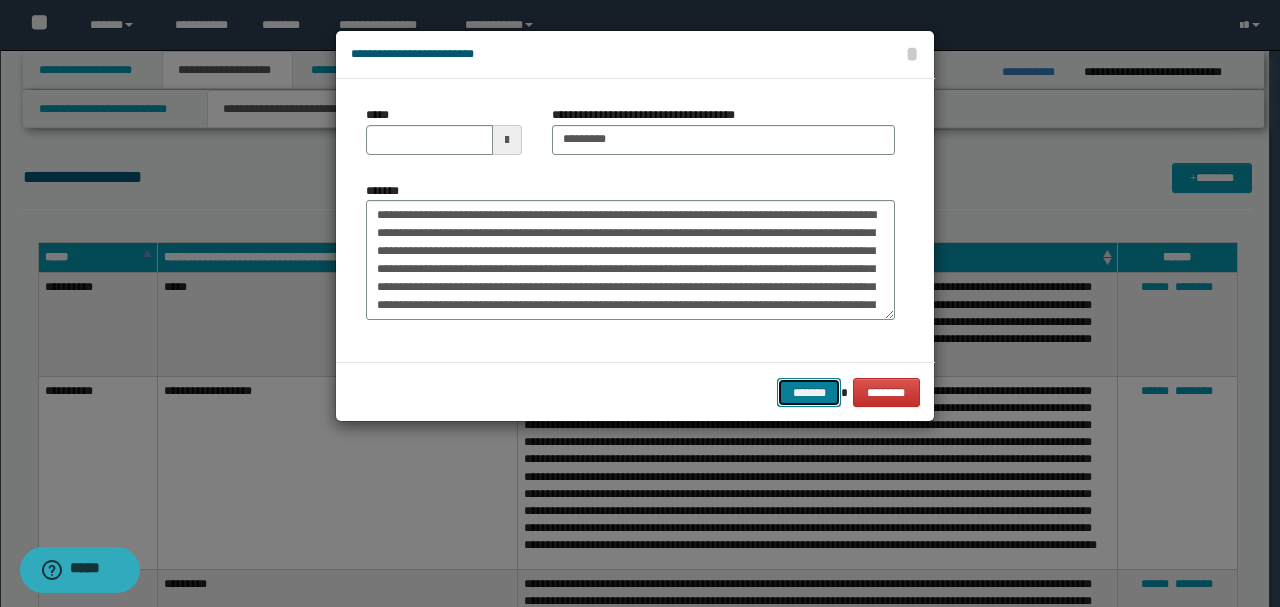 click on "*******" at bounding box center (809, 392) 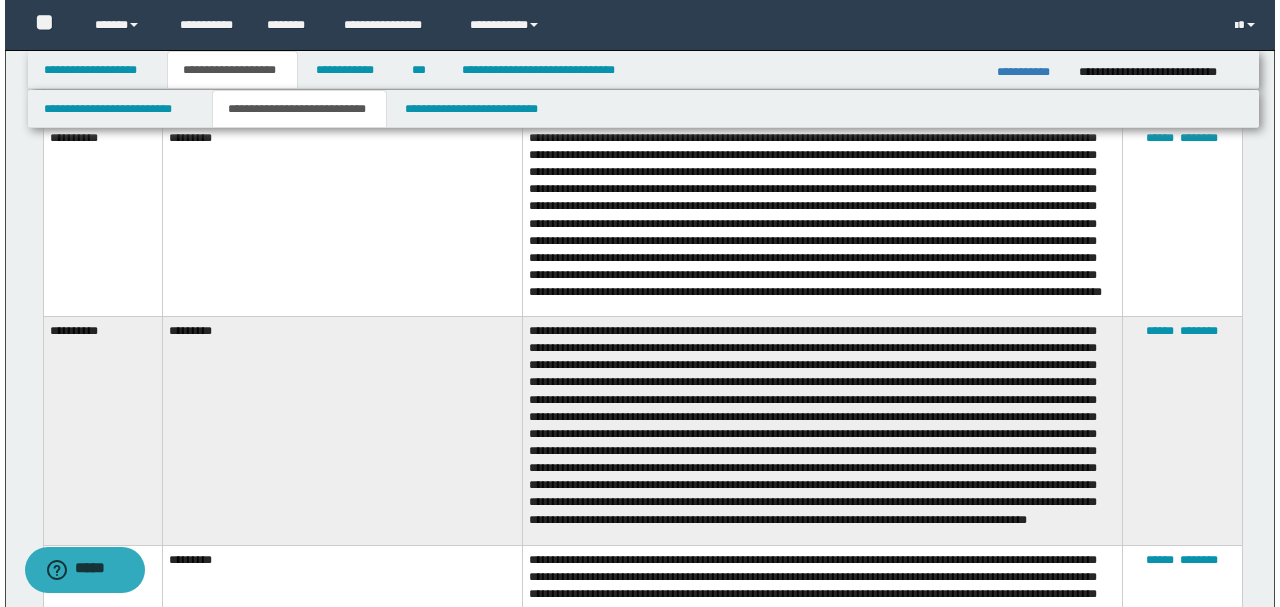 scroll, scrollTop: 2400, scrollLeft: 0, axis: vertical 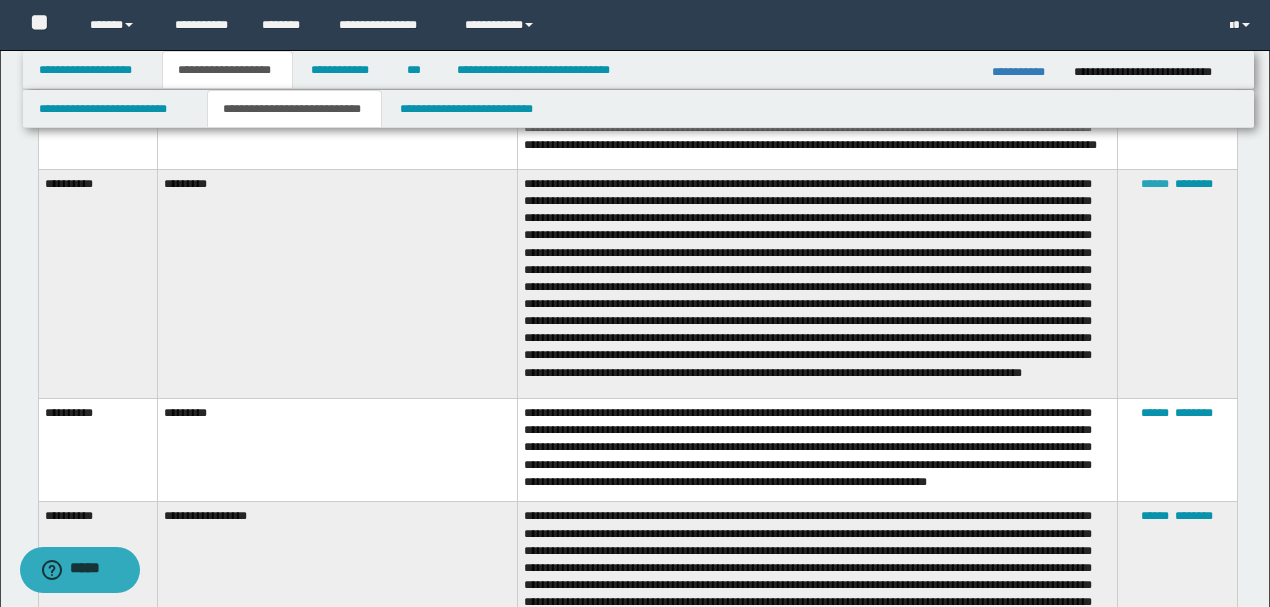 click on "******" at bounding box center (1155, 184) 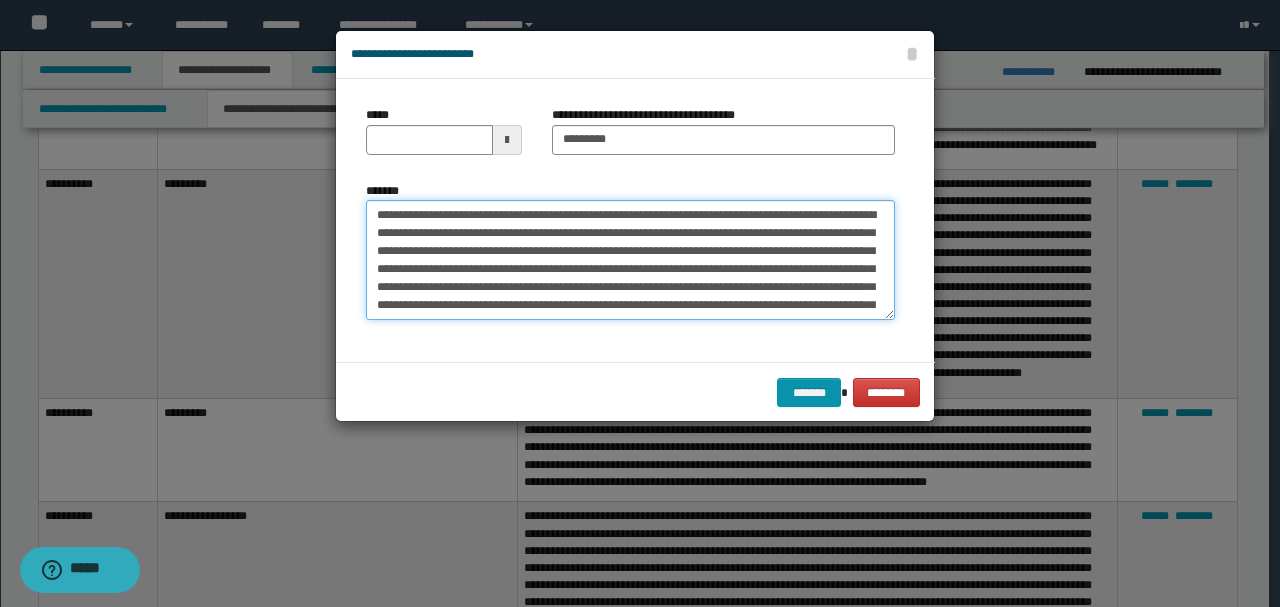 click on "*******" at bounding box center [630, 259] 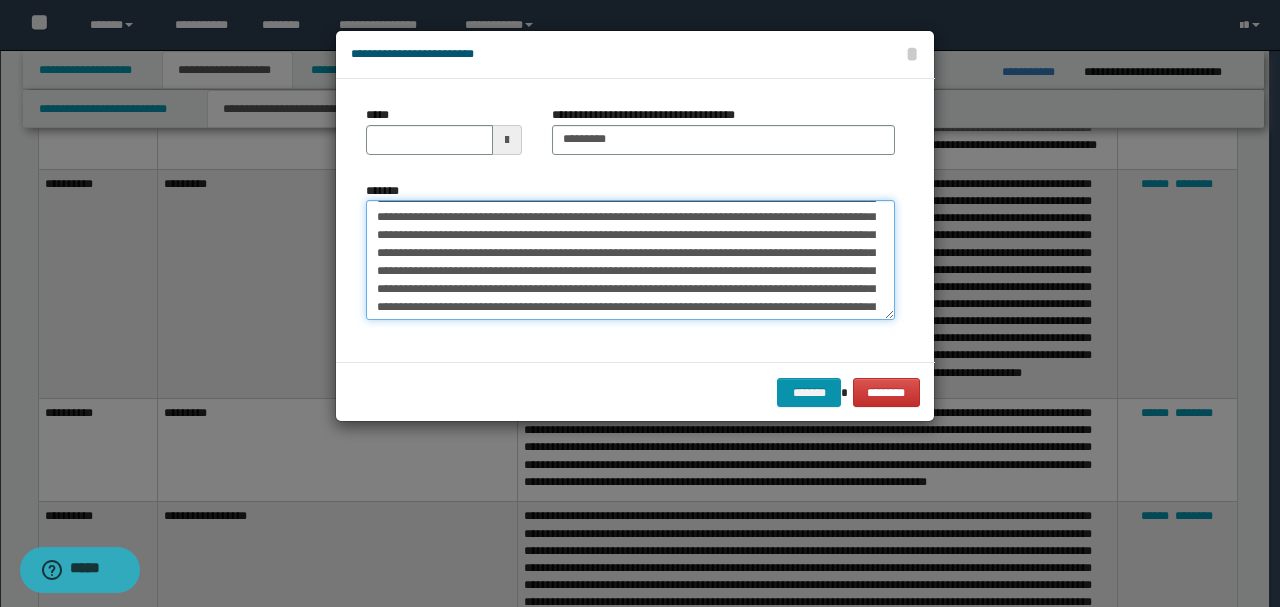 scroll, scrollTop: 66, scrollLeft: 0, axis: vertical 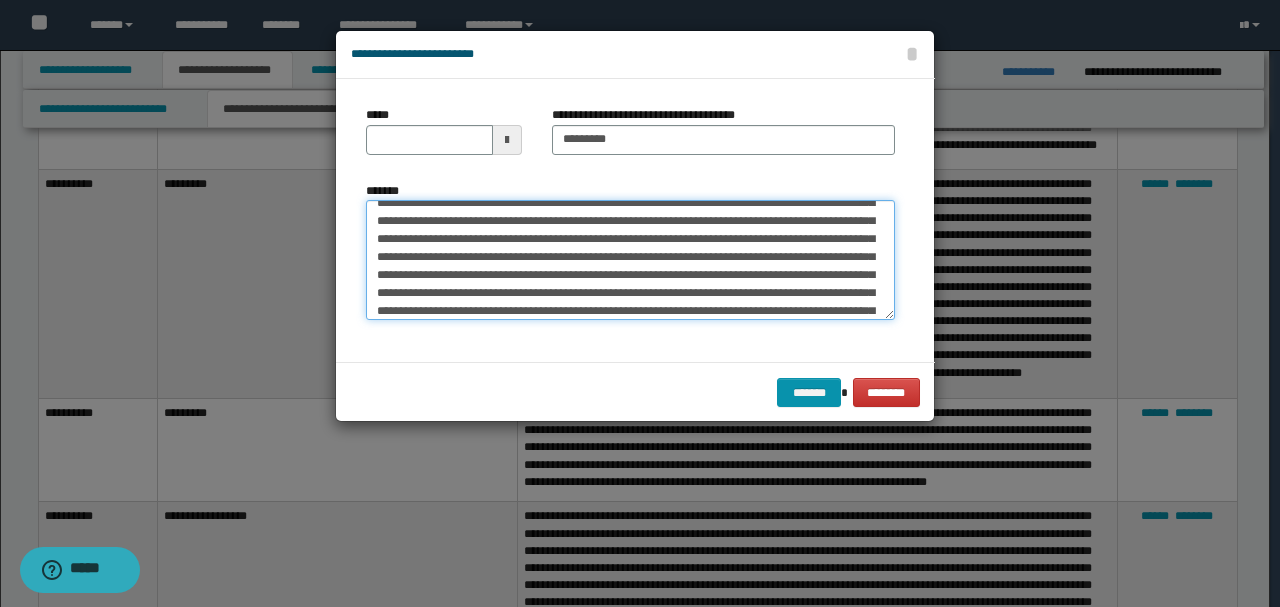 drag, startPoint x: 518, startPoint y: 251, endPoint x: 636, endPoint y: 244, distance: 118.20744 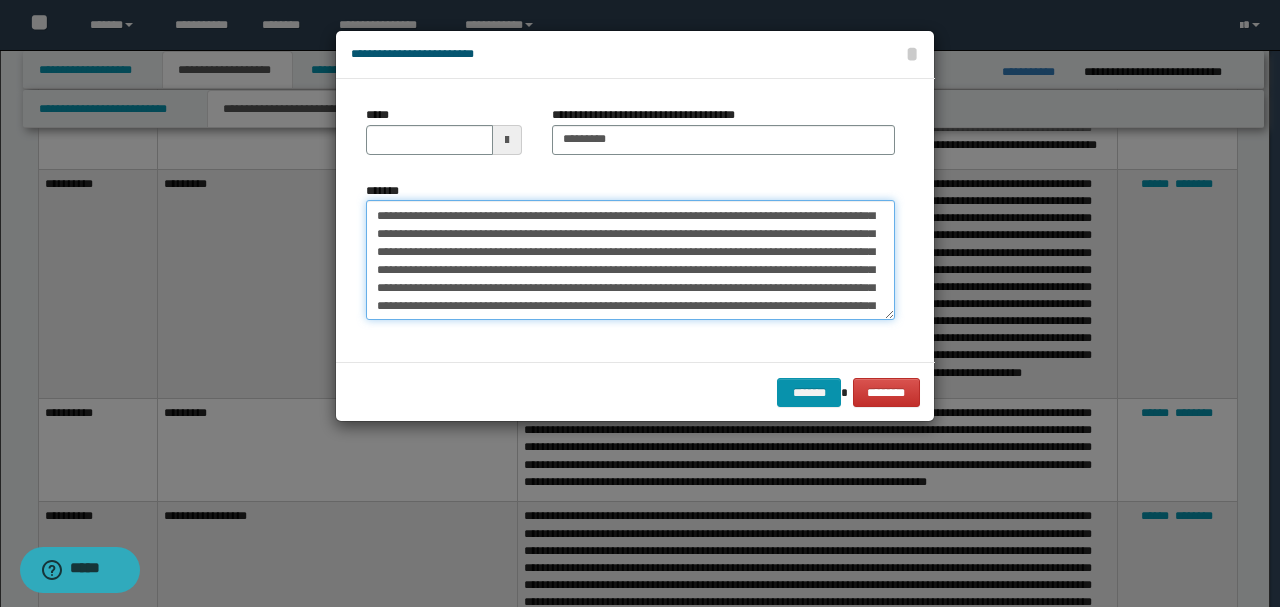 scroll, scrollTop: 28, scrollLeft: 0, axis: vertical 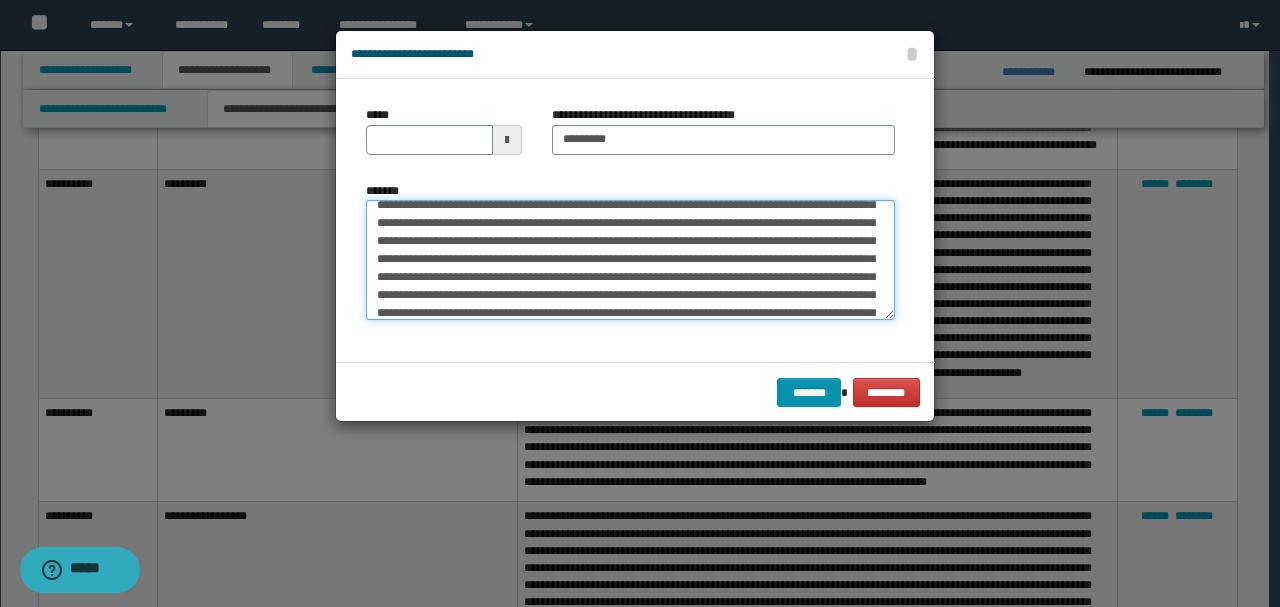 click on "*******" at bounding box center (630, 259) 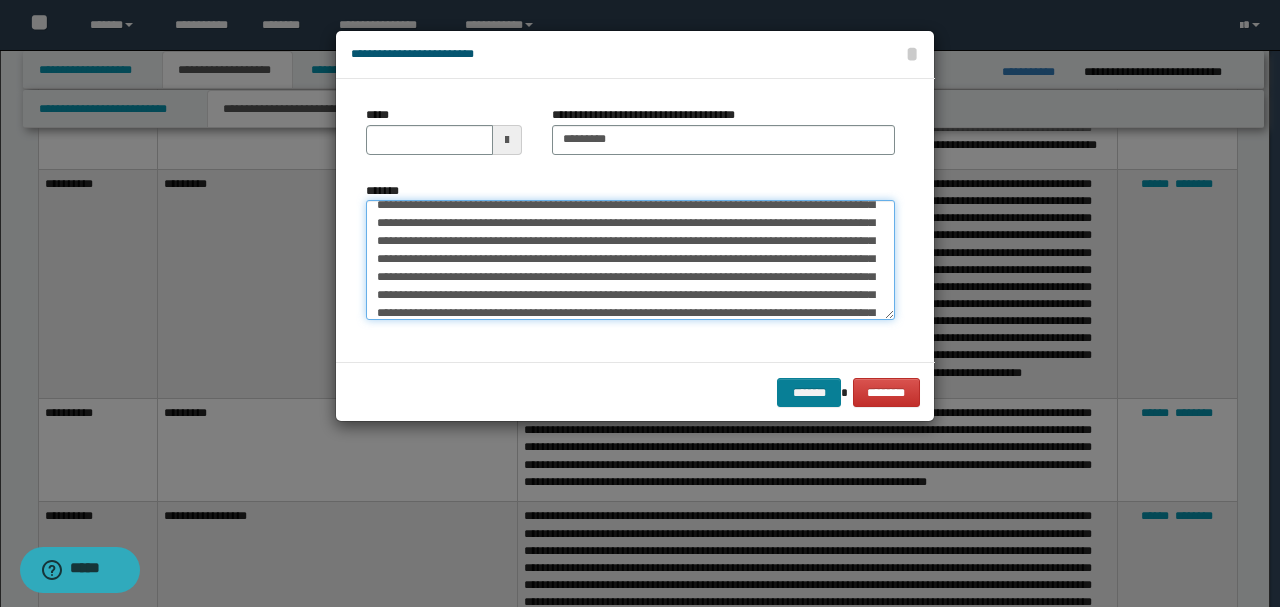 type on "**********" 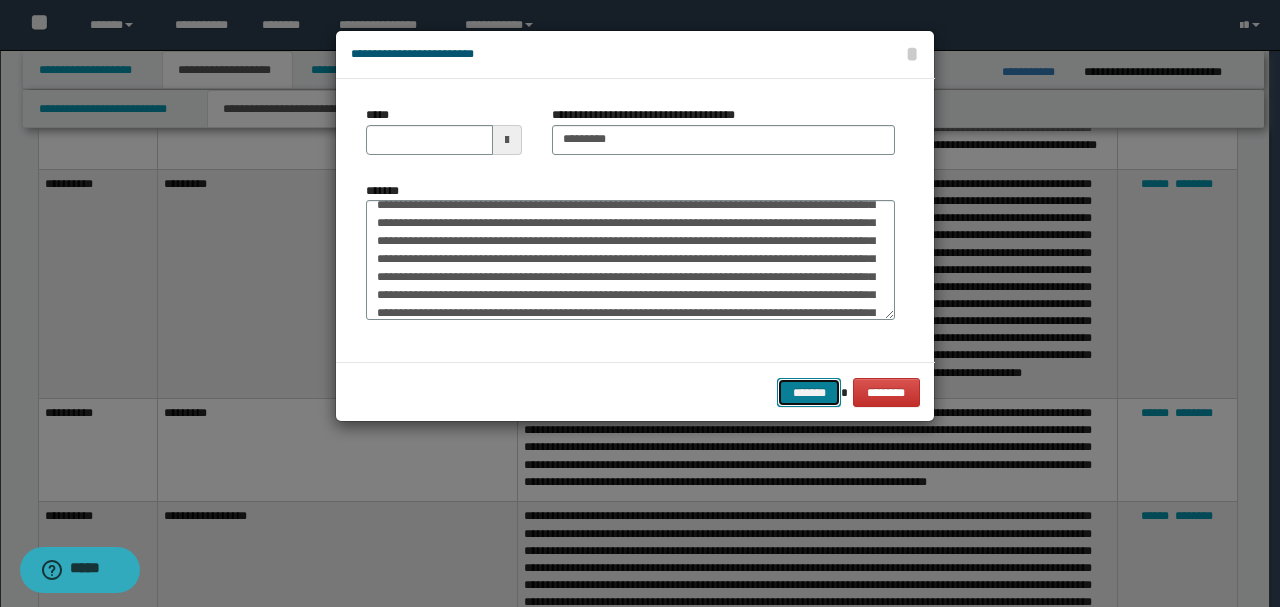 click on "*******" at bounding box center [809, 392] 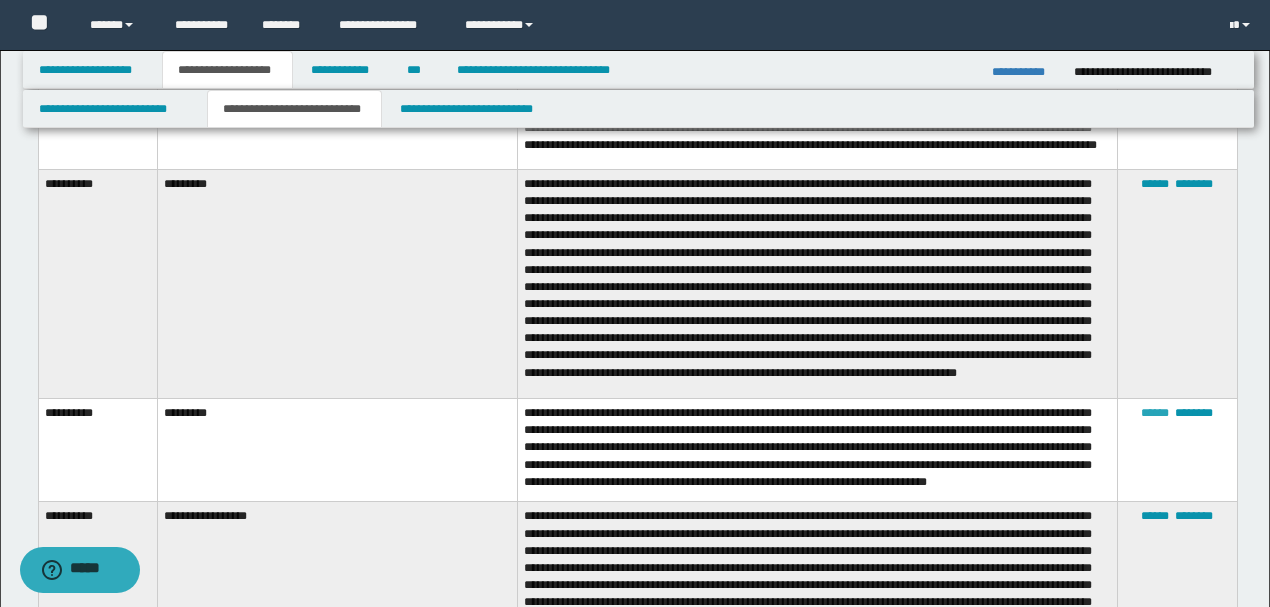 click on "******" at bounding box center (1155, 413) 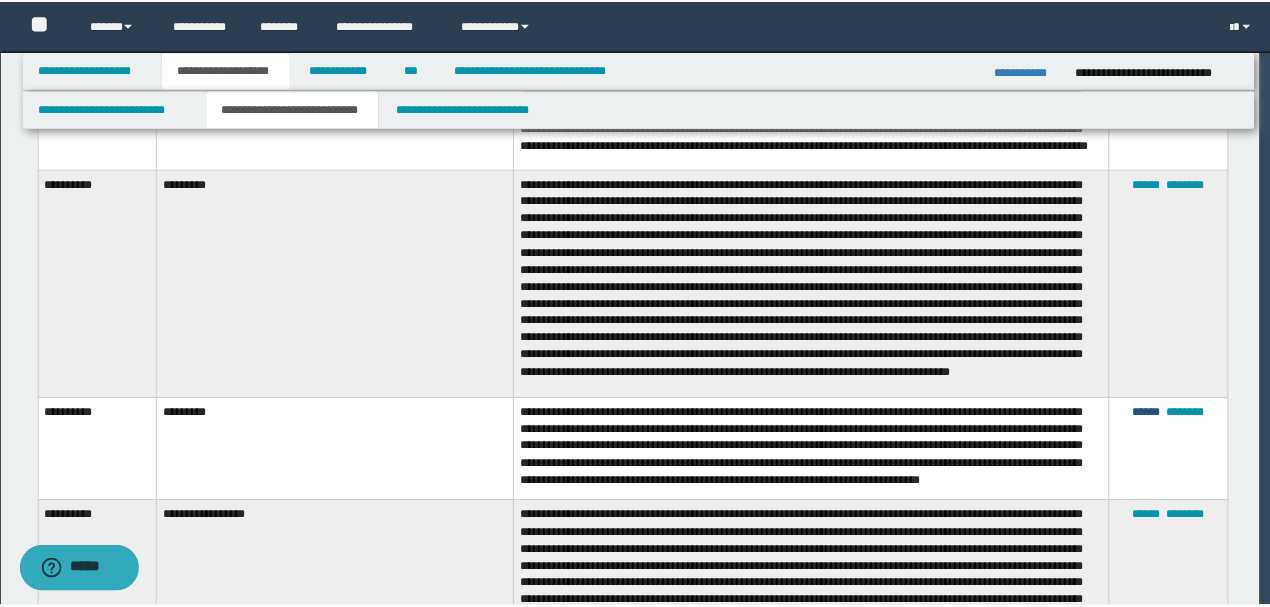 scroll, scrollTop: 0, scrollLeft: 0, axis: both 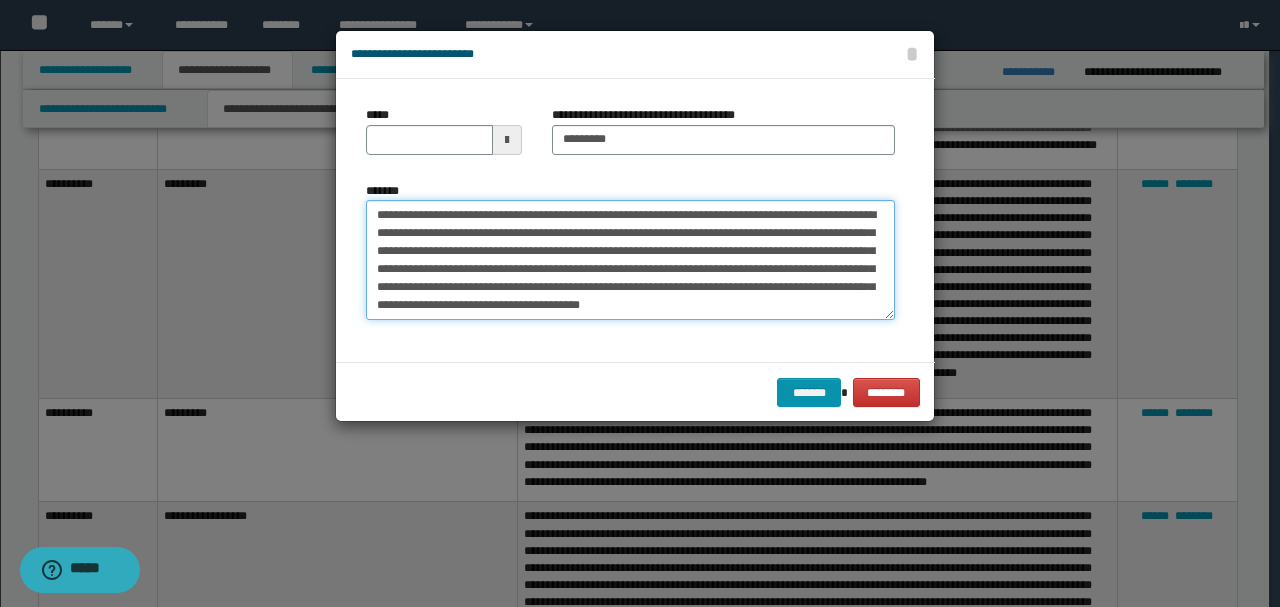 click on "**********" at bounding box center [630, 259] 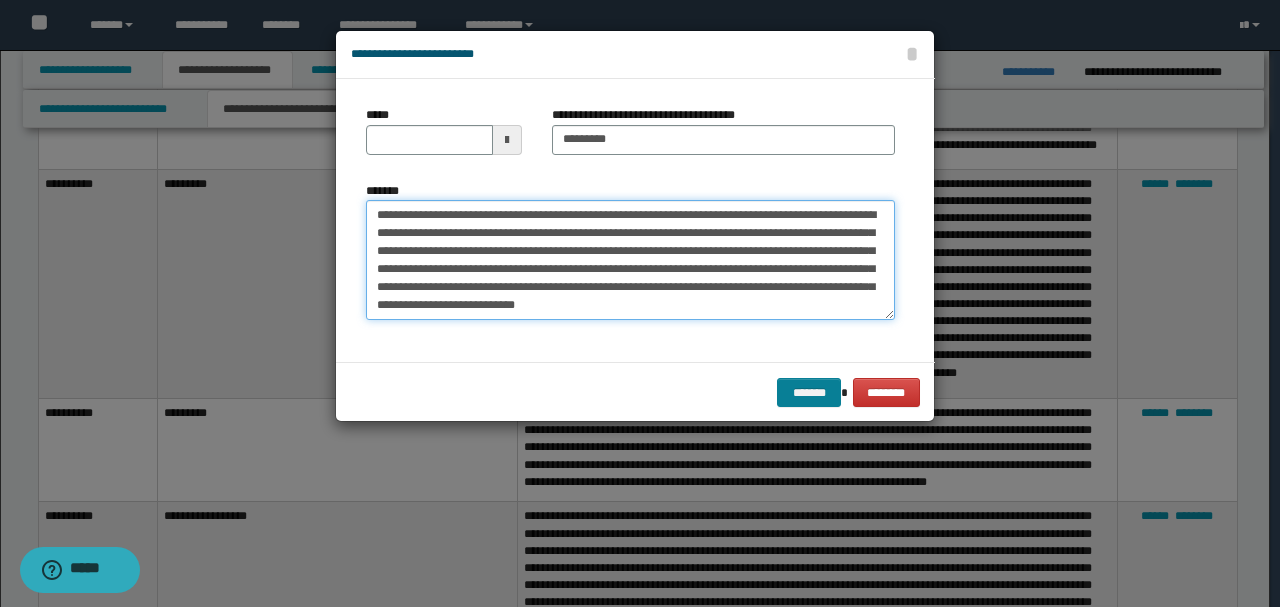 type on "**********" 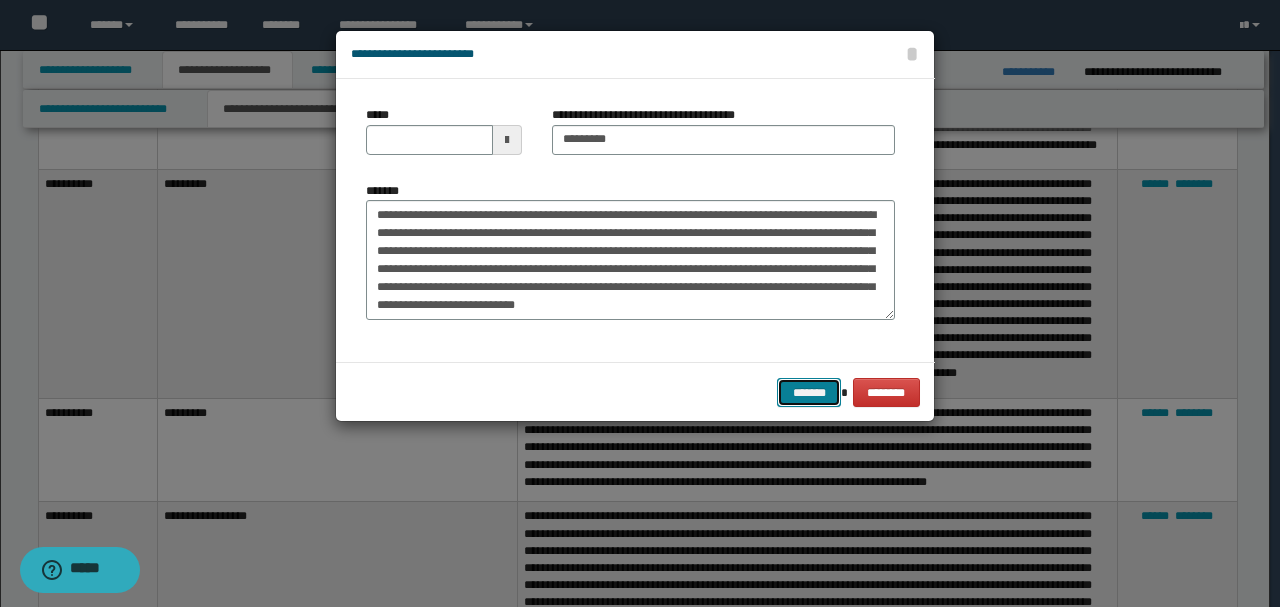 click on "*******" at bounding box center [809, 392] 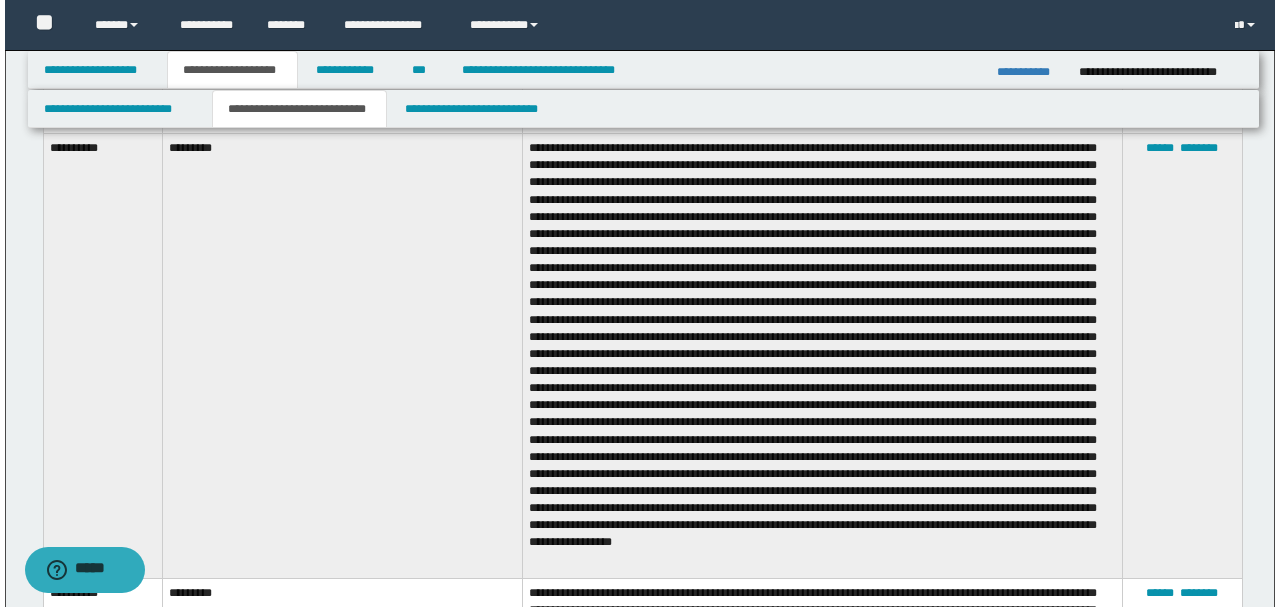 scroll, scrollTop: 3400, scrollLeft: 0, axis: vertical 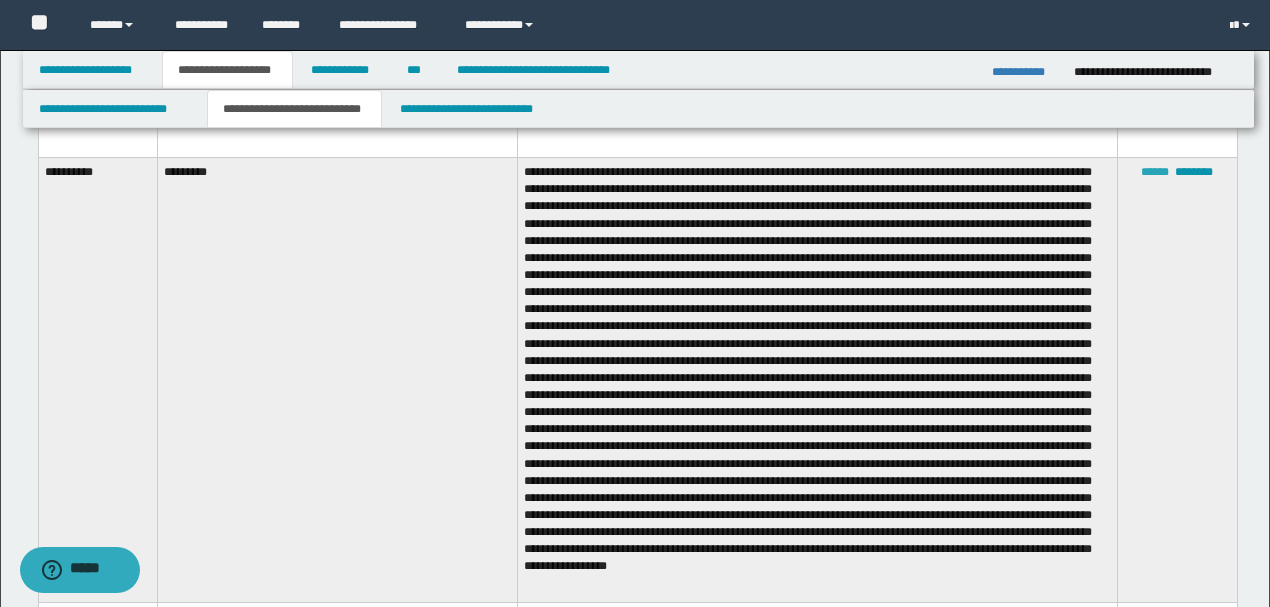 click on "******" at bounding box center [1155, 172] 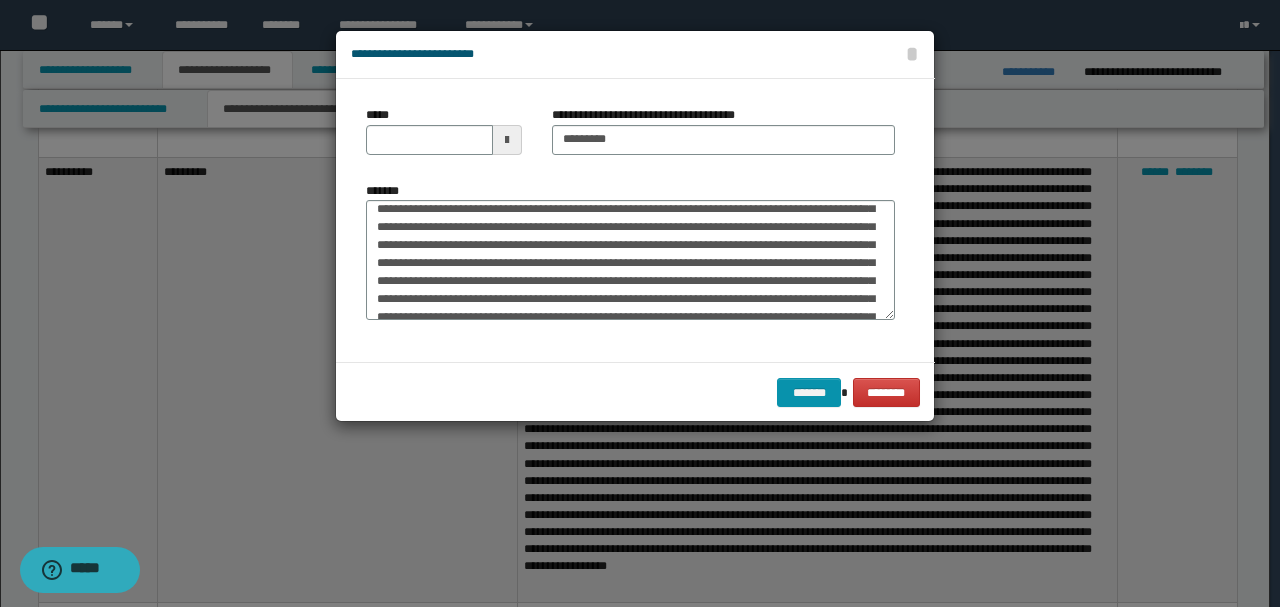 scroll, scrollTop: 200, scrollLeft: 0, axis: vertical 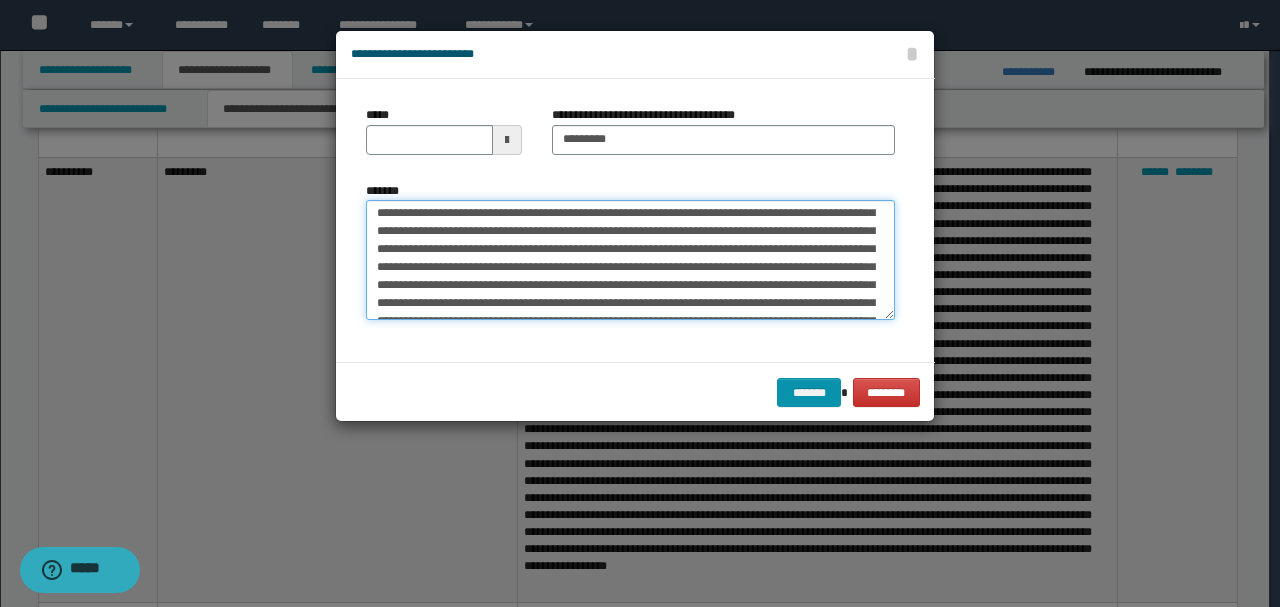 click on "*******" at bounding box center (630, 259) 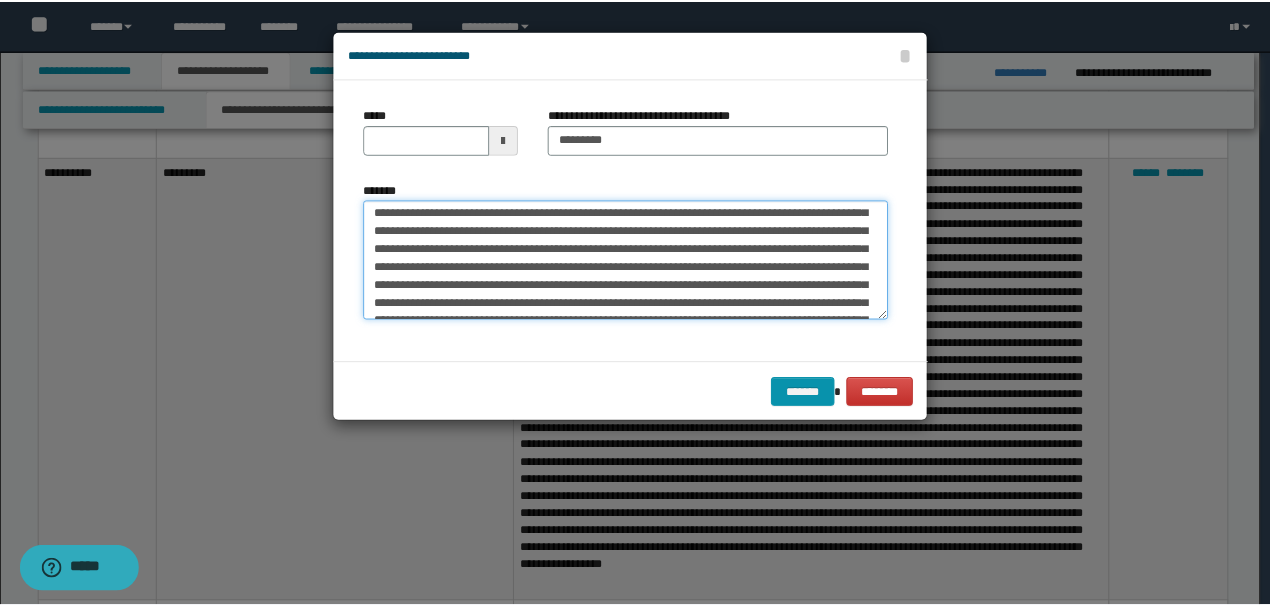 scroll, scrollTop: 266, scrollLeft: 0, axis: vertical 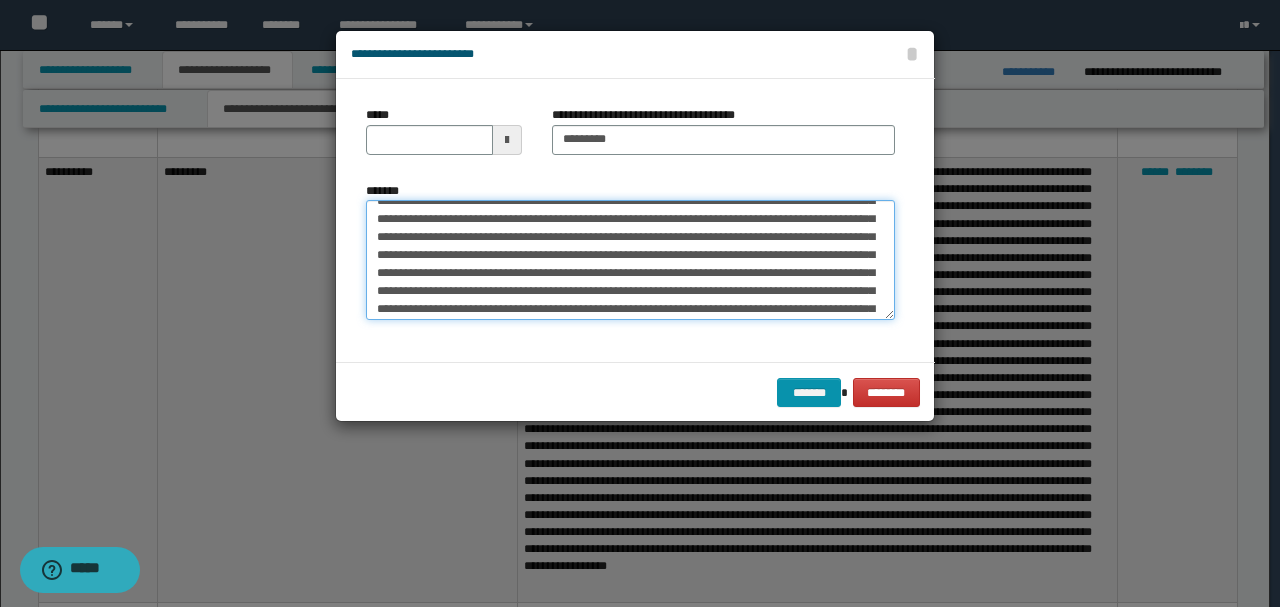 drag, startPoint x: 825, startPoint y: 237, endPoint x: 757, endPoint y: 268, distance: 74.73286 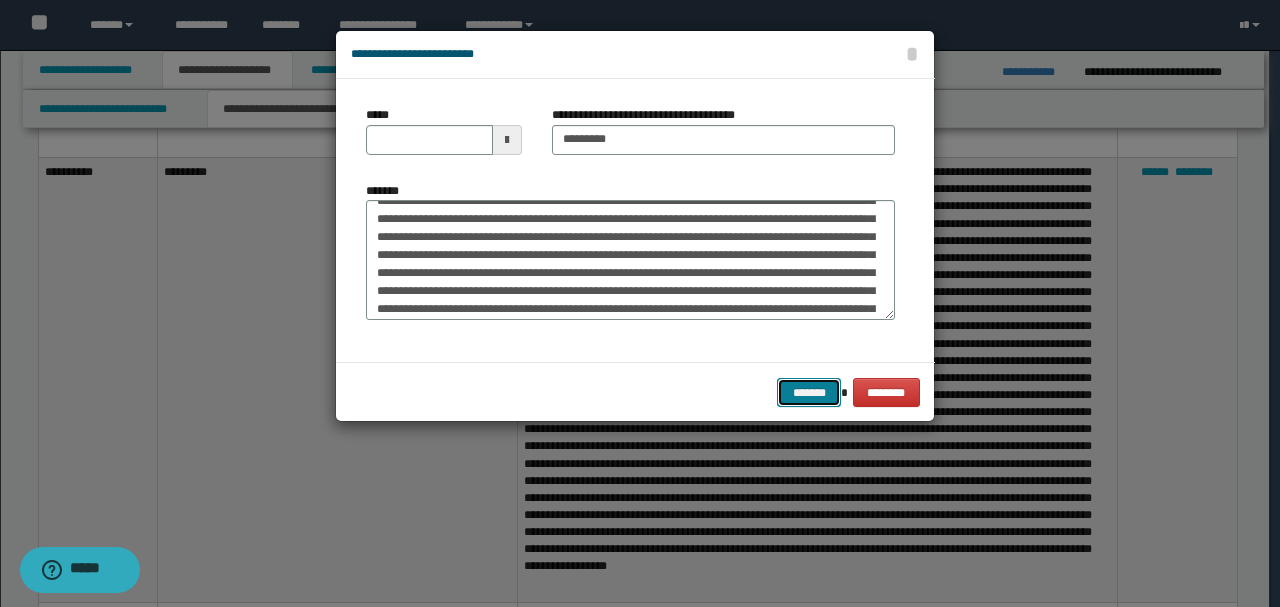 click on "*******" at bounding box center (809, 392) 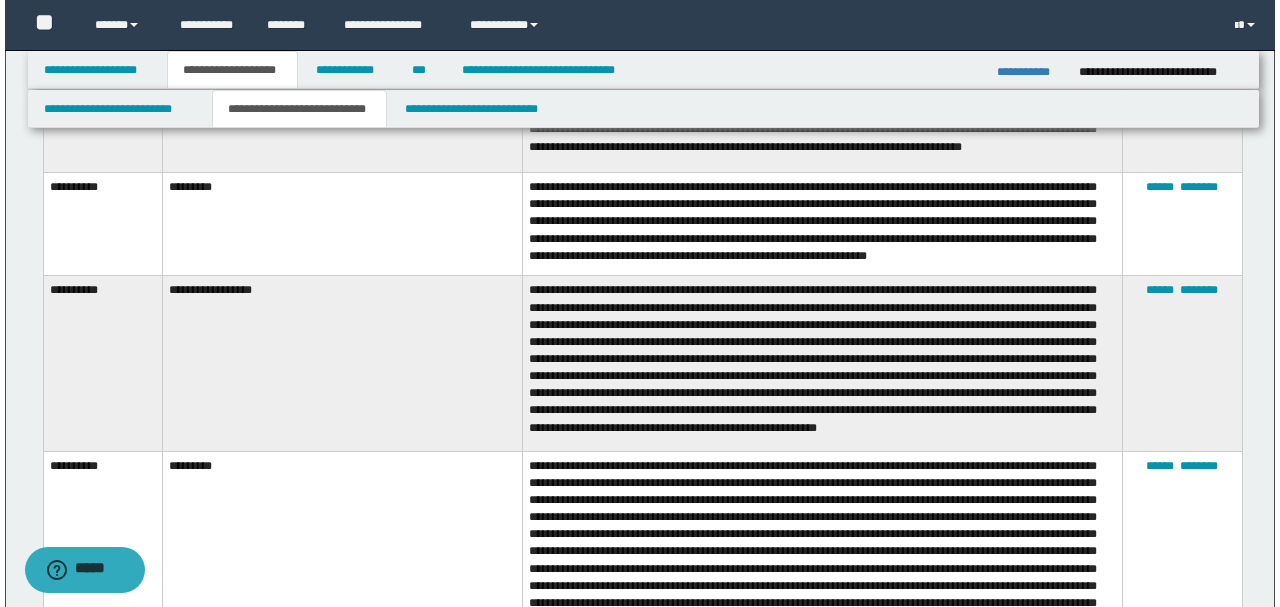 scroll, scrollTop: 2600, scrollLeft: 0, axis: vertical 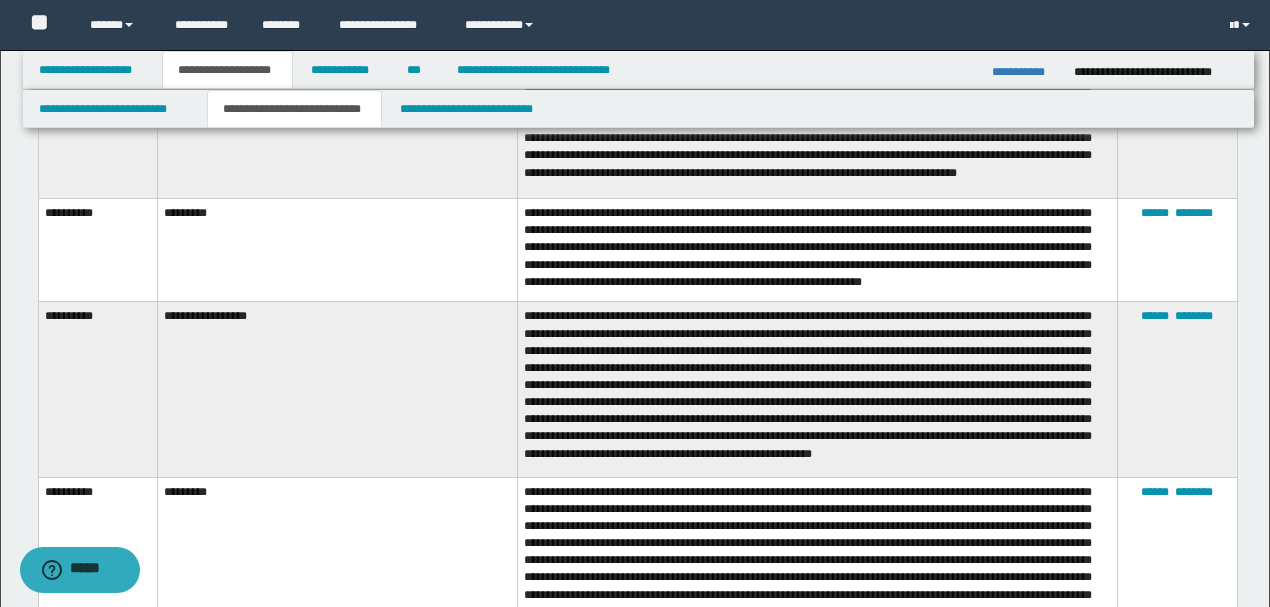 click on "******    ********" at bounding box center (1178, 389) 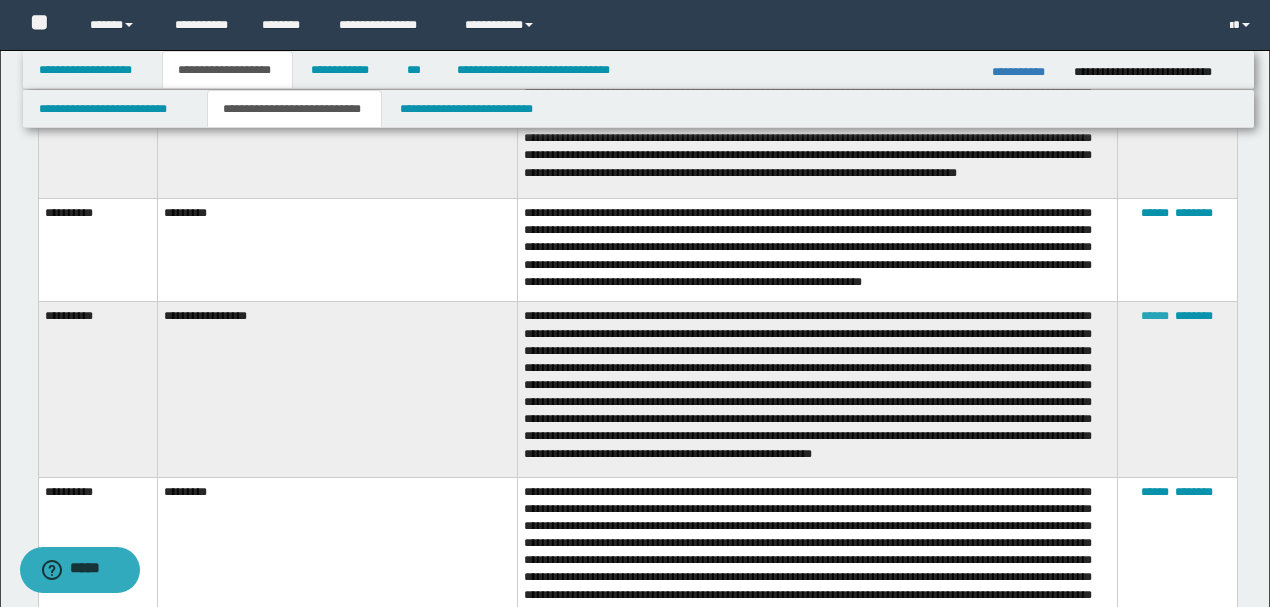 click on "******" at bounding box center (1155, 316) 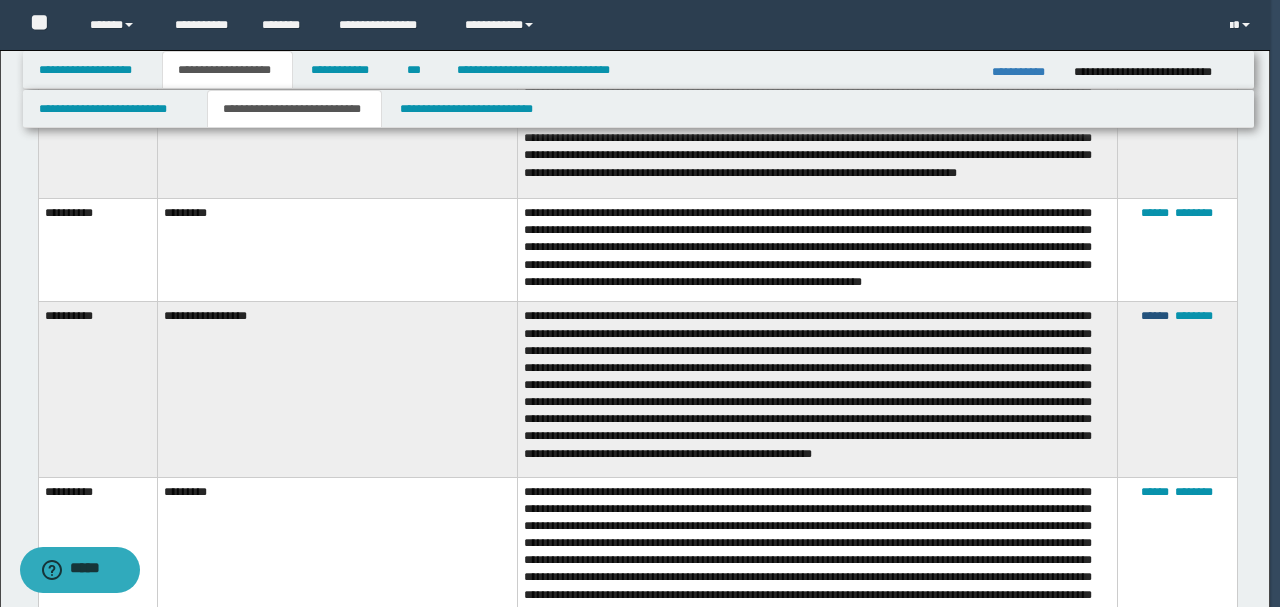 scroll, scrollTop: 90, scrollLeft: 0, axis: vertical 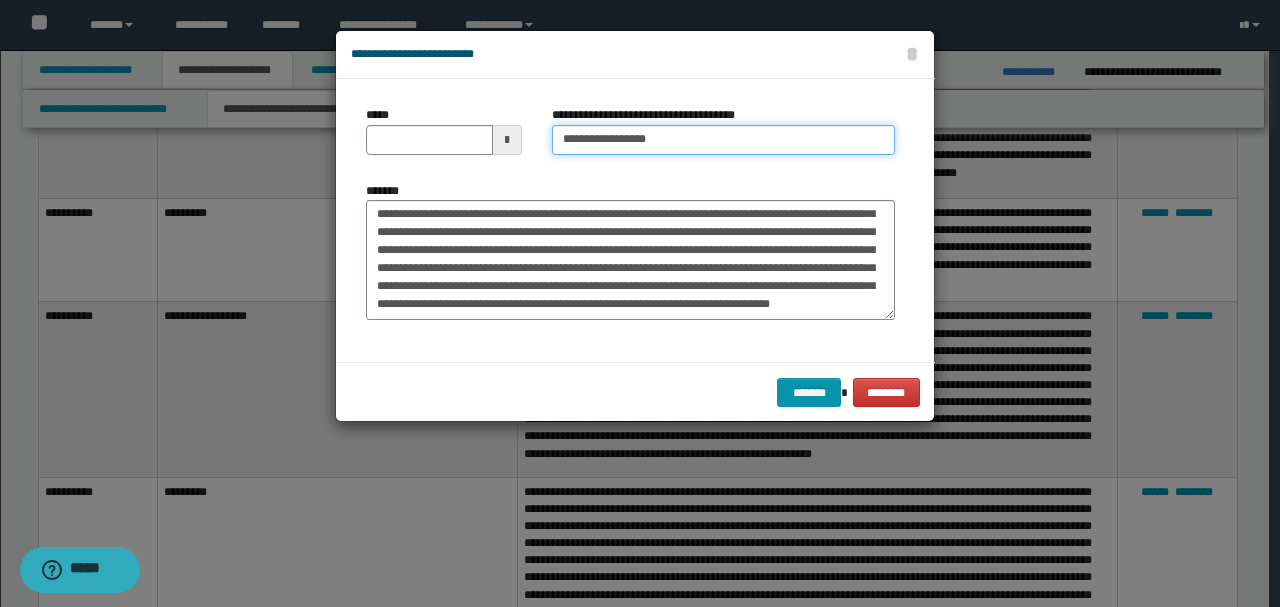 drag, startPoint x: 559, startPoint y: 135, endPoint x: 791, endPoint y: 132, distance: 232.0194 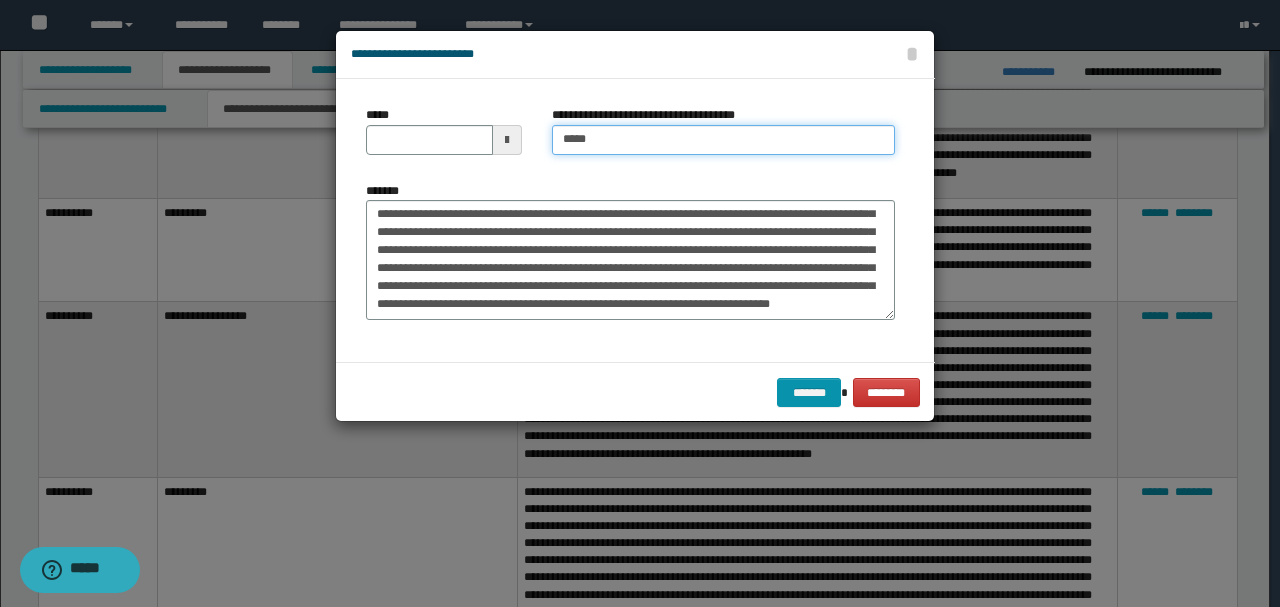 type on "*********" 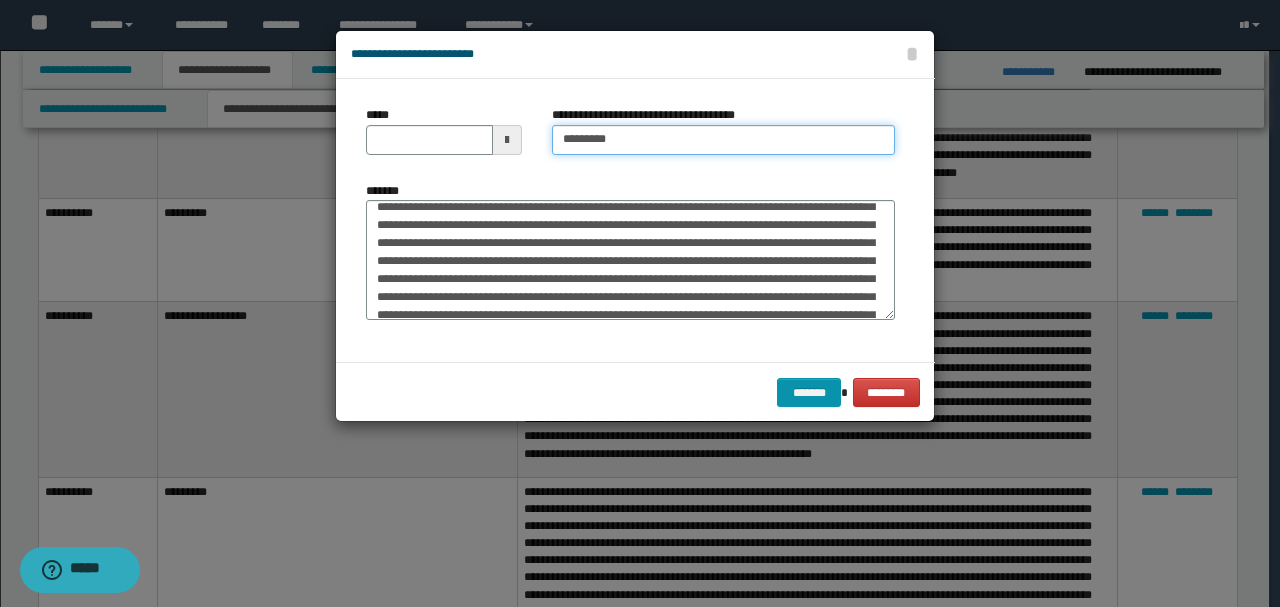 scroll, scrollTop: 0, scrollLeft: 0, axis: both 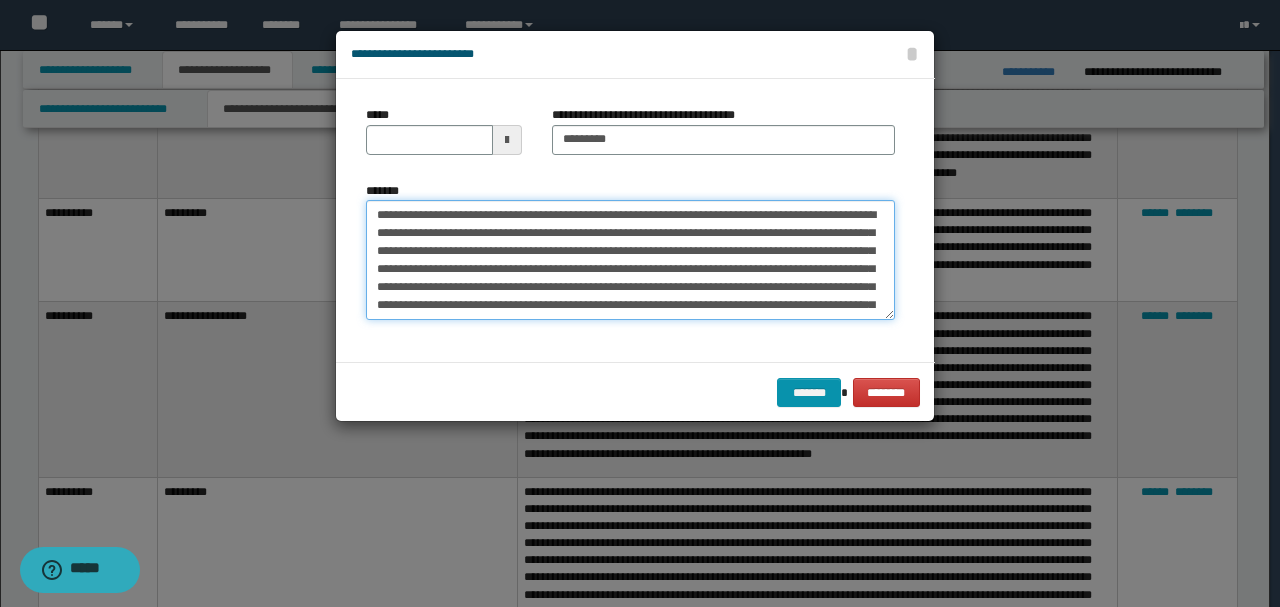 click on "**********" at bounding box center (630, 259) 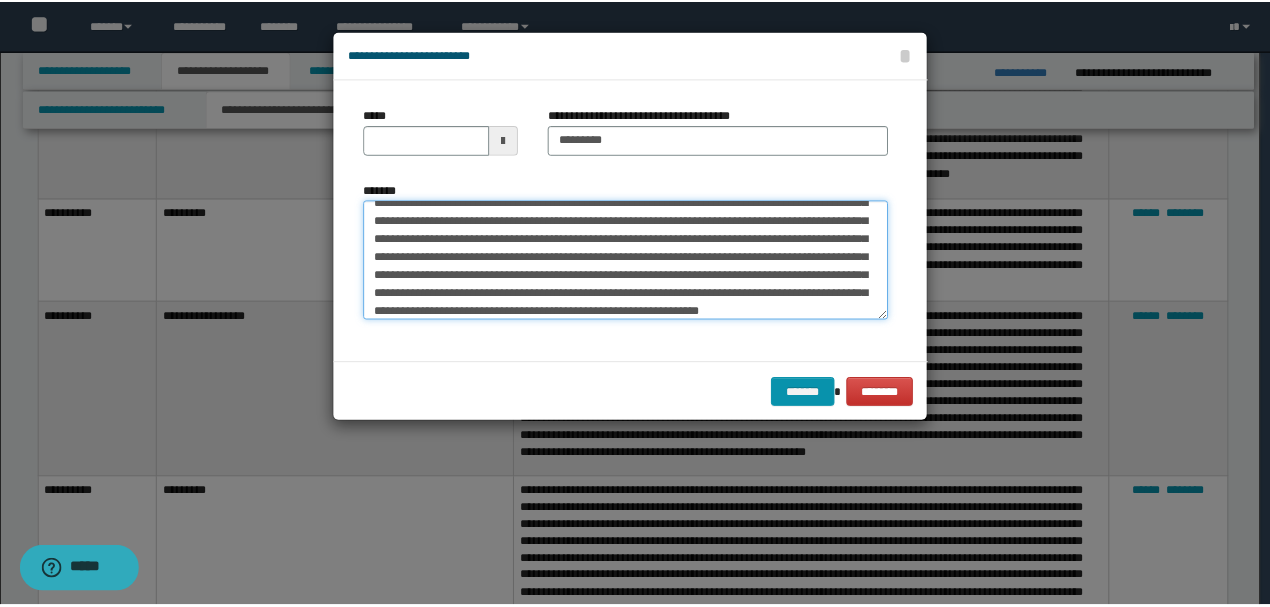 scroll, scrollTop: 90, scrollLeft: 0, axis: vertical 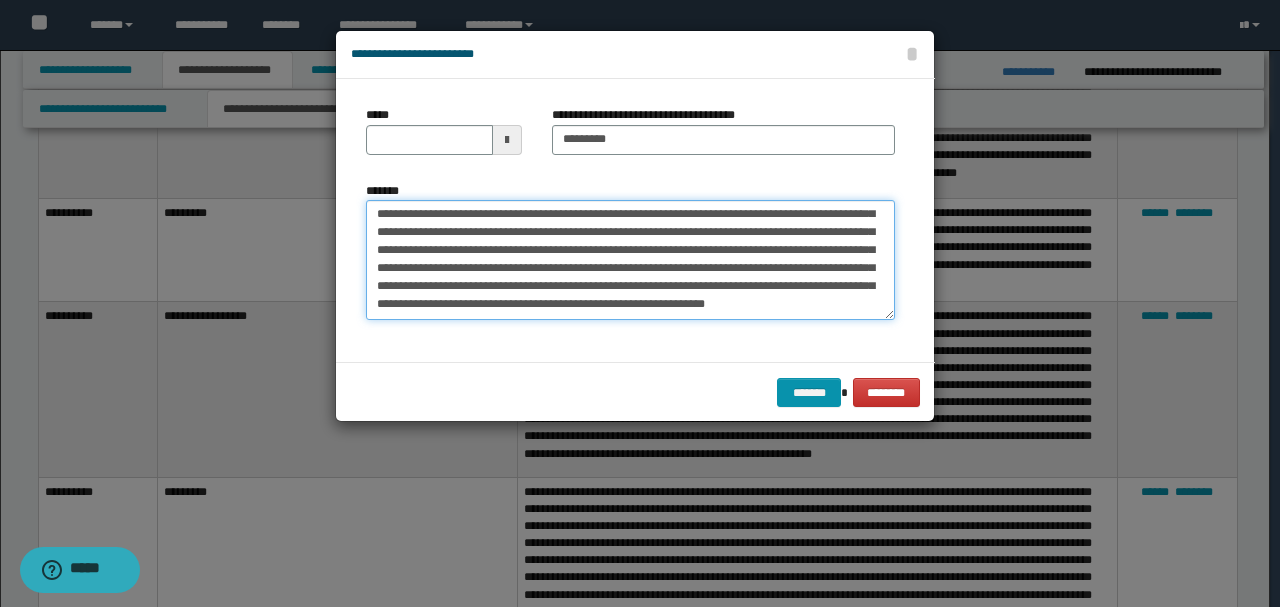 click on "**********" at bounding box center [630, 259] 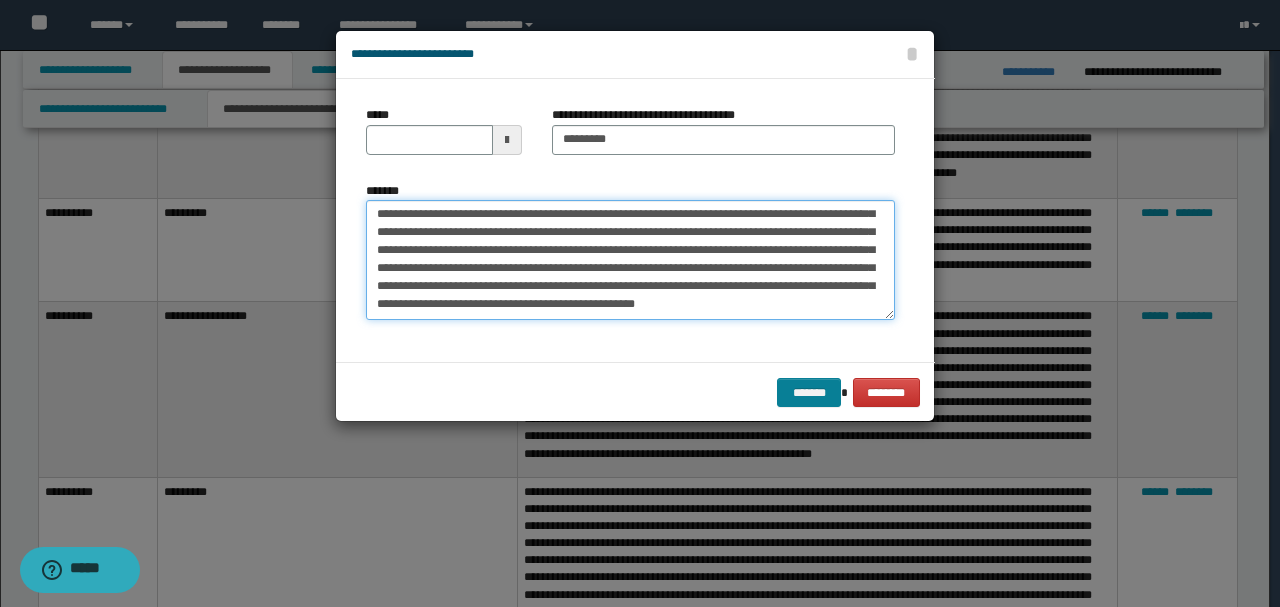 type on "**********" 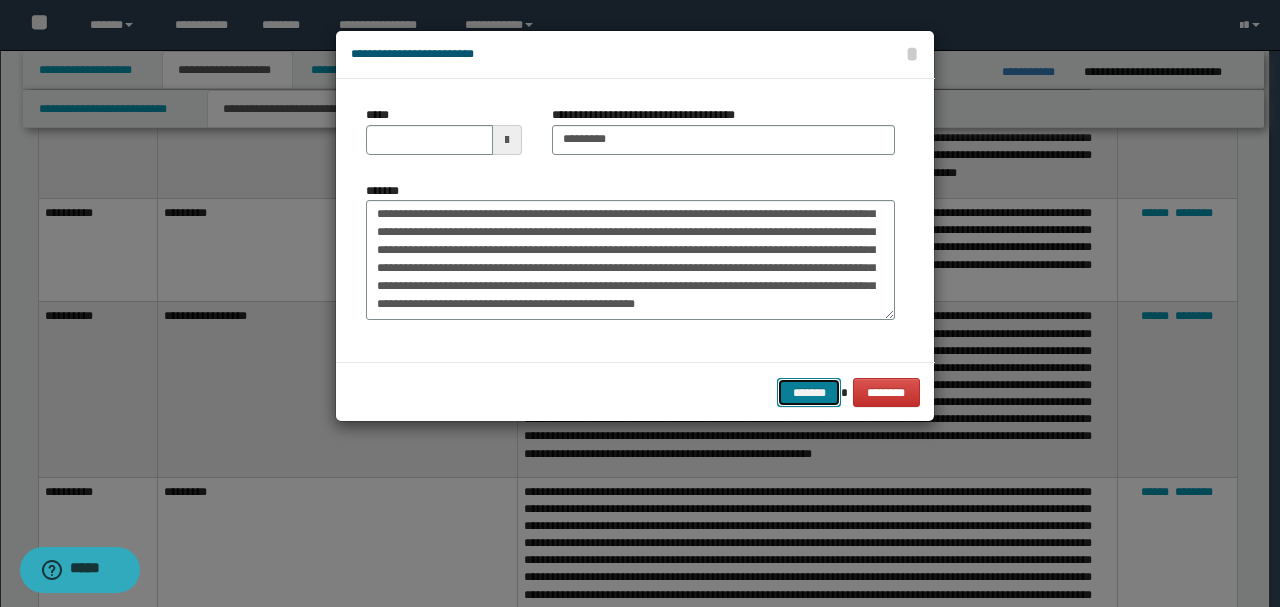 drag, startPoint x: 827, startPoint y: 397, endPoint x: 818, endPoint y: 392, distance: 10.29563 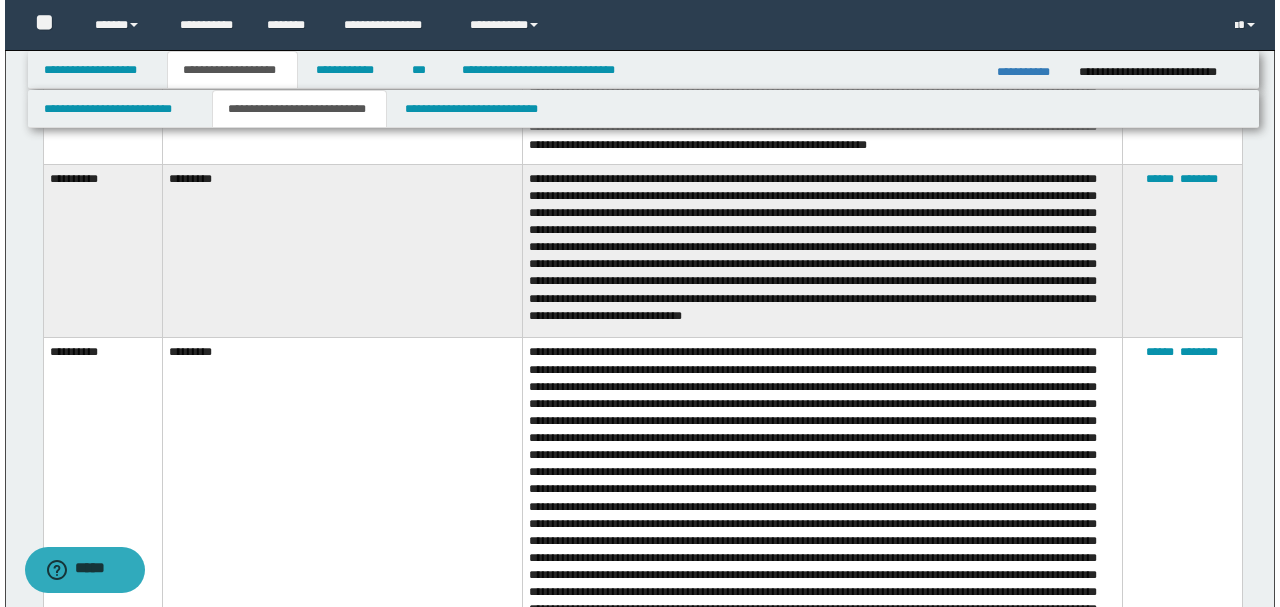 scroll, scrollTop: 2866, scrollLeft: 0, axis: vertical 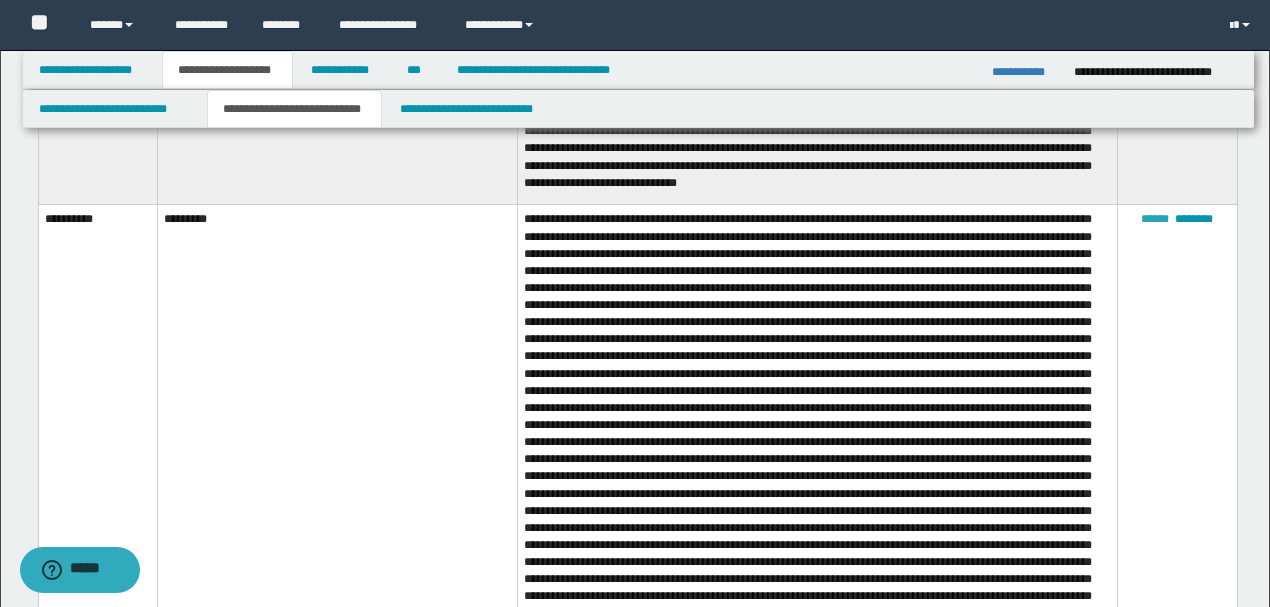 click on "******" at bounding box center (1155, 219) 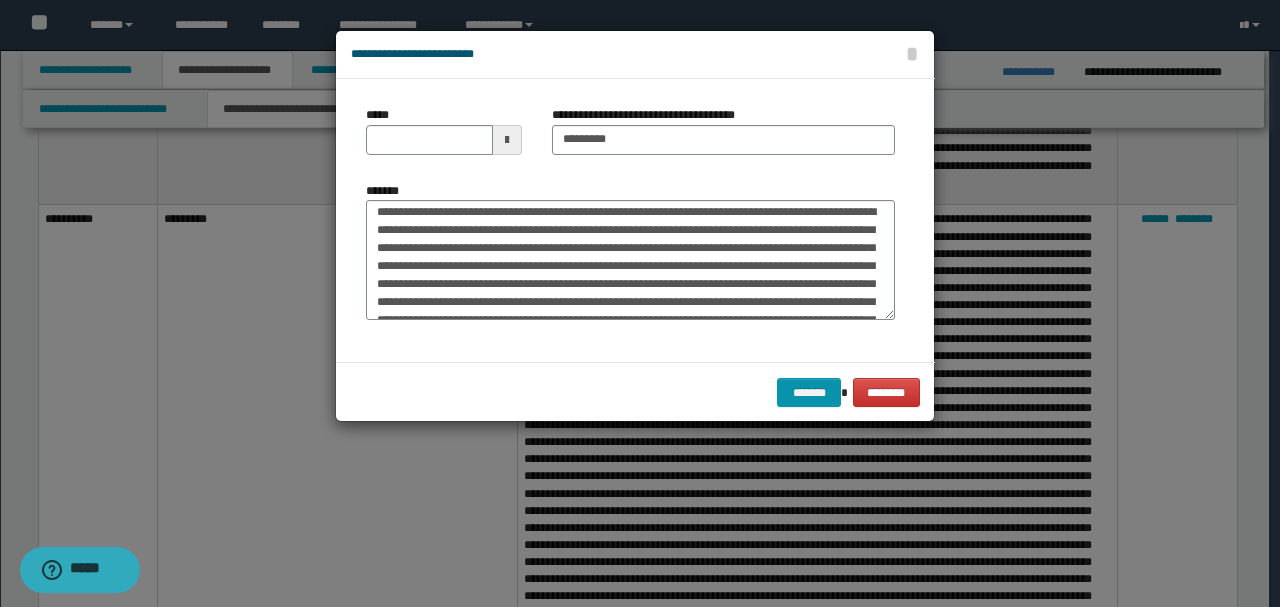 scroll, scrollTop: 0, scrollLeft: 0, axis: both 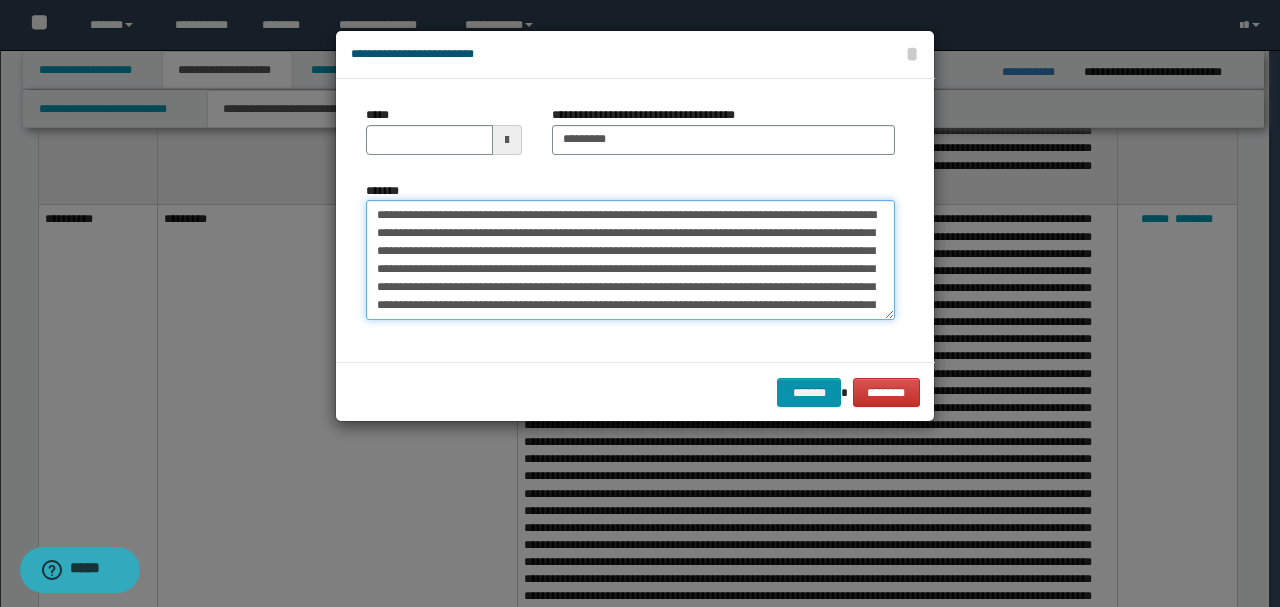 click on "*******" at bounding box center [630, 259] 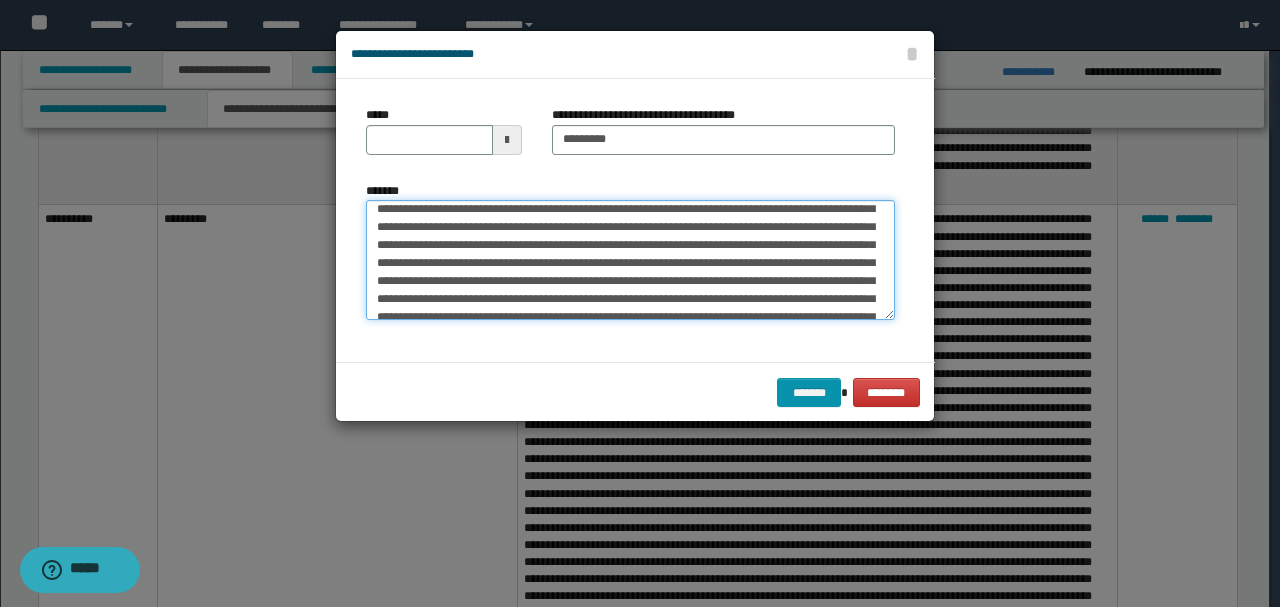 scroll, scrollTop: 200, scrollLeft: 0, axis: vertical 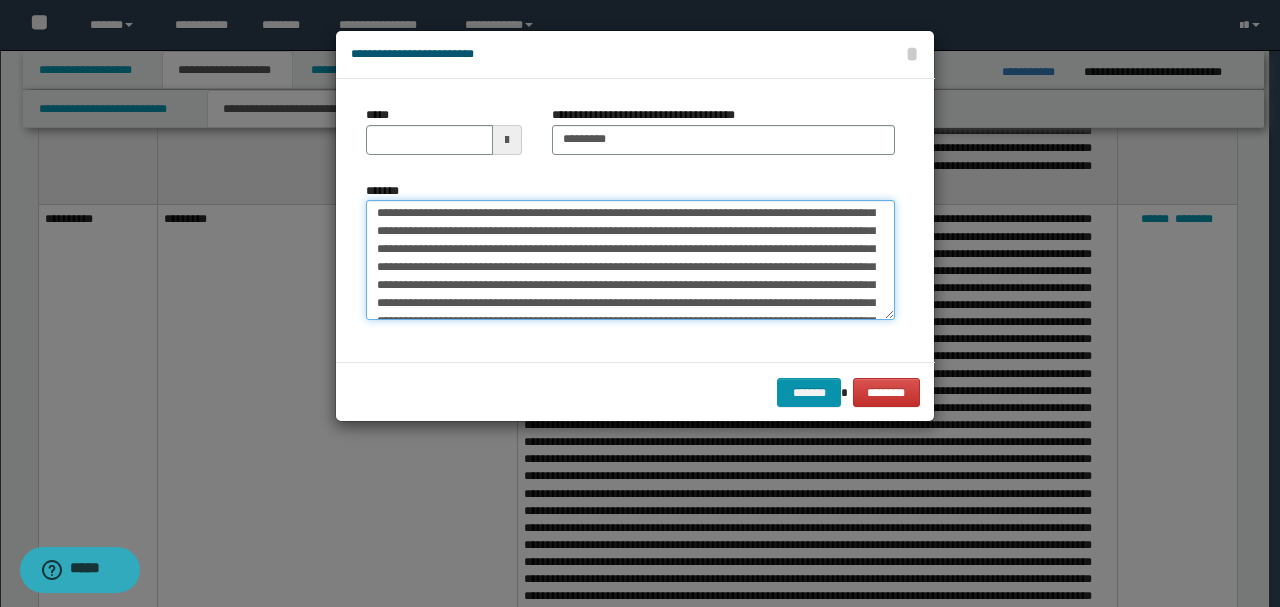 click on "*******" at bounding box center (630, 259) 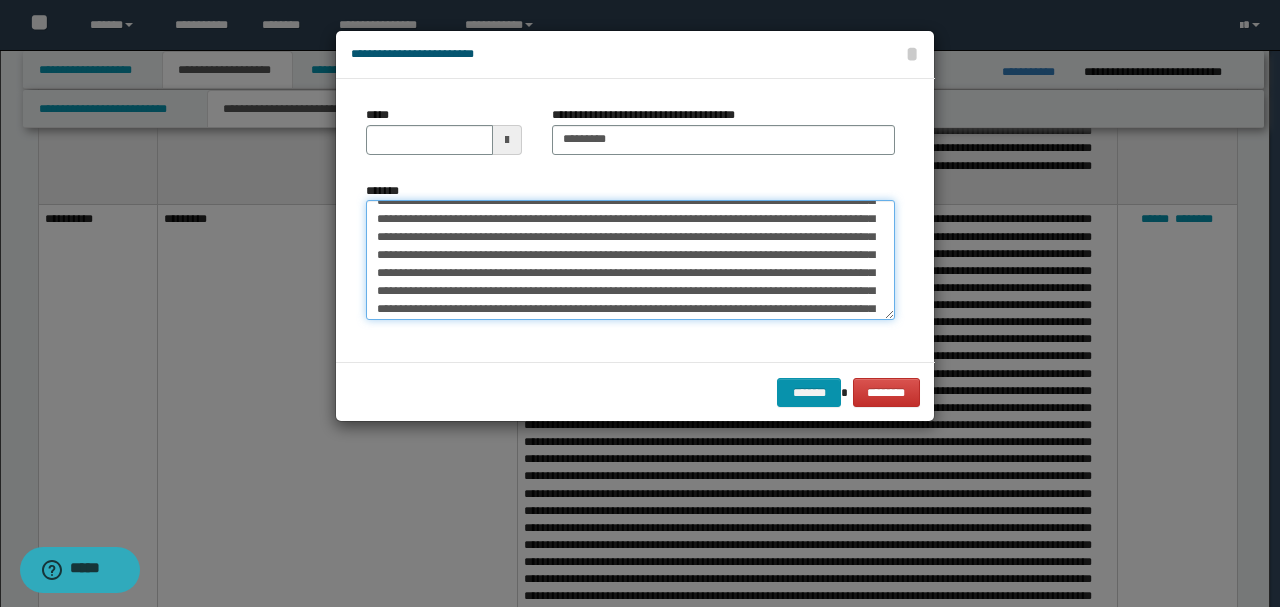 scroll, scrollTop: 333, scrollLeft: 0, axis: vertical 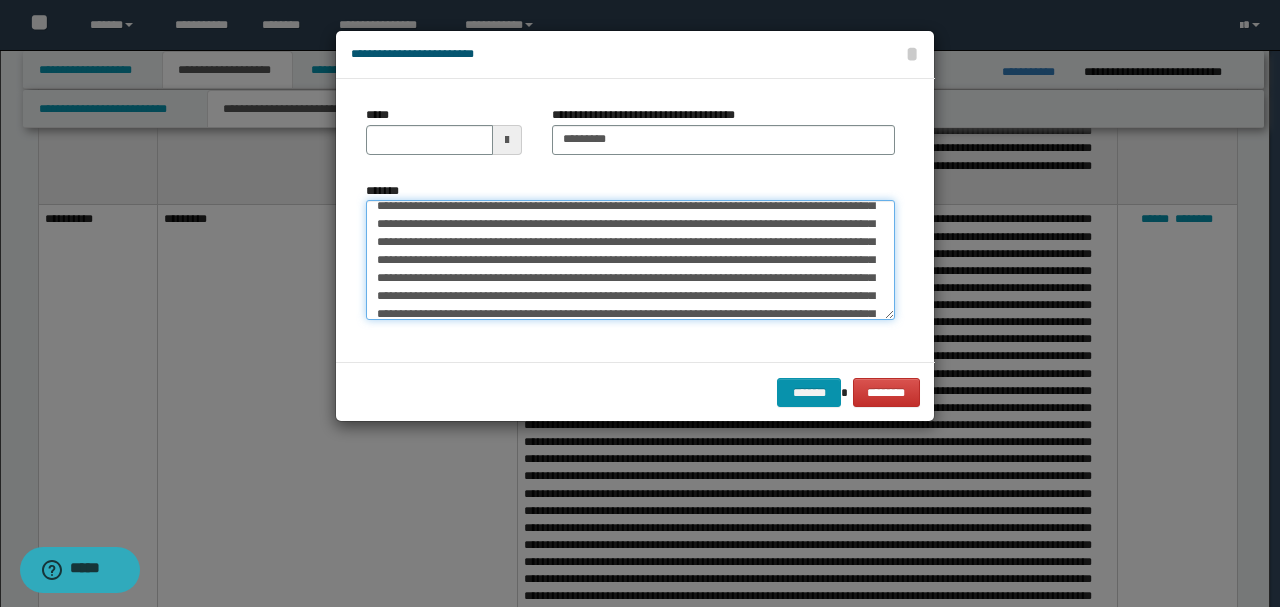 click on "*******" at bounding box center [630, 259] 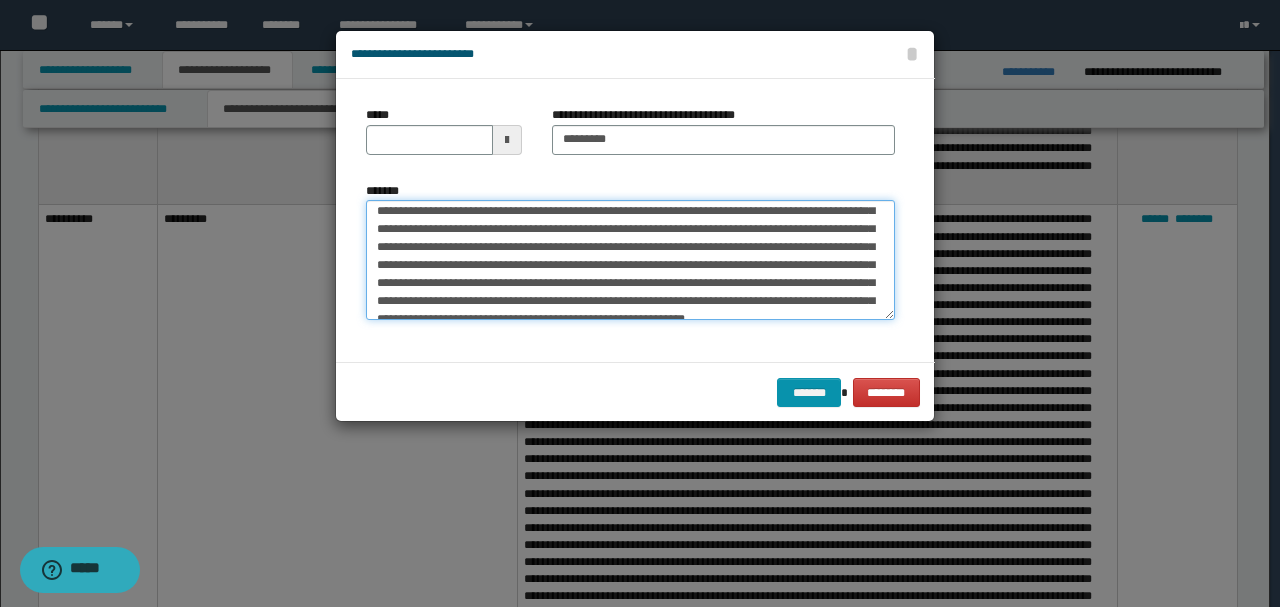 scroll, scrollTop: 466, scrollLeft: 0, axis: vertical 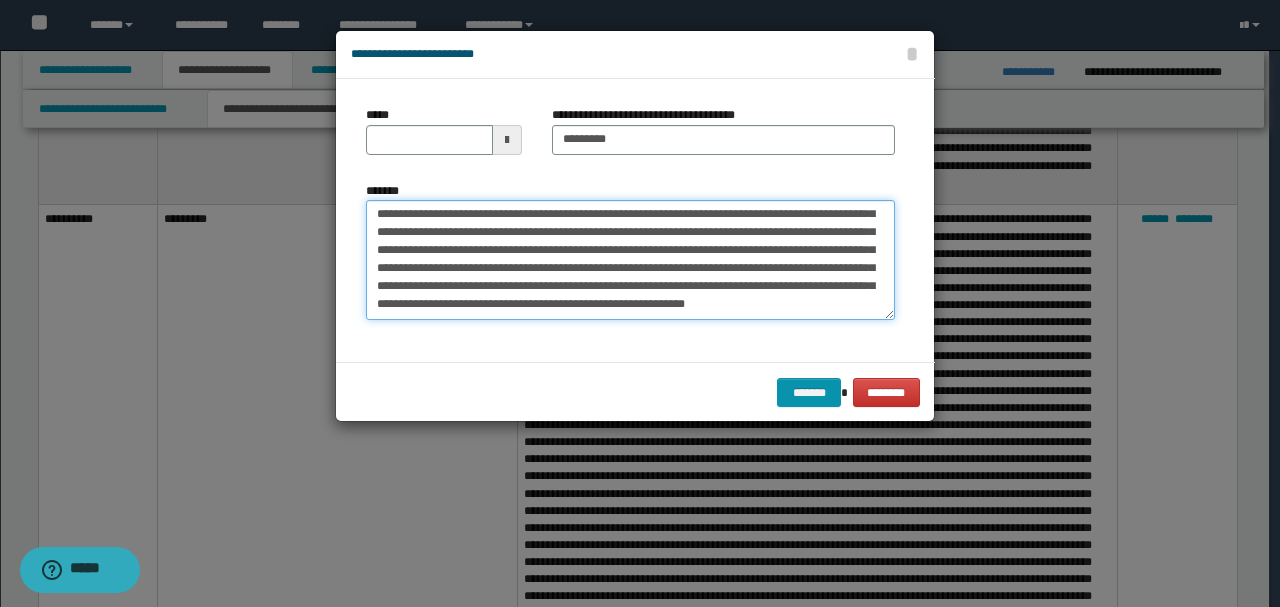 click on "*******" at bounding box center (630, 259) 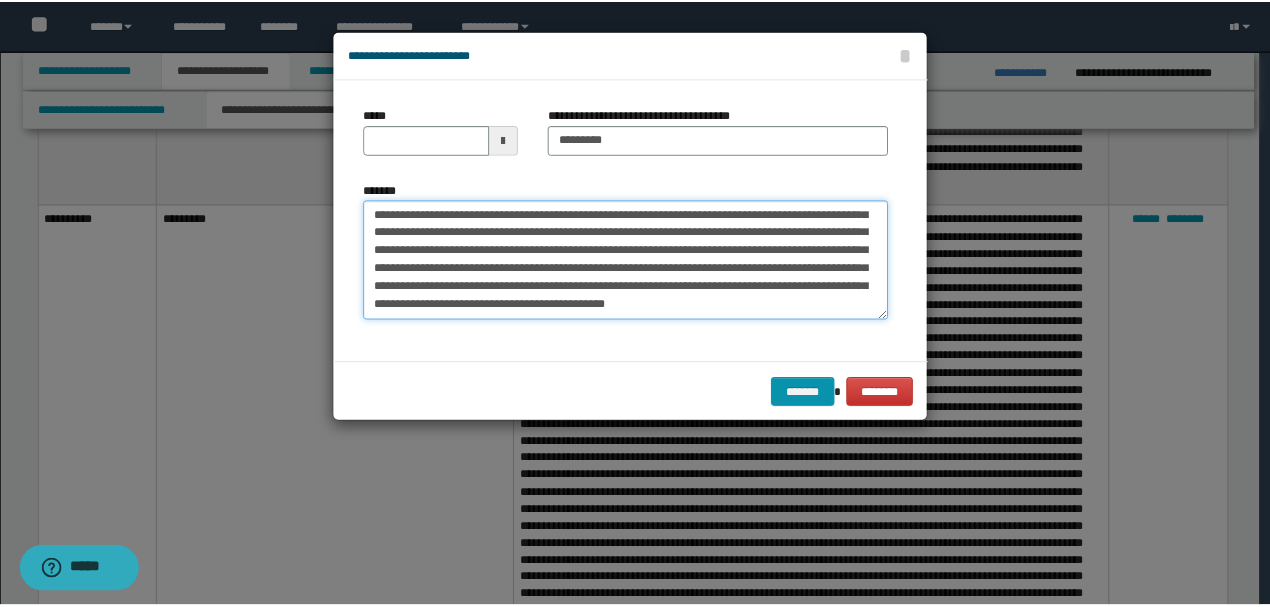 scroll, scrollTop: 468, scrollLeft: 0, axis: vertical 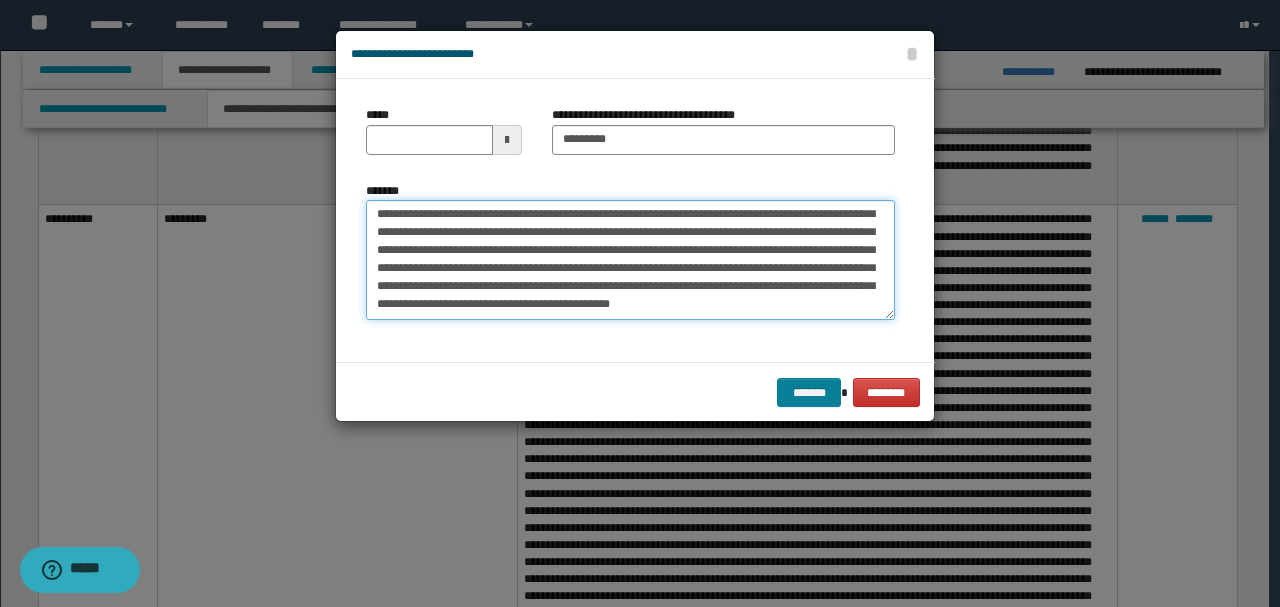 type on "**********" 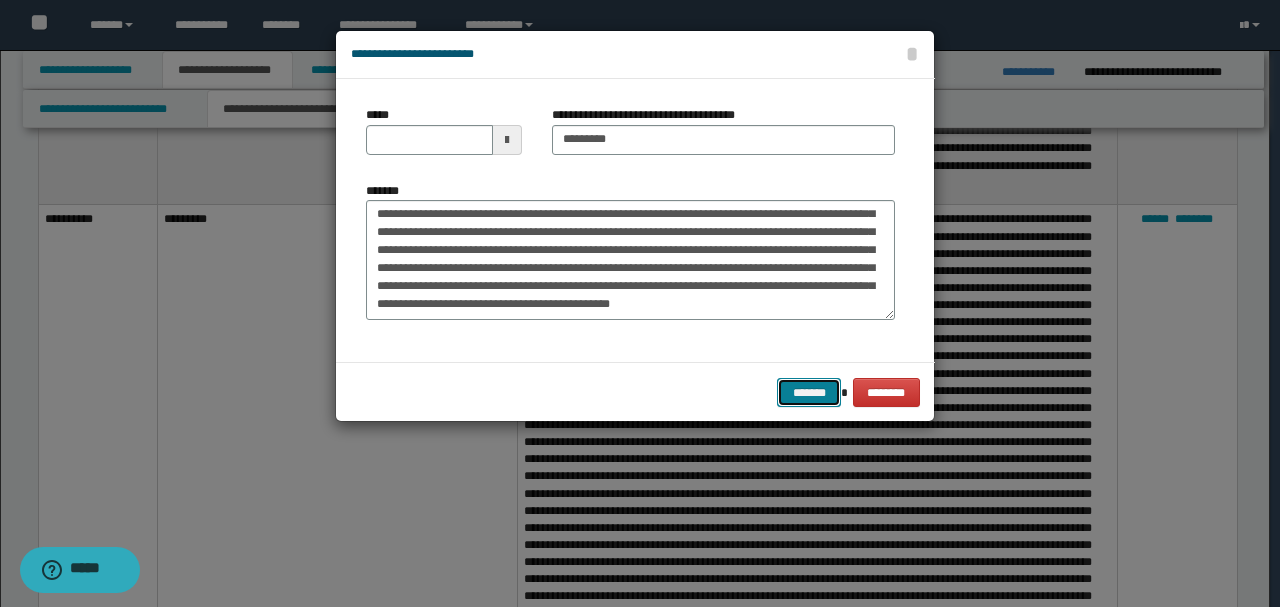 click on "*******" at bounding box center (809, 392) 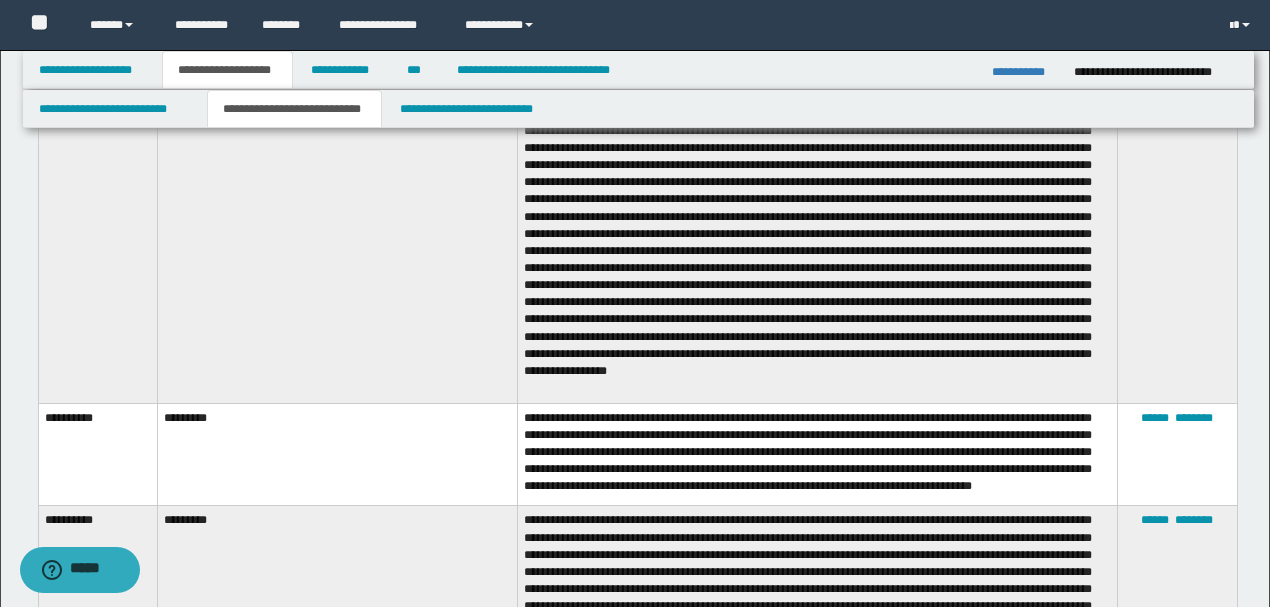 scroll, scrollTop: 3666, scrollLeft: 0, axis: vertical 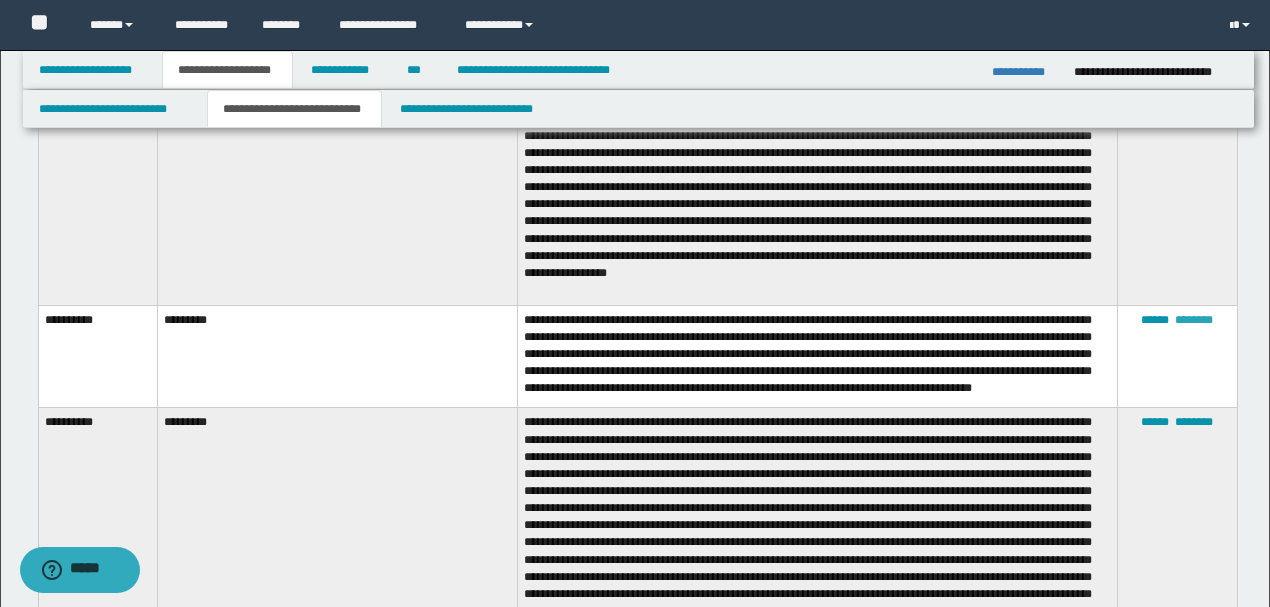 click on "********" at bounding box center [1194, 320] 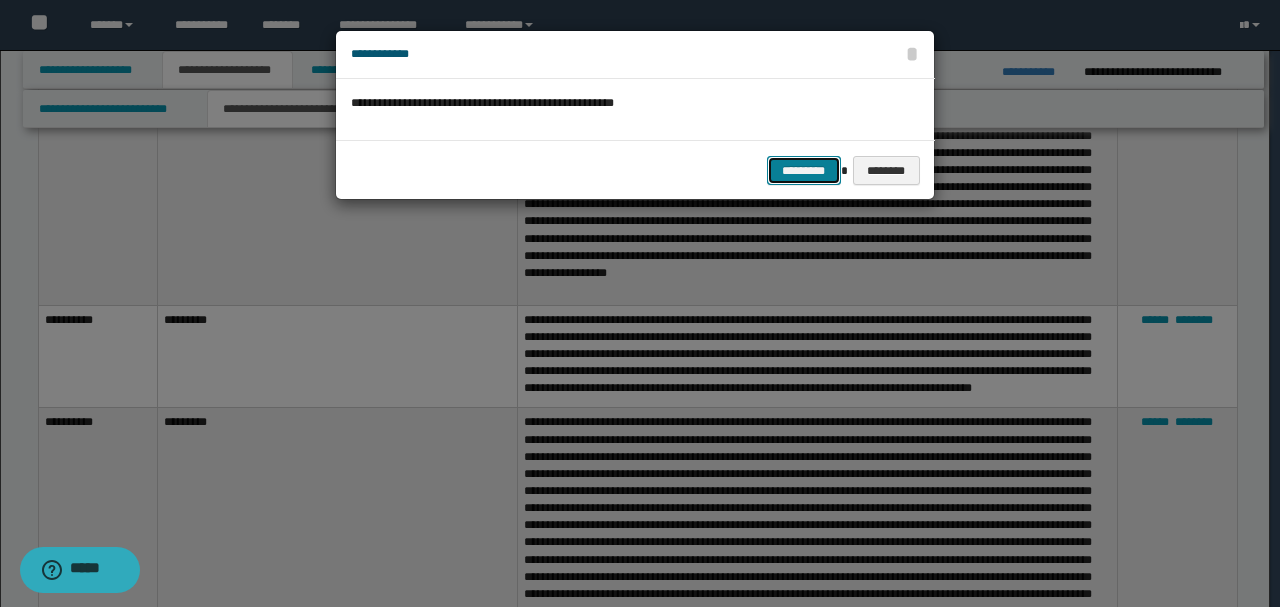 click on "*********" at bounding box center (804, 170) 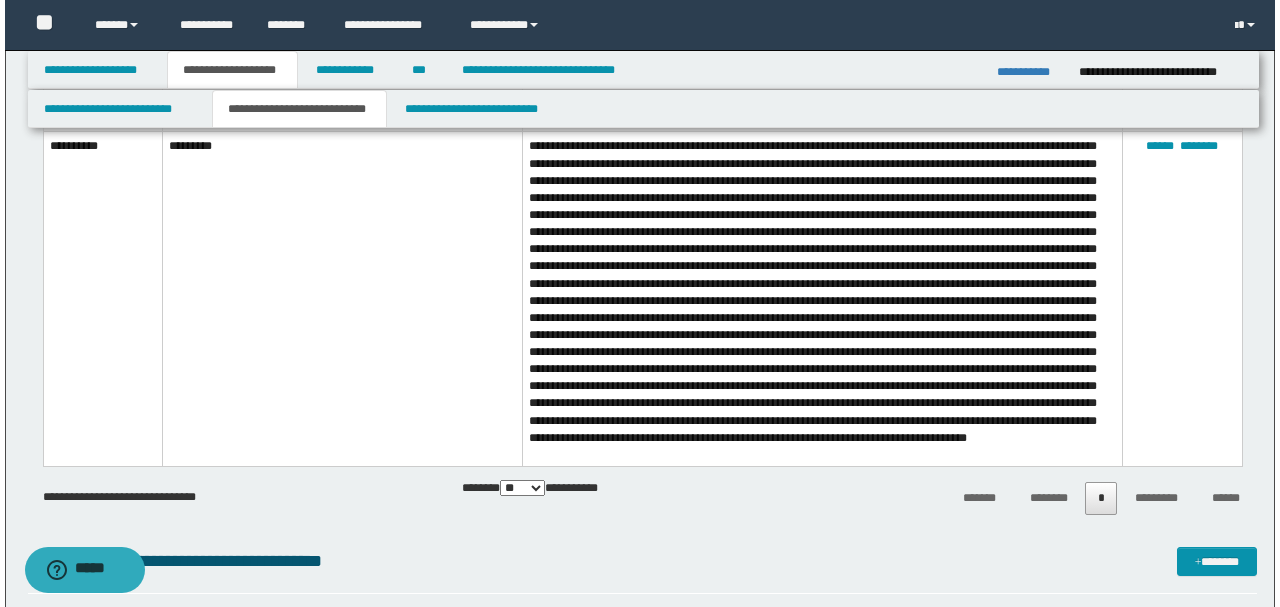 scroll, scrollTop: 3800, scrollLeft: 0, axis: vertical 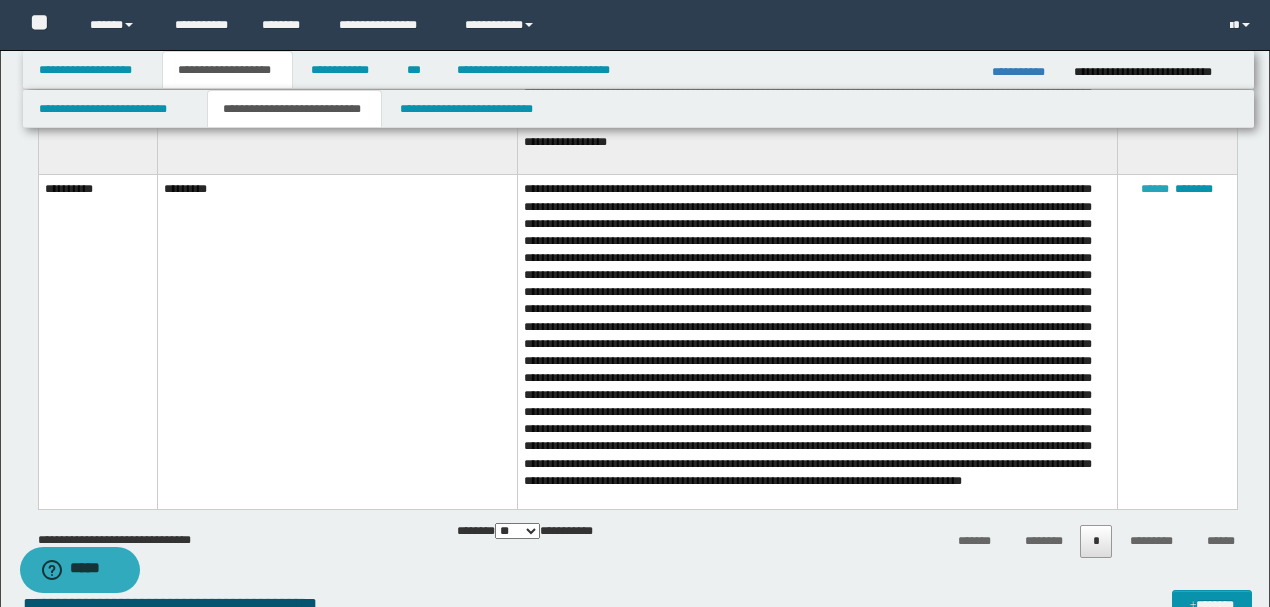 click on "******" at bounding box center (1155, 189) 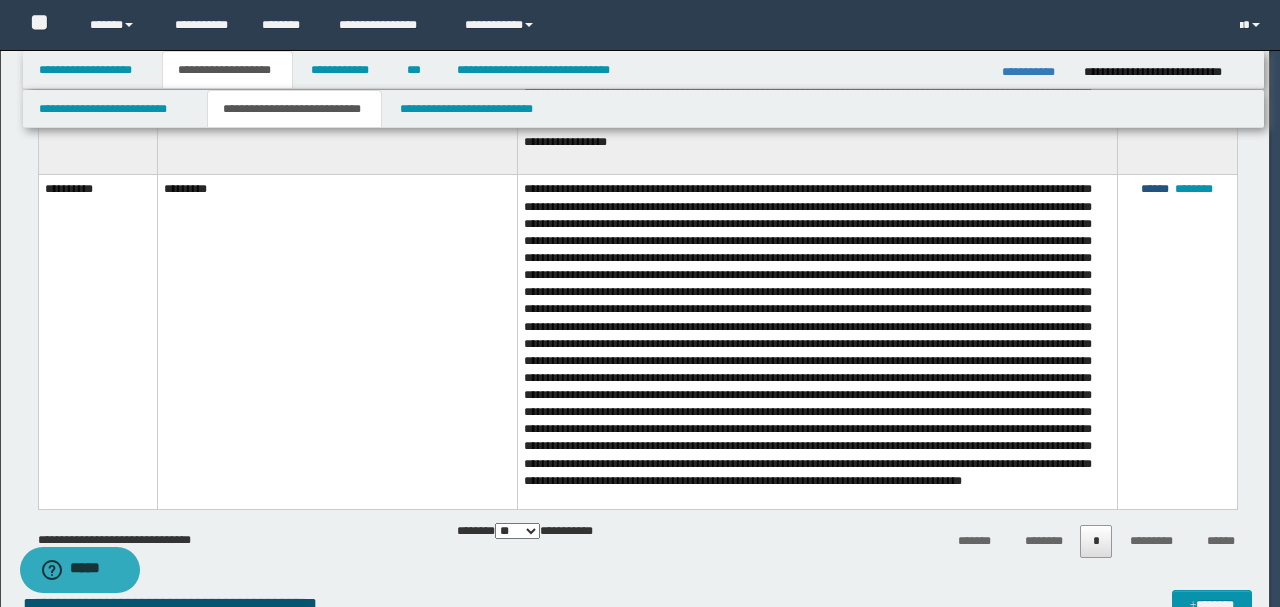 scroll, scrollTop: 306, scrollLeft: 0, axis: vertical 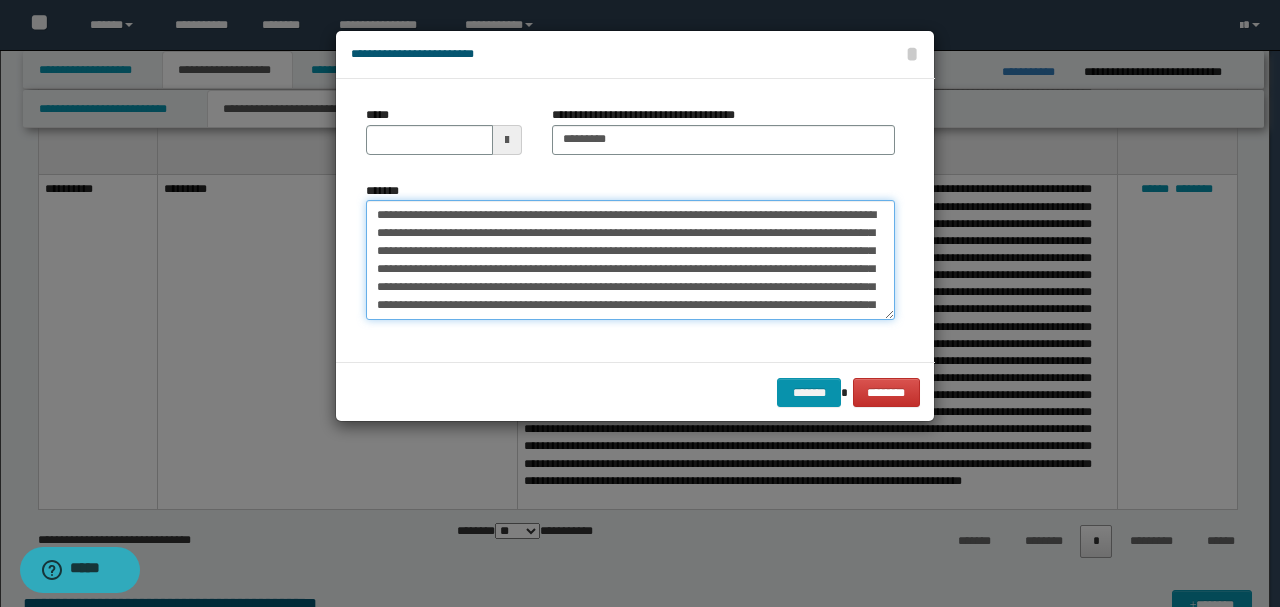 click on "*******" at bounding box center (630, 259) 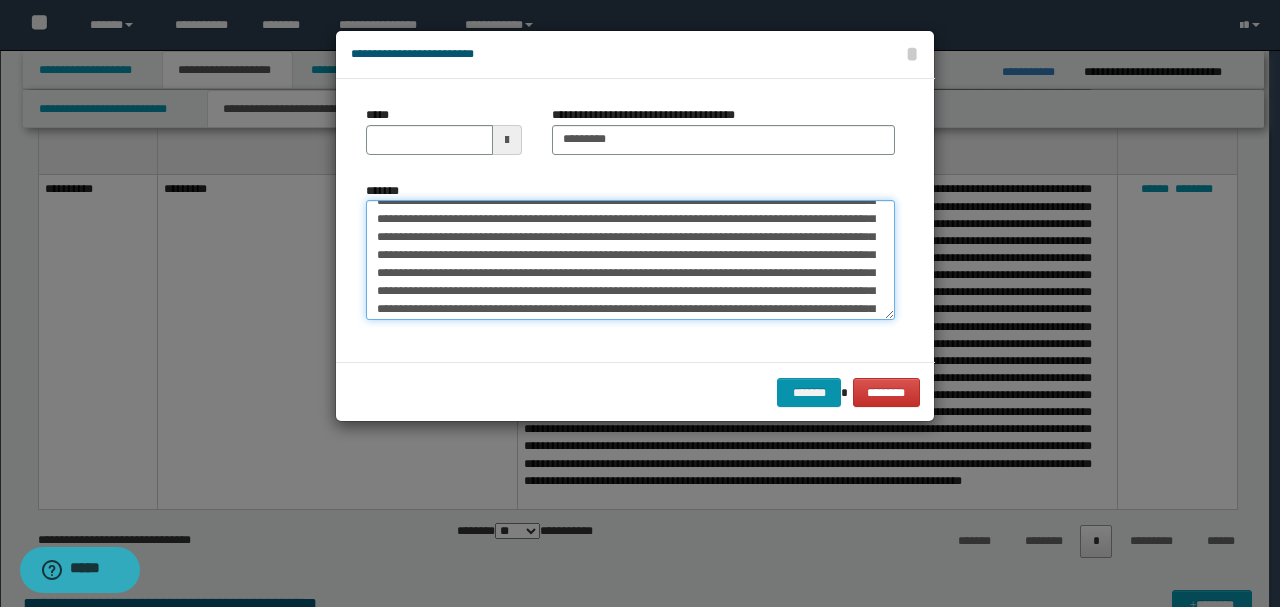 scroll, scrollTop: 200, scrollLeft: 0, axis: vertical 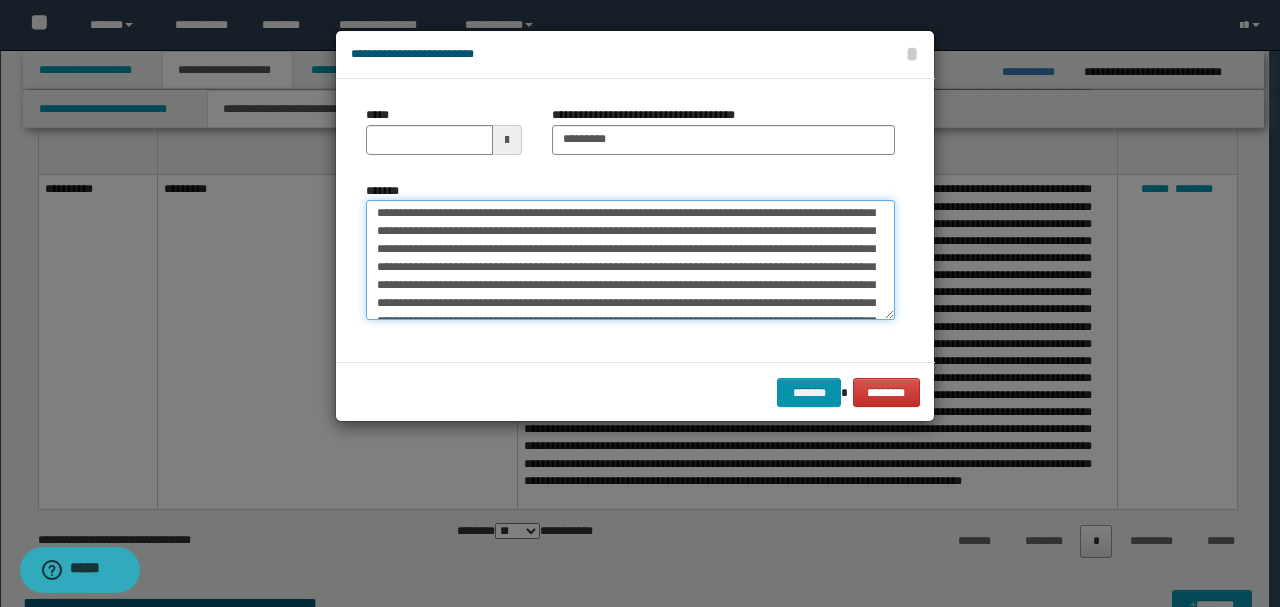 click on "*******" at bounding box center (630, 259) 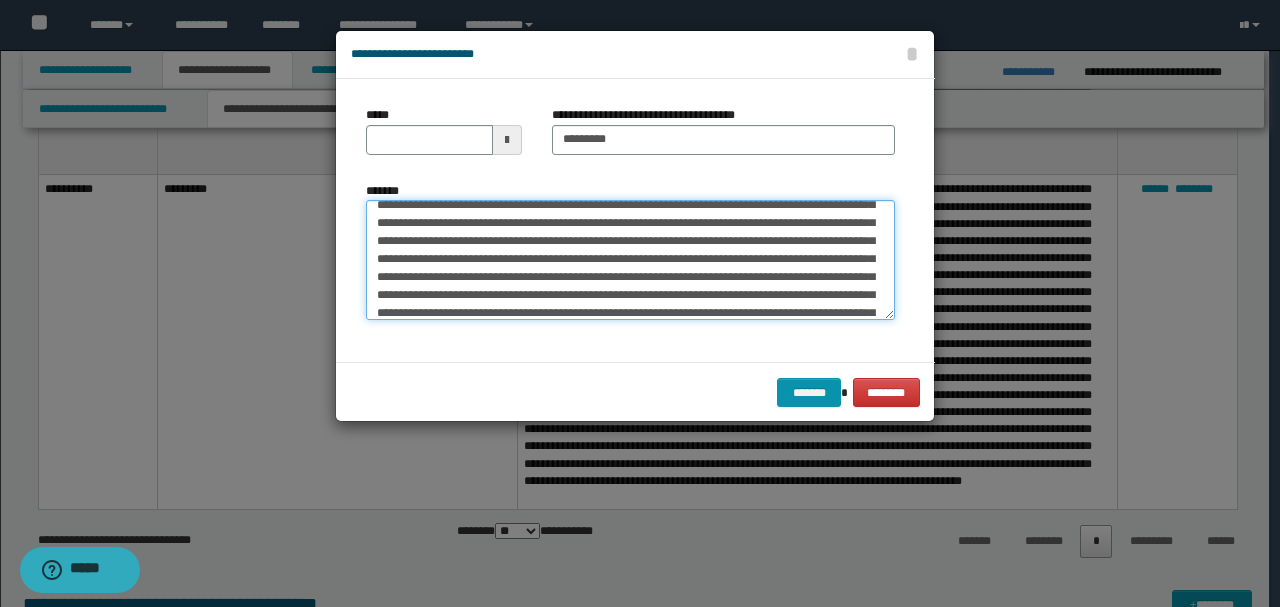 scroll, scrollTop: 239, scrollLeft: 0, axis: vertical 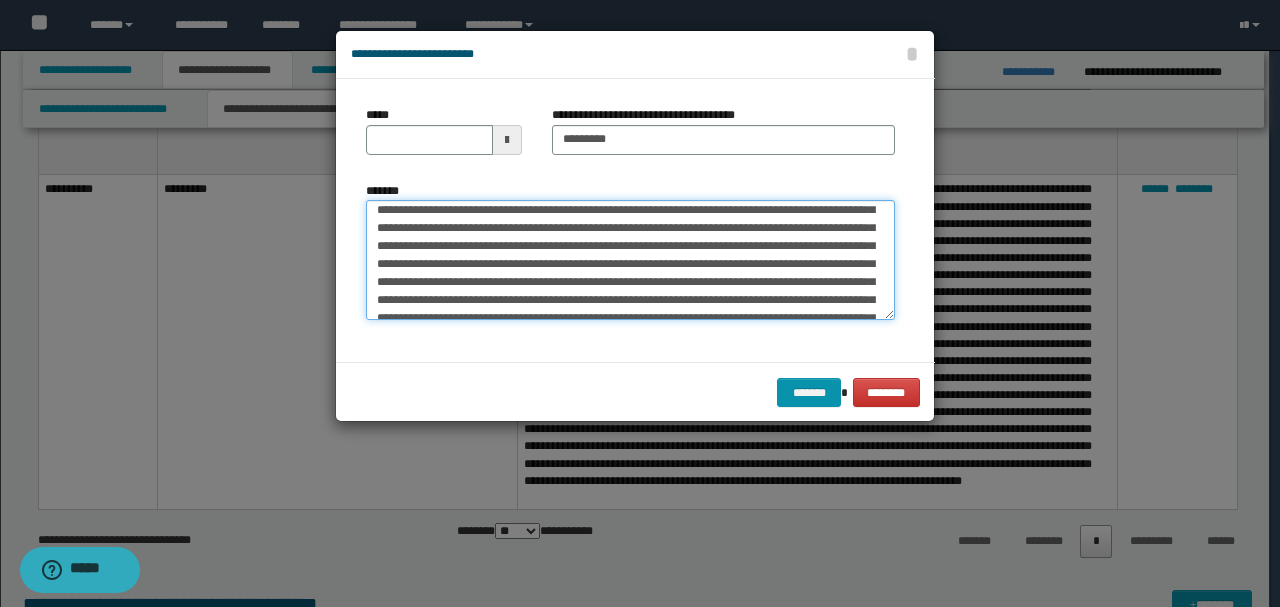 drag, startPoint x: 660, startPoint y: 249, endPoint x: 675, endPoint y: 250, distance: 15.033297 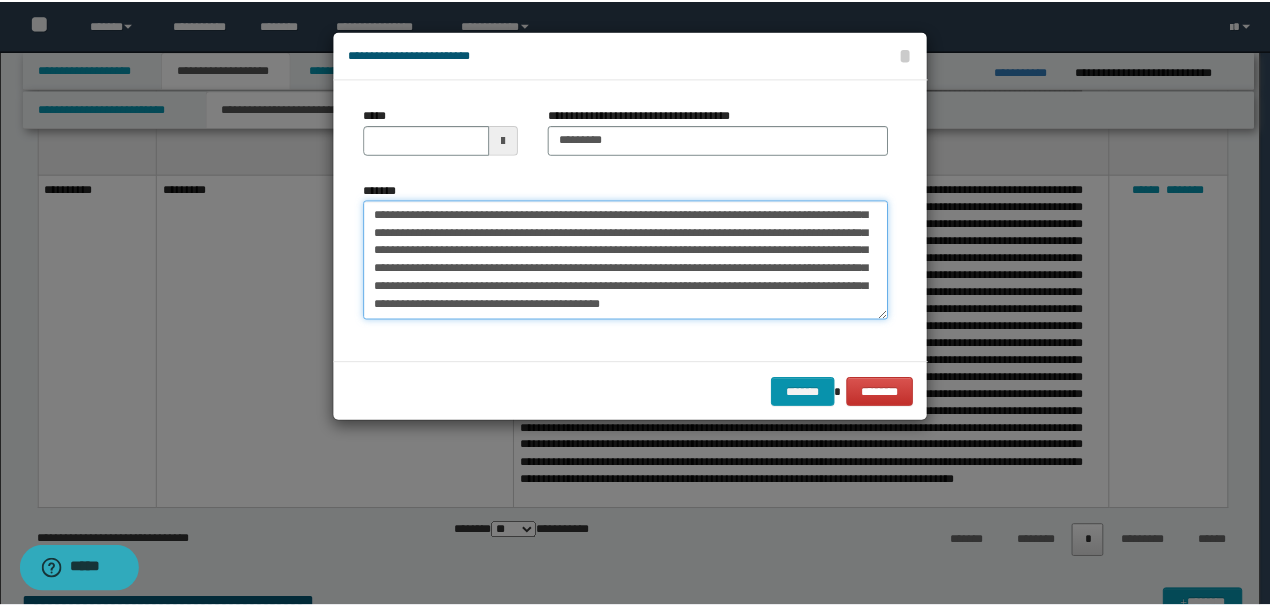scroll, scrollTop: 306, scrollLeft: 0, axis: vertical 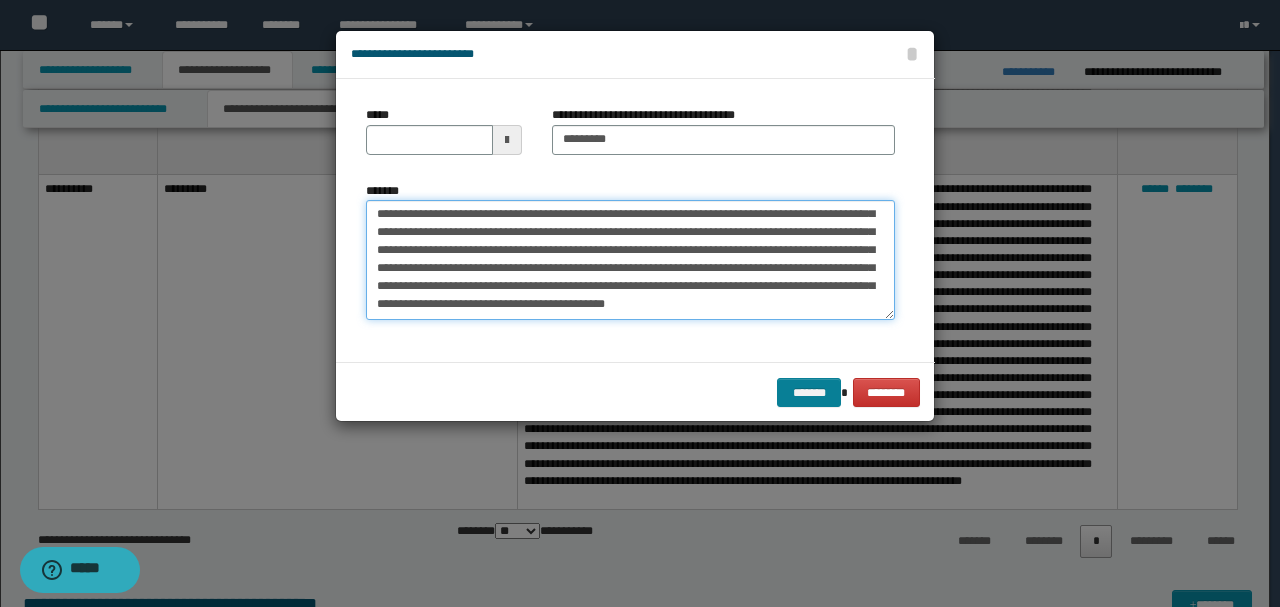 type on "**********" 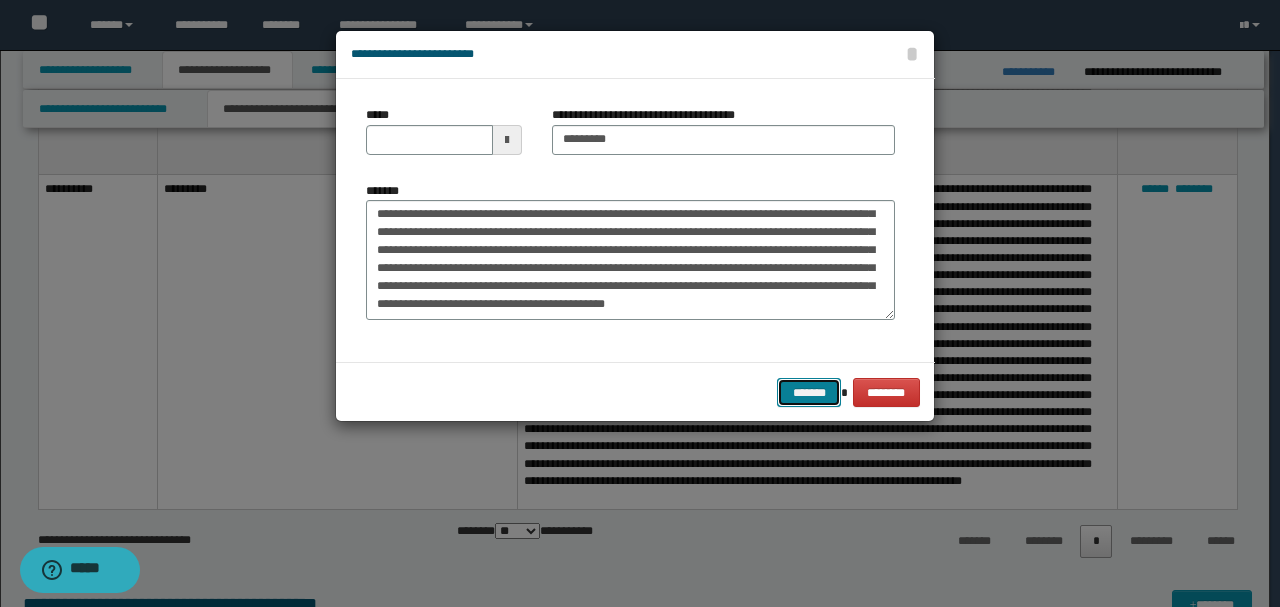 click on "*******" at bounding box center [809, 392] 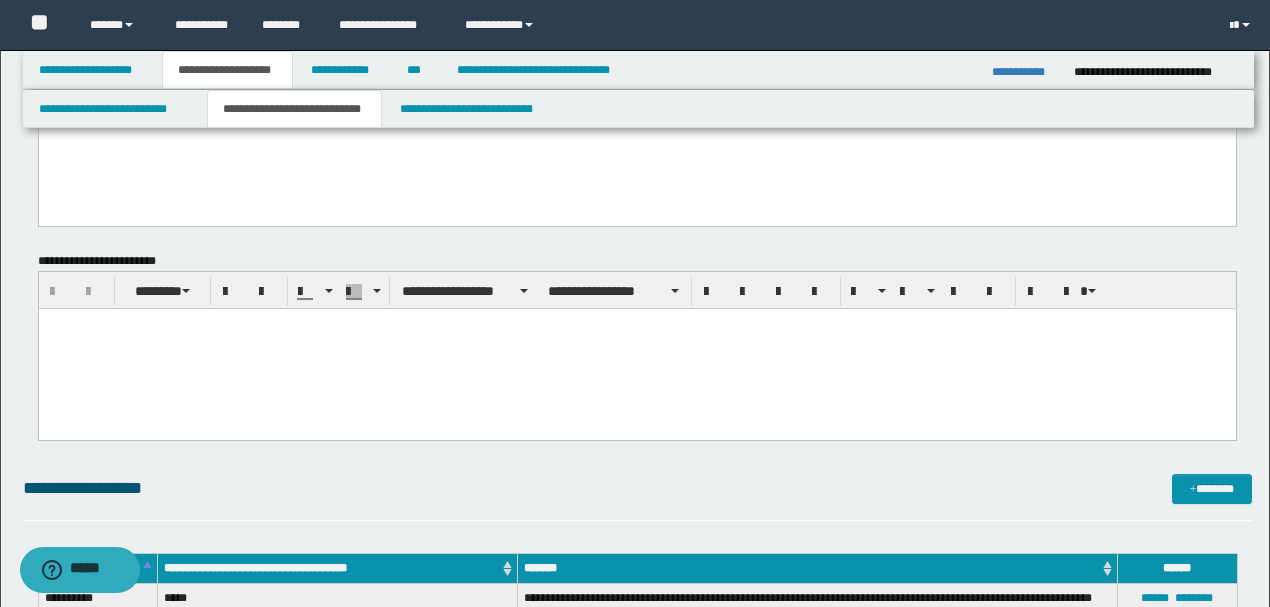 scroll, scrollTop: 1733, scrollLeft: 0, axis: vertical 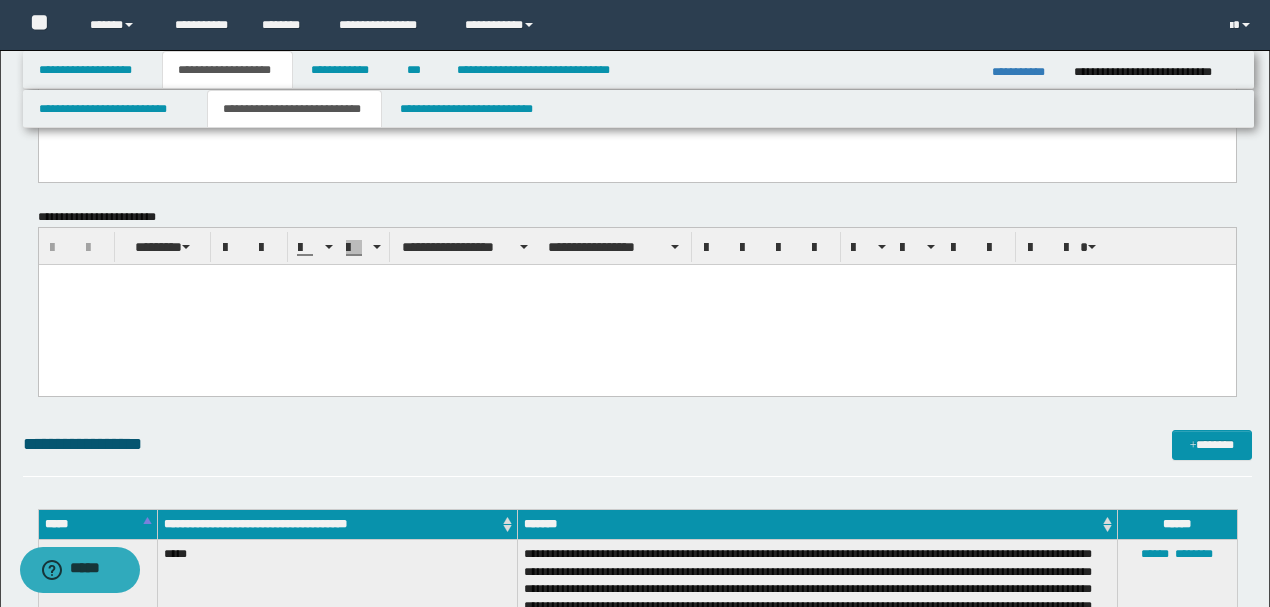 click at bounding box center [636, 305] 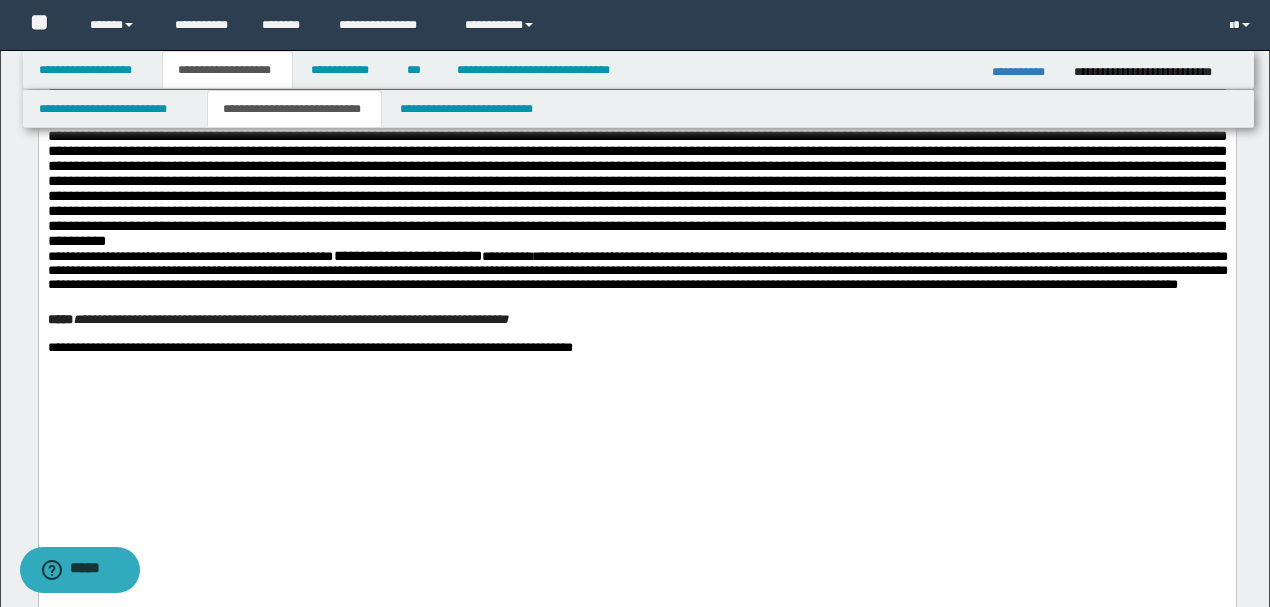 scroll, scrollTop: 2200, scrollLeft: 0, axis: vertical 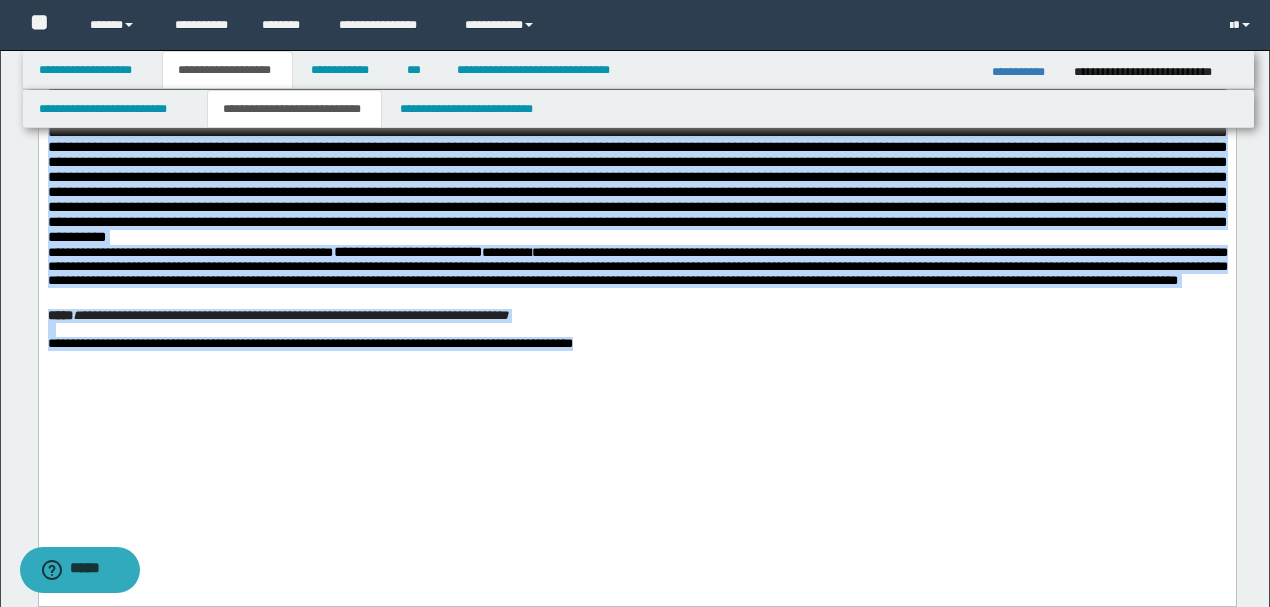 drag, startPoint x: 46, startPoint y: -187, endPoint x: 842, endPoint y: 471, distance: 1032.7535 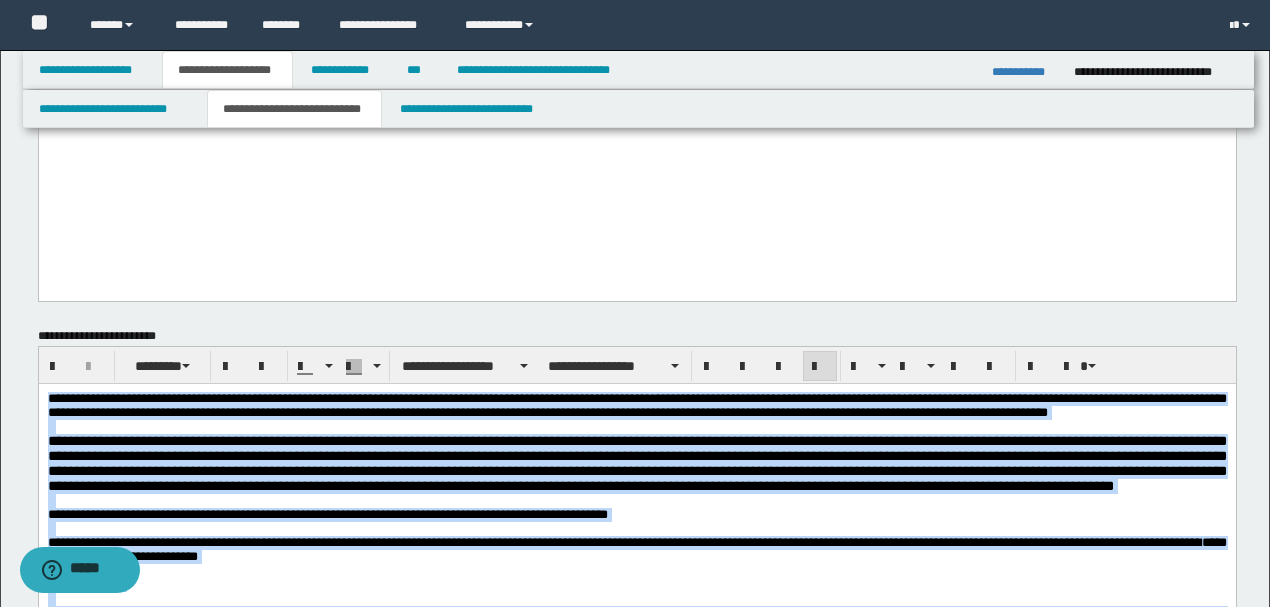 scroll, scrollTop: 1600, scrollLeft: 0, axis: vertical 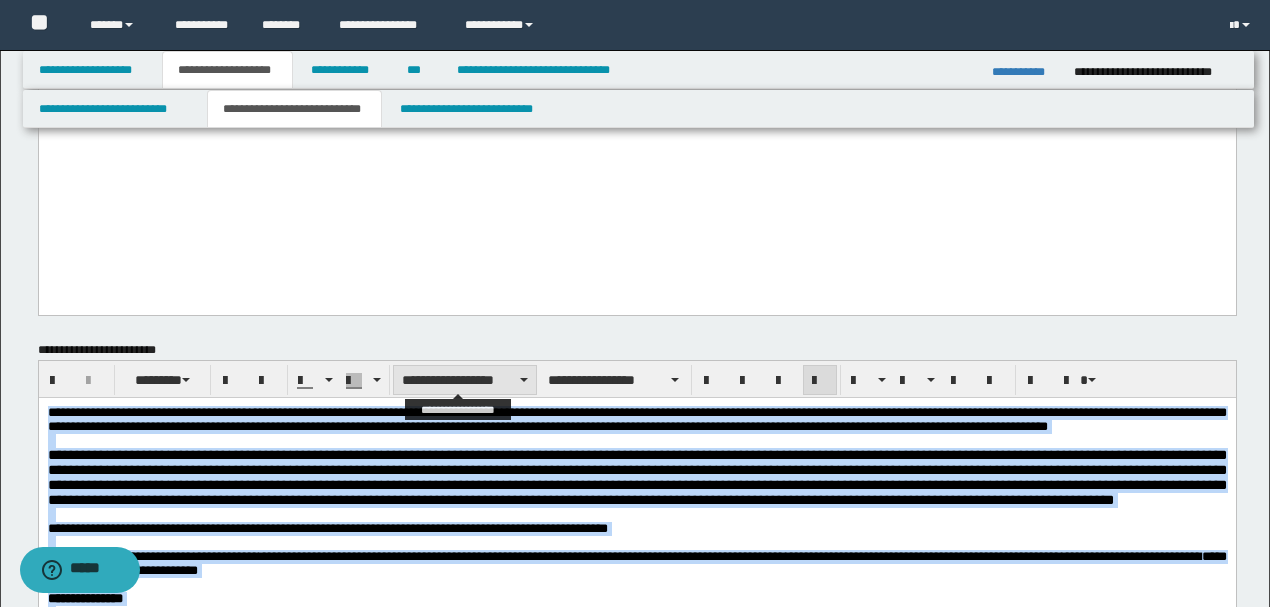 click on "**********" at bounding box center (465, 380) 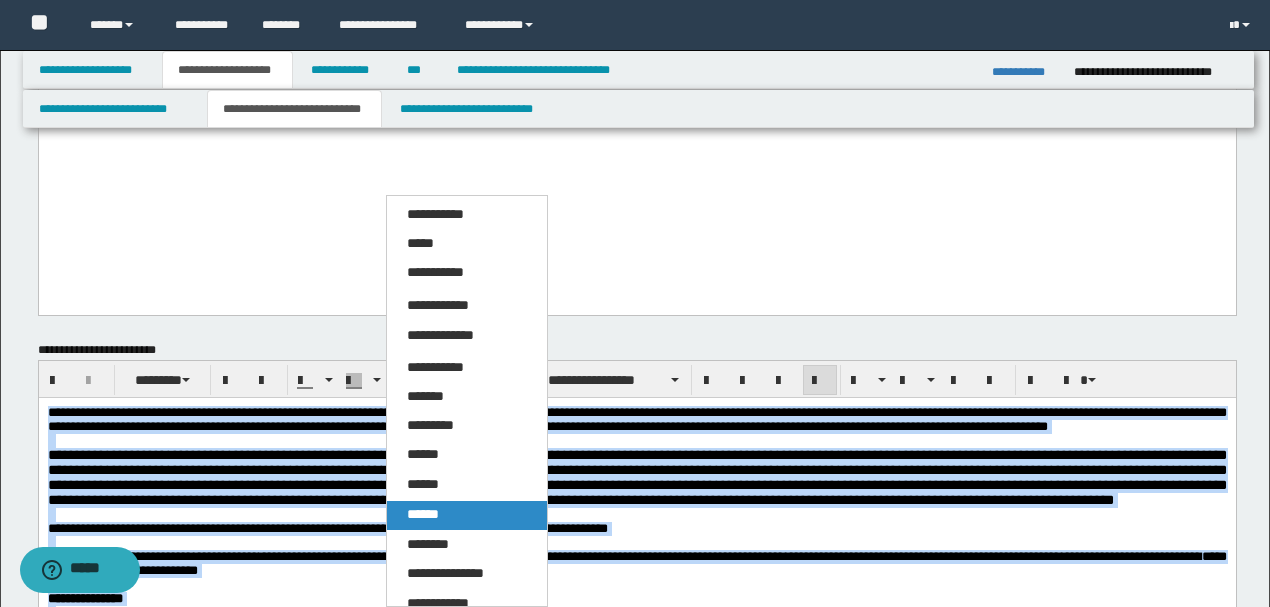 click on "******" at bounding box center [423, 514] 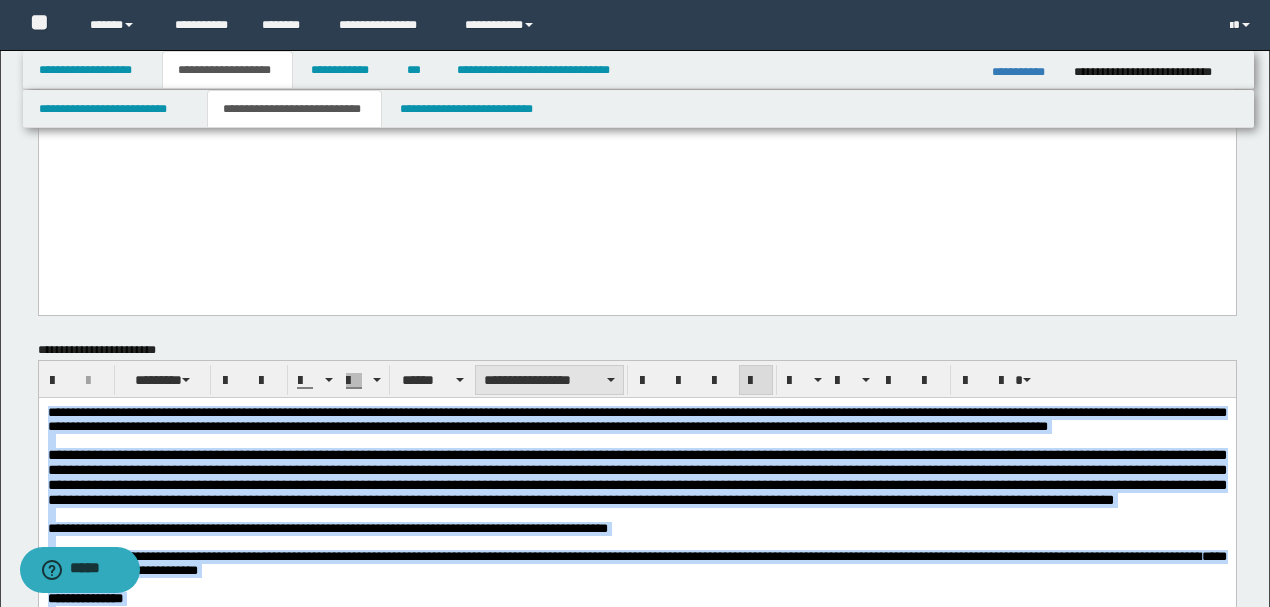 click on "**********" at bounding box center [549, 380] 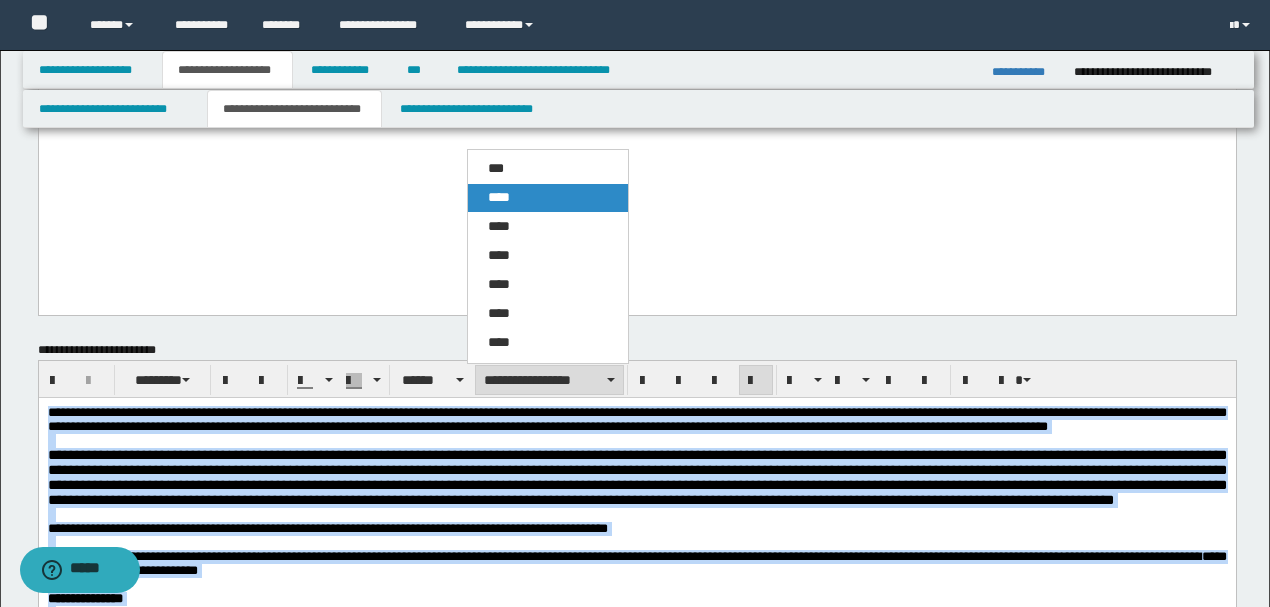 click on "****" at bounding box center [499, 197] 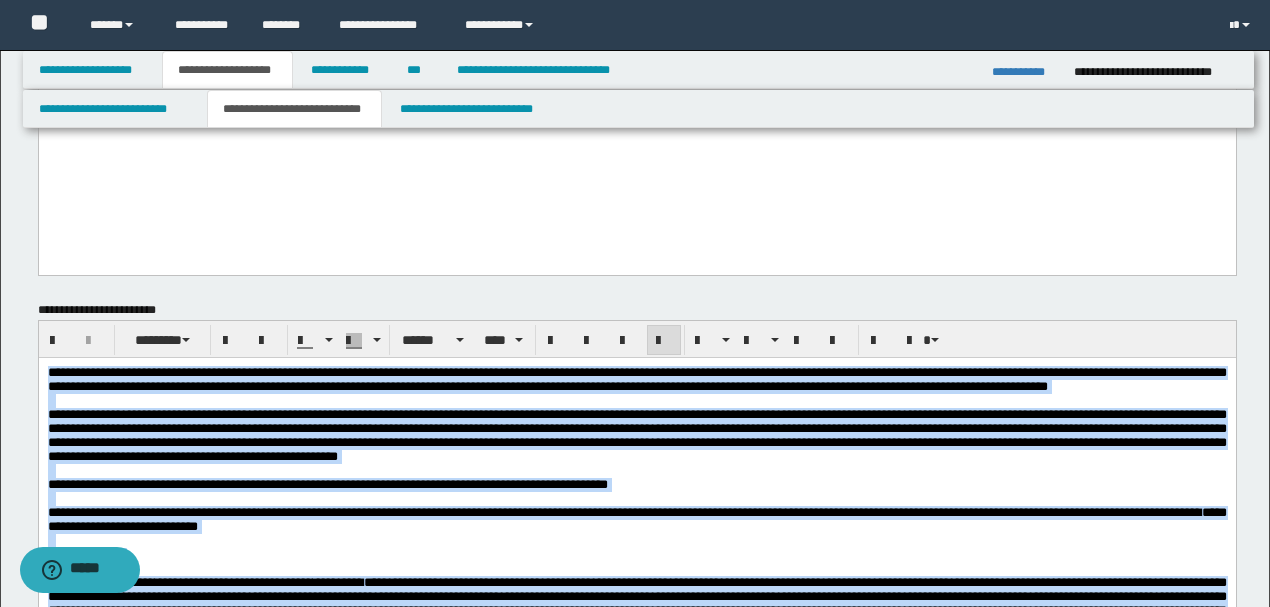 scroll, scrollTop: 1800, scrollLeft: 0, axis: vertical 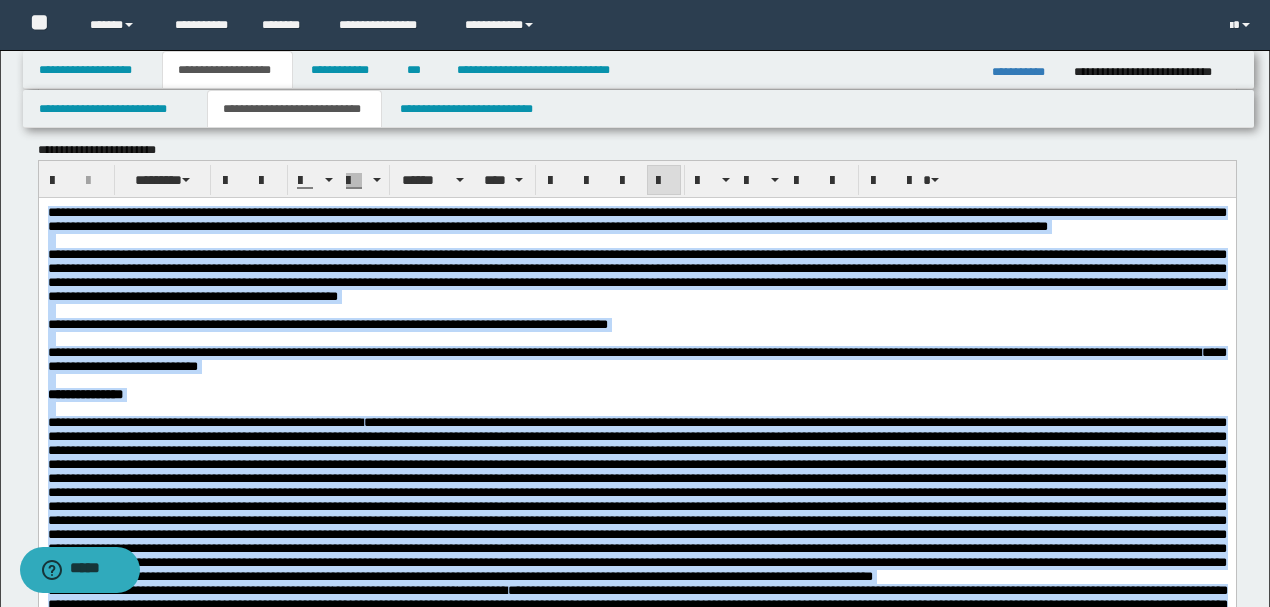 click on "**********" at bounding box center (327, 324) 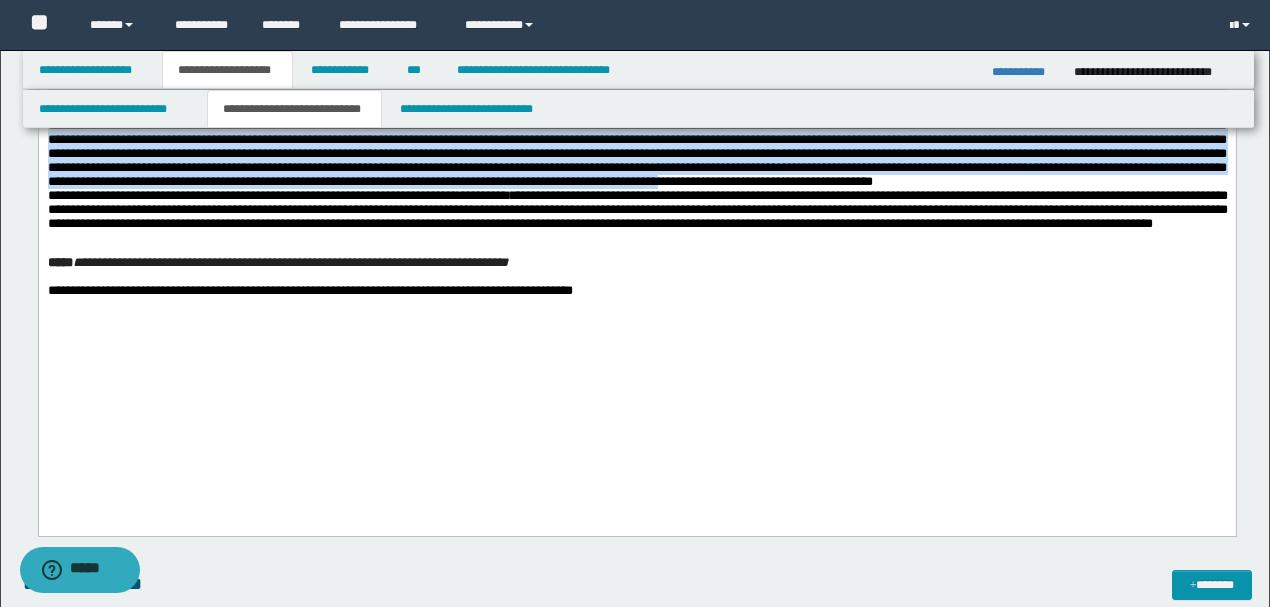 scroll, scrollTop: 2200, scrollLeft: 0, axis: vertical 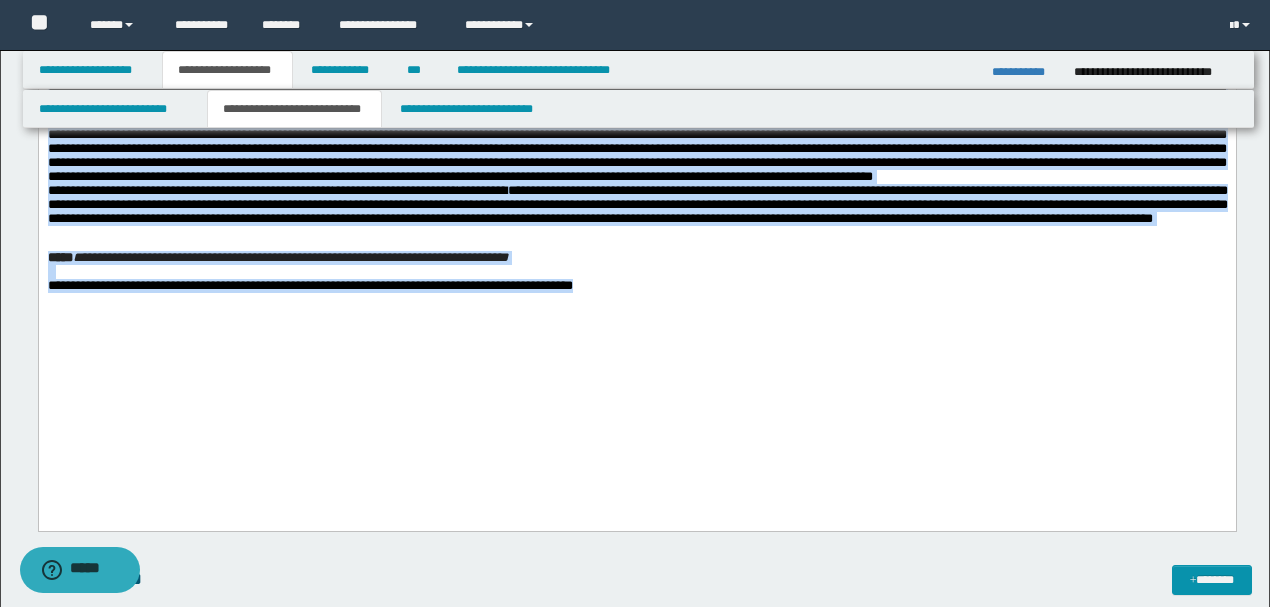 drag, startPoint x: 744, startPoint y: -35, endPoint x: 840, endPoint y: 514, distance: 557.33026 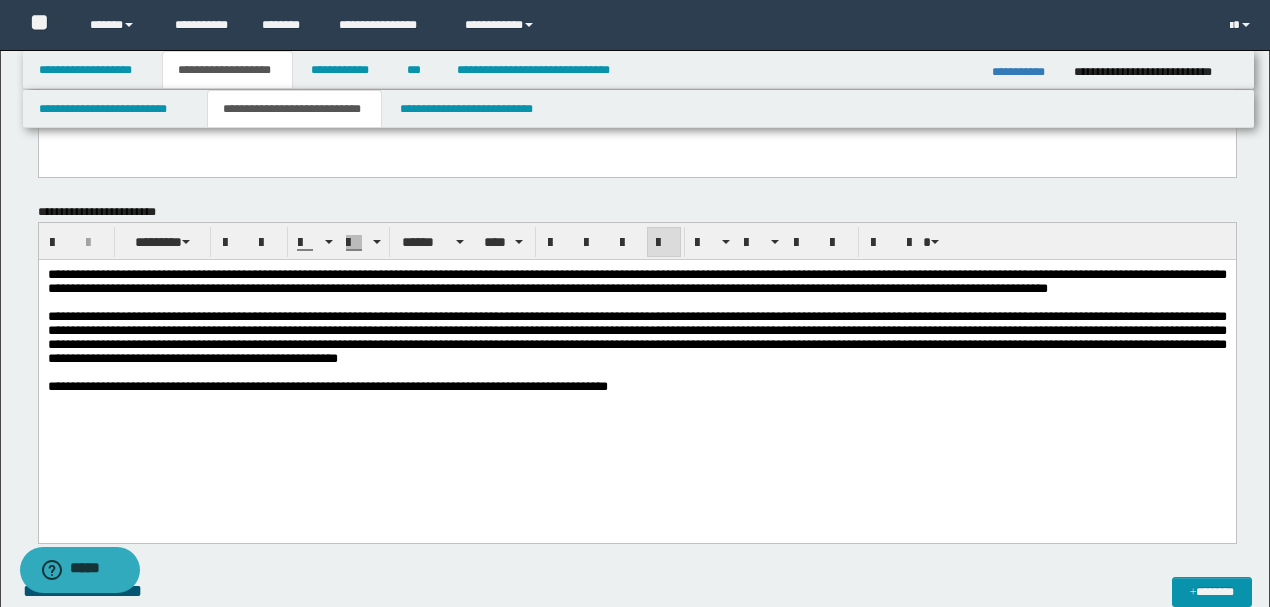 scroll, scrollTop: 1733, scrollLeft: 0, axis: vertical 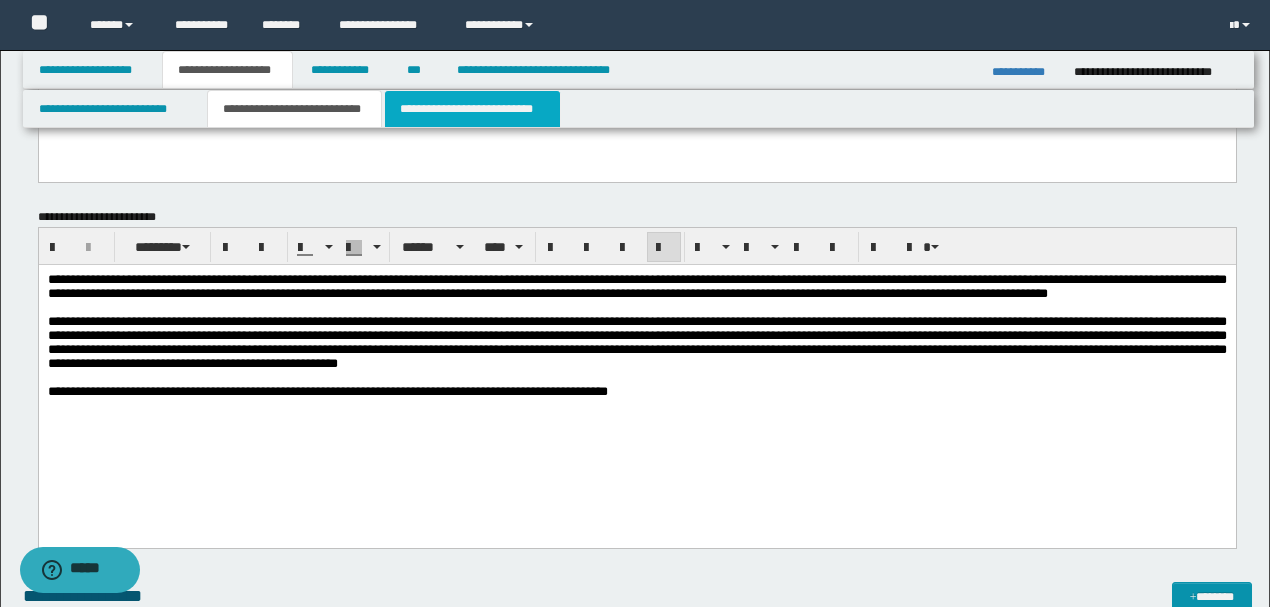 click on "**********" at bounding box center [472, 109] 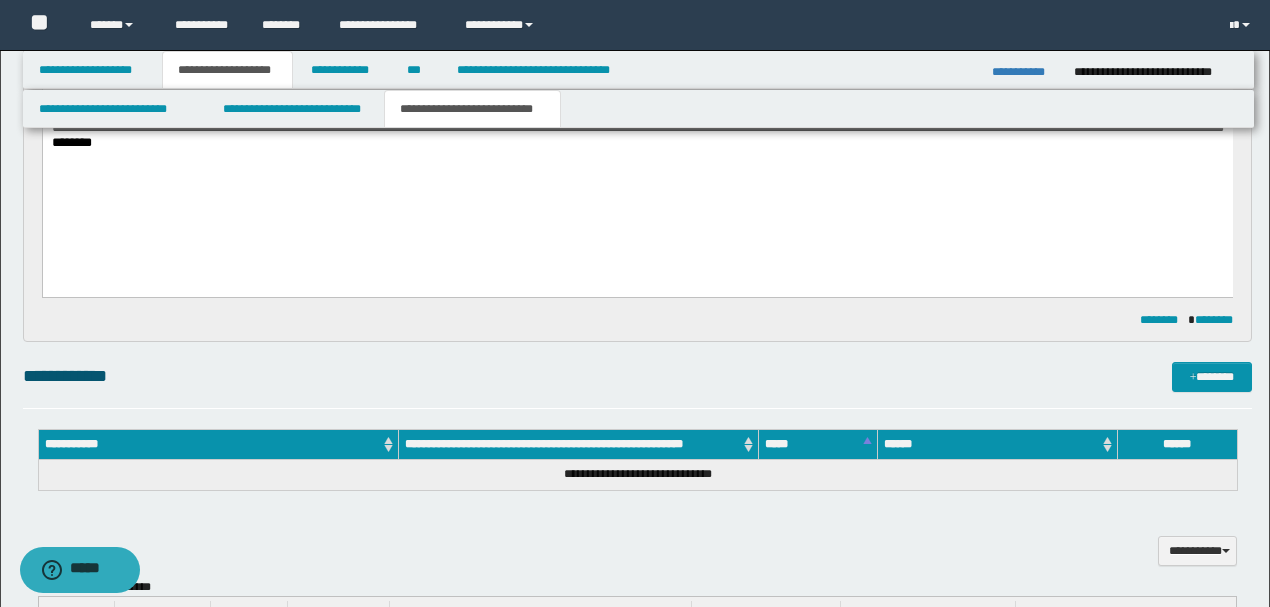 scroll, scrollTop: 0, scrollLeft: 0, axis: both 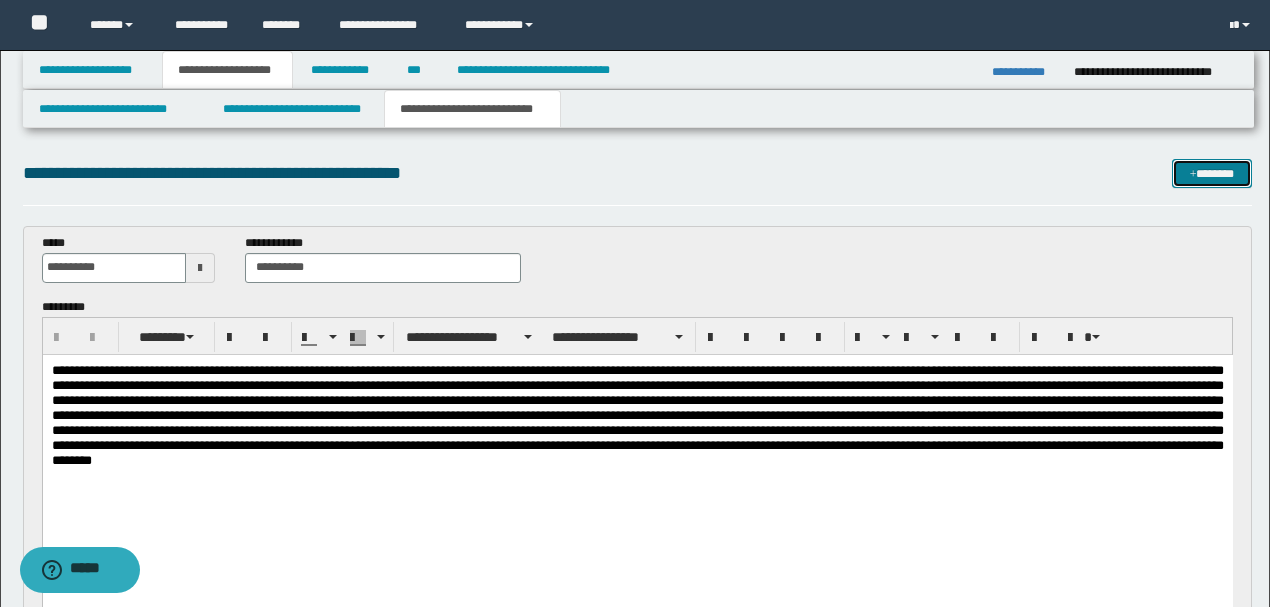 click on "*******" at bounding box center [1211, 173] 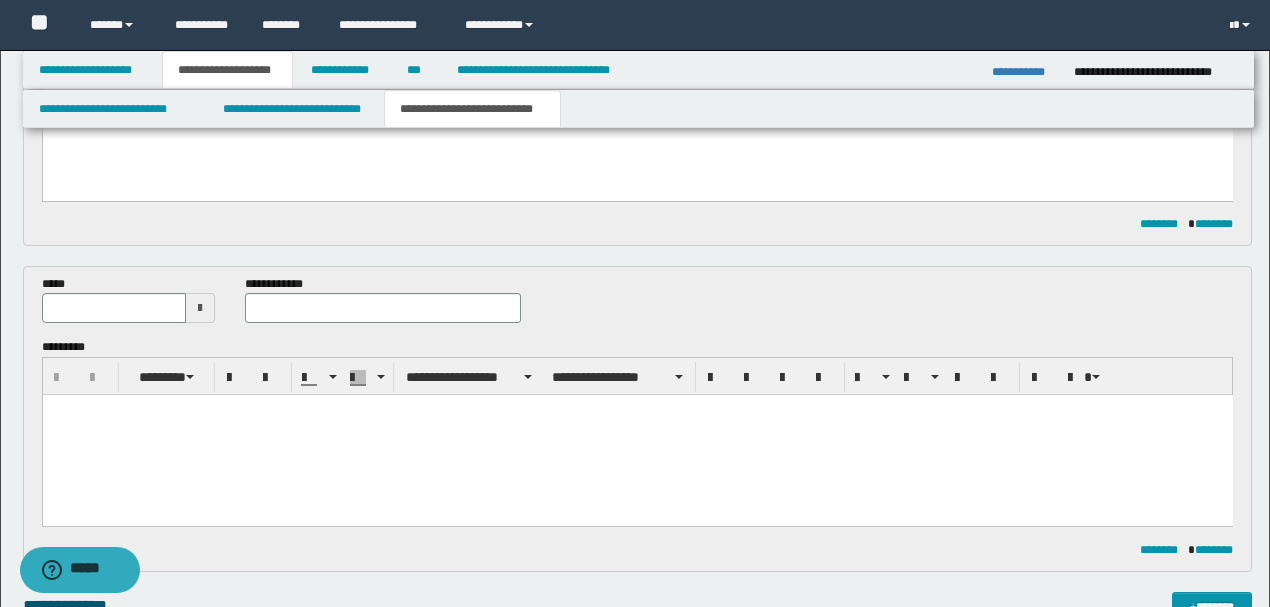 scroll, scrollTop: 406, scrollLeft: 0, axis: vertical 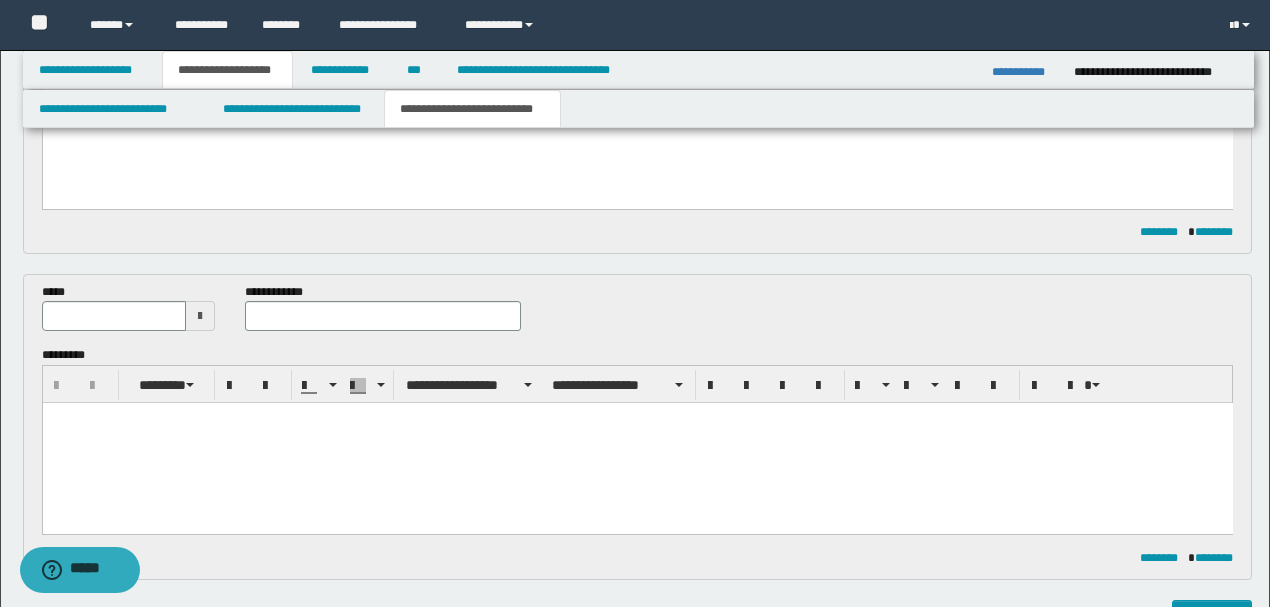 click at bounding box center (637, 443) 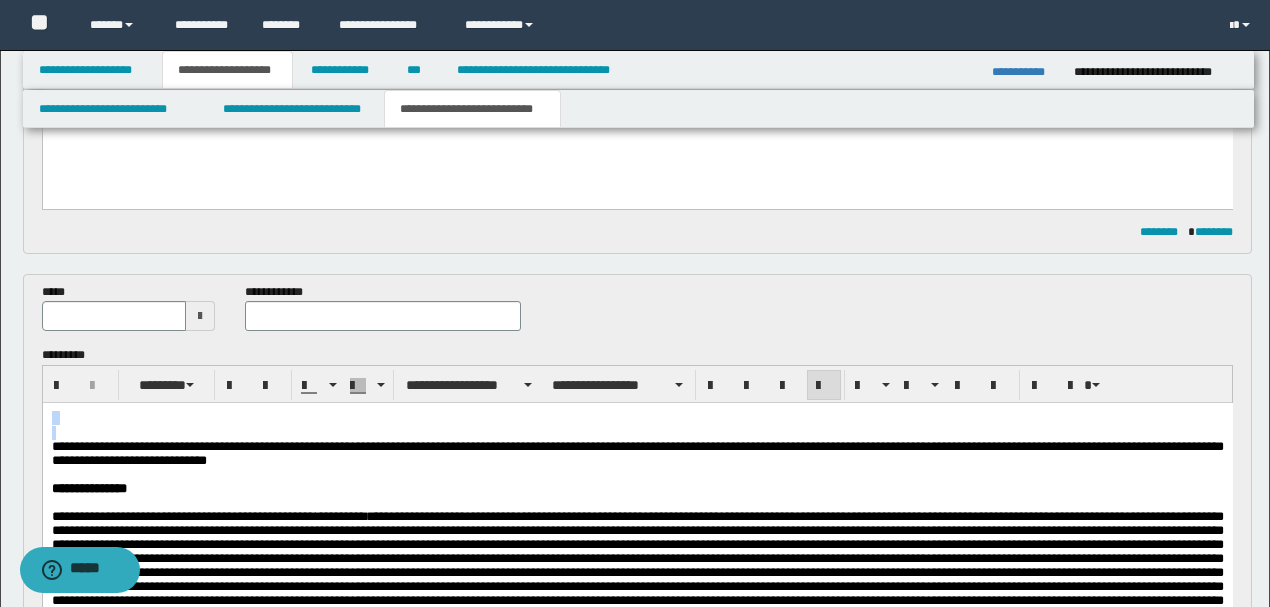 drag, startPoint x: 50, startPoint y: 448, endPoint x: 40, endPoint y: 399, distance: 50.01 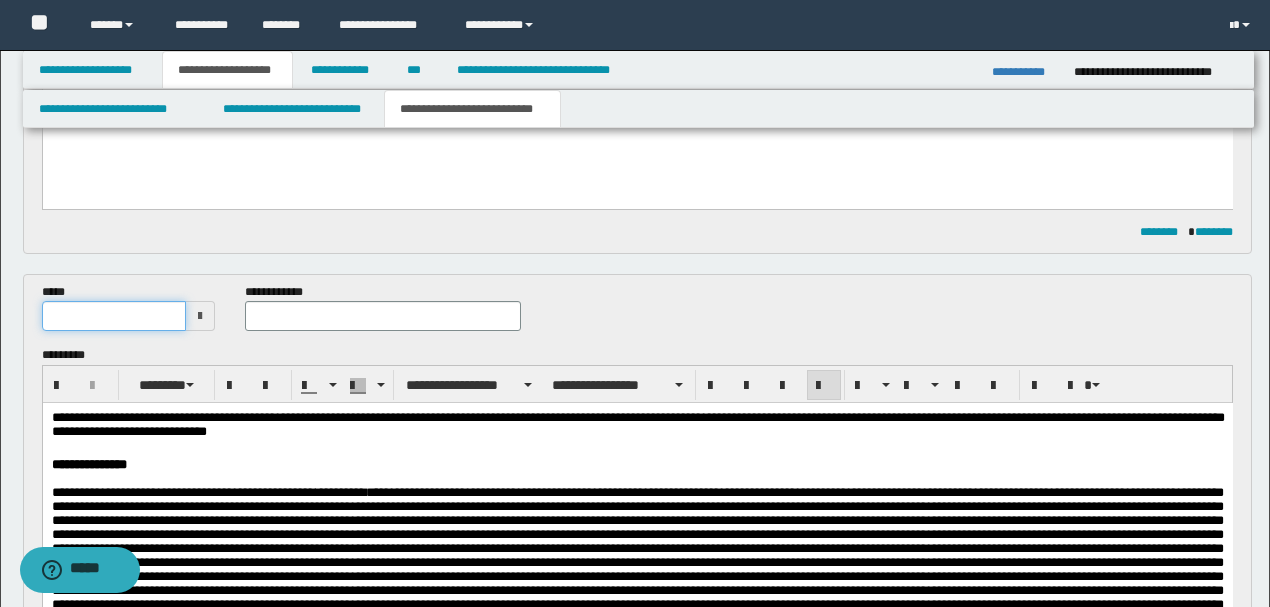click at bounding box center (114, 316) 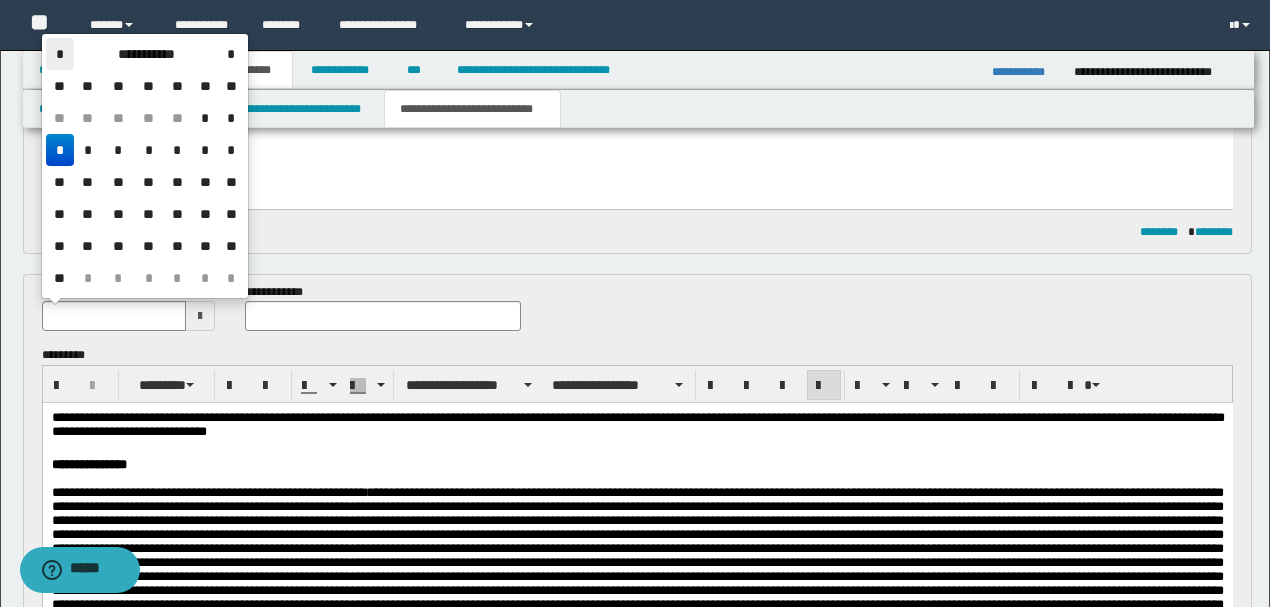 click on "*" at bounding box center (60, 54) 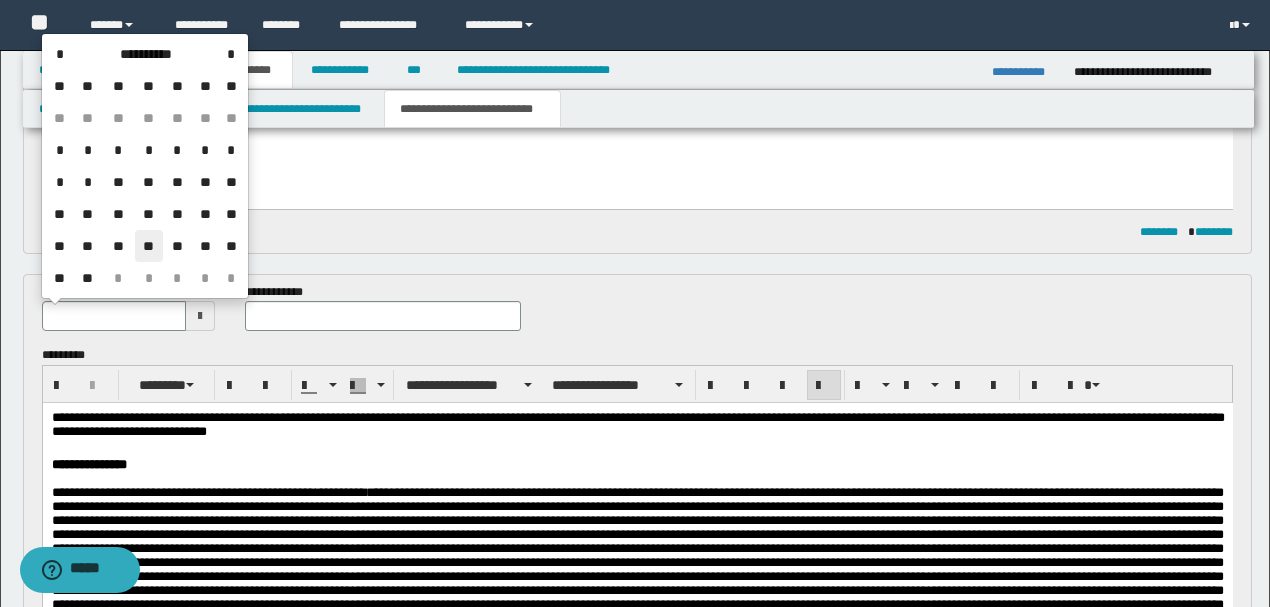 click on "**" at bounding box center [149, 246] 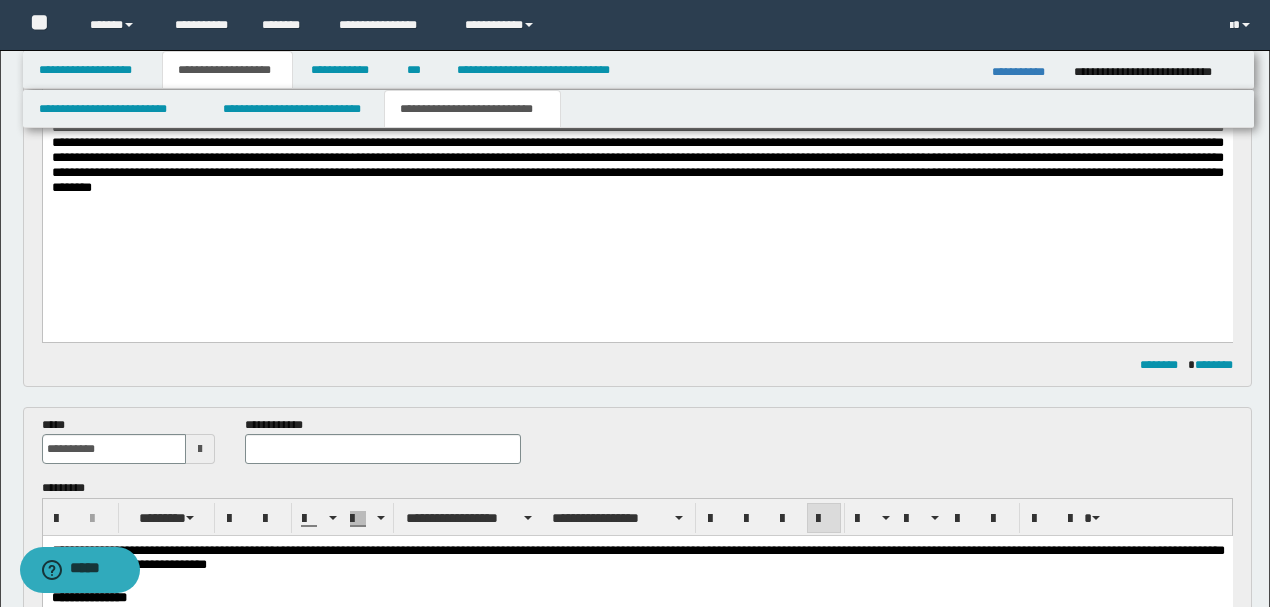 scroll, scrollTop: 73, scrollLeft: 0, axis: vertical 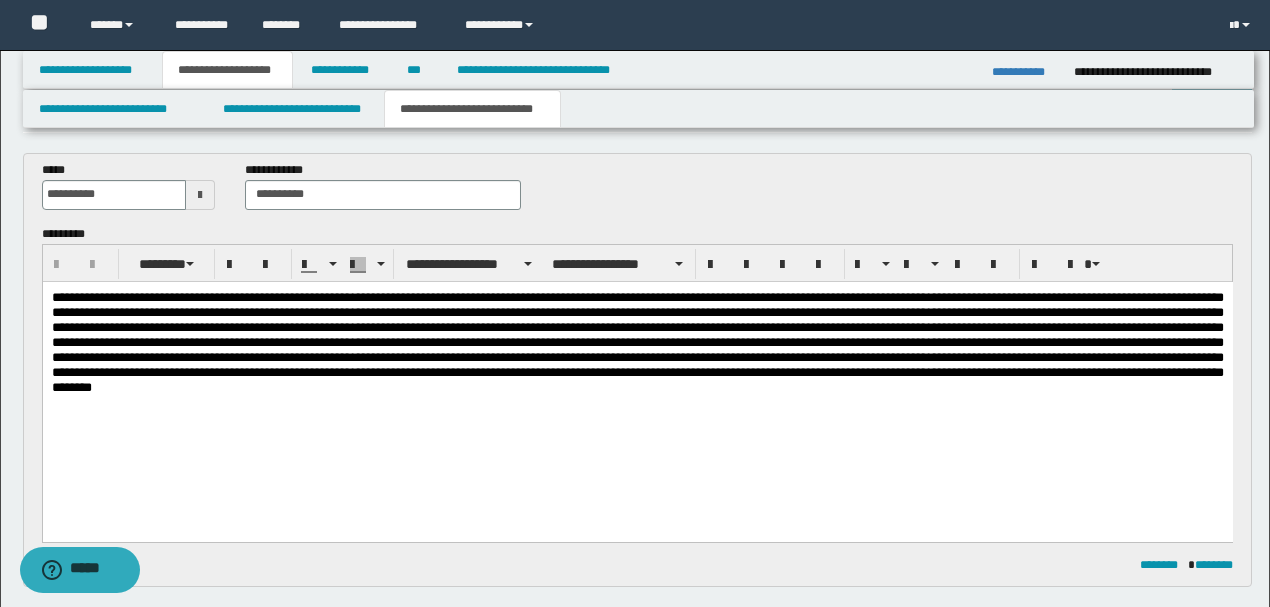 click at bounding box center [637, 341] 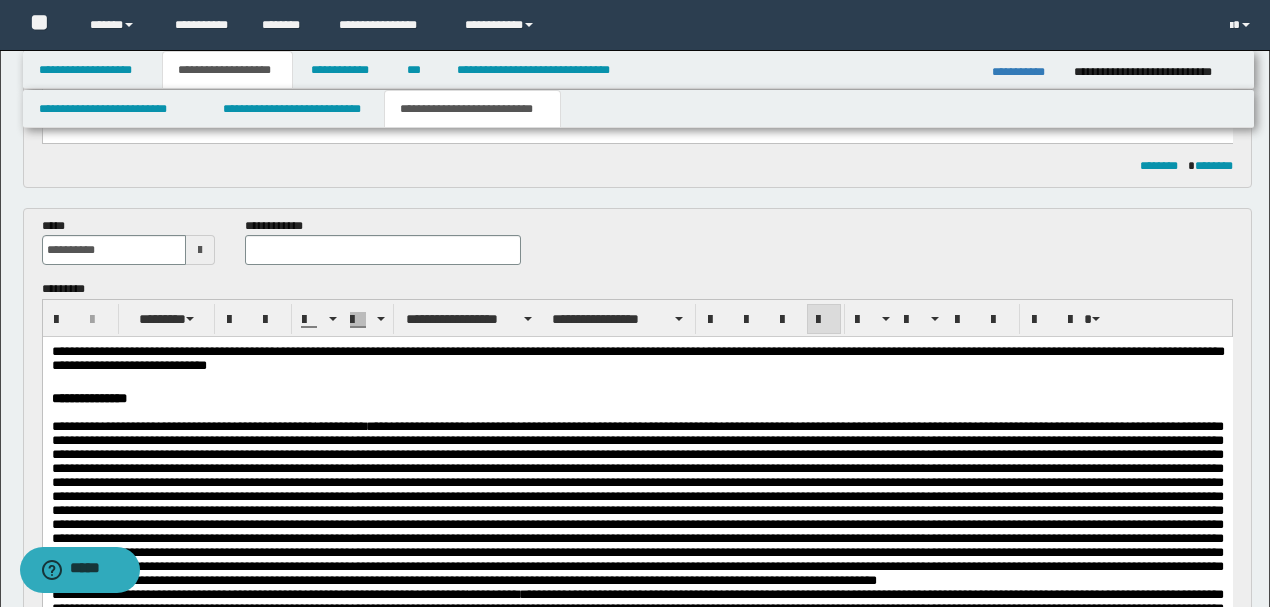 scroll, scrollTop: 473, scrollLeft: 0, axis: vertical 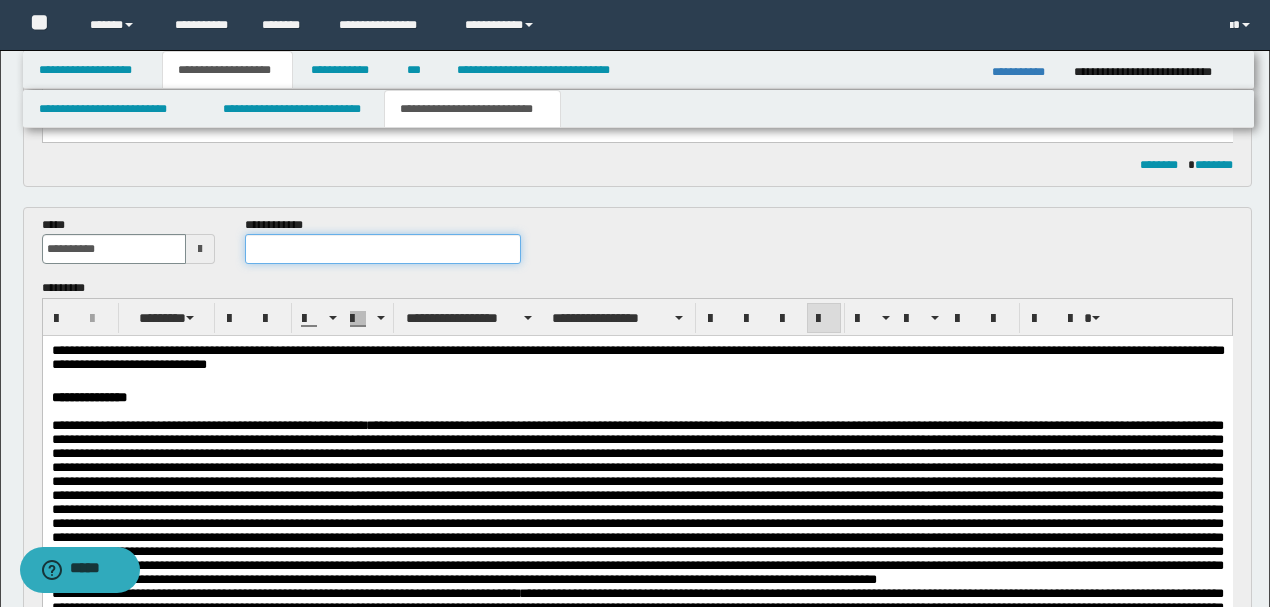 click at bounding box center [382, 249] 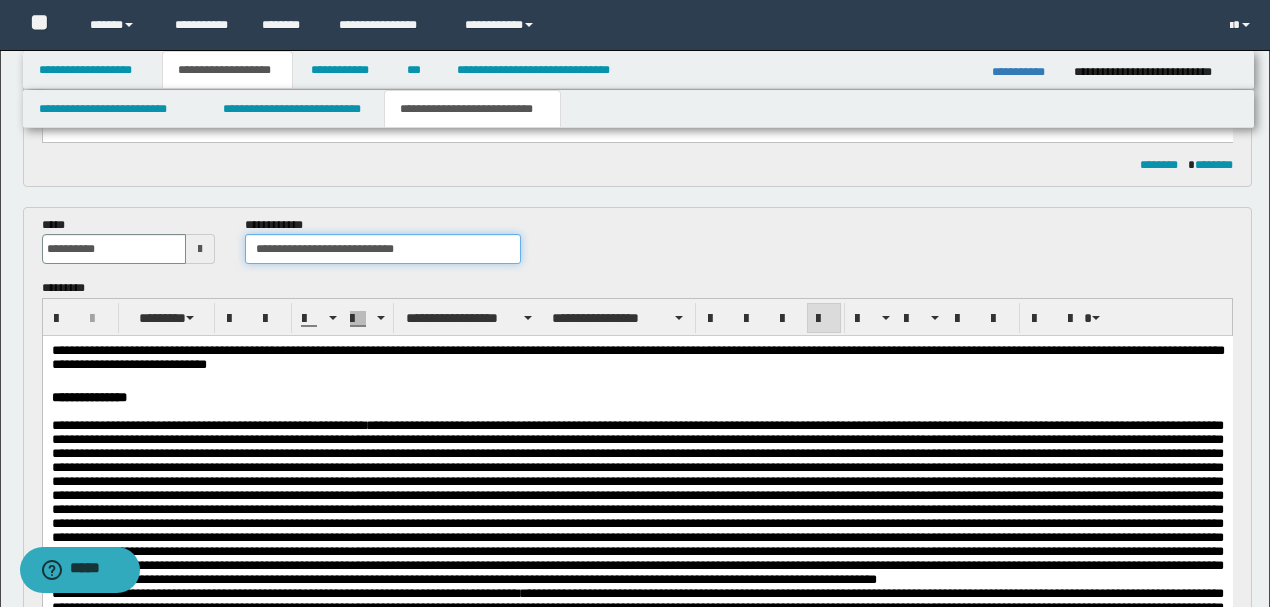 type on "**********" 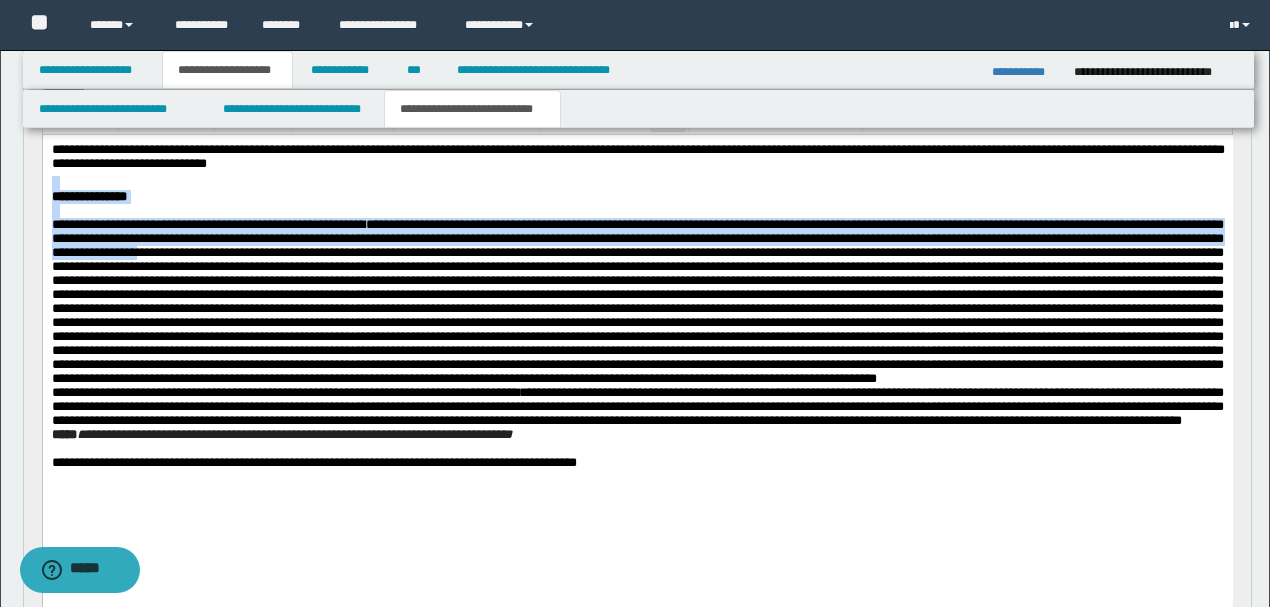 scroll, scrollTop: 806, scrollLeft: 0, axis: vertical 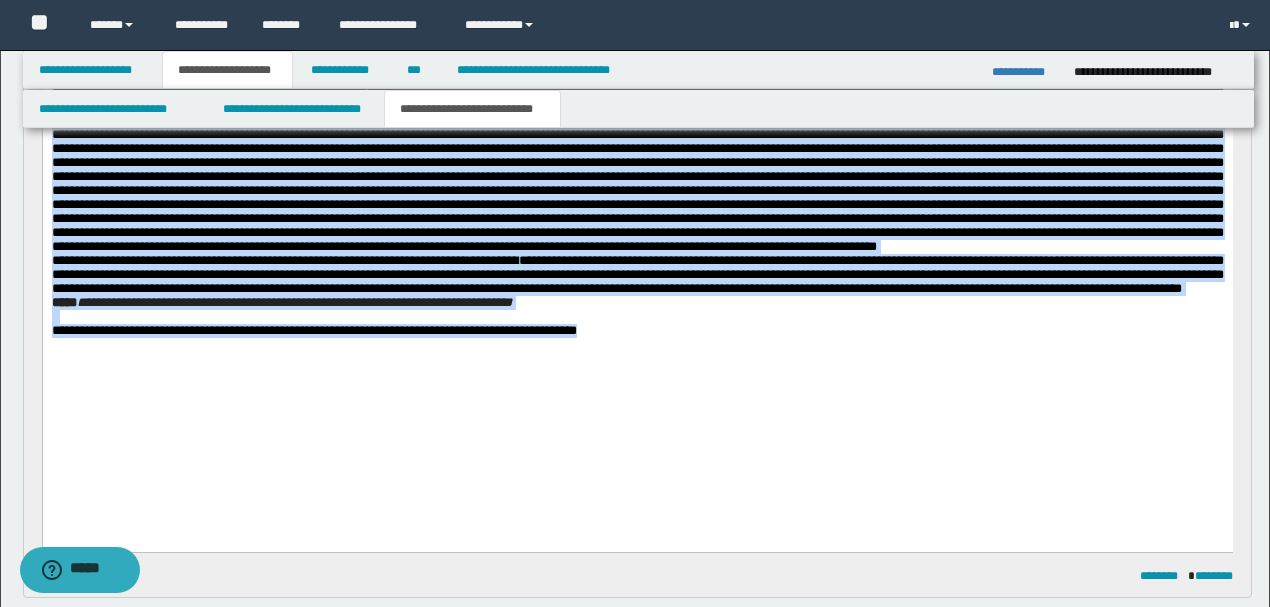 drag, startPoint x: 537, startPoint y: 35, endPoint x: 884, endPoint y: 485, distance: 568.25085 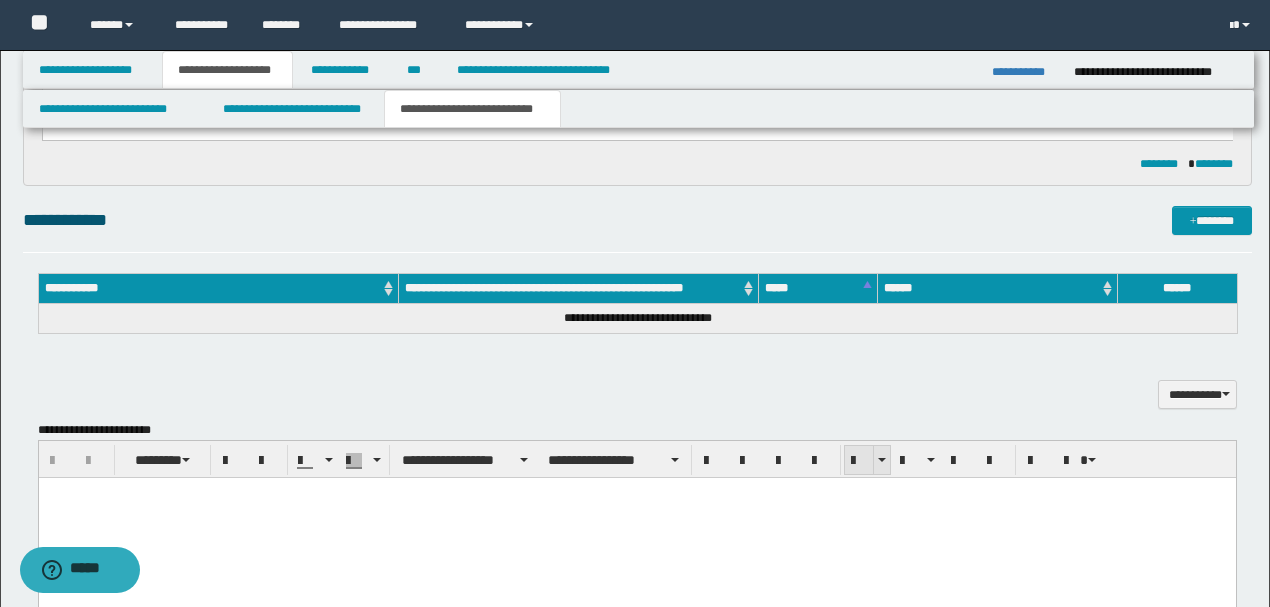 scroll, scrollTop: 1006, scrollLeft: 0, axis: vertical 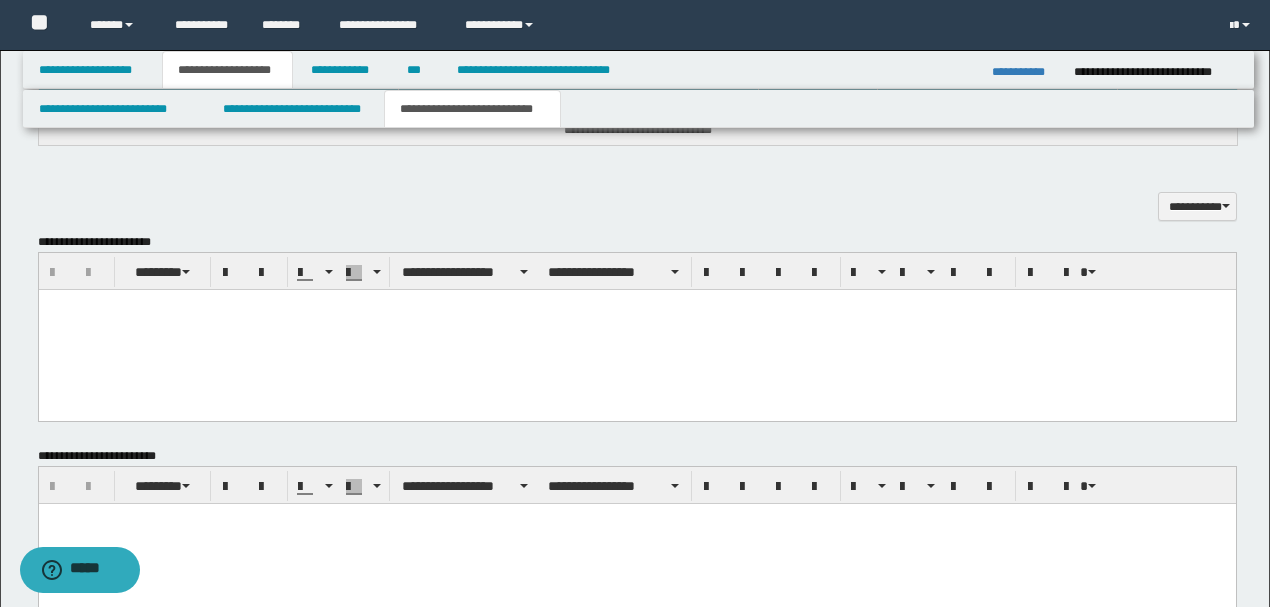 click at bounding box center [636, 329] 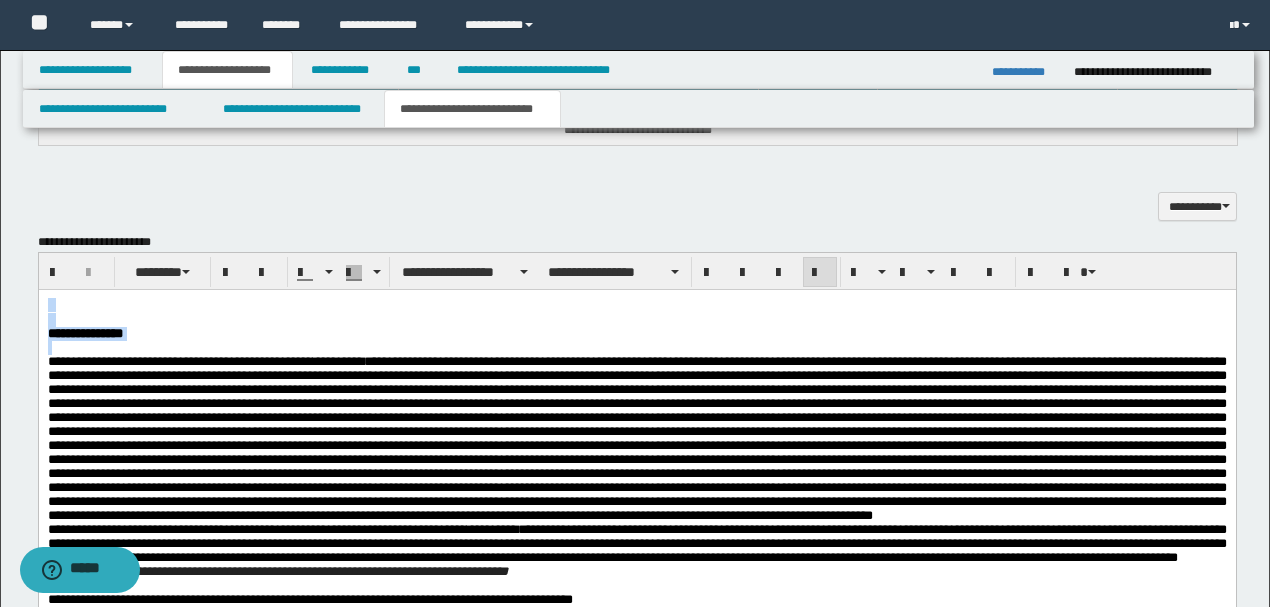 drag, startPoint x: 46, startPoint y: 368, endPoint x: 70, endPoint y: 580, distance: 213.35417 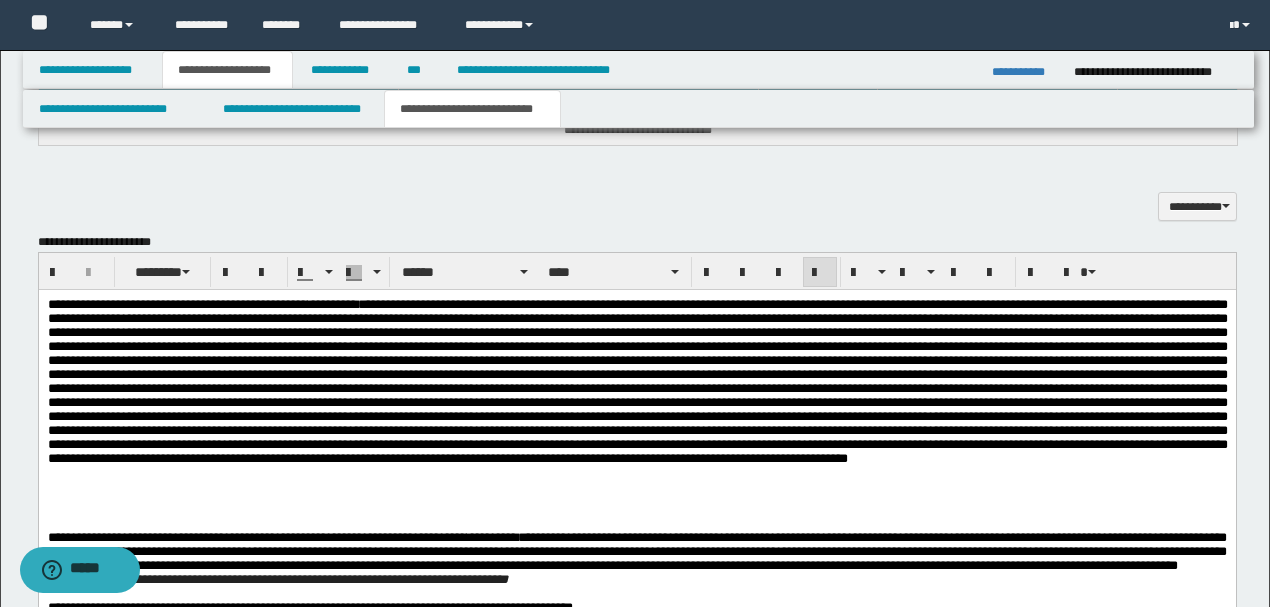 click on "**********" 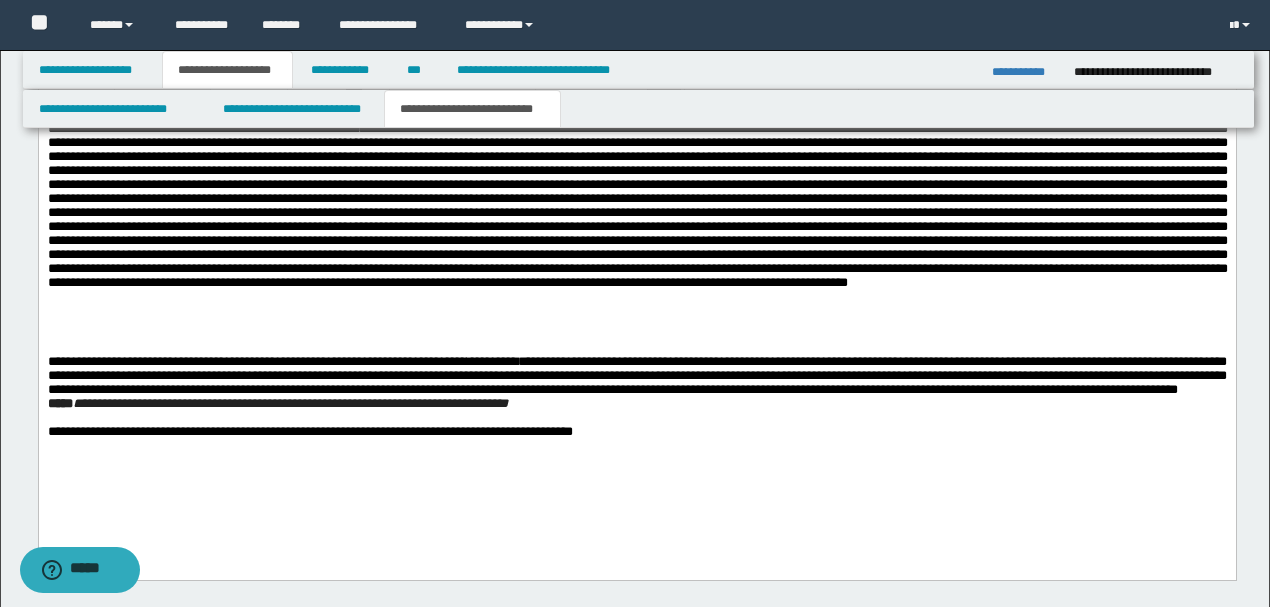 scroll, scrollTop: 1206, scrollLeft: 0, axis: vertical 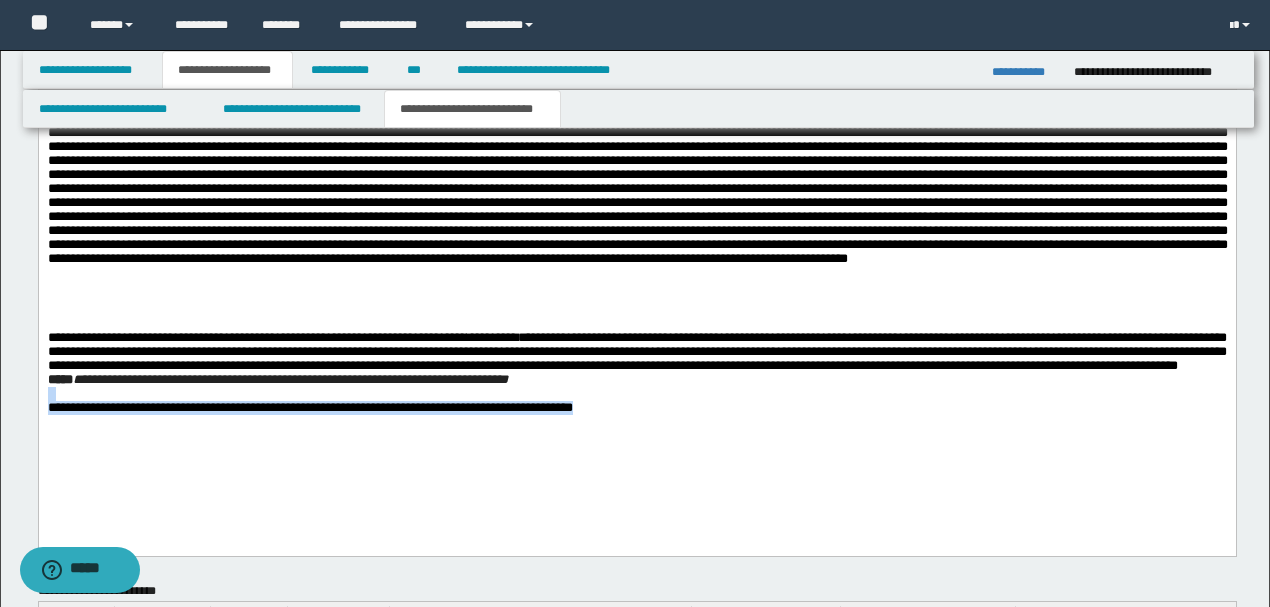 drag, startPoint x: 644, startPoint y: 412, endPoint x: 783, endPoint y: 471, distance: 151.00331 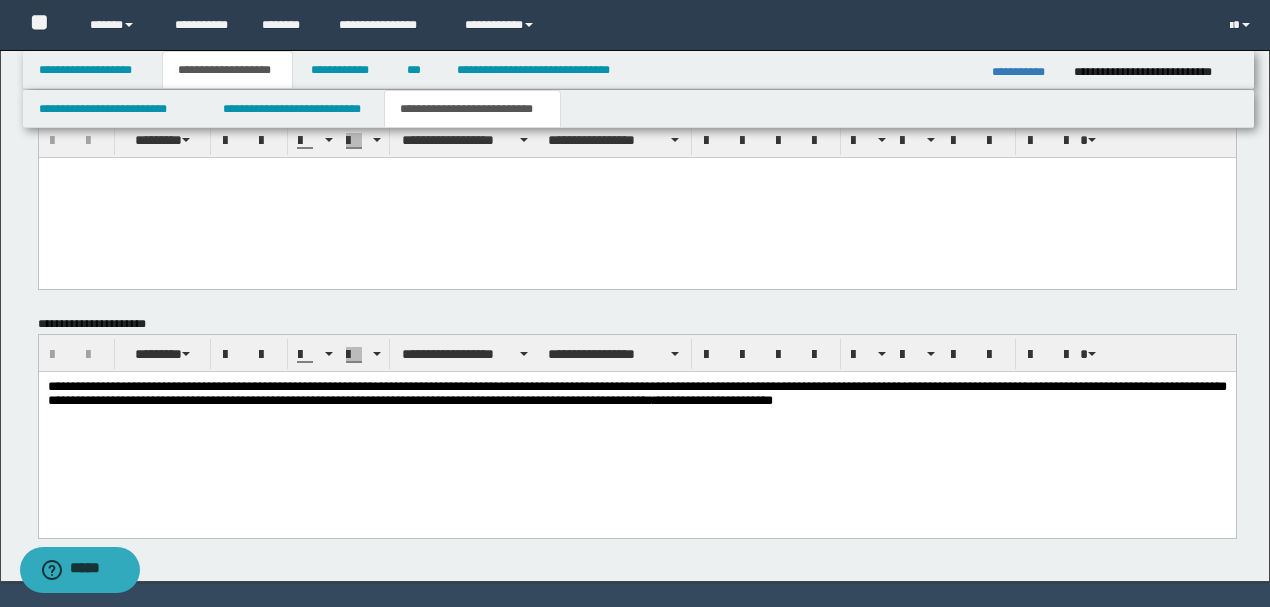 scroll, scrollTop: 1673, scrollLeft: 0, axis: vertical 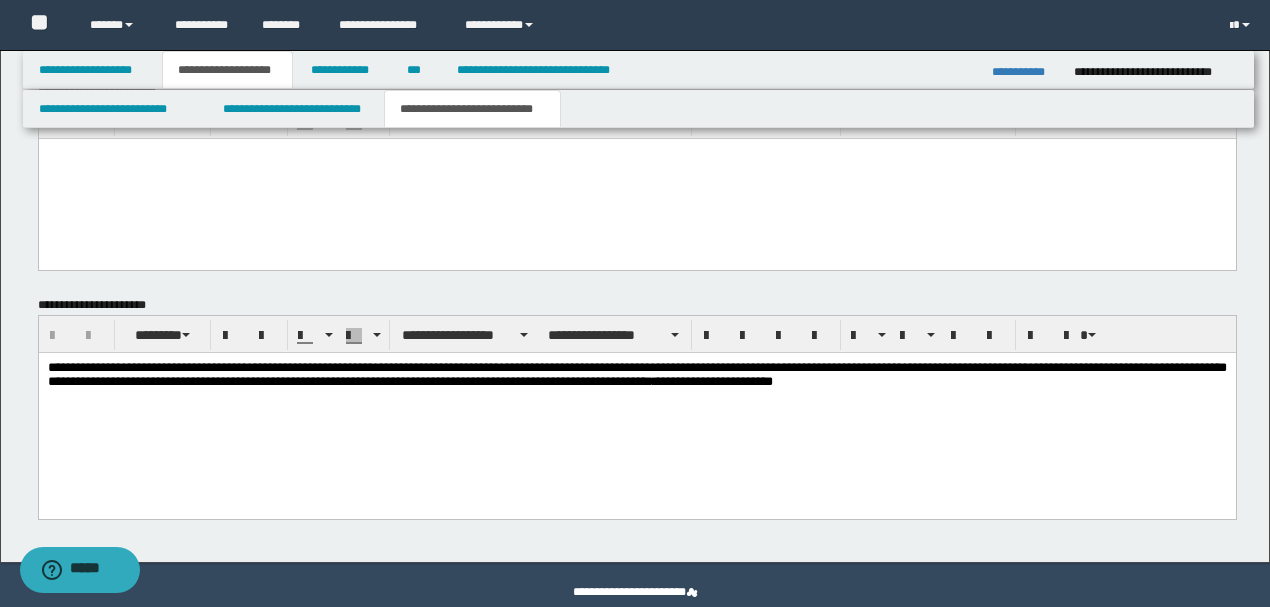 click on "**********" at bounding box center (636, 375) 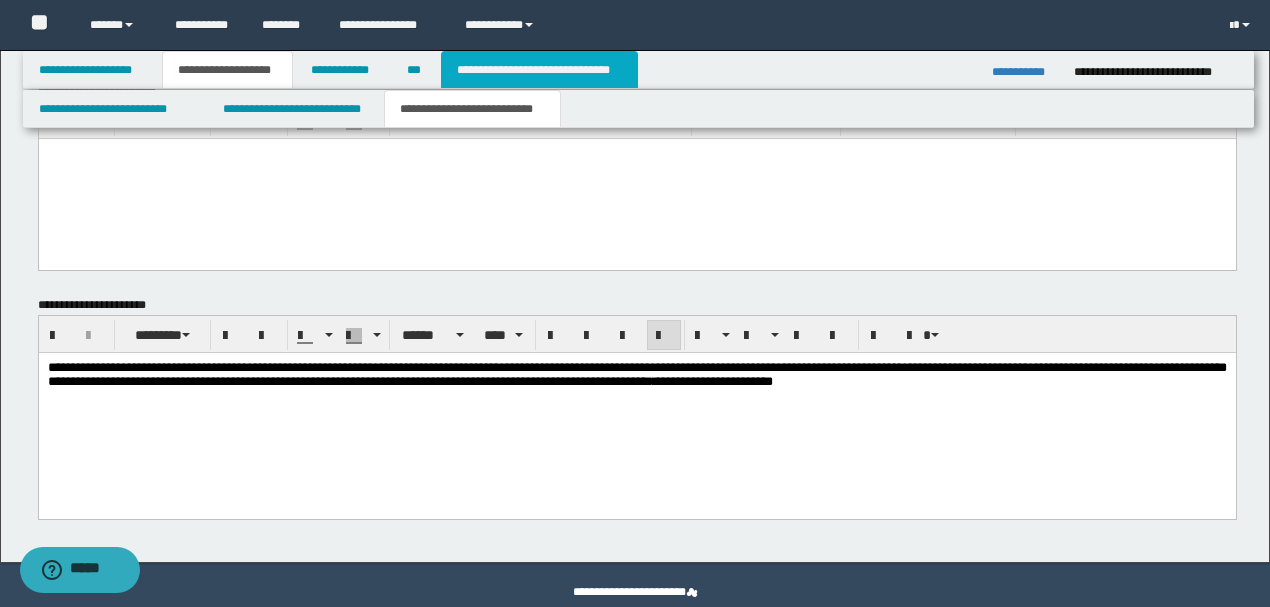 drag, startPoint x: 486, startPoint y: 60, endPoint x: 456, endPoint y: 195, distance: 138.29317 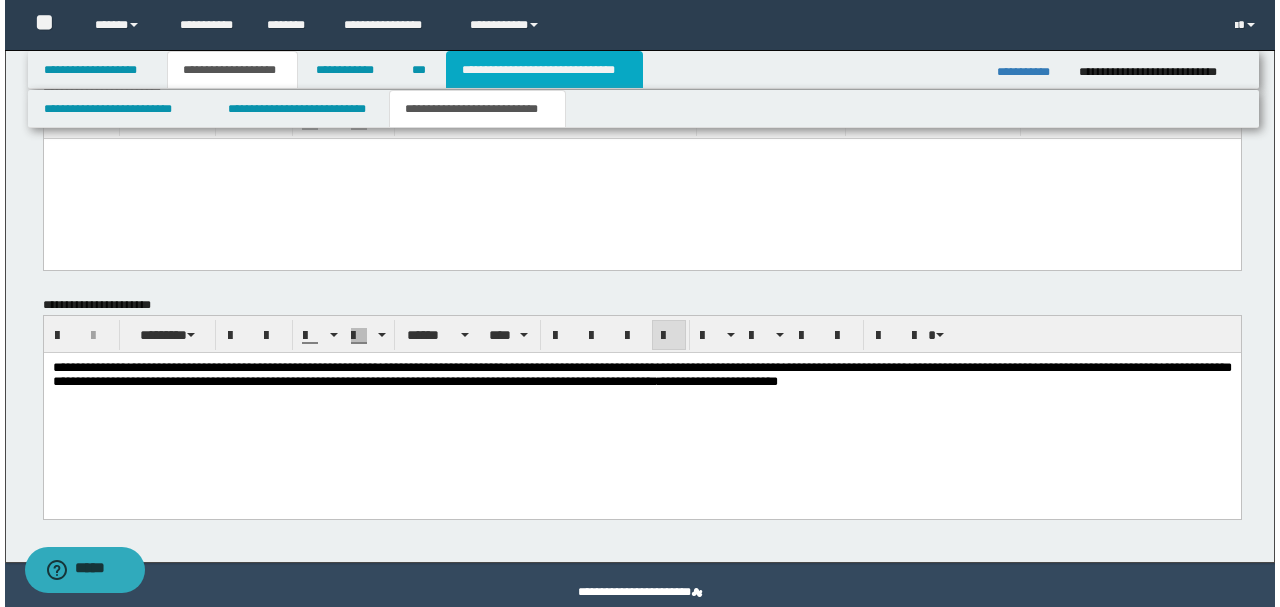 scroll, scrollTop: 0, scrollLeft: 0, axis: both 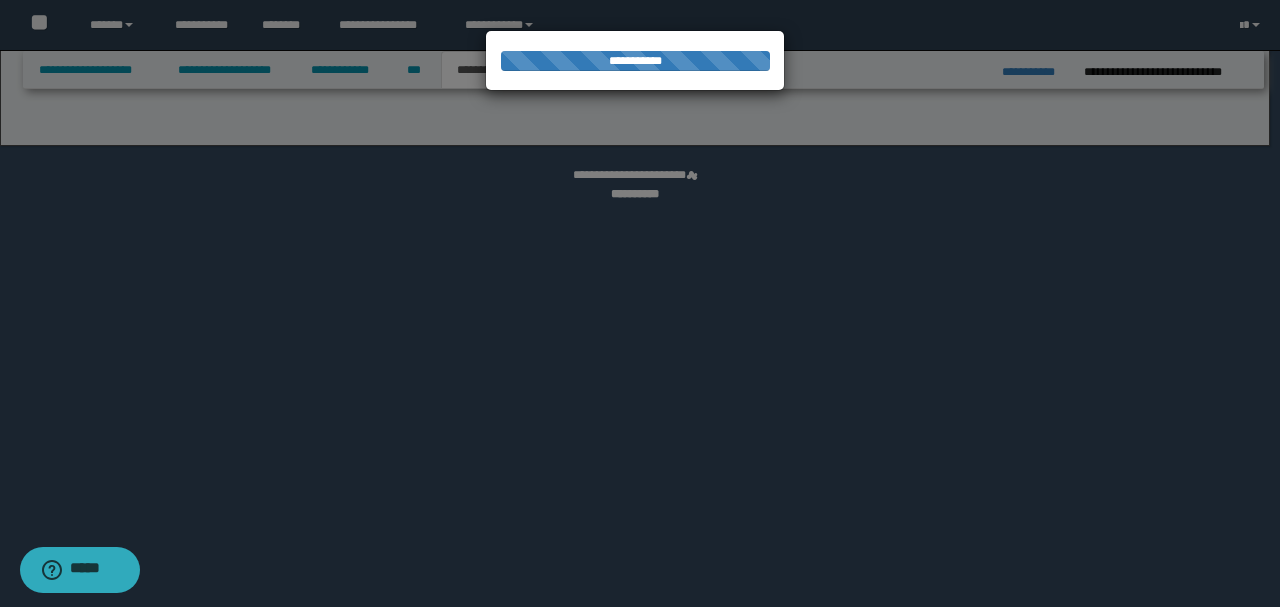 select on "*" 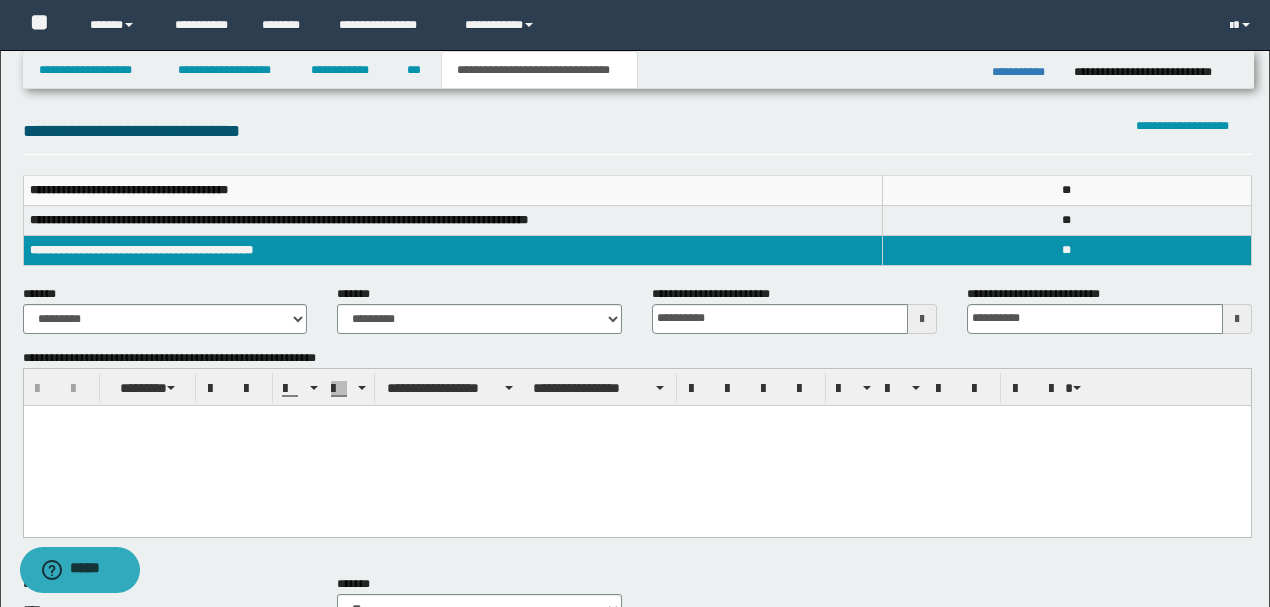 scroll, scrollTop: 266, scrollLeft: 0, axis: vertical 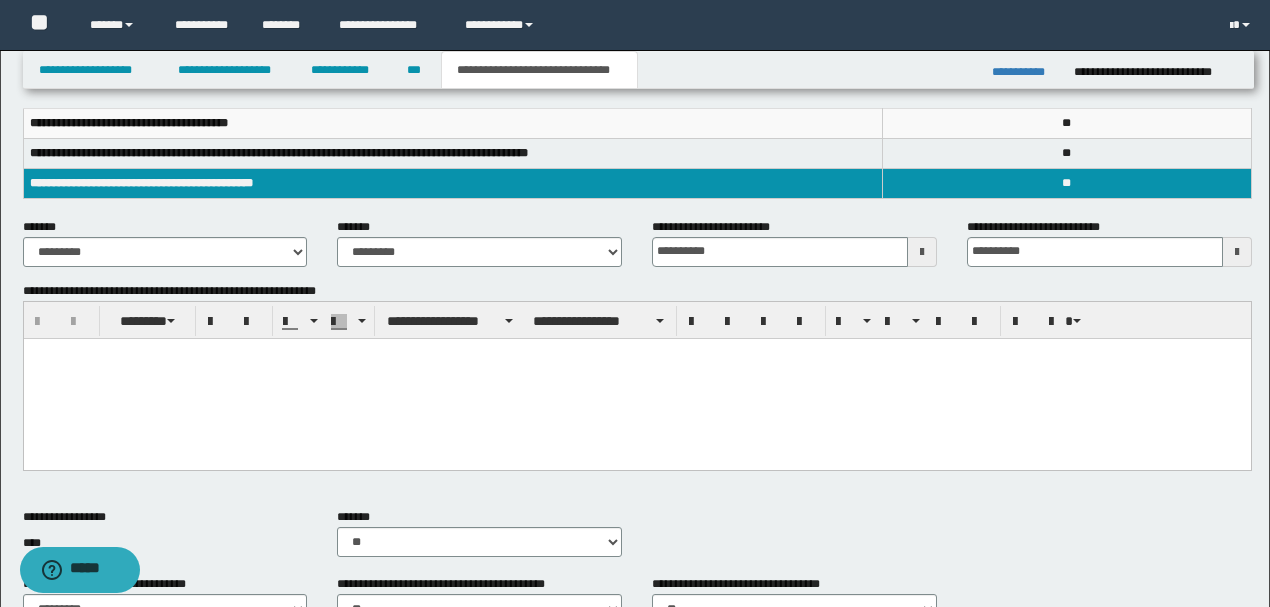 click at bounding box center (636, 353) 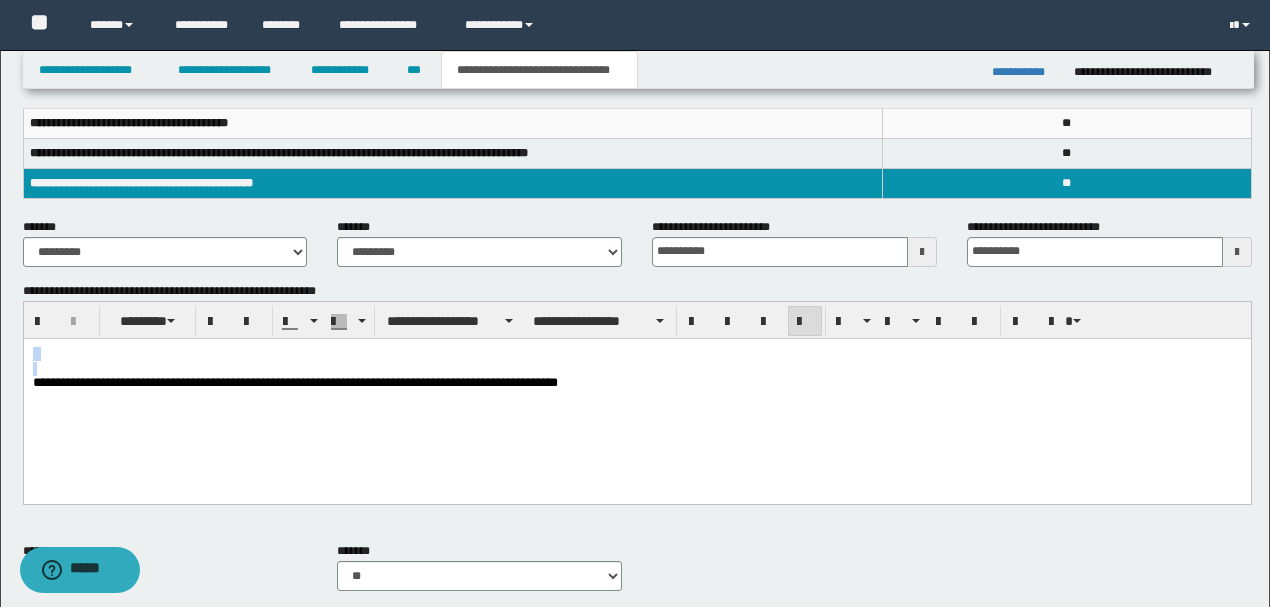 drag, startPoint x: 33, startPoint y: 385, endPoint x: 31, endPoint y: 340, distance: 45.044422 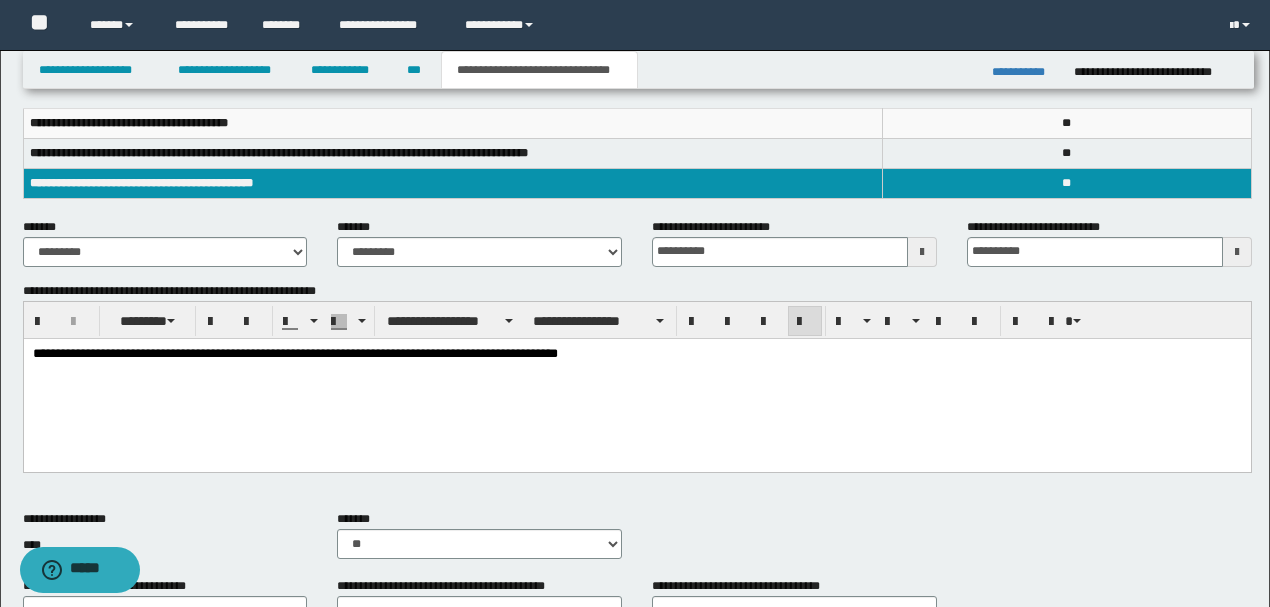 click on "**********" 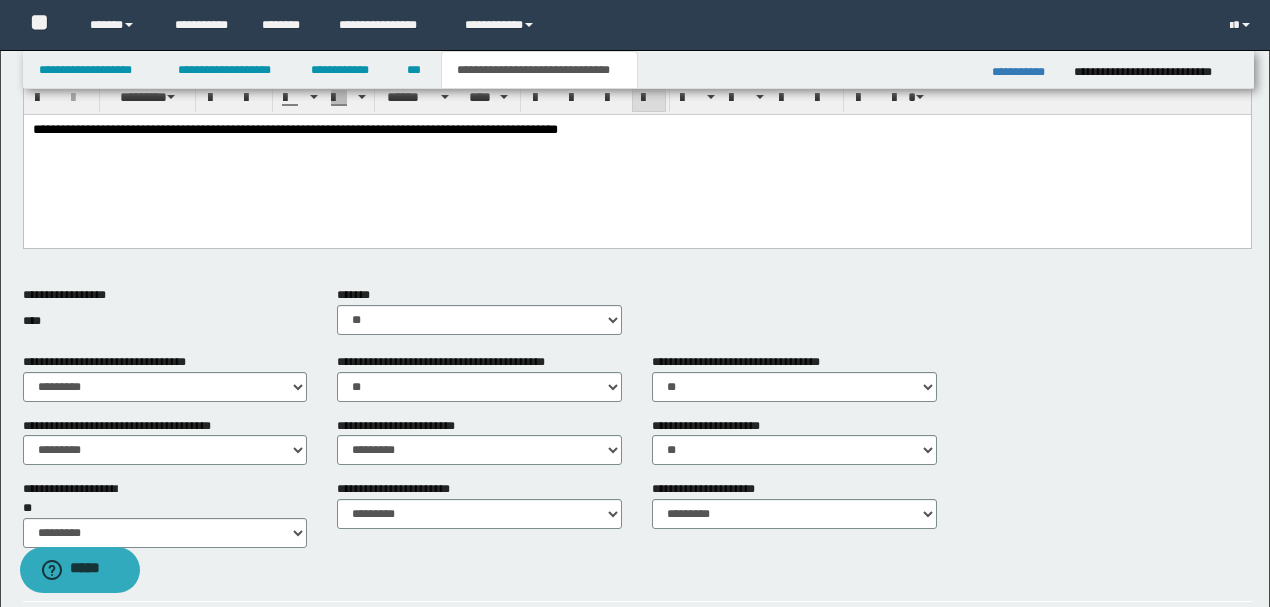 scroll, scrollTop: 533, scrollLeft: 0, axis: vertical 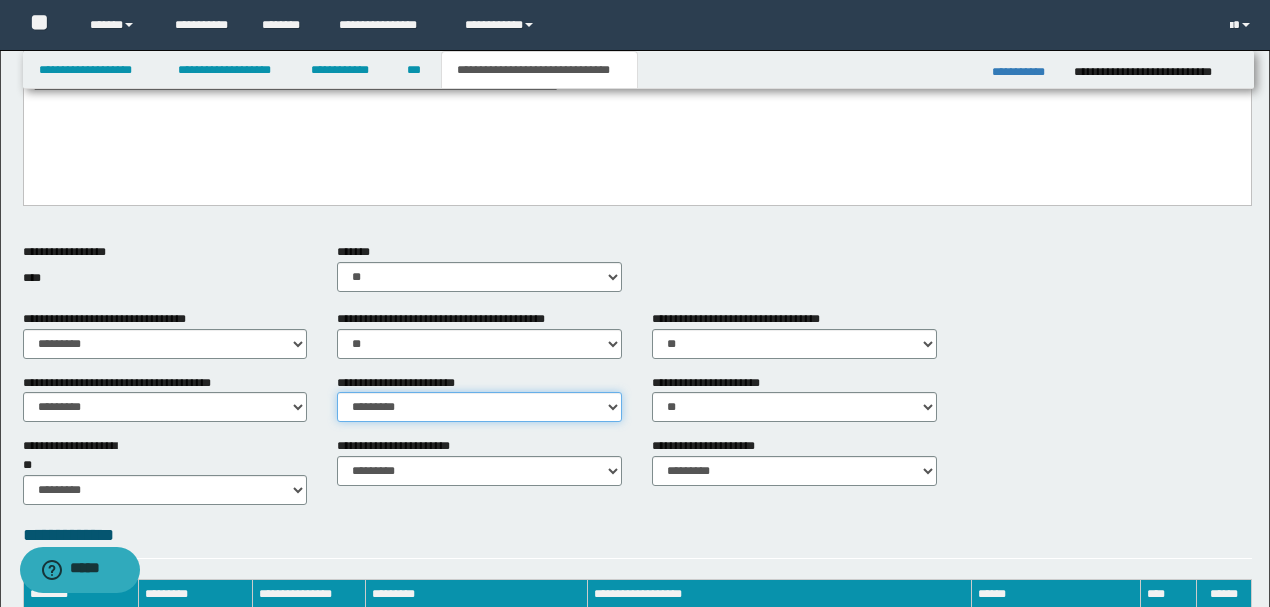 click on "*********
**
**" at bounding box center [479, 407] 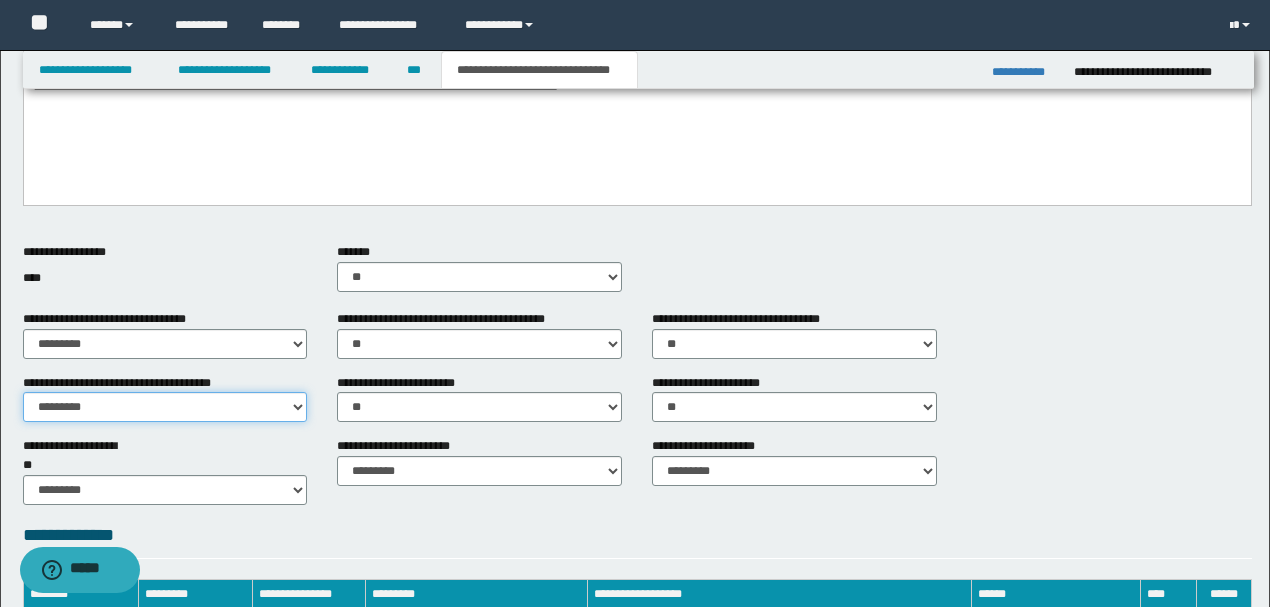 click on "*********
**
**" at bounding box center [165, 407] 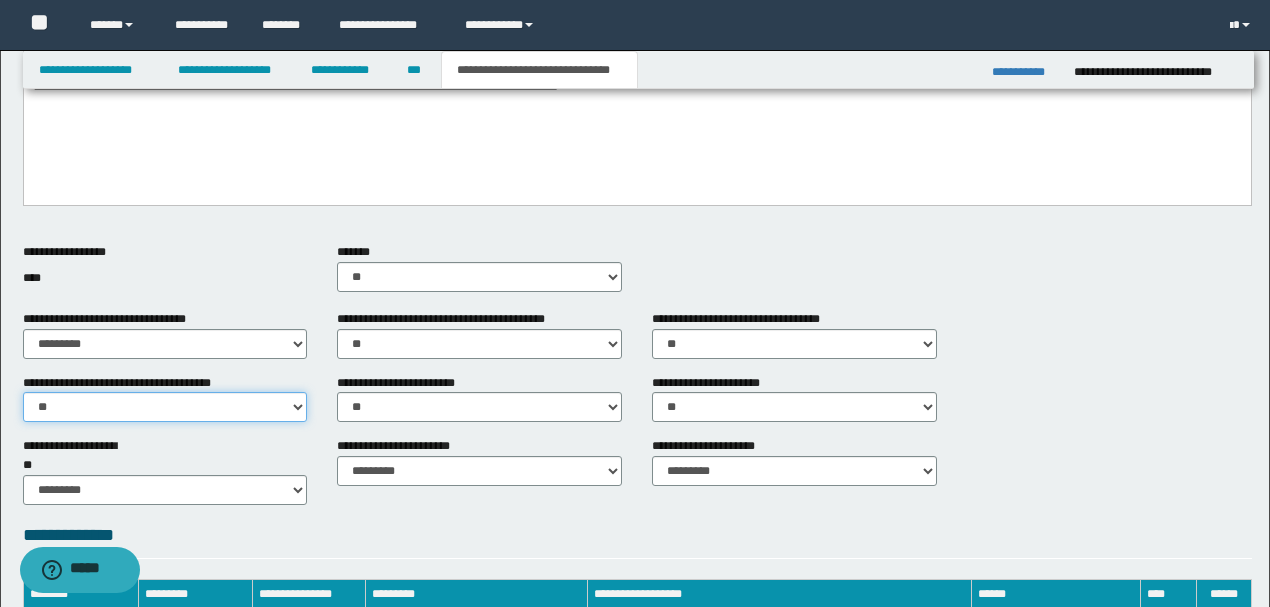 click on "*********
**
**" at bounding box center (165, 407) 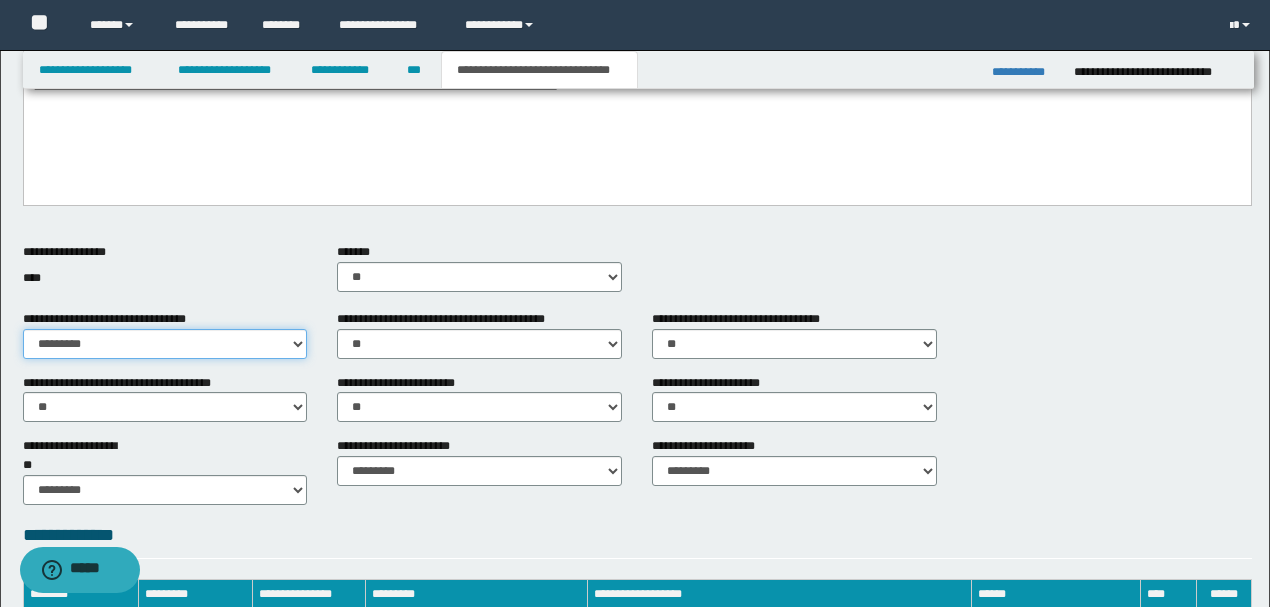 click on "*********
**
**" at bounding box center (165, 344) 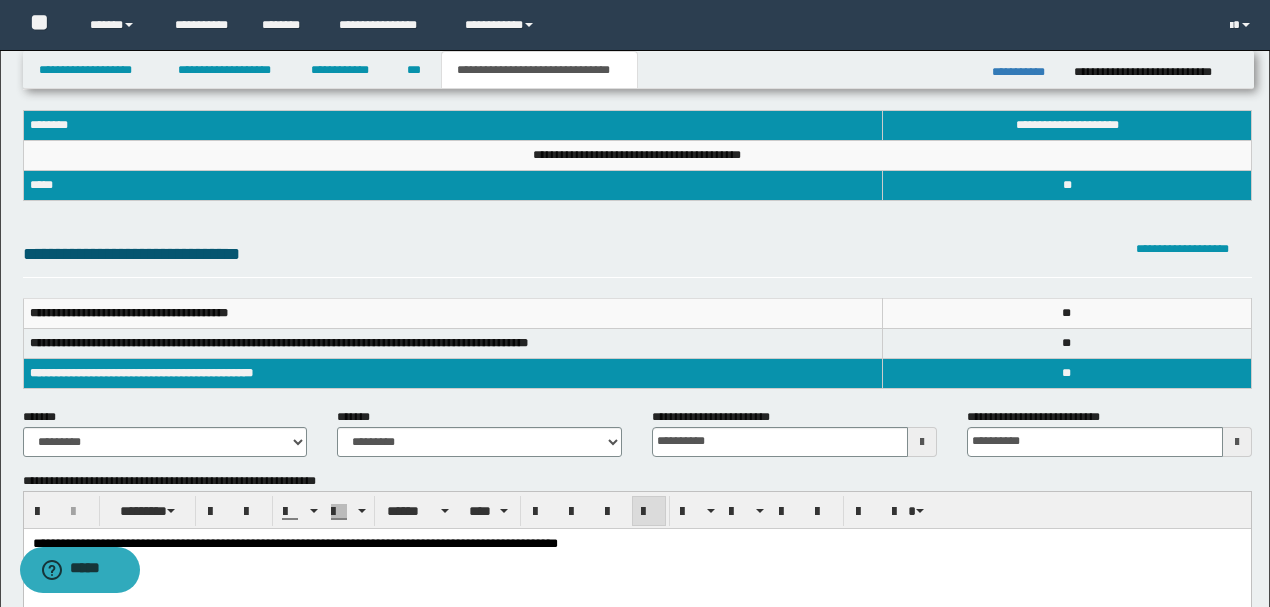 scroll, scrollTop: 0, scrollLeft: 0, axis: both 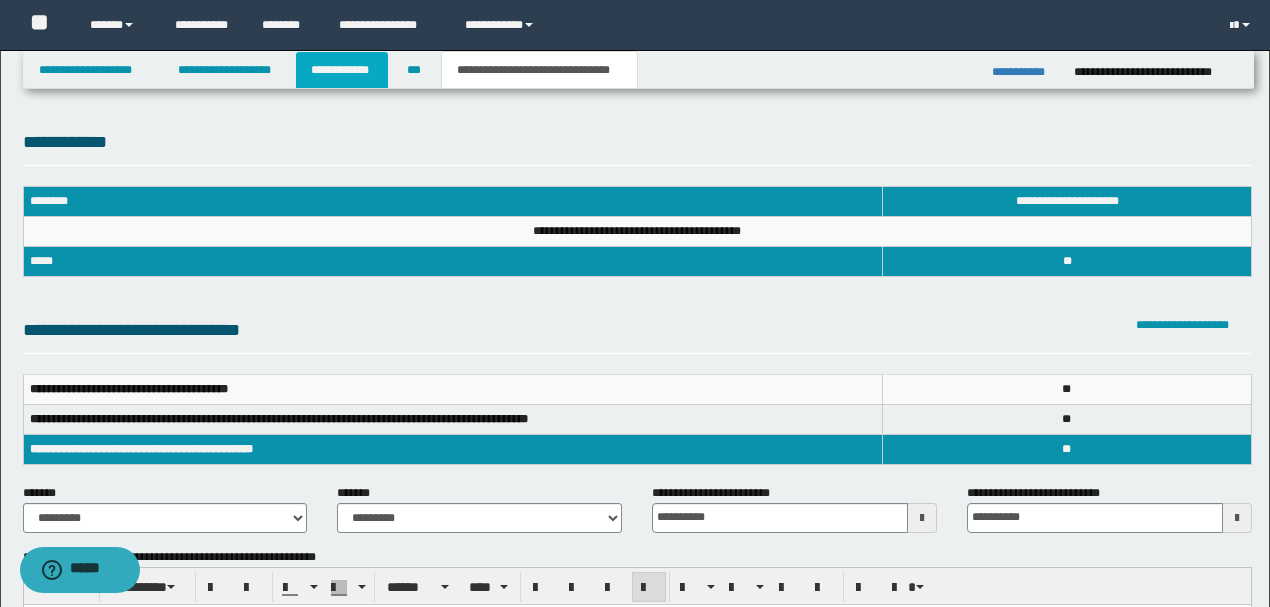 click on "**********" at bounding box center (342, 70) 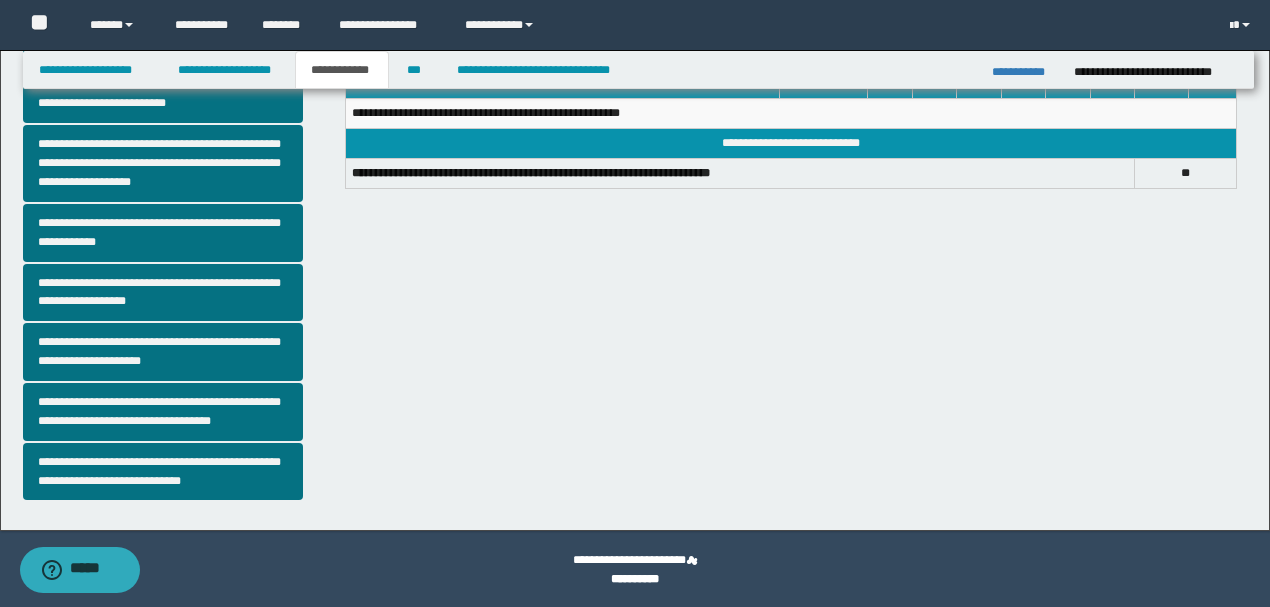 scroll, scrollTop: 541, scrollLeft: 0, axis: vertical 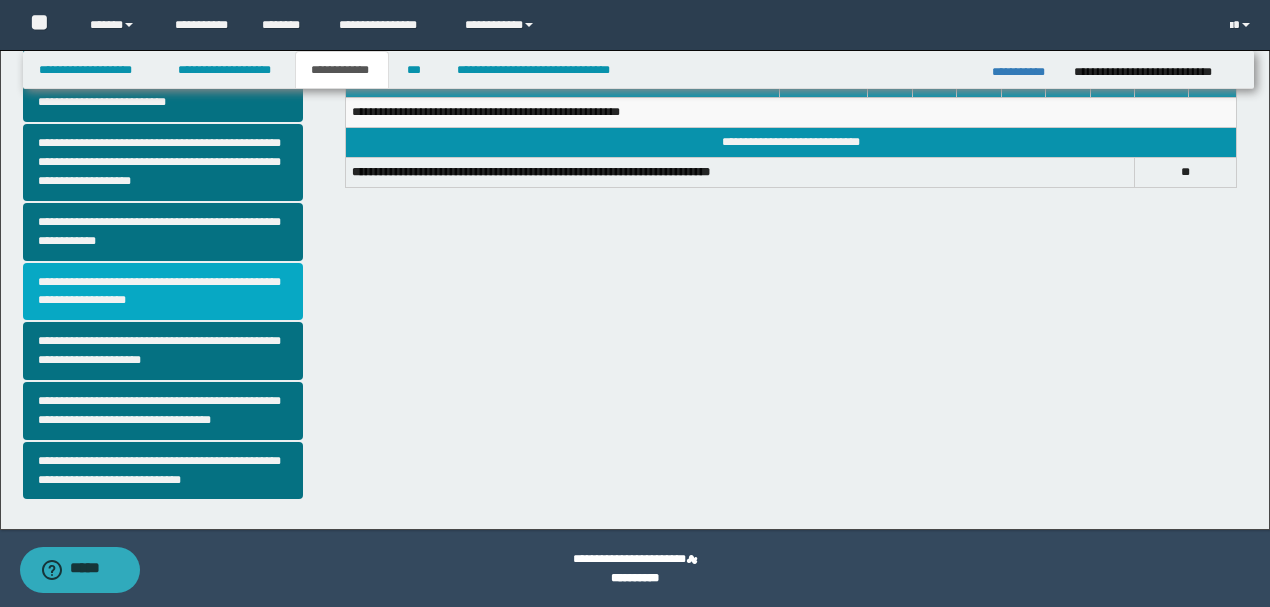 click on "**********" at bounding box center (163, 292) 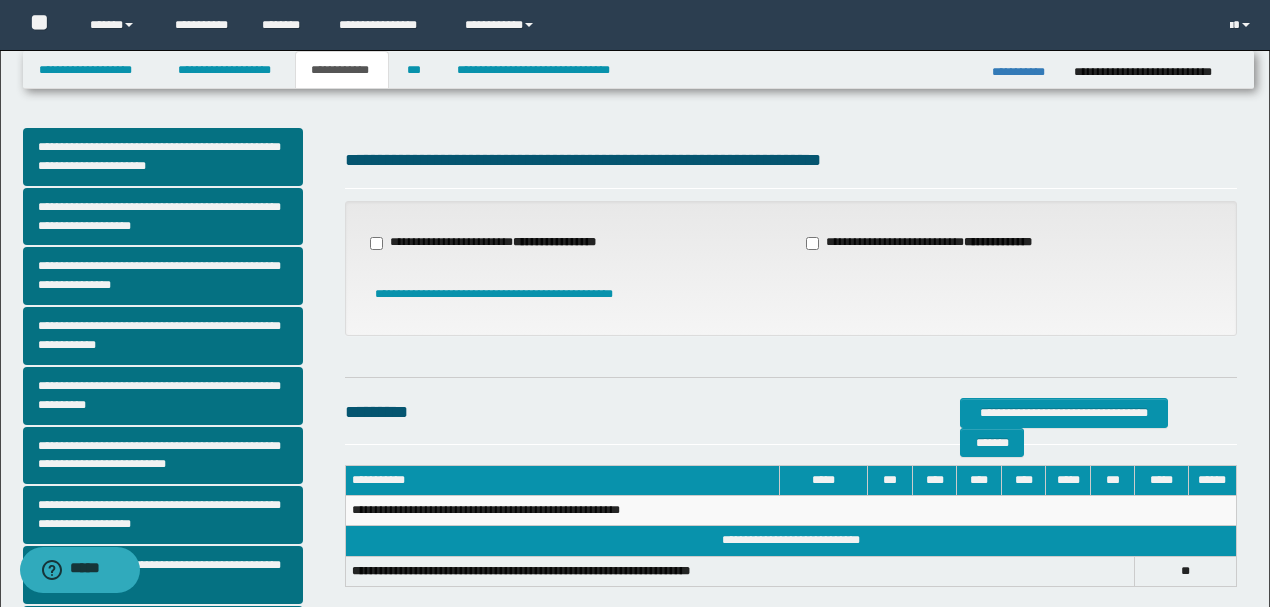 click on "**********" at bounding box center (495, 243) 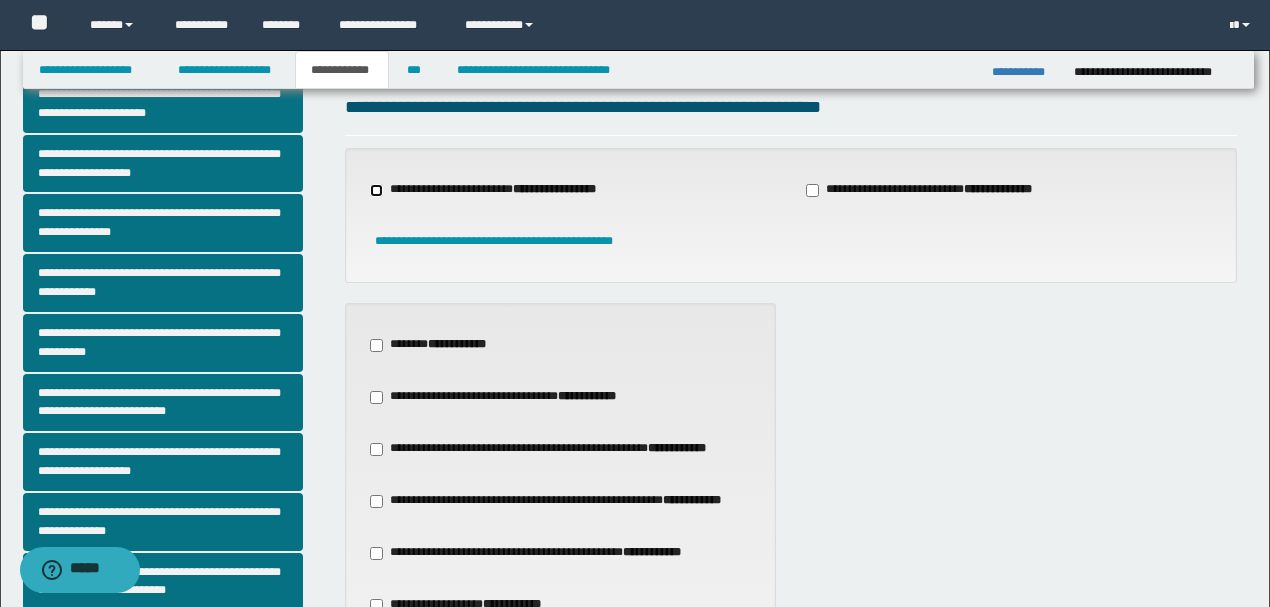 scroll, scrollTop: 200, scrollLeft: 0, axis: vertical 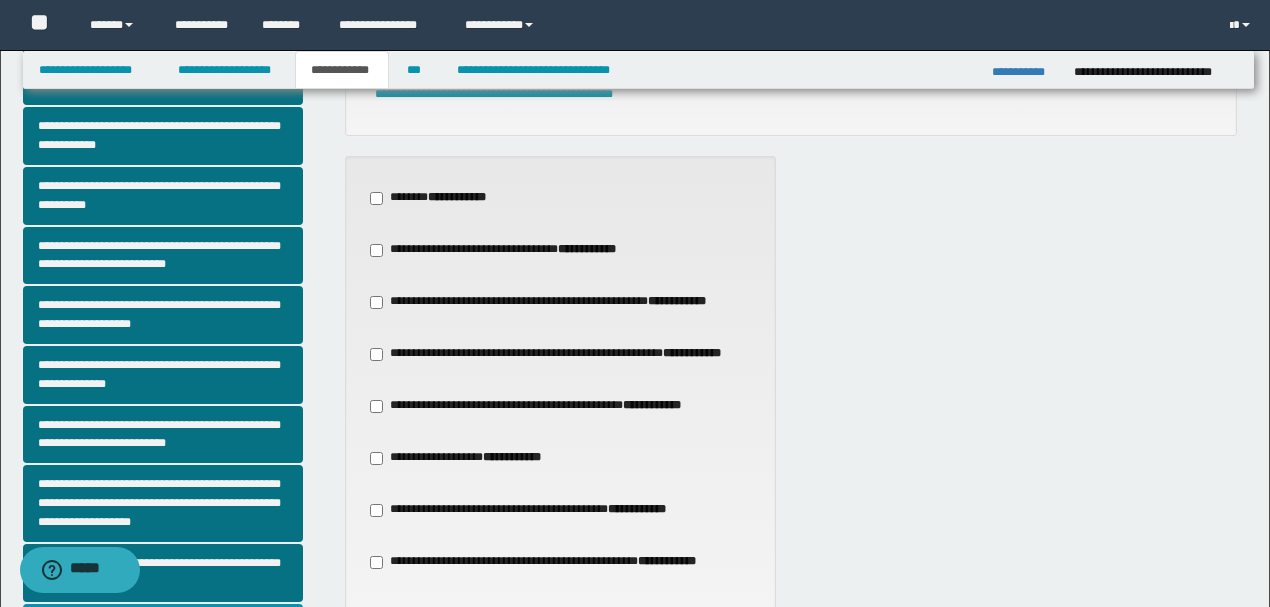 click on "**********" at bounding box center [547, 354] 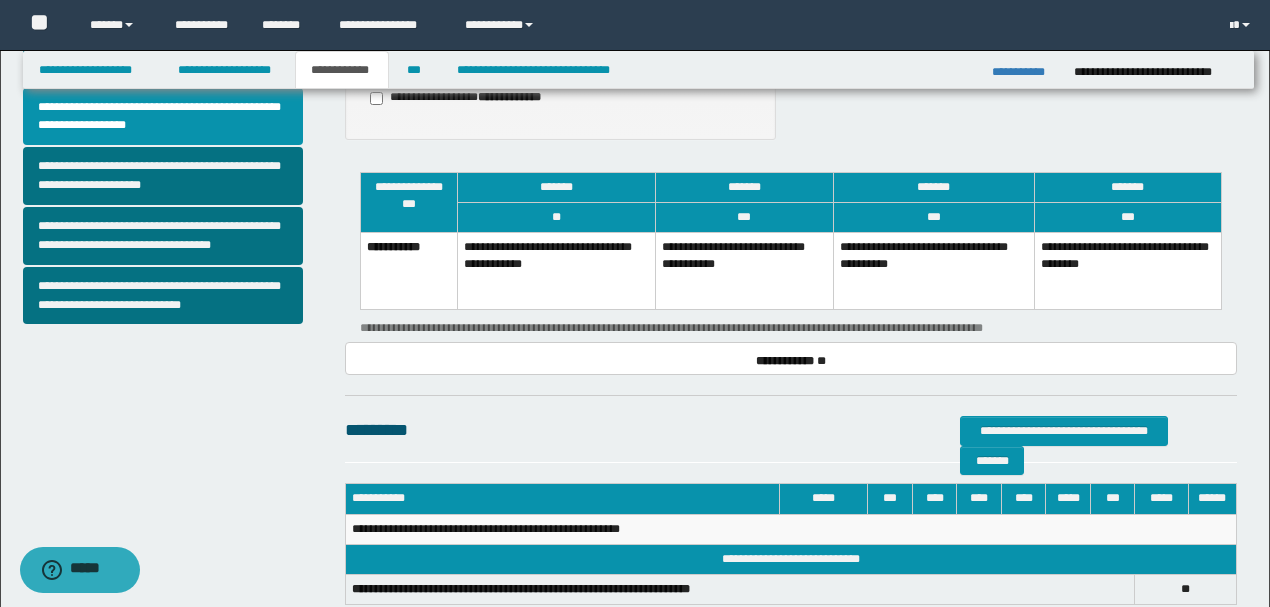 scroll, scrollTop: 733, scrollLeft: 0, axis: vertical 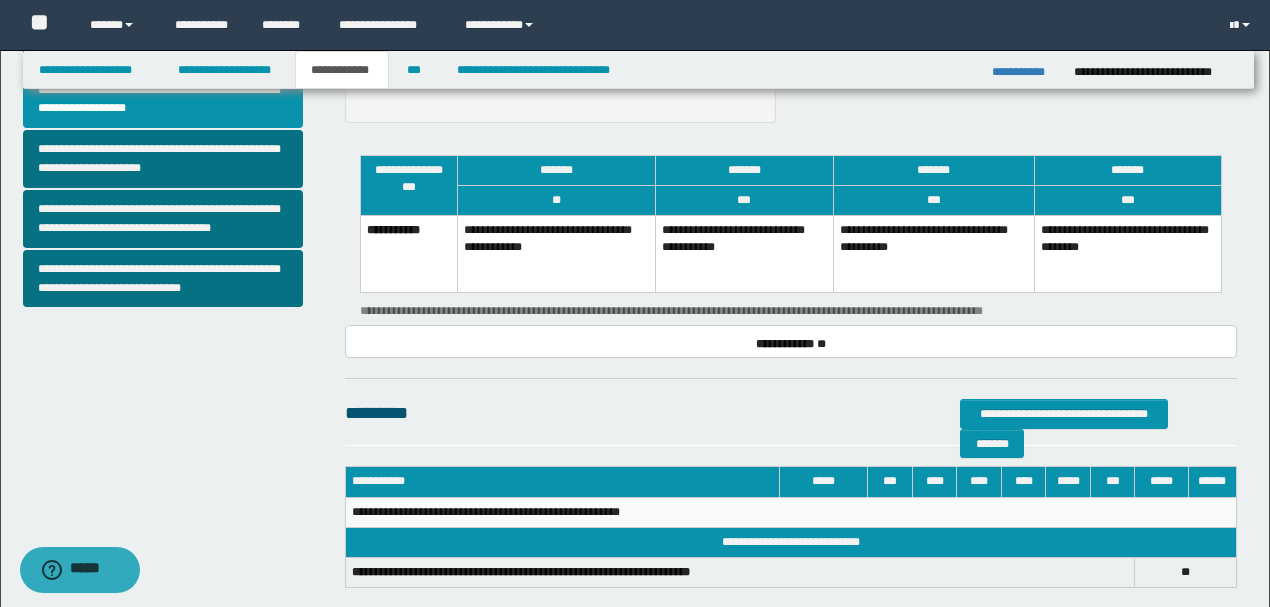 click on "**********" at bounding box center (934, 253) 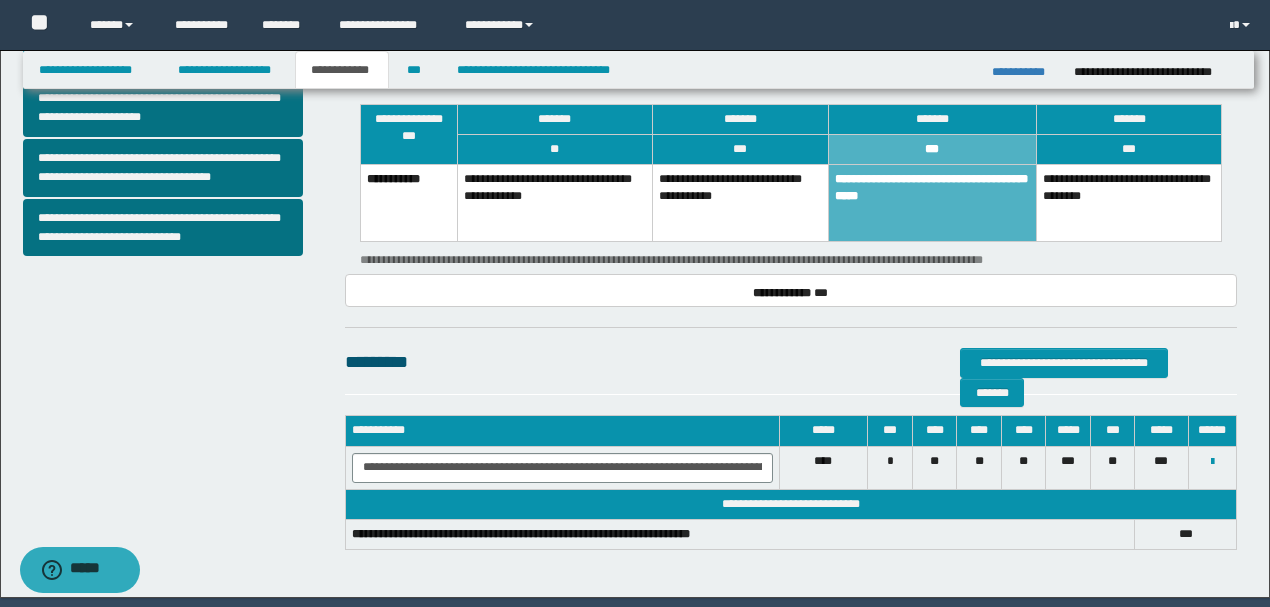 scroll, scrollTop: 852, scrollLeft: 0, axis: vertical 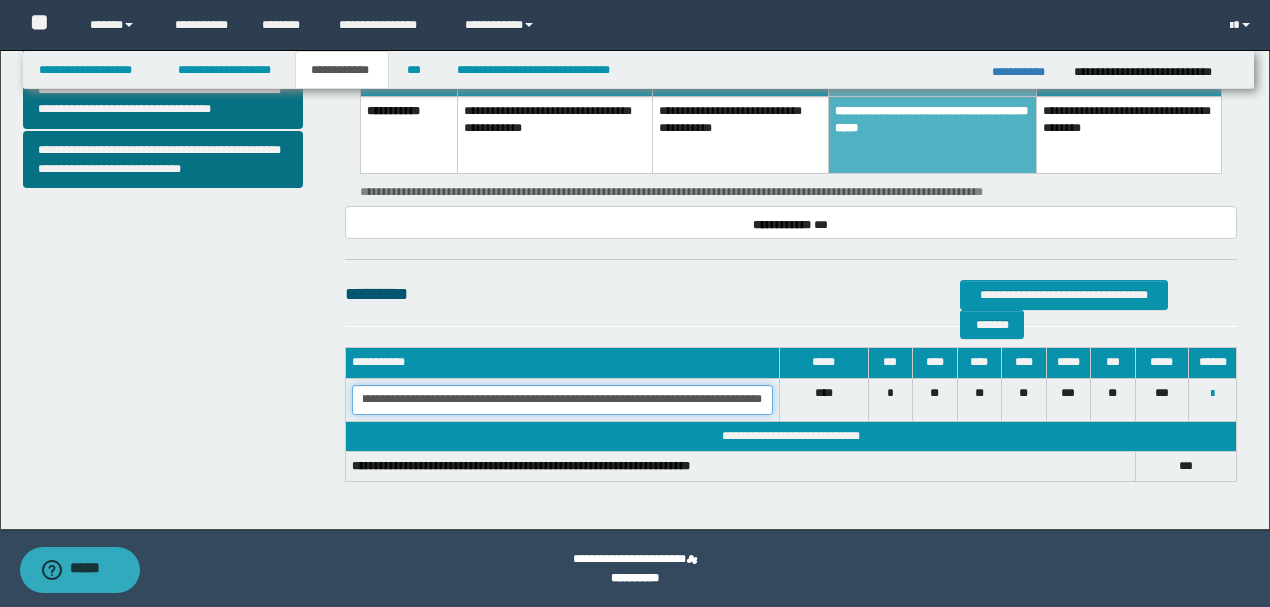 drag, startPoint x: 353, startPoint y: 398, endPoint x: 760, endPoint y: 388, distance: 407.12283 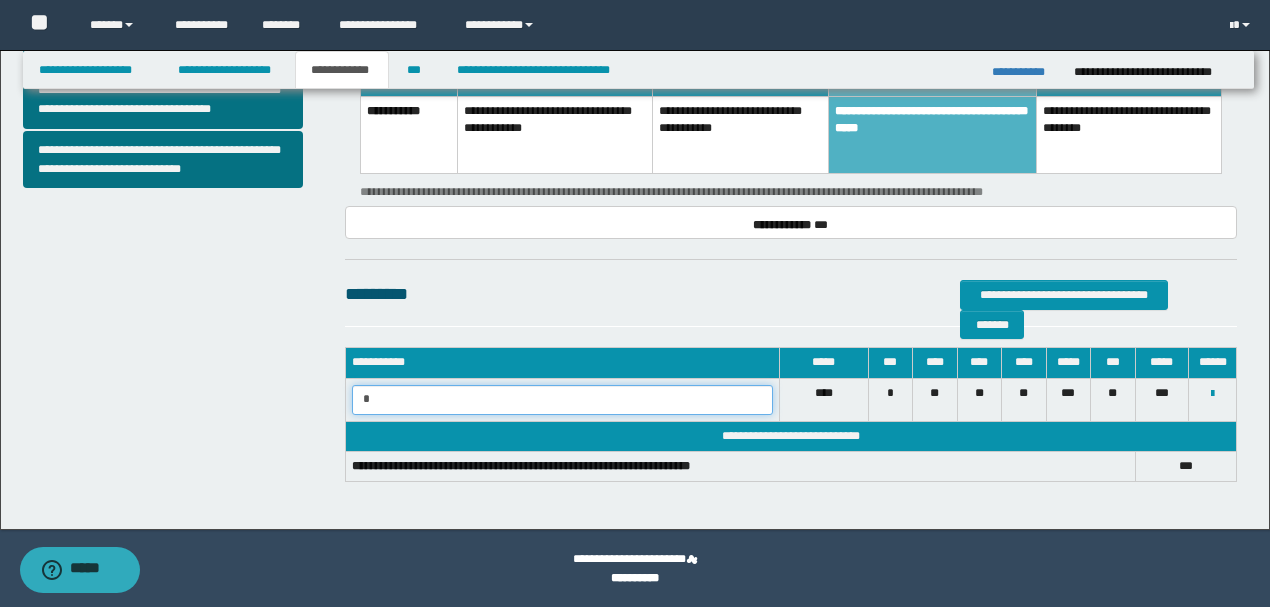scroll, scrollTop: 0, scrollLeft: 0, axis: both 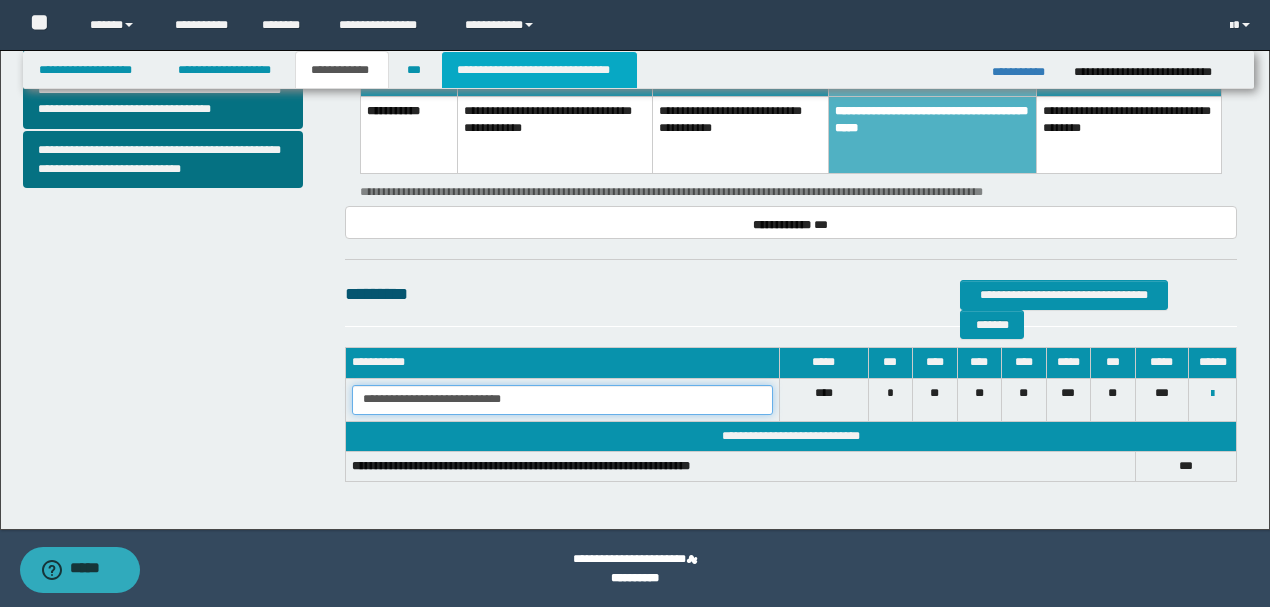type on "**********" 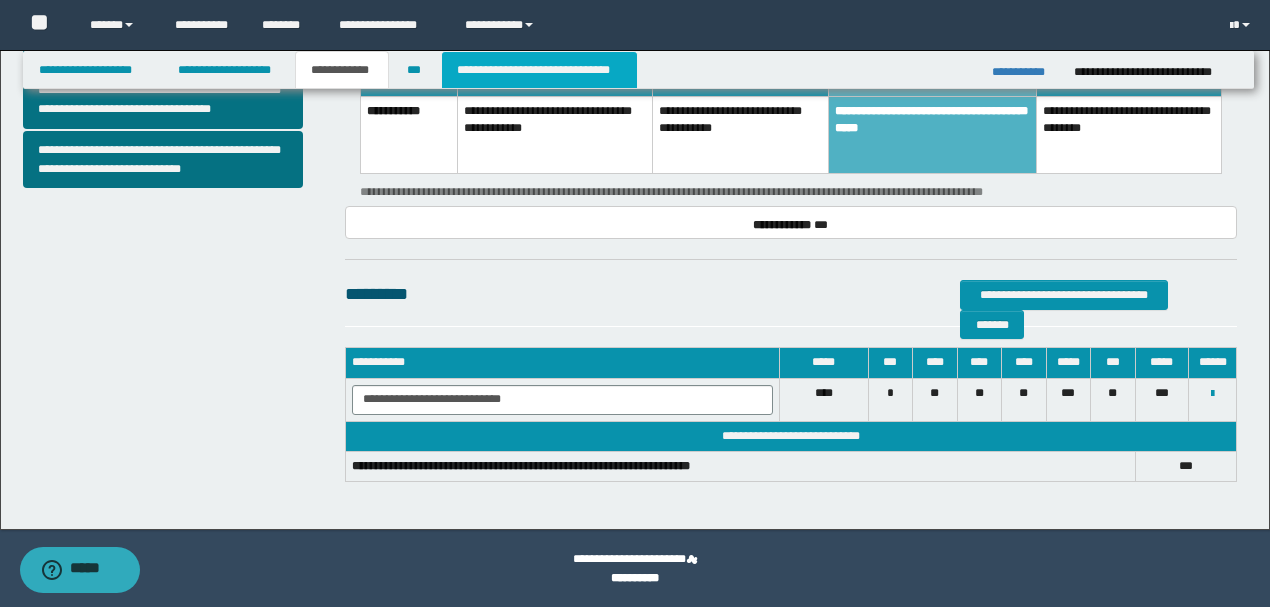 click on "**********" at bounding box center [539, 70] 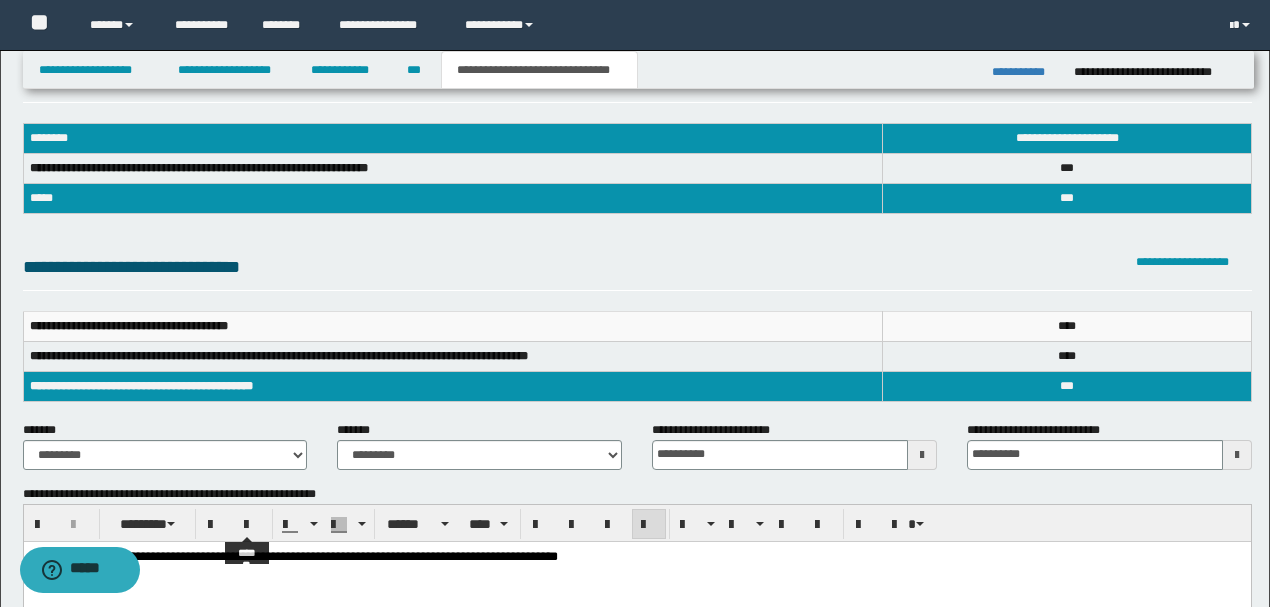 scroll, scrollTop: 0, scrollLeft: 0, axis: both 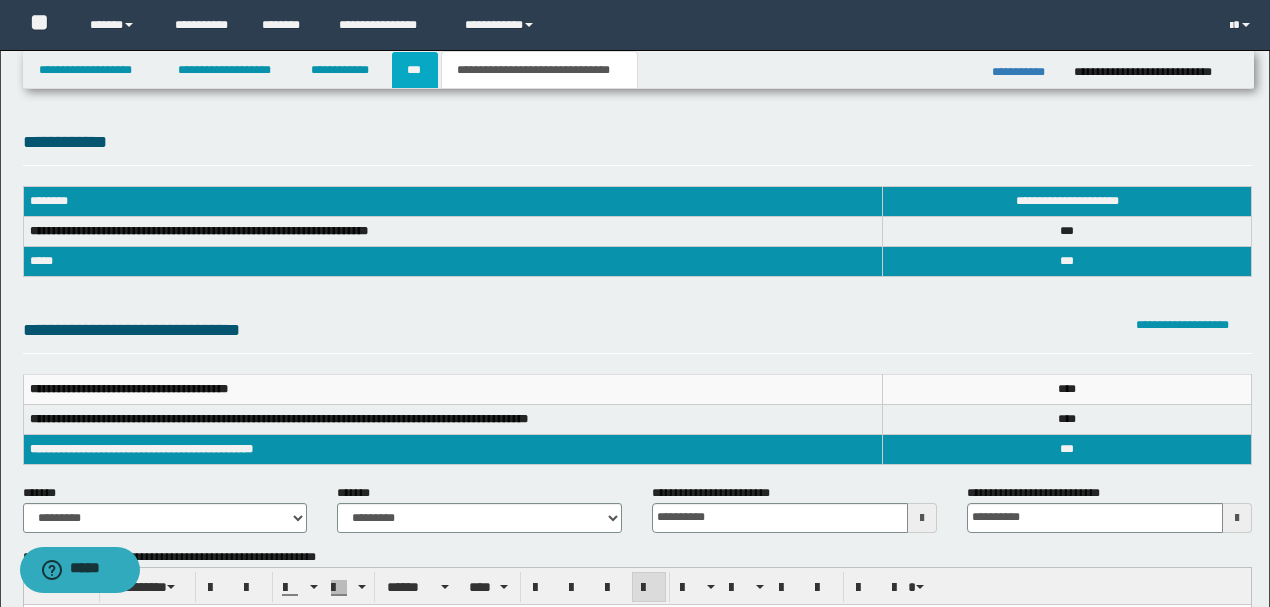 click on "***" at bounding box center [415, 70] 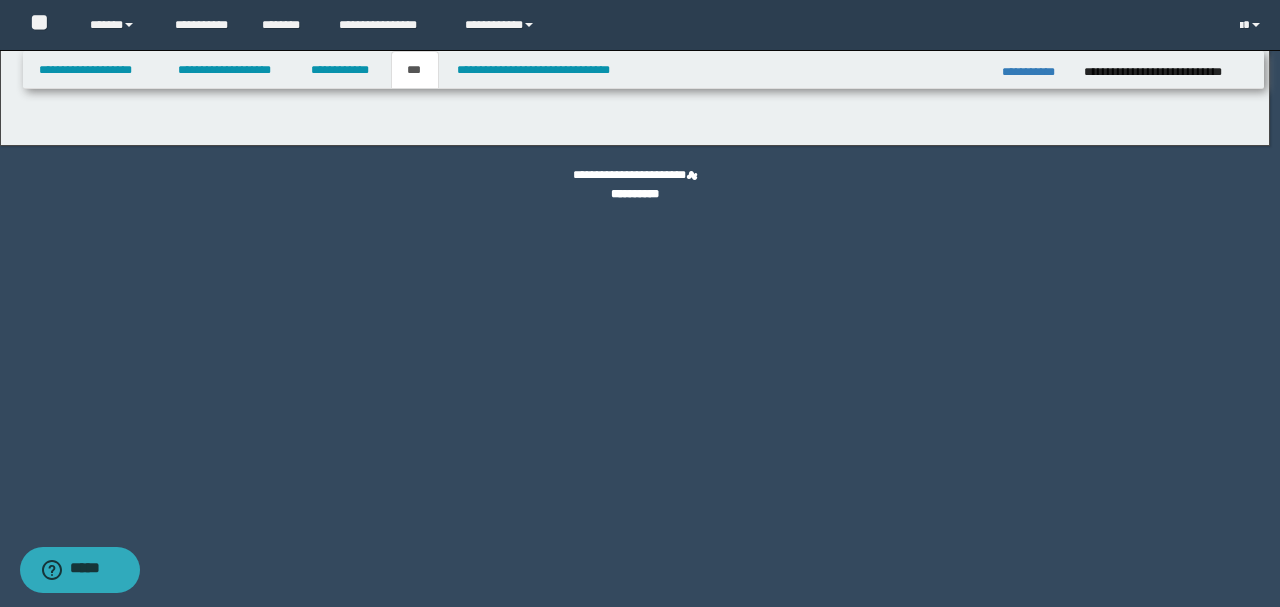 select on "*" 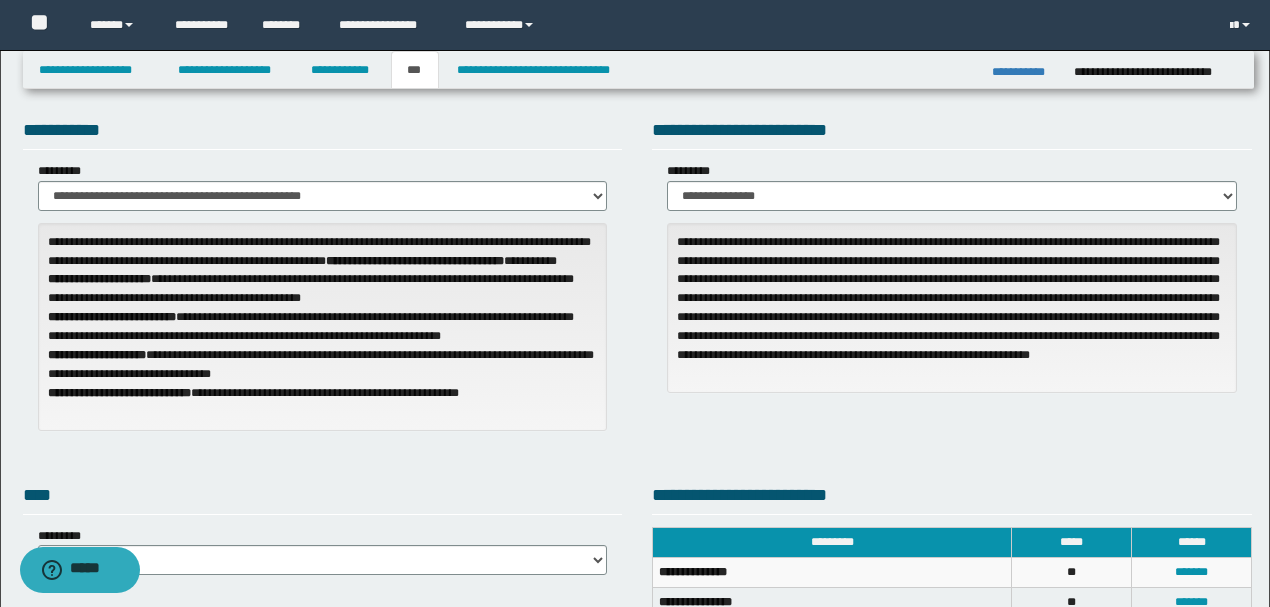 scroll, scrollTop: 0, scrollLeft: 0, axis: both 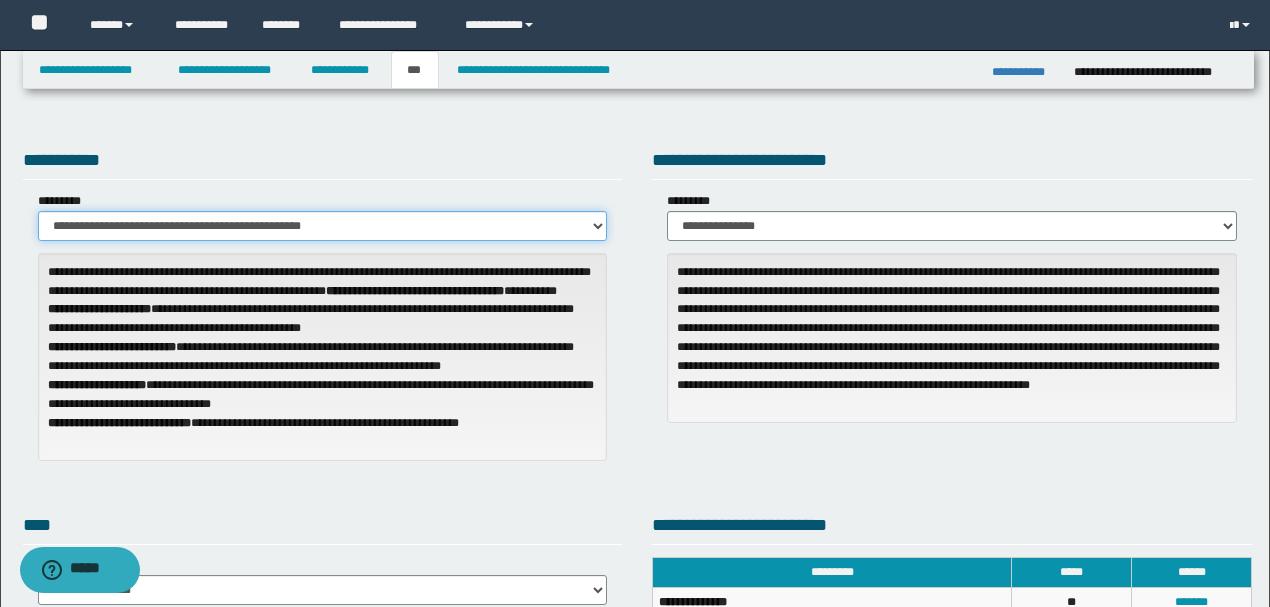 click on "**********" at bounding box center (323, 226) 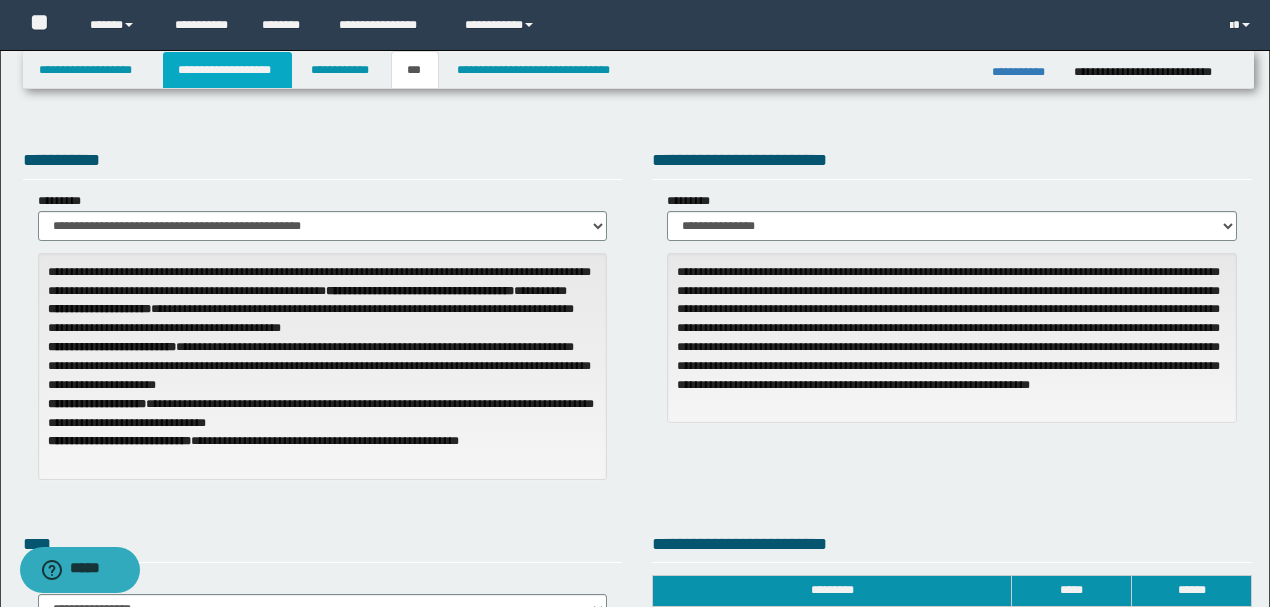 click on "**********" at bounding box center (227, 70) 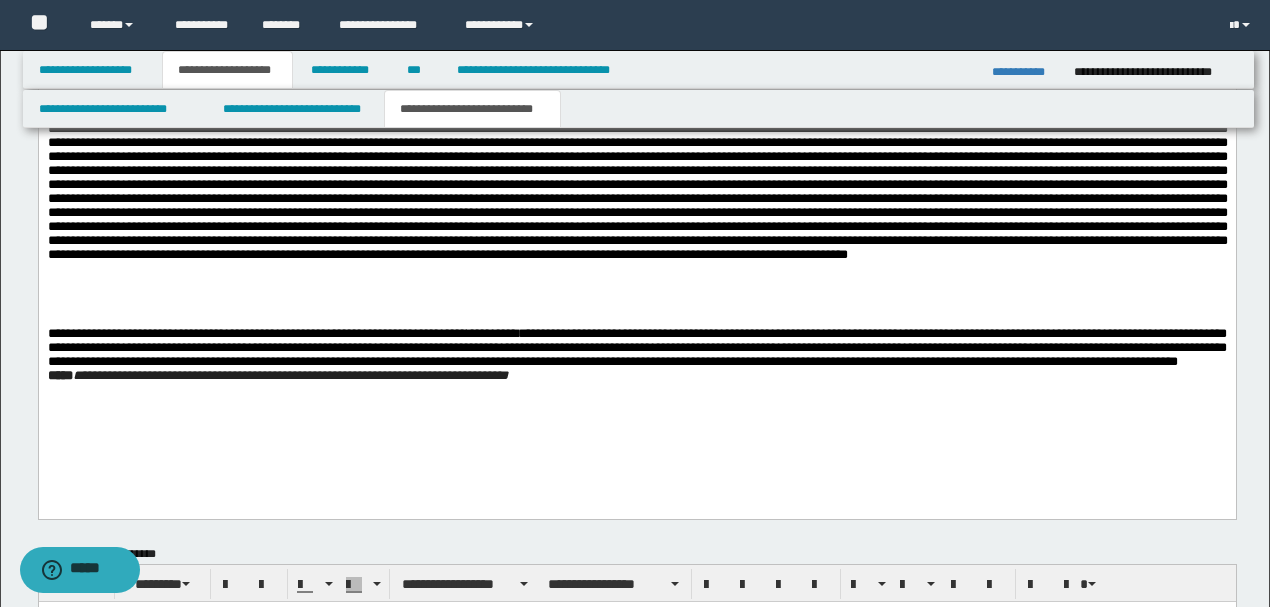 scroll, scrollTop: 1133, scrollLeft: 0, axis: vertical 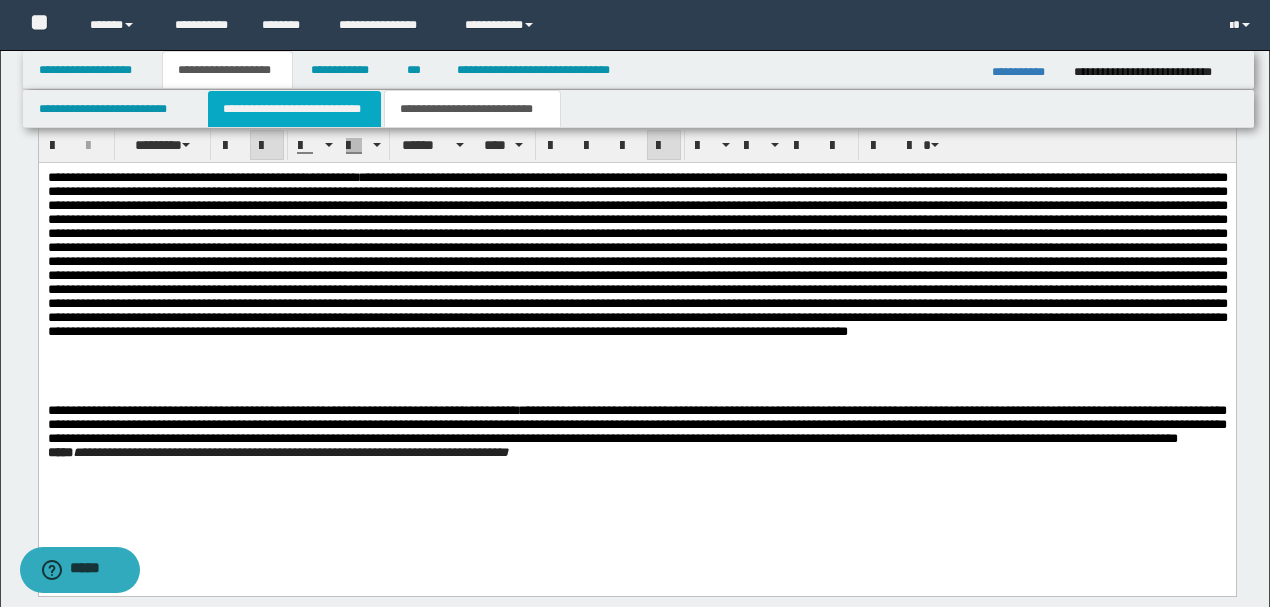 click on "**********" at bounding box center (294, 109) 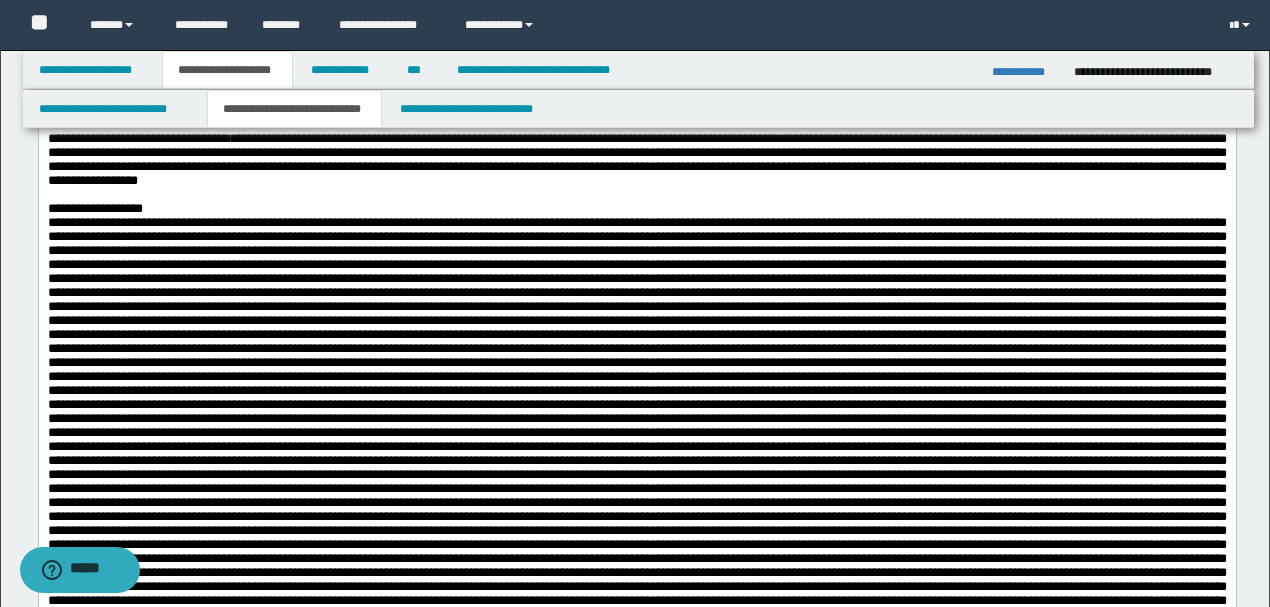scroll, scrollTop: 0, scrollLeft: 0, axis: both 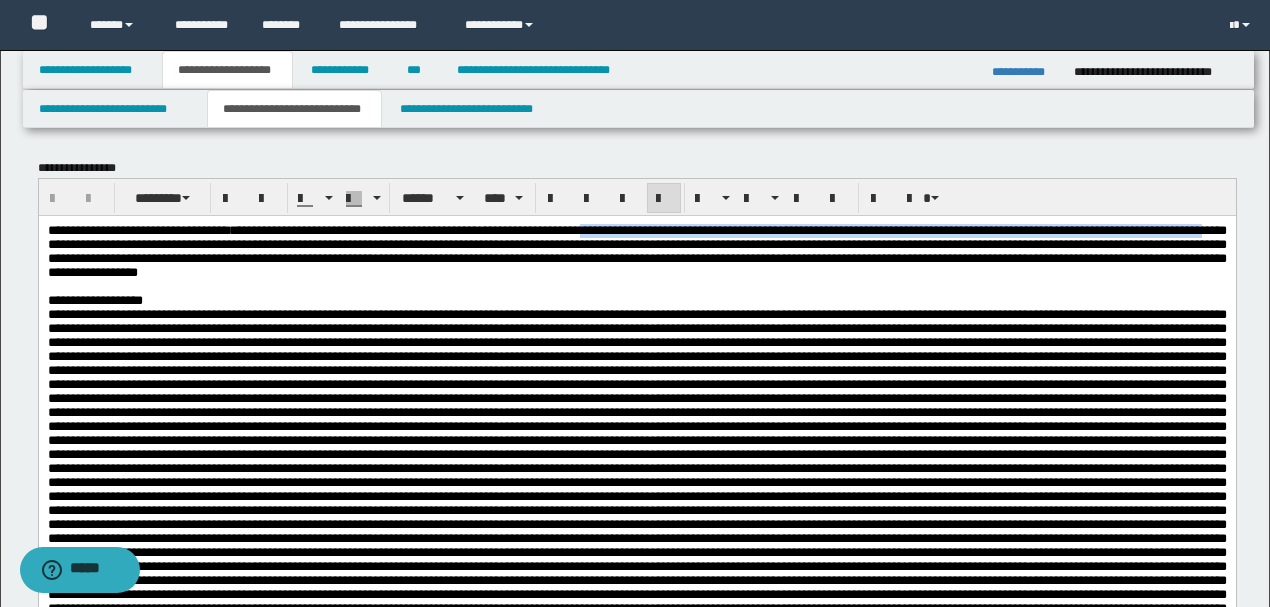 drag, startPoint x: 750, startPoint y: 230, endPoint x: 296, endPoint y: 242, distance: 454.15857 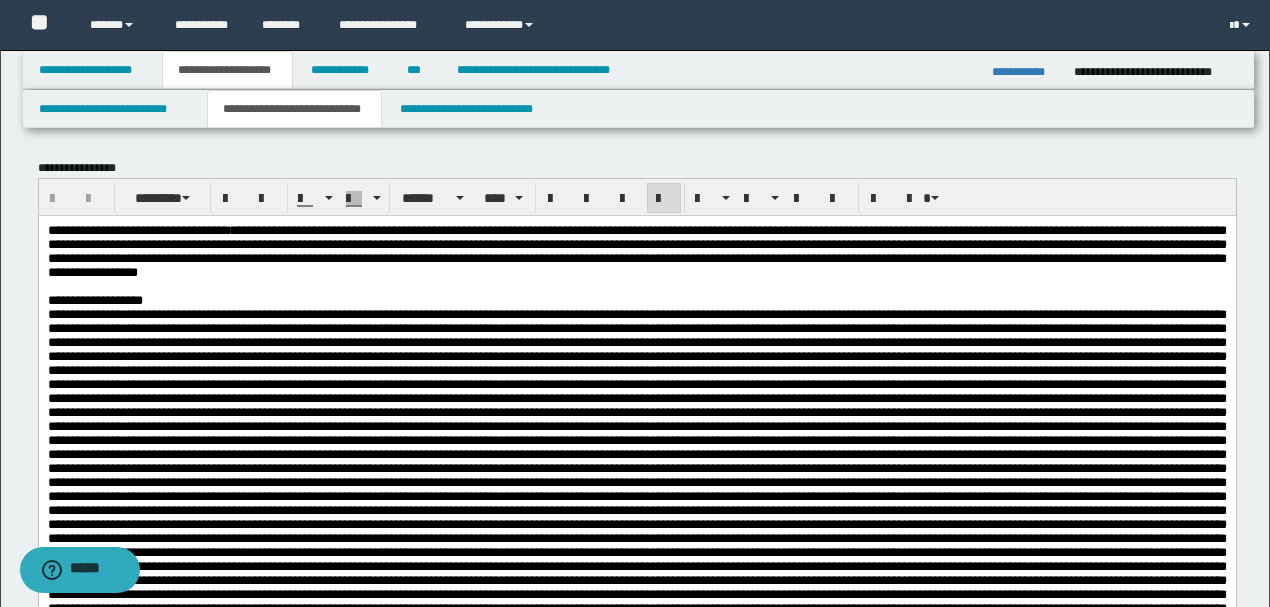 click on "**********" at bounding box center (636, 250) 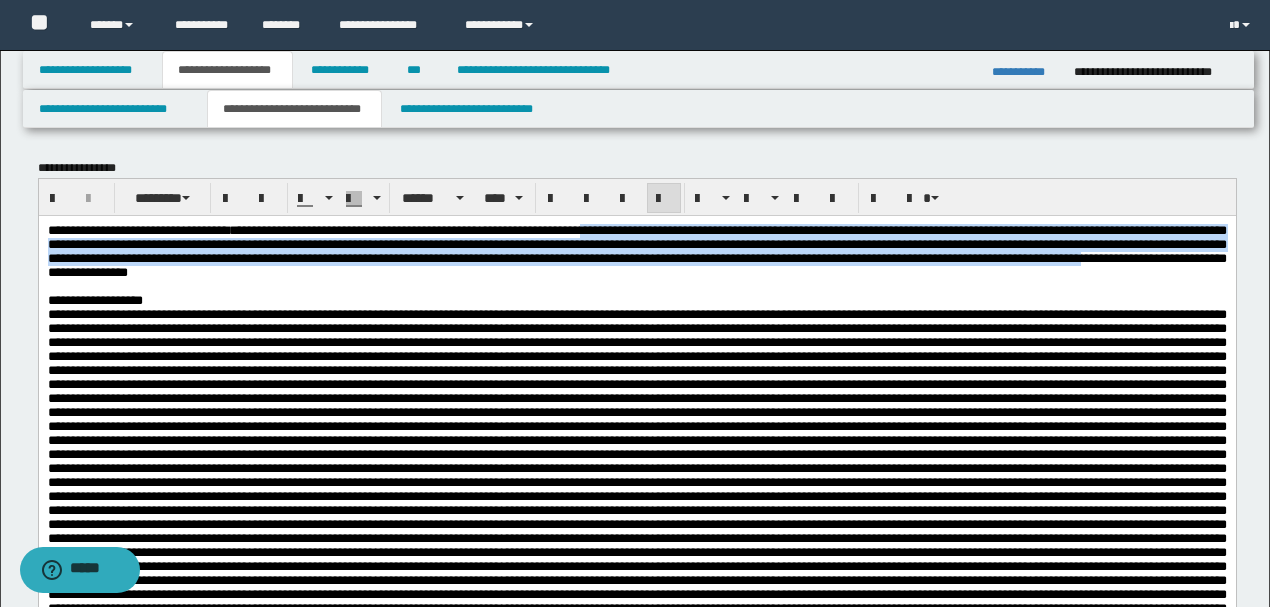 drag, startPoint x: 785, startPoint y: 237, endPoint x: 554, endPoint y: 282, distance: 235.3423 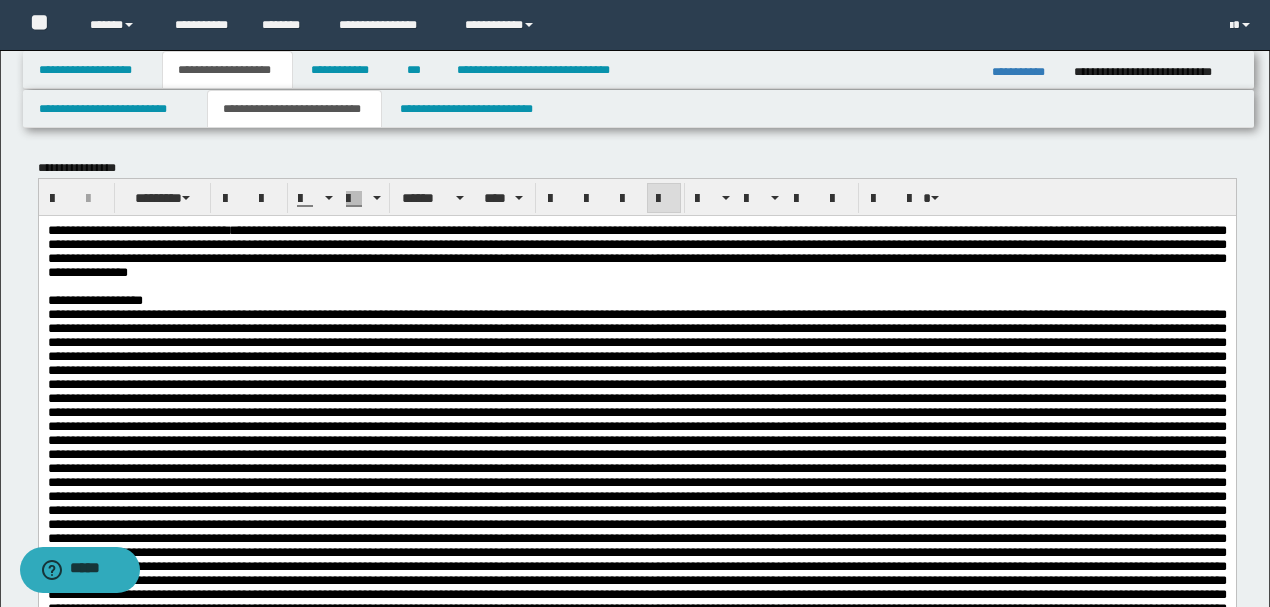 drag, startPoint x: 488, startPoint y: 326, endPoint x: 461, endPoint y: 264, distance: 67.62396 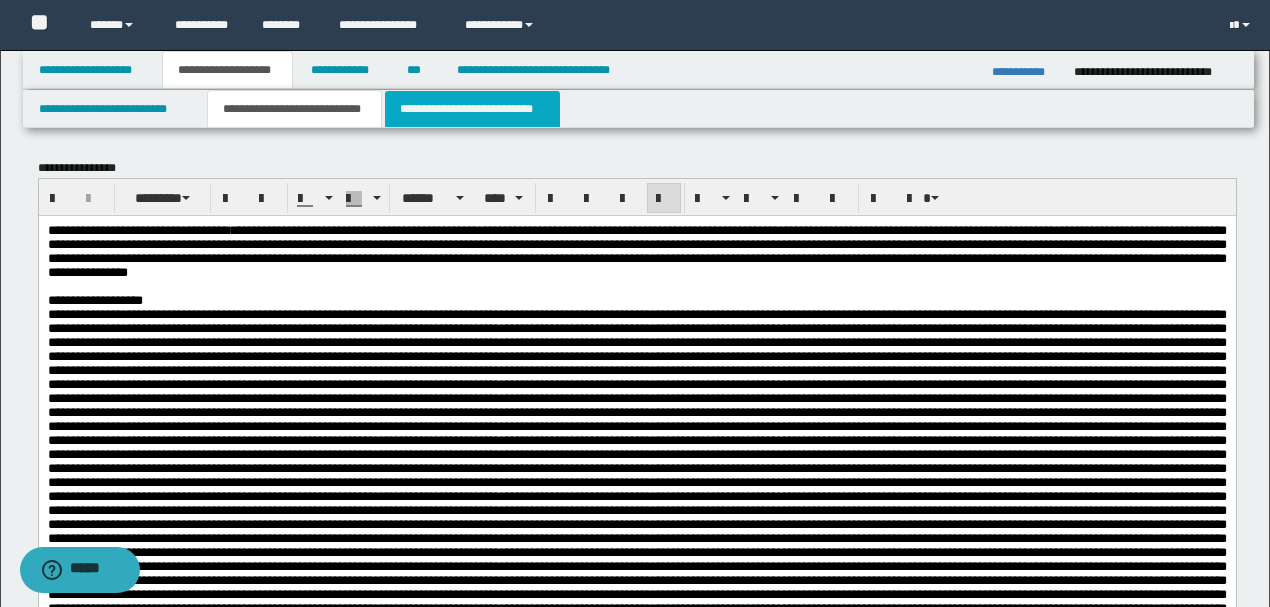 click on "**********" at bounding box center [472, 109] 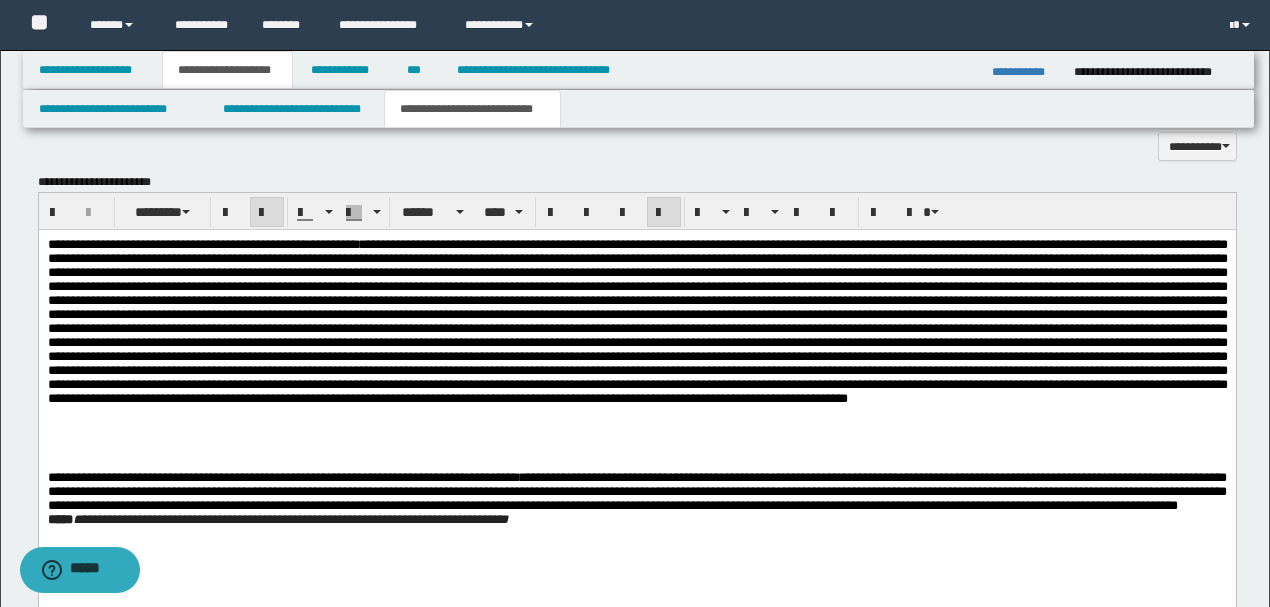 scroll, scrollTop: 1266, scrollLeft: 0, axis: vertical 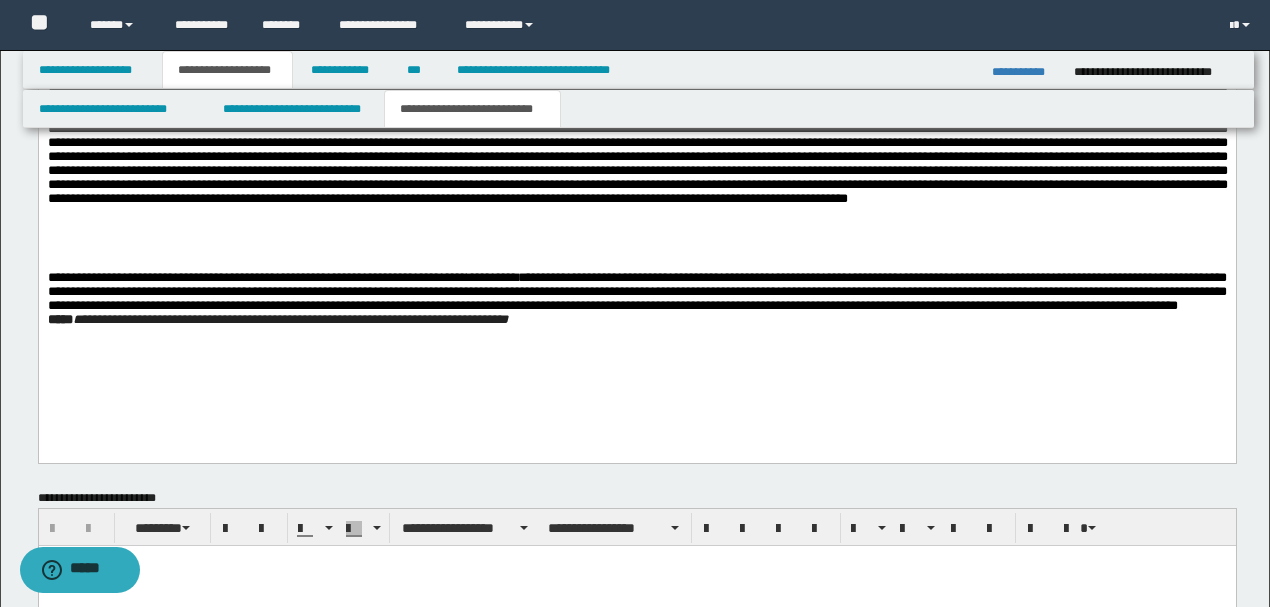 drag, startPoint x: 334, startPoint y: 313, endPoint x: 408, endPoint y: 303, distance: 74.672615 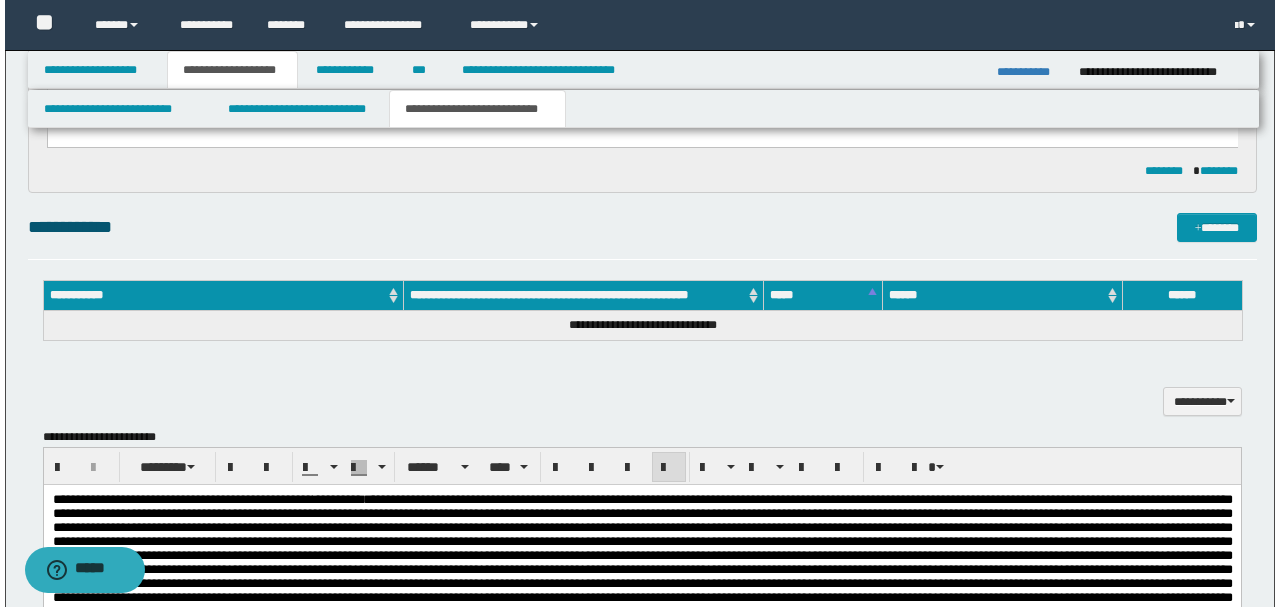 scroll, scrollTop: 800, scrollLeft: 0, axis: vertical 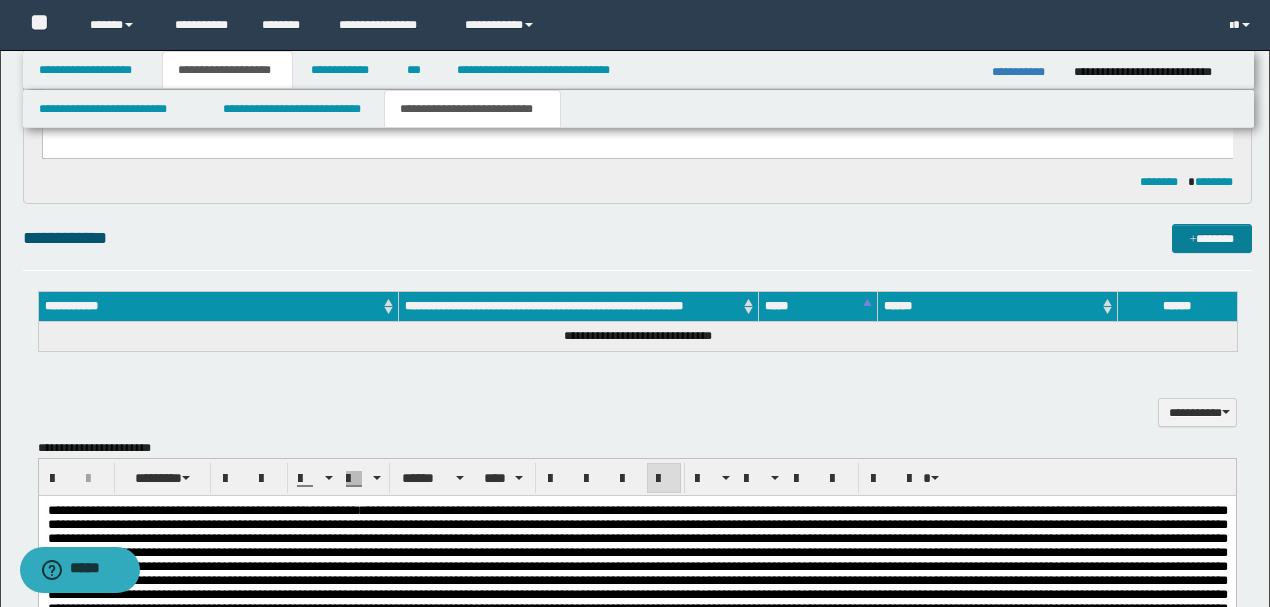 click on "*******" at bounding box center (1211, 238) 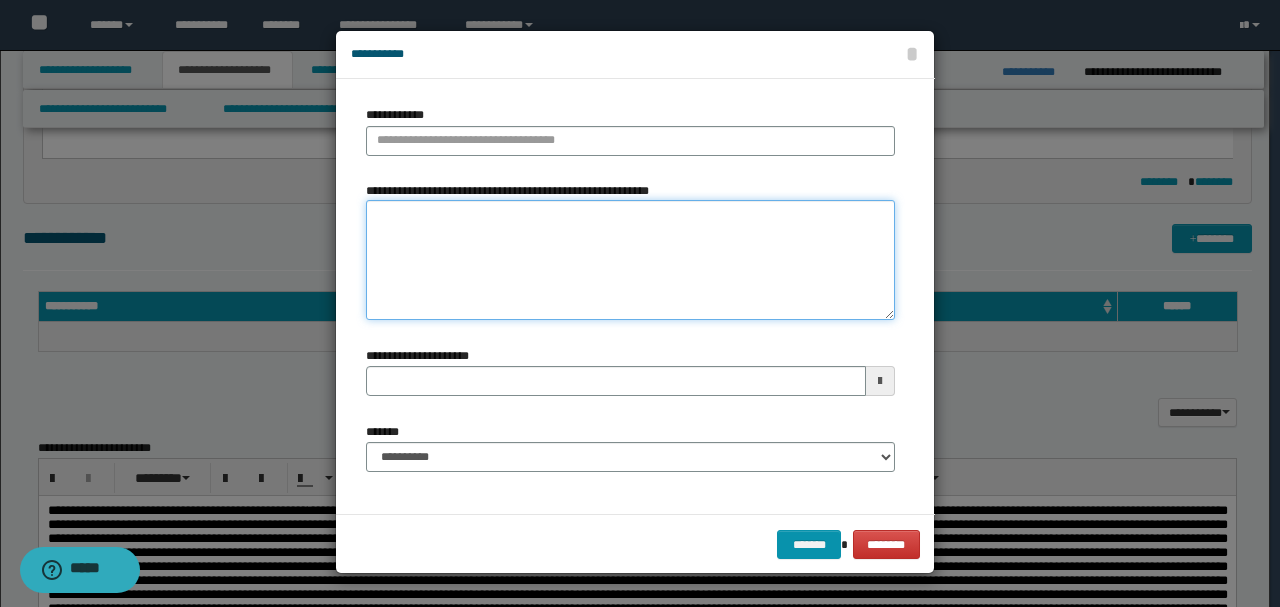click on "**********" at bounding box center (630, 260) 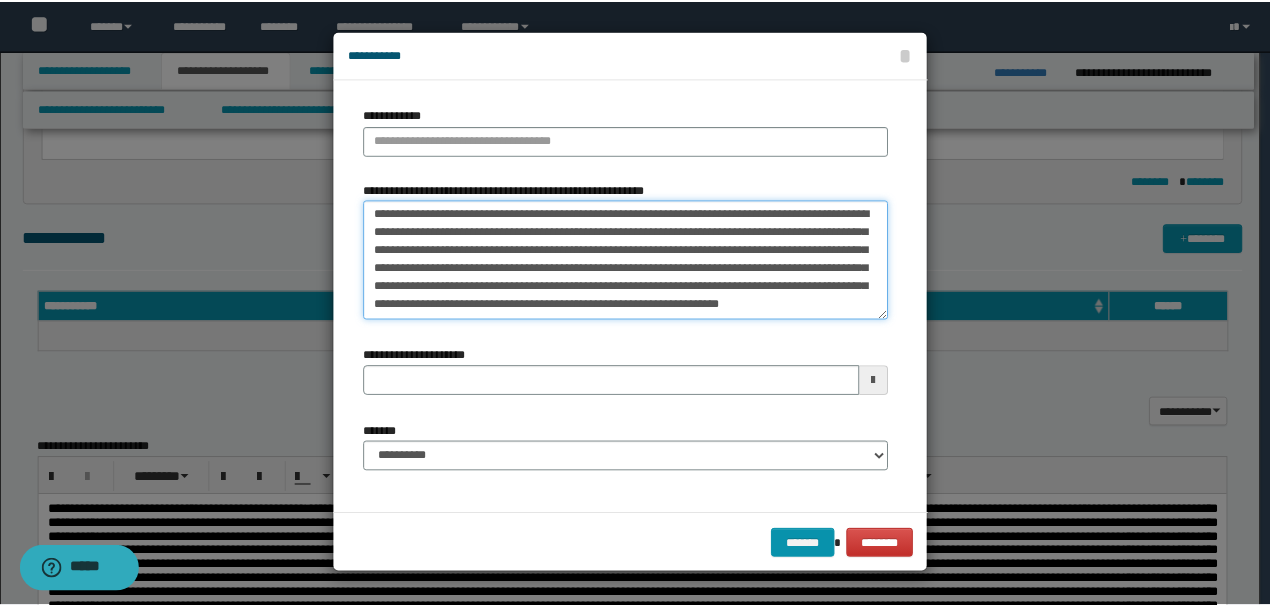 scroll, scrollTop: 0, scrollLeft: 0, axis: both 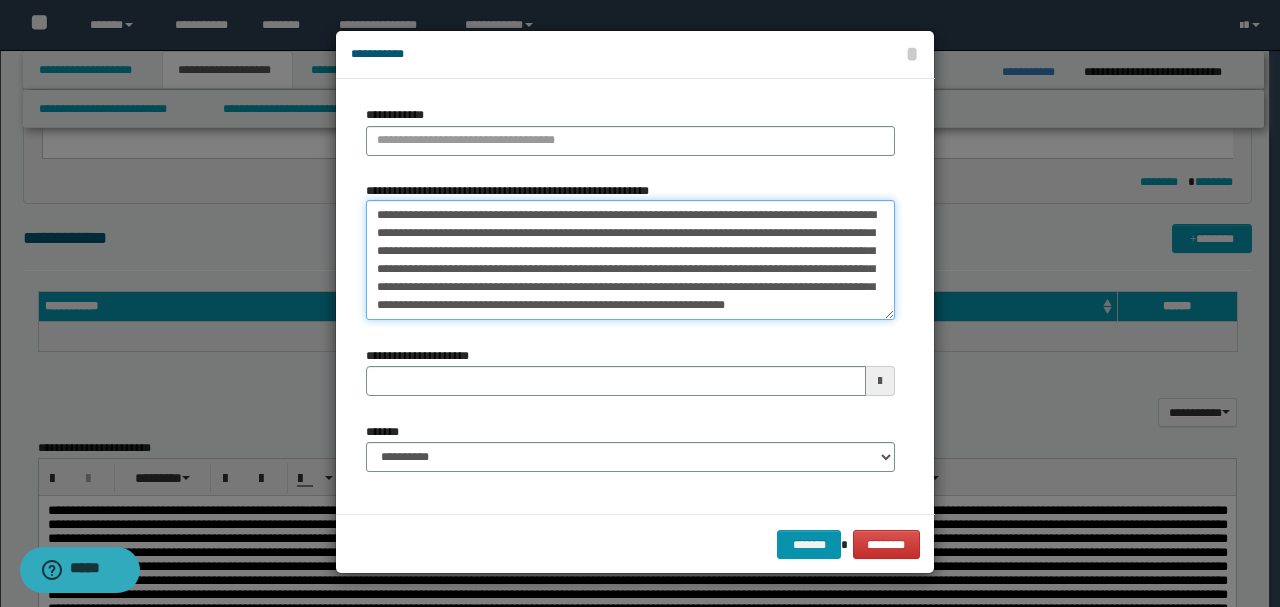 drag, startPoint x: 374, startPoint y: 215, endPoint x: 672, endPoint y: 214, distance: 298.00168 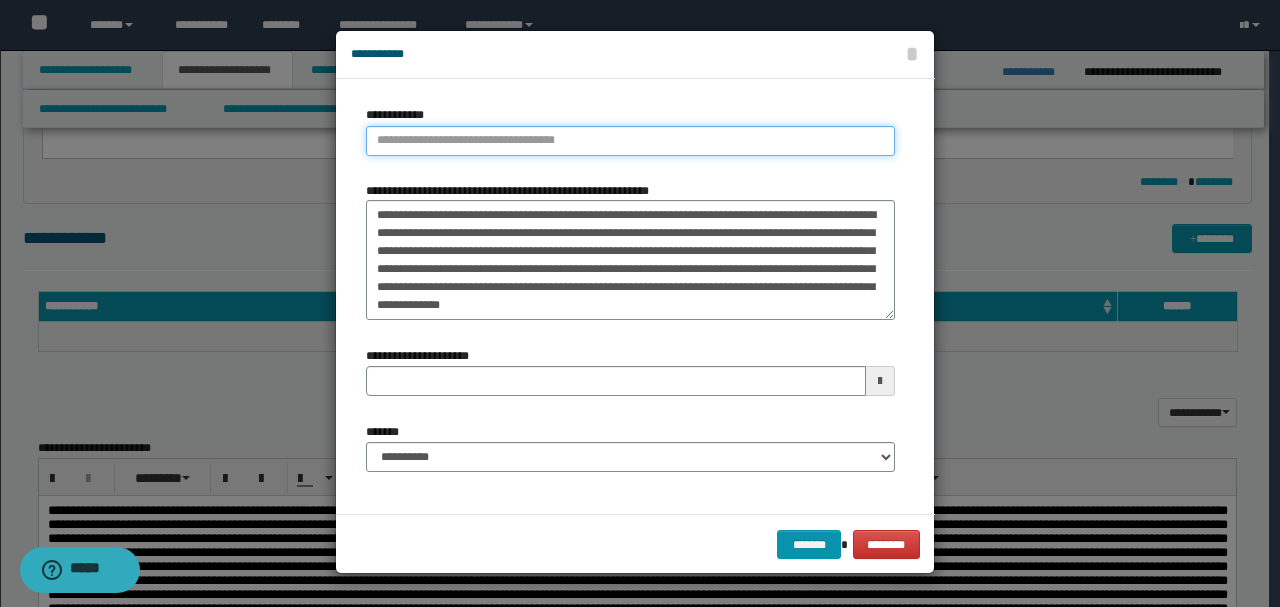 type on "**********" 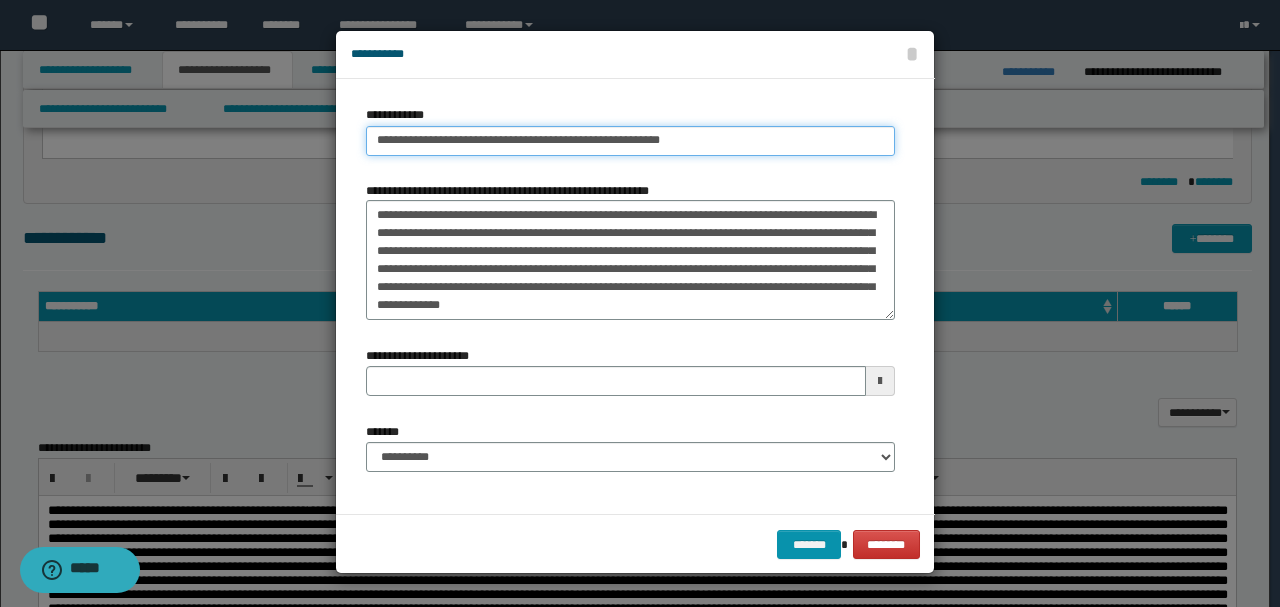 type on "**********" 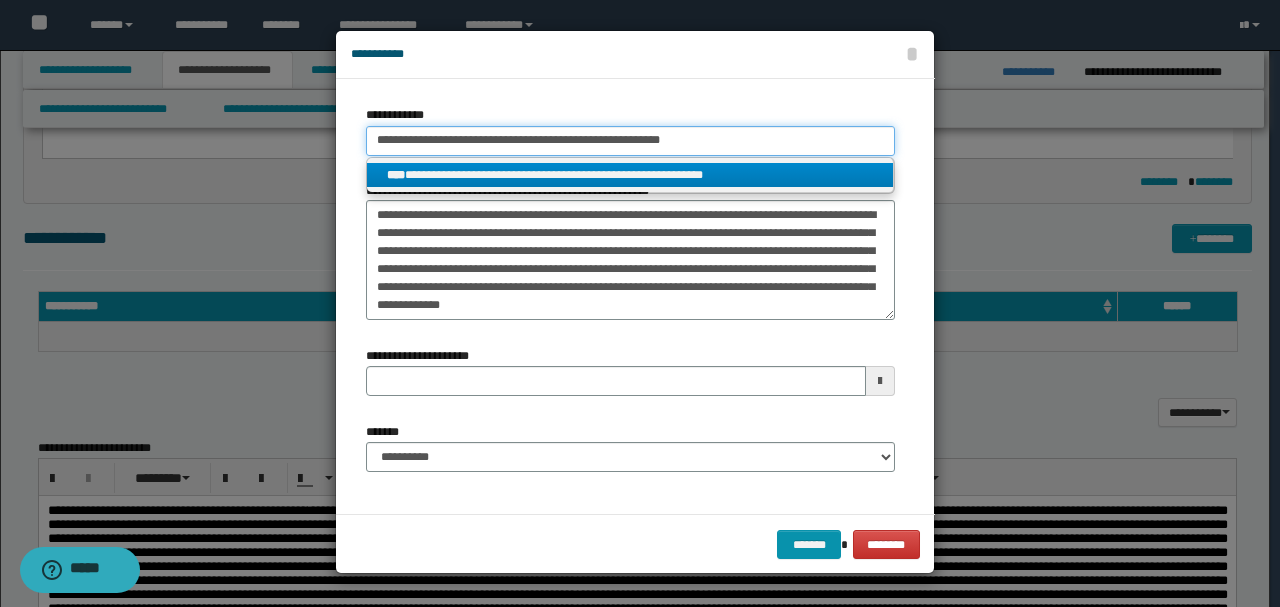 type on "**********" 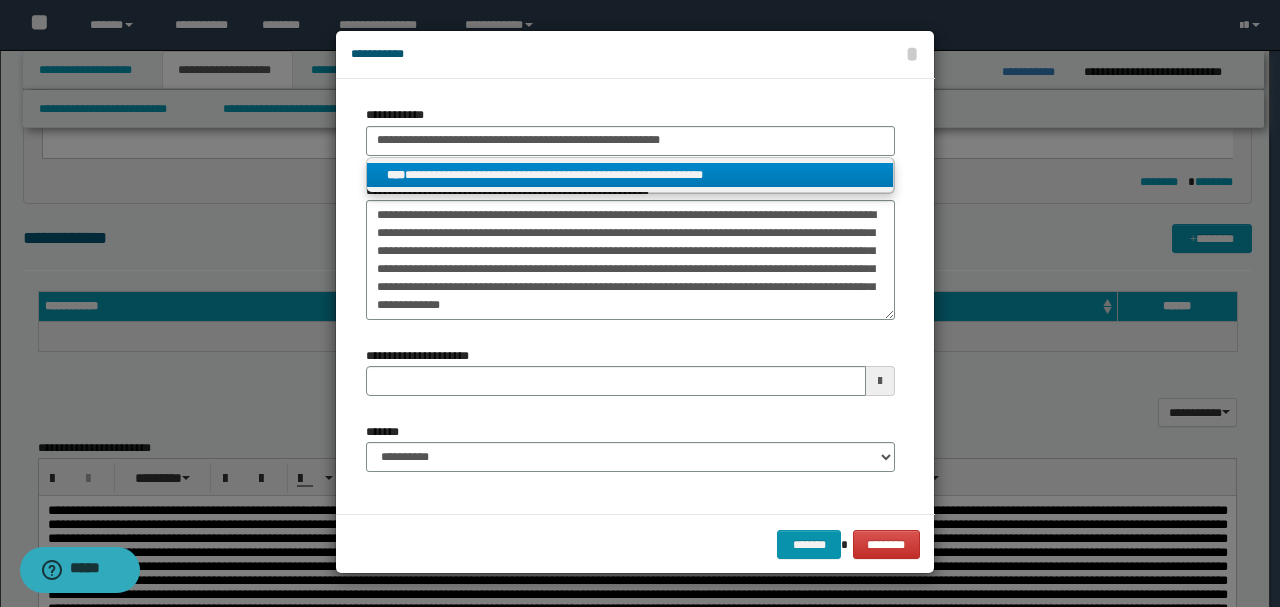 click on "**********" at bounding box center (630, 175) 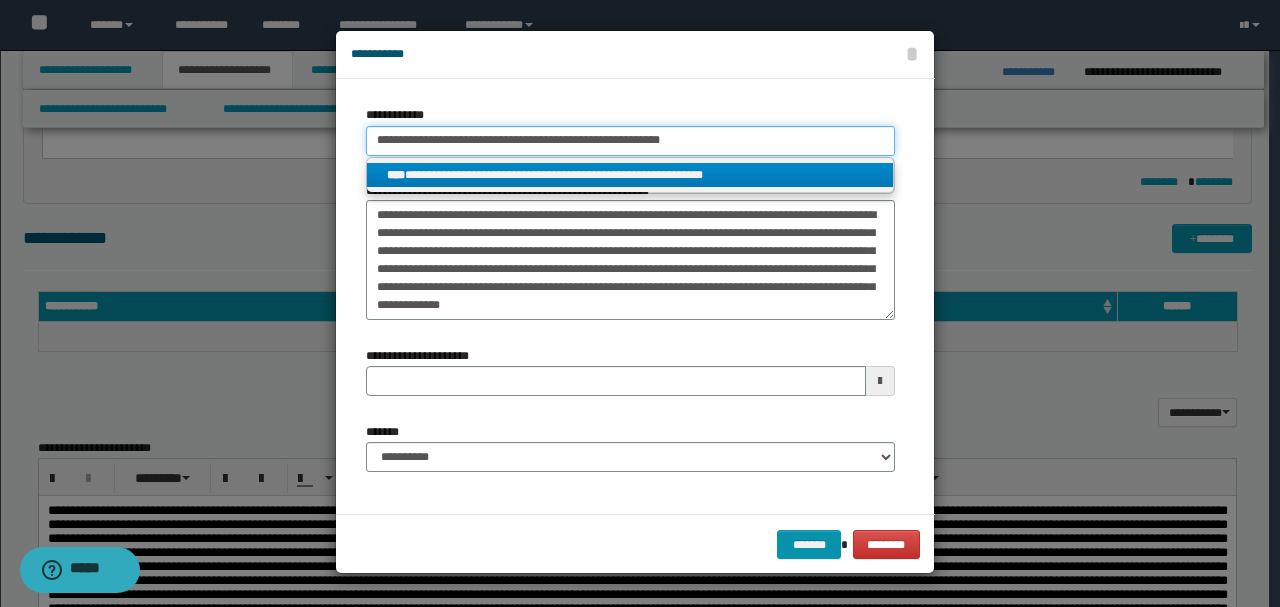 type 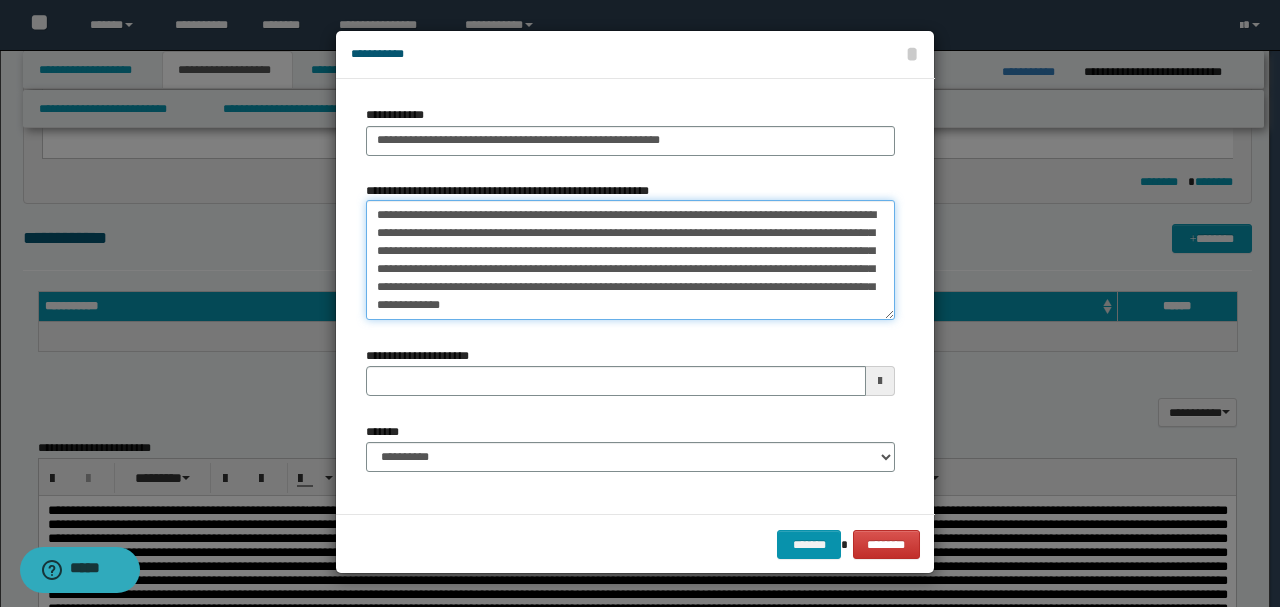 click on "**********" at bounding box center (630, 259) 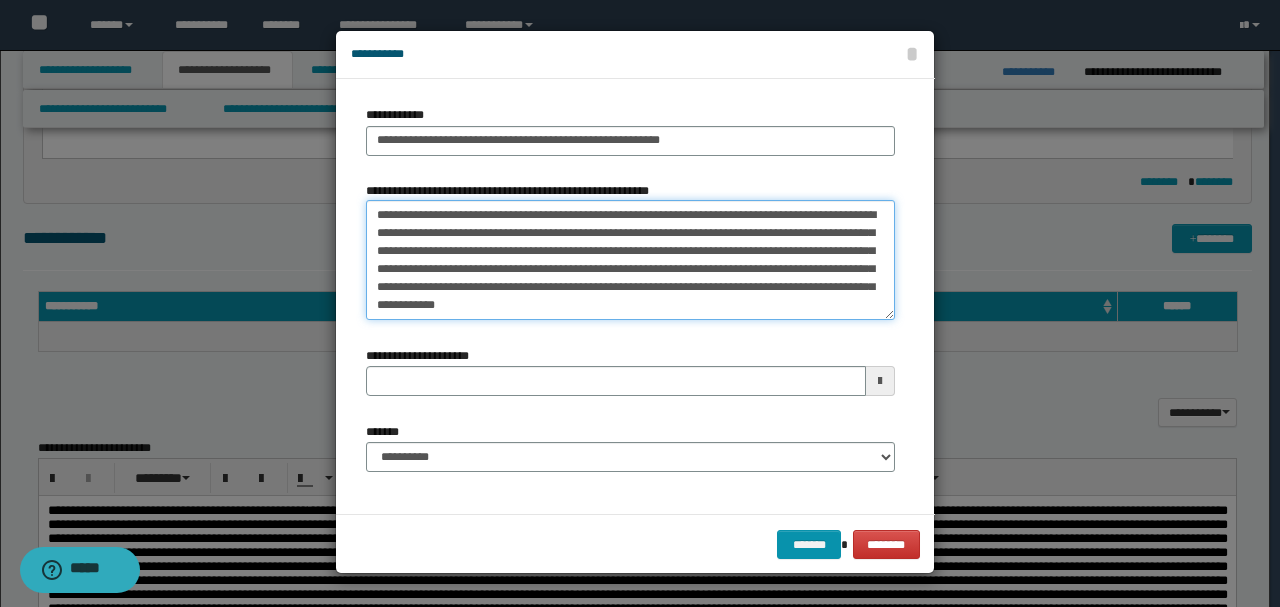 click on "**********" at bounding box center [630, 259] 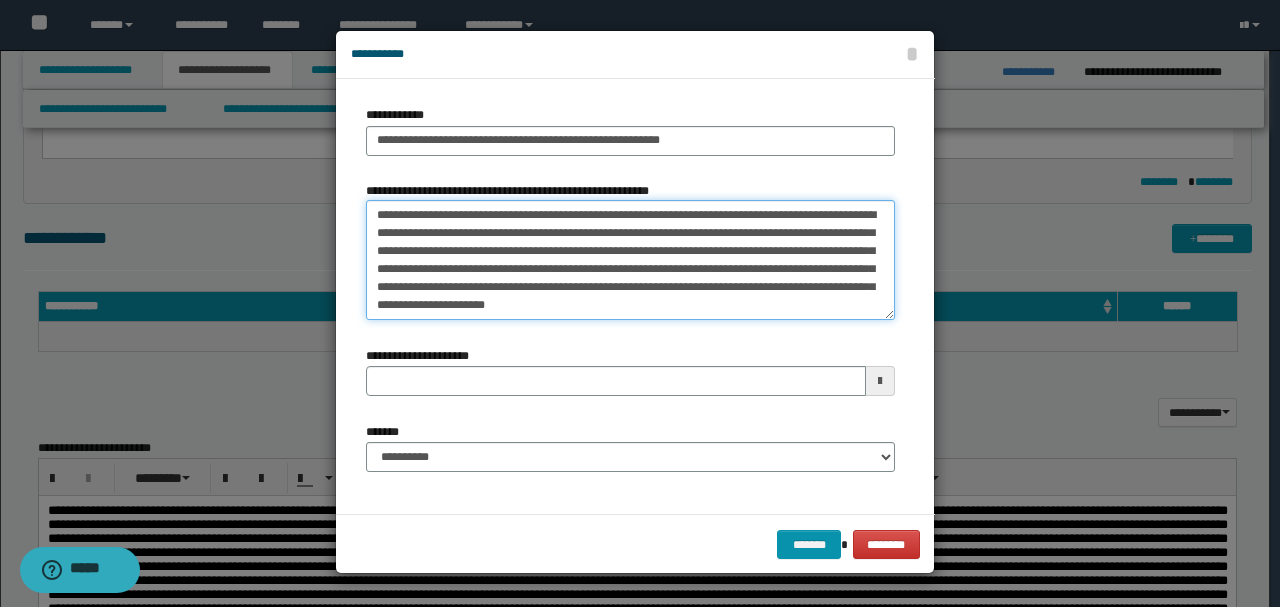 drag, startPoint x: 590, startPoint y: 216, endPoint x: 851, endPoint y: 312, distance: 278.0953 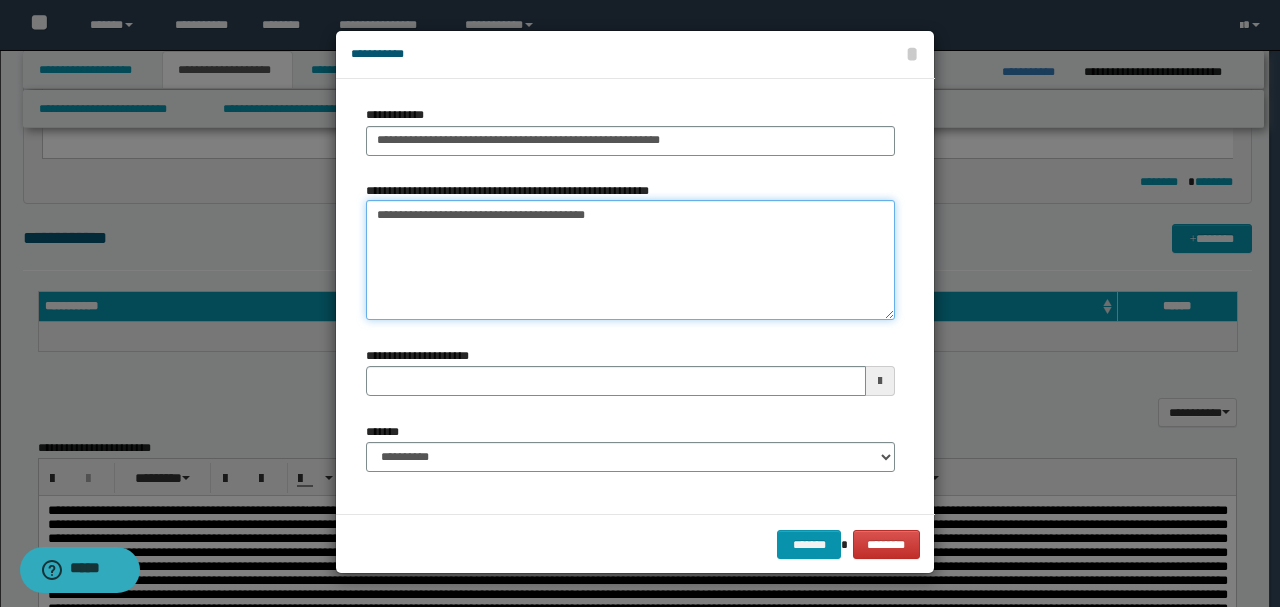 type on "**********" 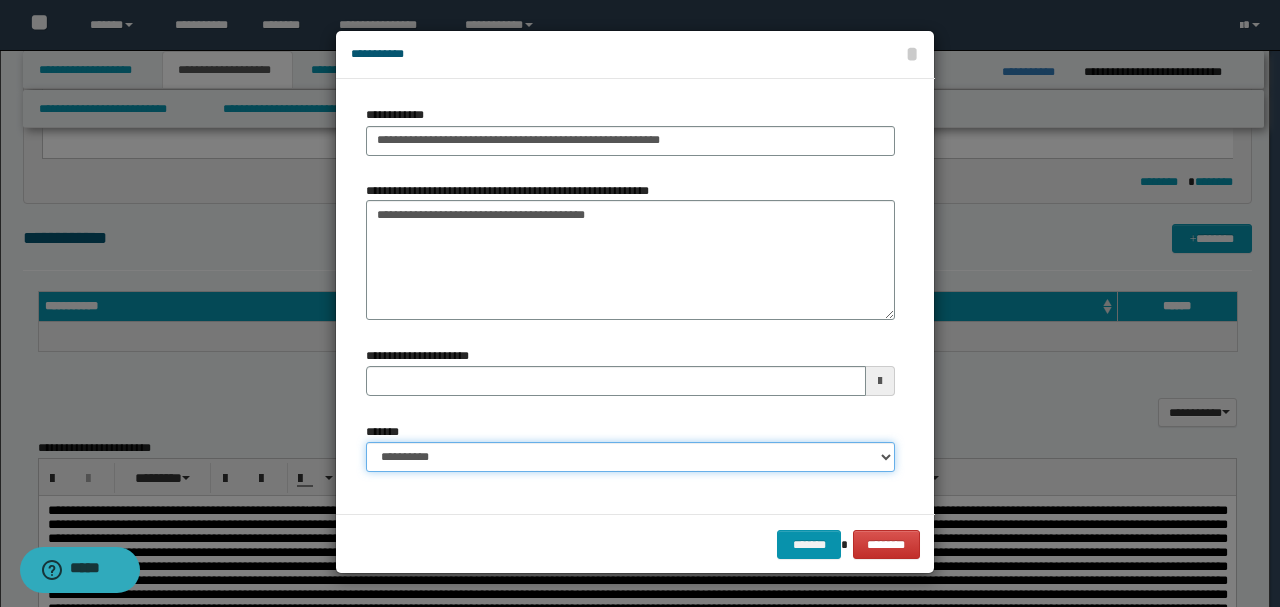 click on "**********" at bounding box center [630, 457] 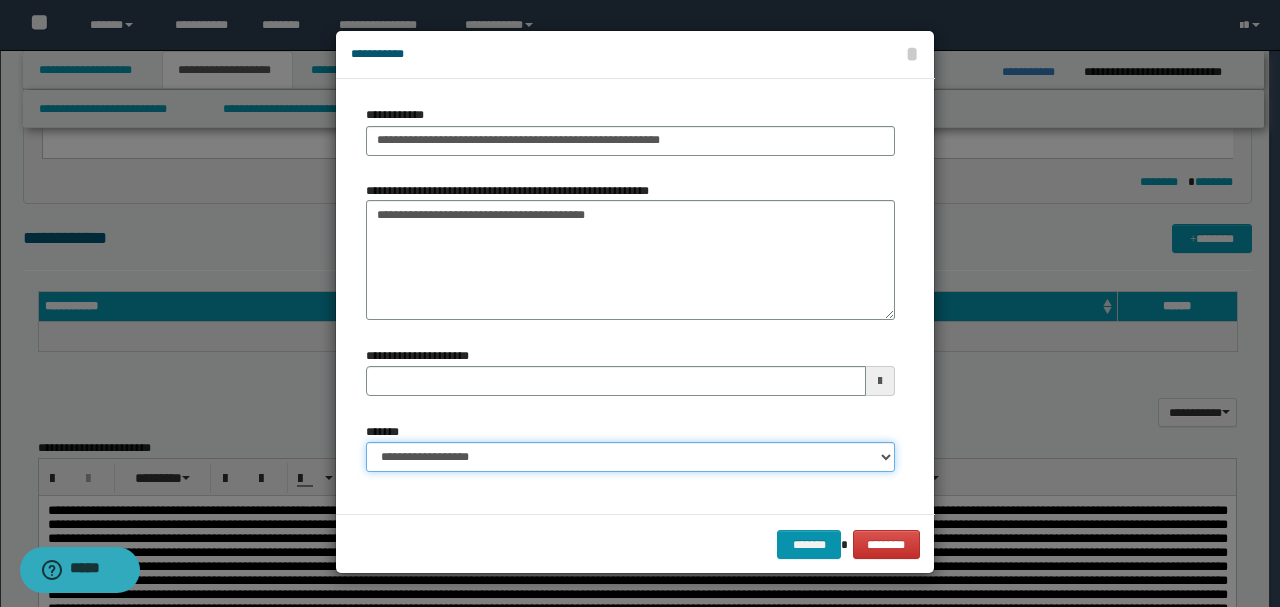 click on "**********" at bounding box center (630, 457) 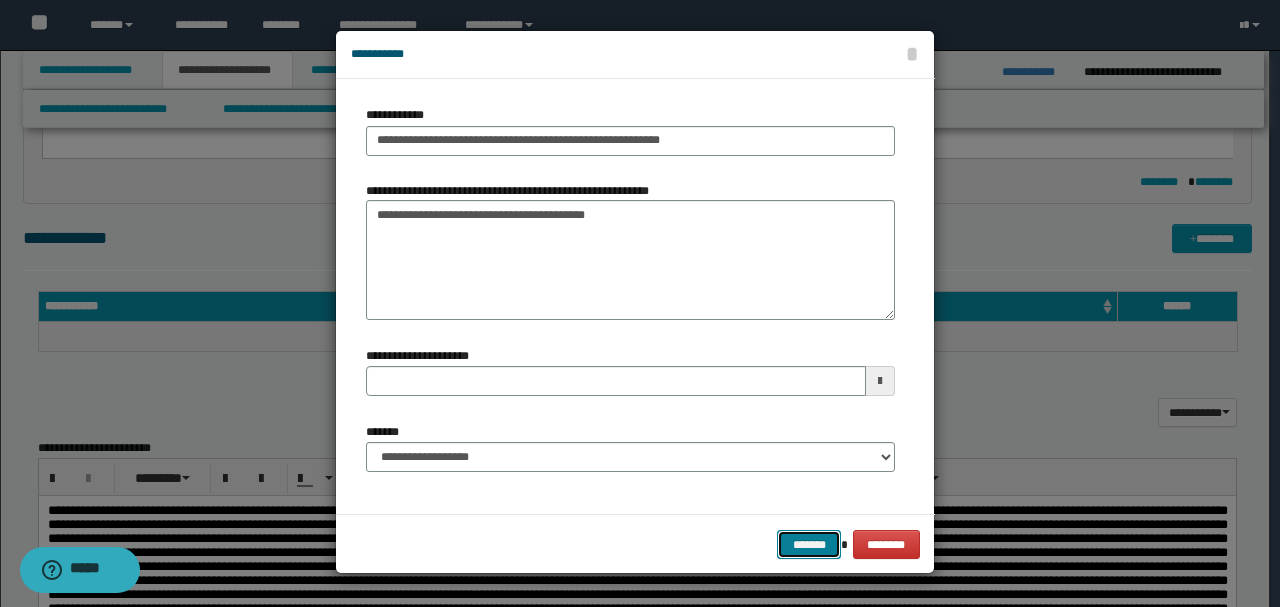 click on "*******" at bounding box center [809, 544] 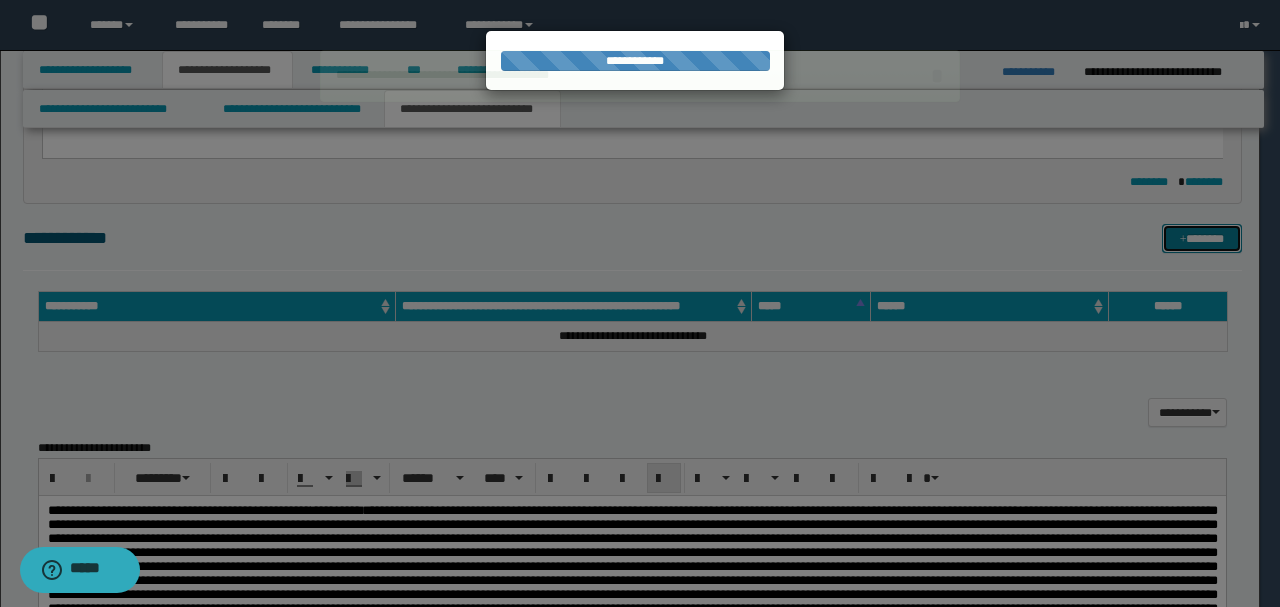 type 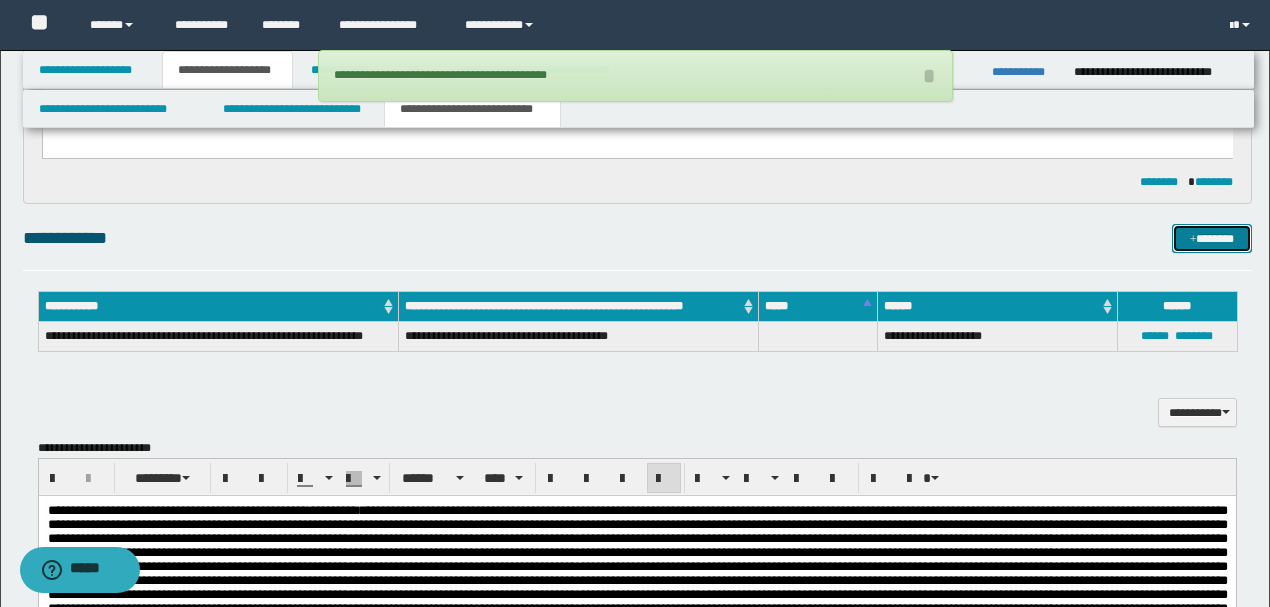click on "*******" at bounding box center [1211, 238] 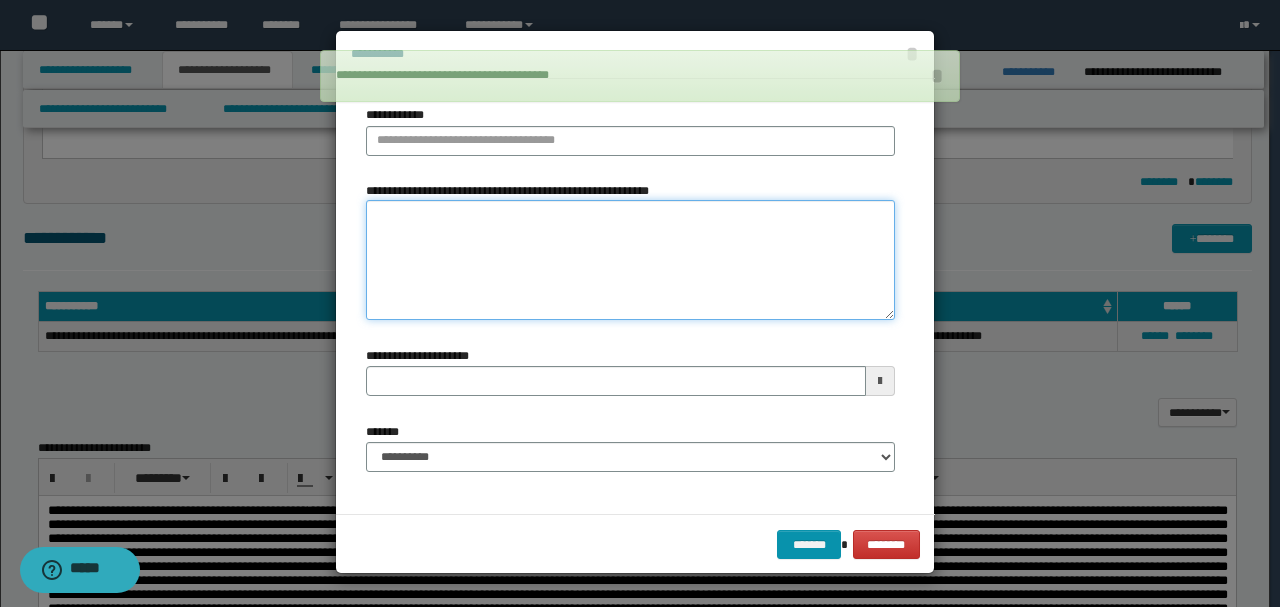 click on "**********" at bounding box center (630, 259) 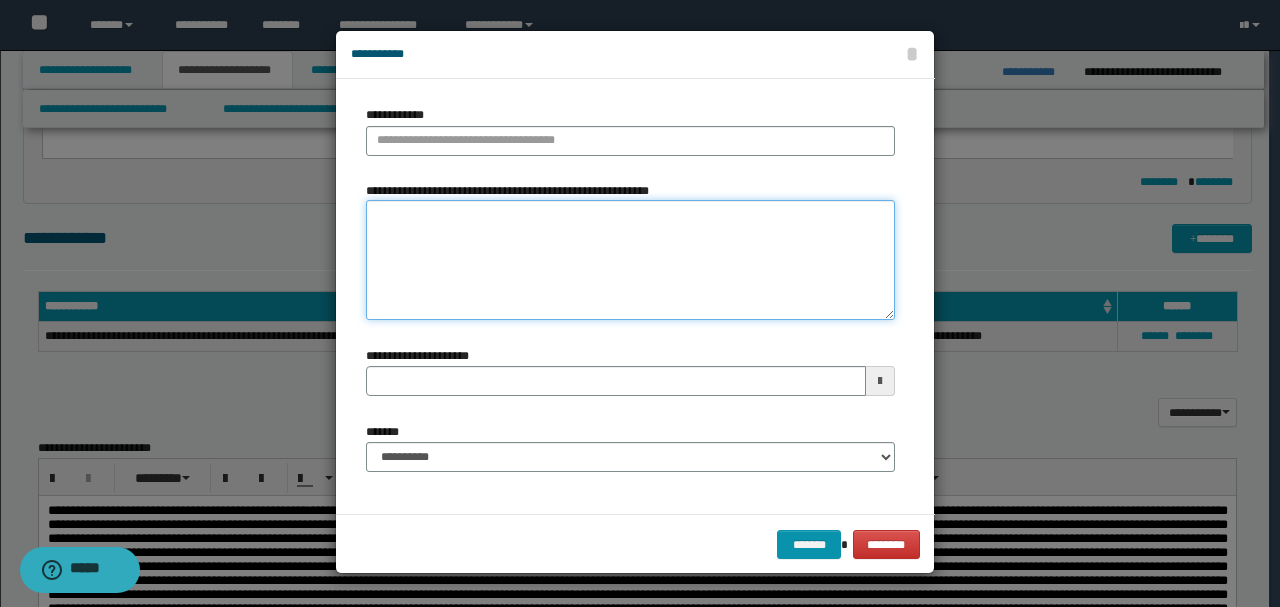 paste on "**********" 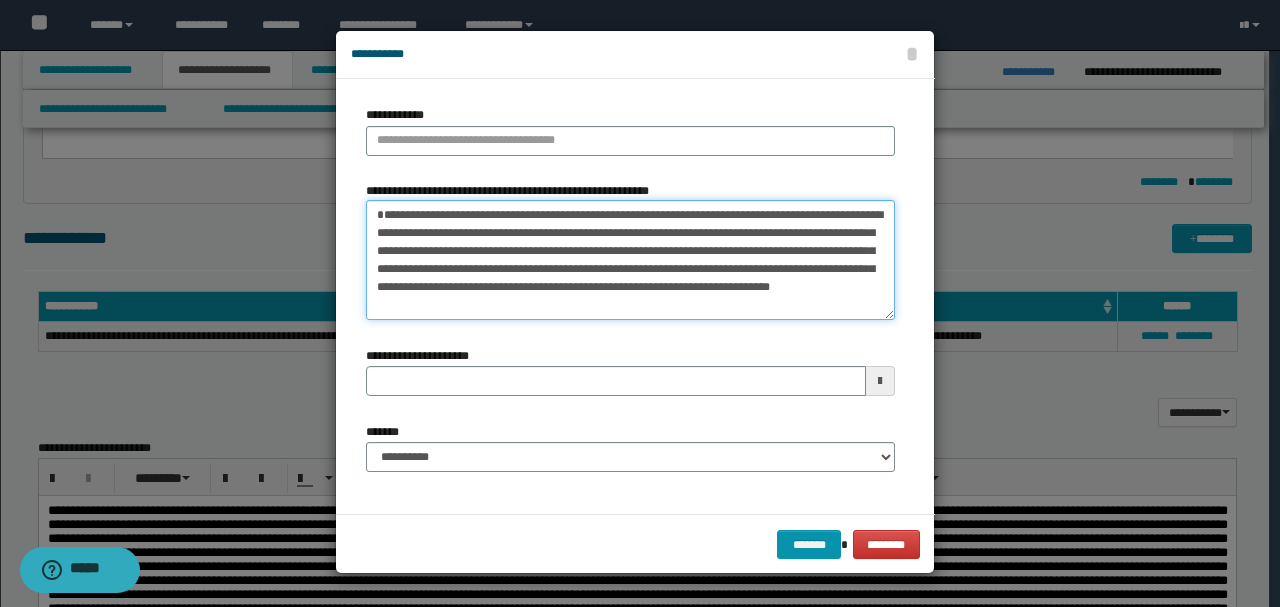 drag, startPoint x: 389, startPoint y: 211, endPoint x: 503, endPoint y: 214, distance: 114.03947 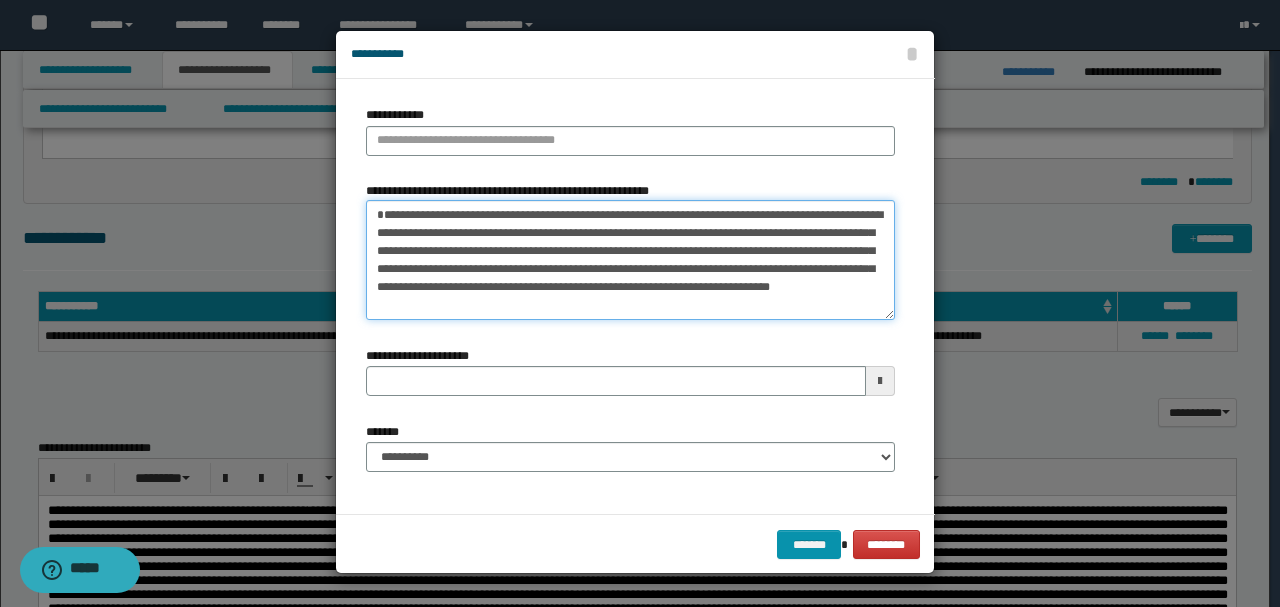 type on "**********" 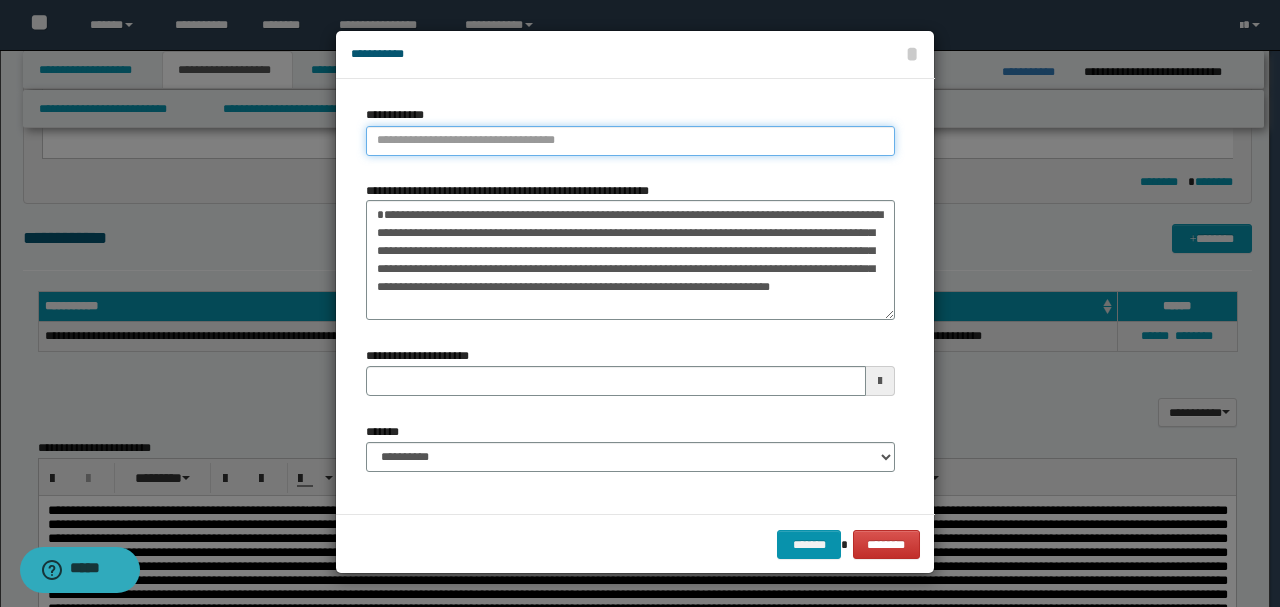 type on "**********" 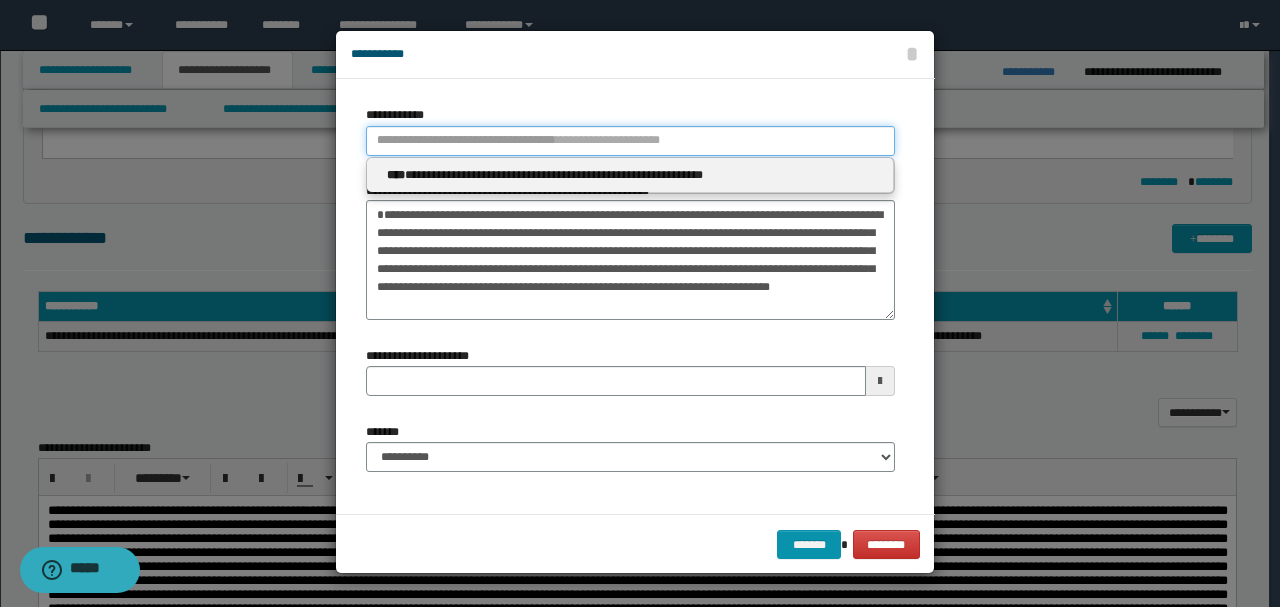 click on "**********" at bounding box center [630, 141] 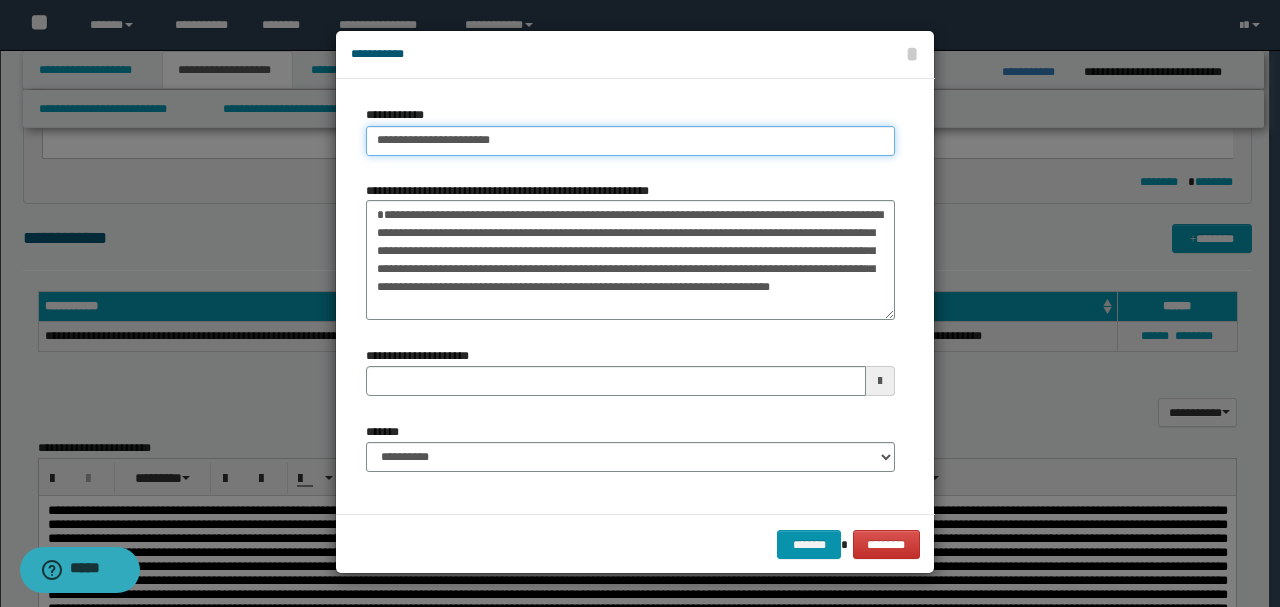 type on "**********" 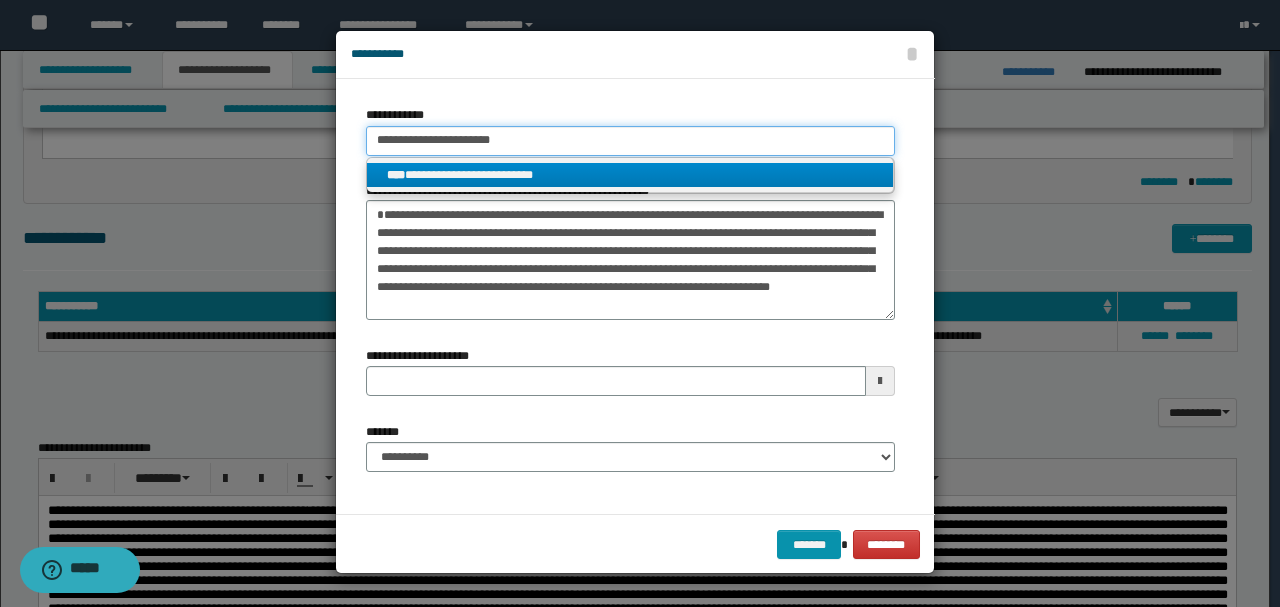 type on "**********" 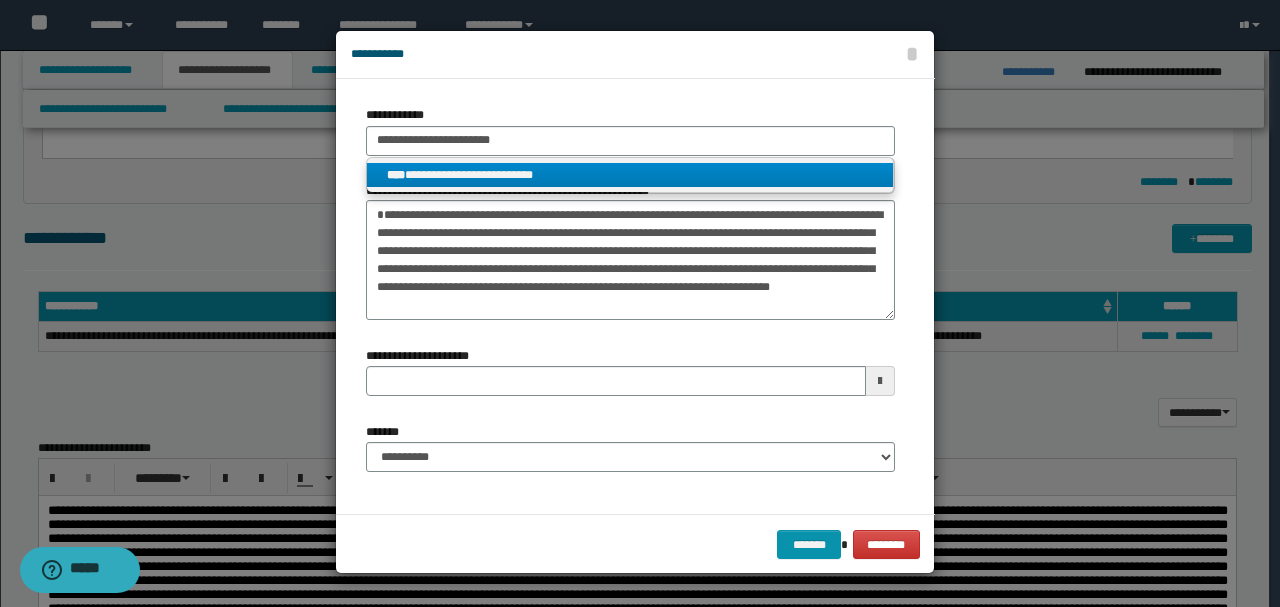 click on "**********" at bounding box center [630, 175] 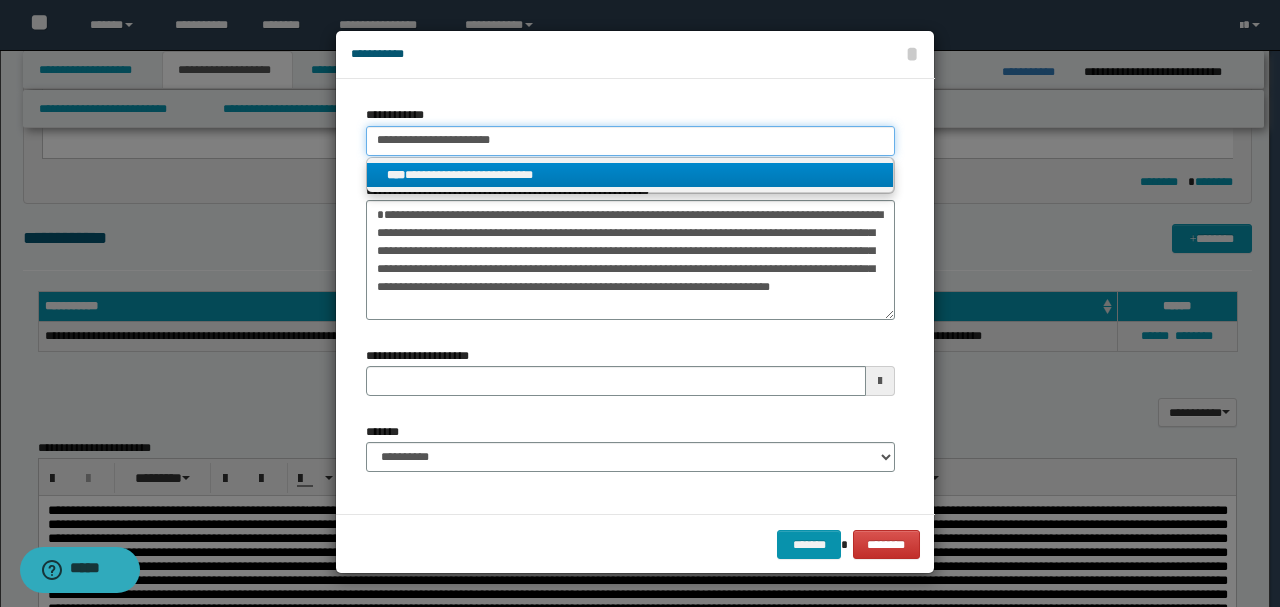 type 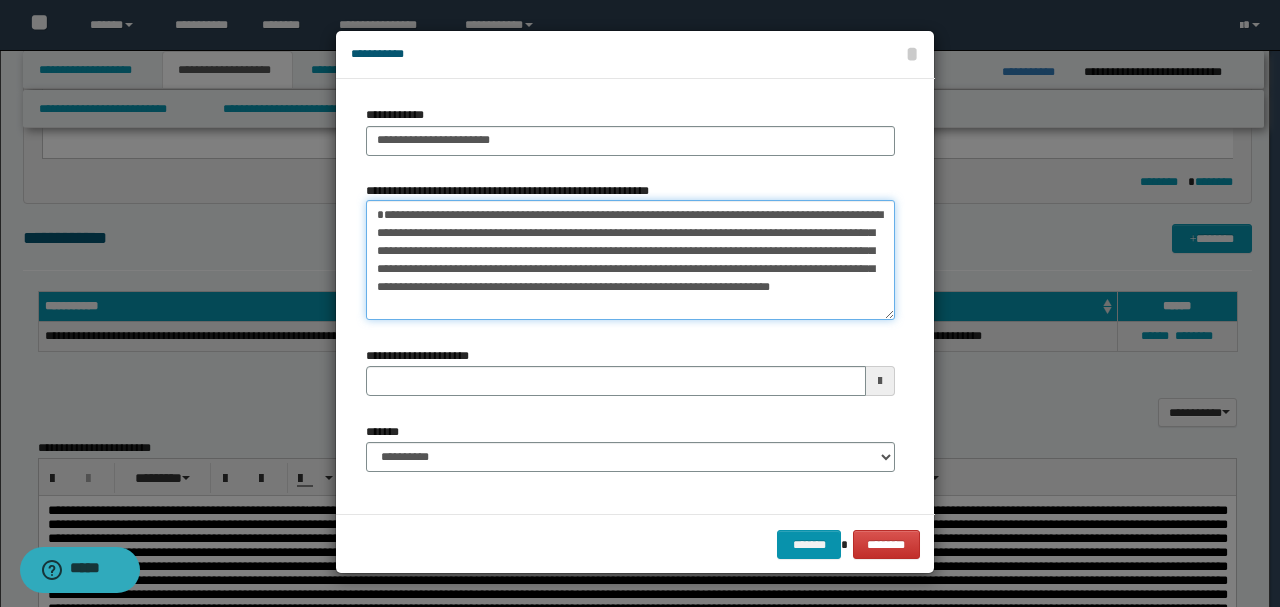drag, startPoint x: 393, startPoint y: 220, endPoint x: 359, endPoint y: 218, distance: 34.058773 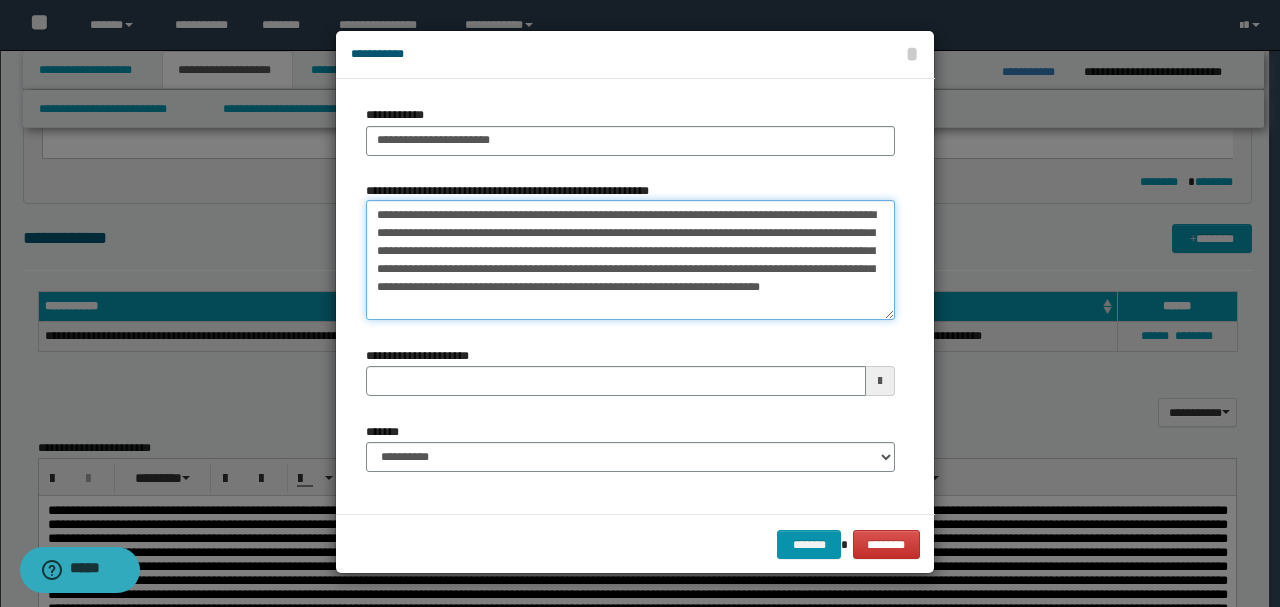 drag, startPoint x: 549, startPoint y: 214, endPoint x: 632, endPoint y: 332, distance: 144.26712 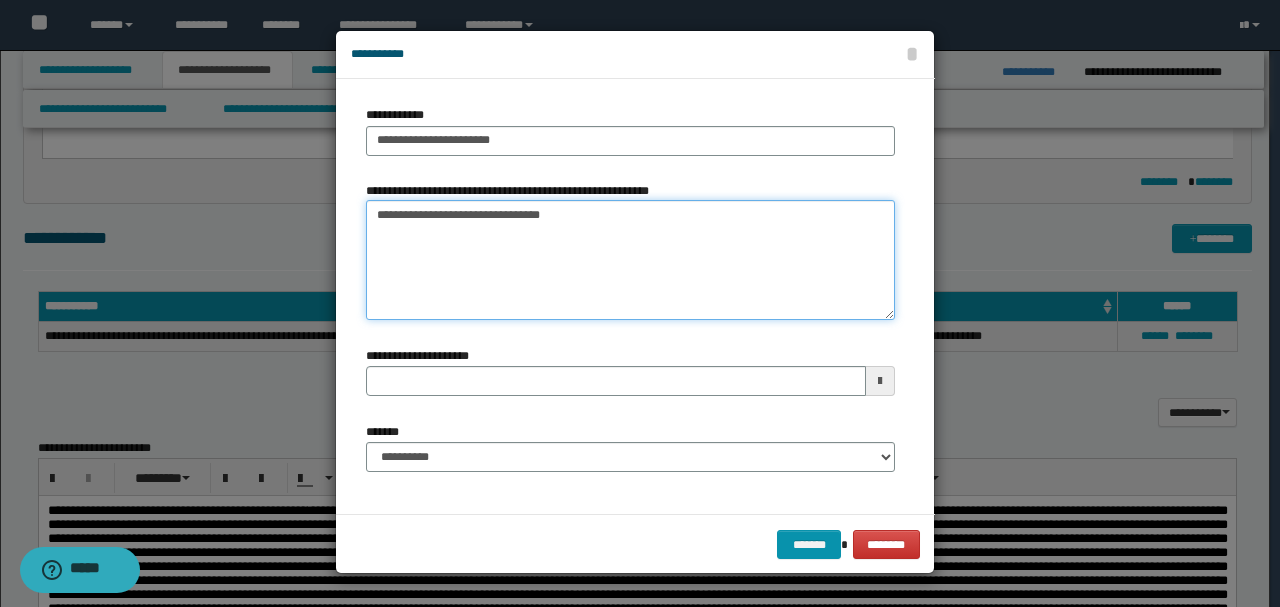 type on "**********" 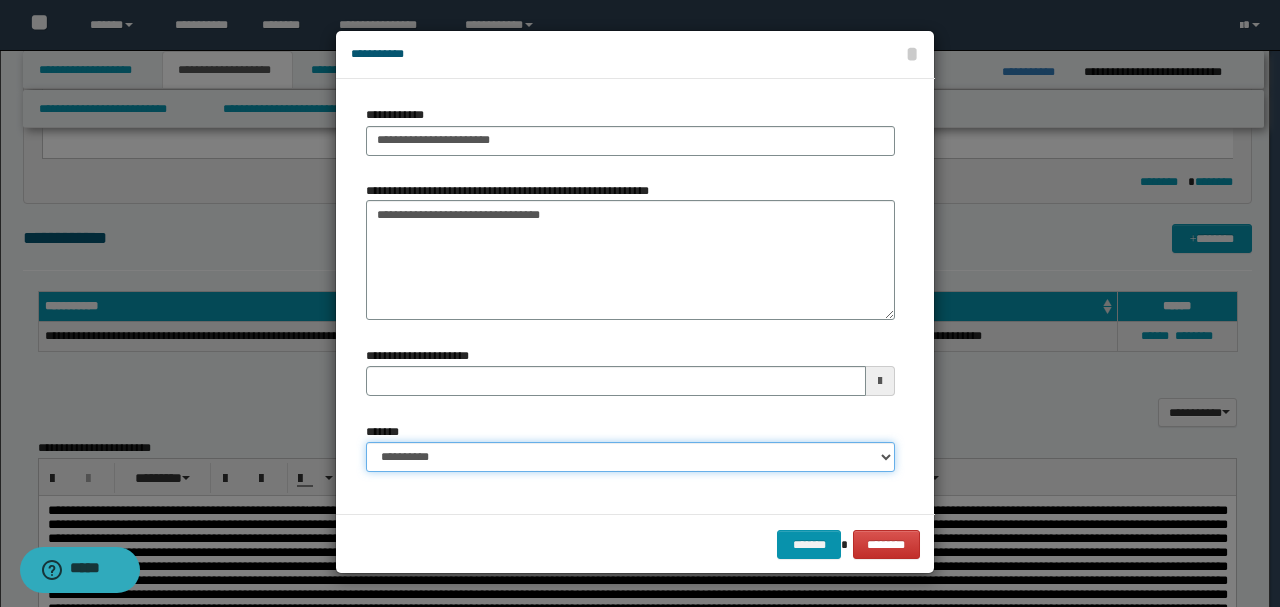 click on "**********" at bounding box center (630, 457) 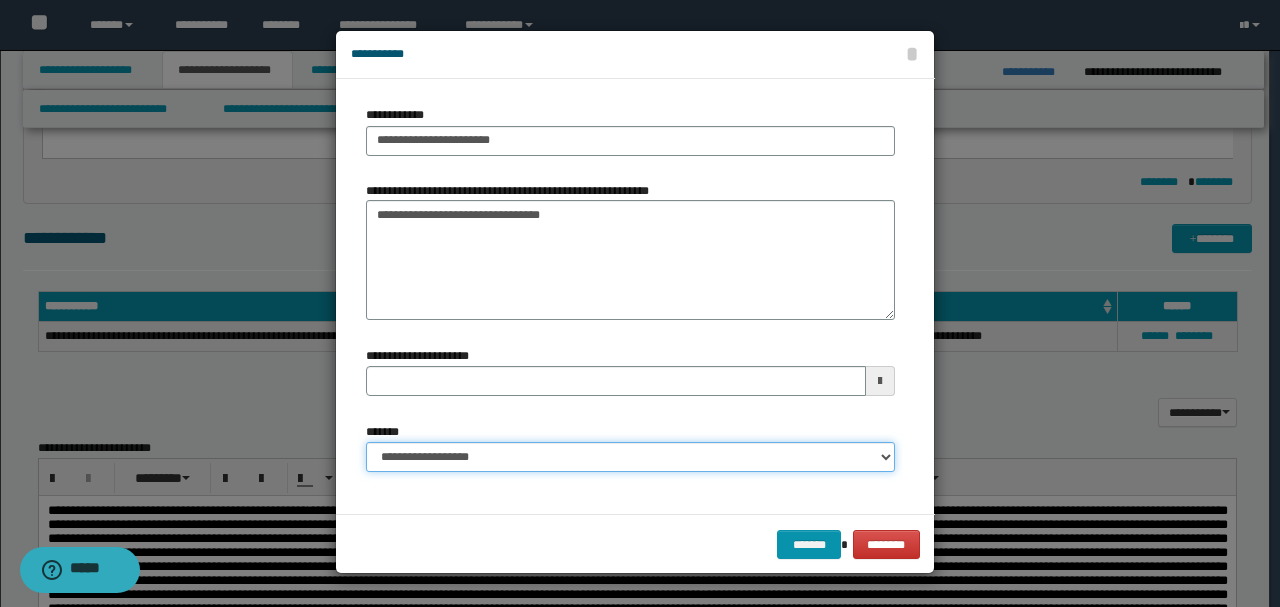 click on "**********" at bounding box center [630, 457] 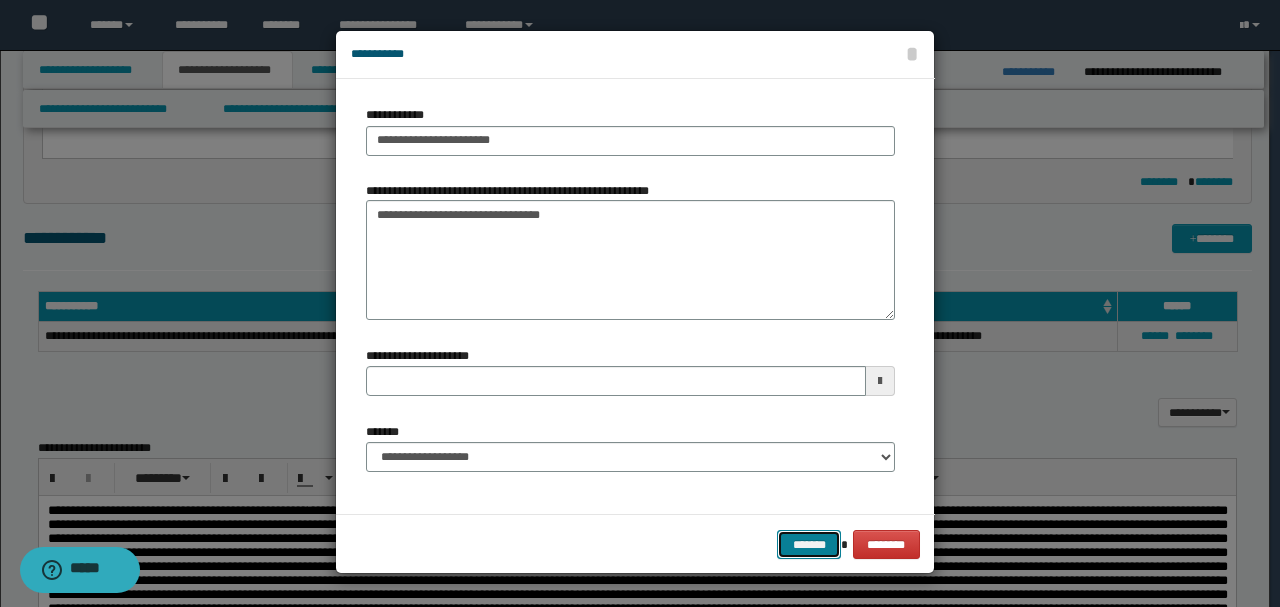 click on "*******" at bounding box center (809, 544) 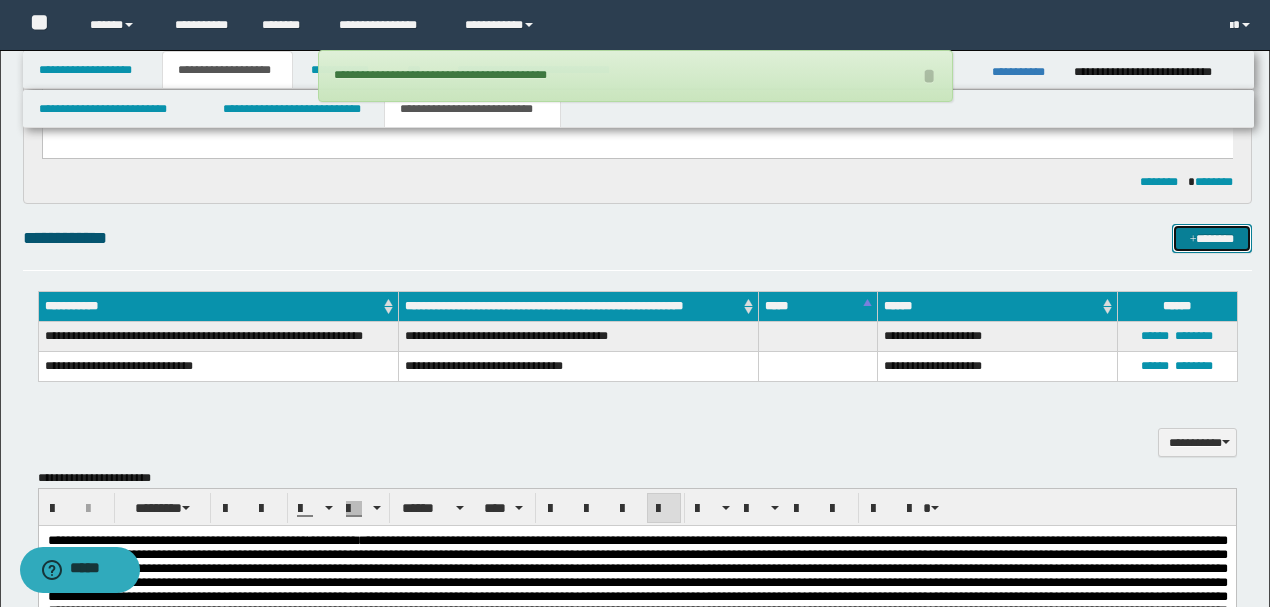 click on "*******" at bounding box center [1211, 238] 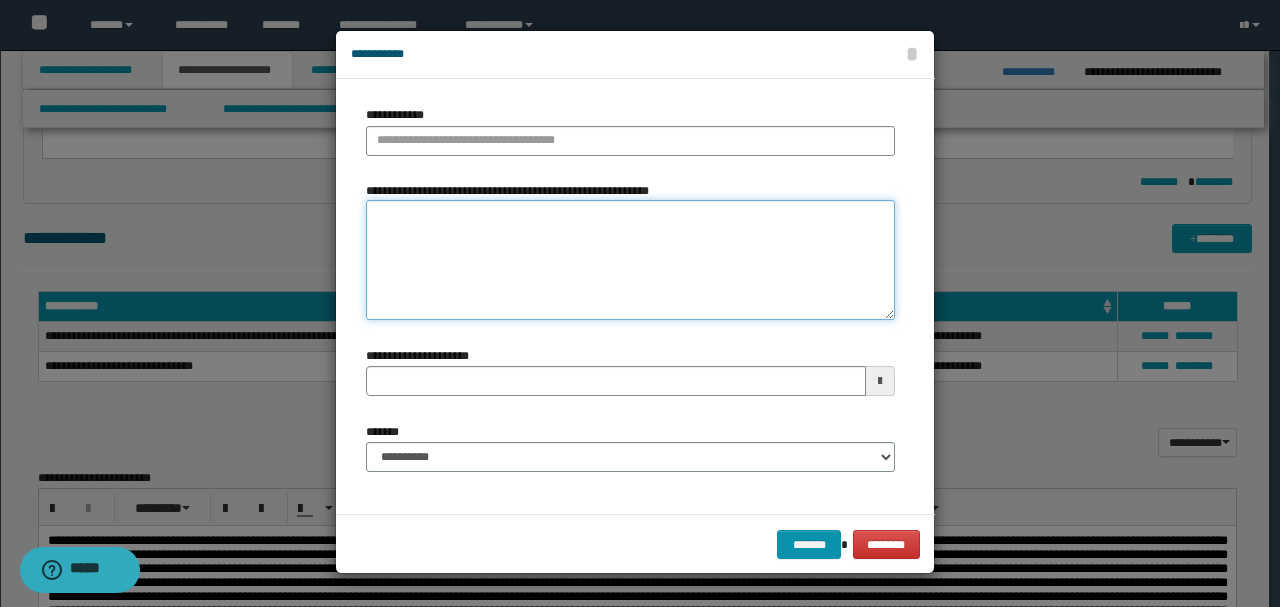 paste on "**********" 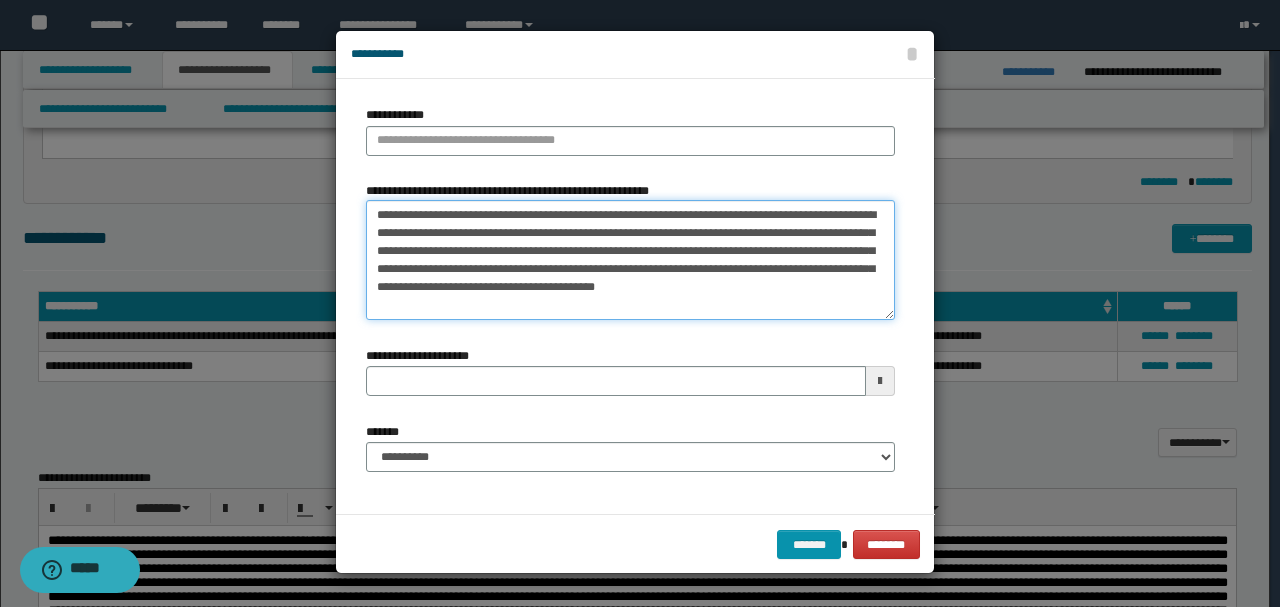 drag, startPoint x: 547, startPoint y: 232, endPoint x: 338, endPoint y: 212, distance: 209.95476 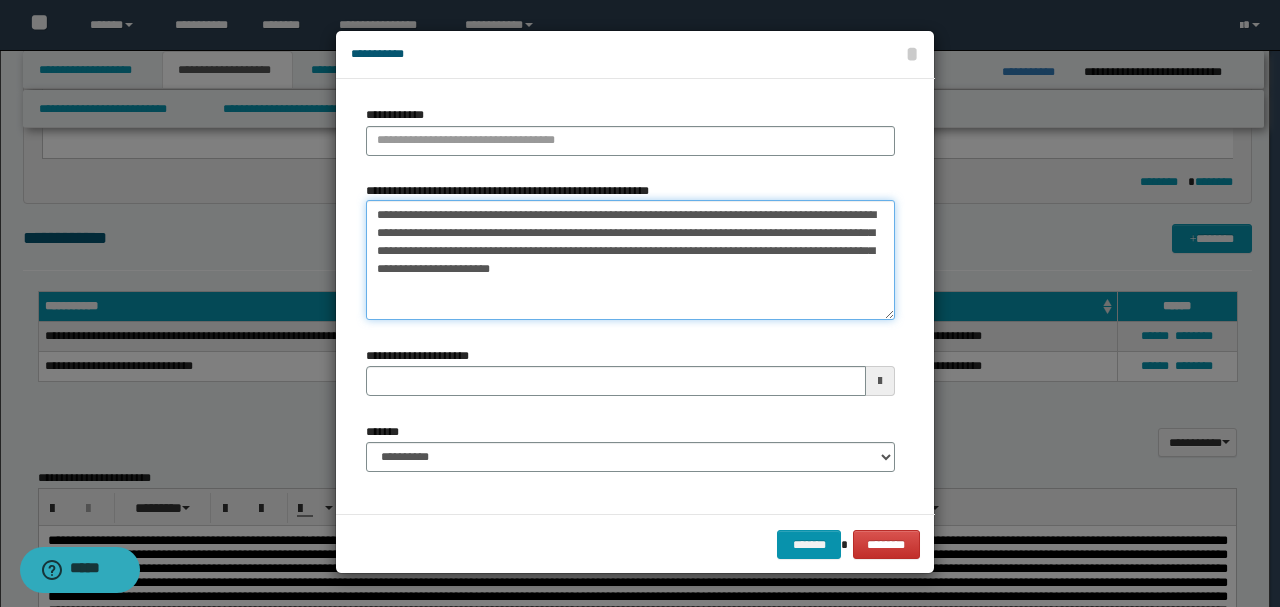 drag, startPoint x: 562, startPoint y: 214, endPoint x: 376, endPoint y: 210, distance: 186.043 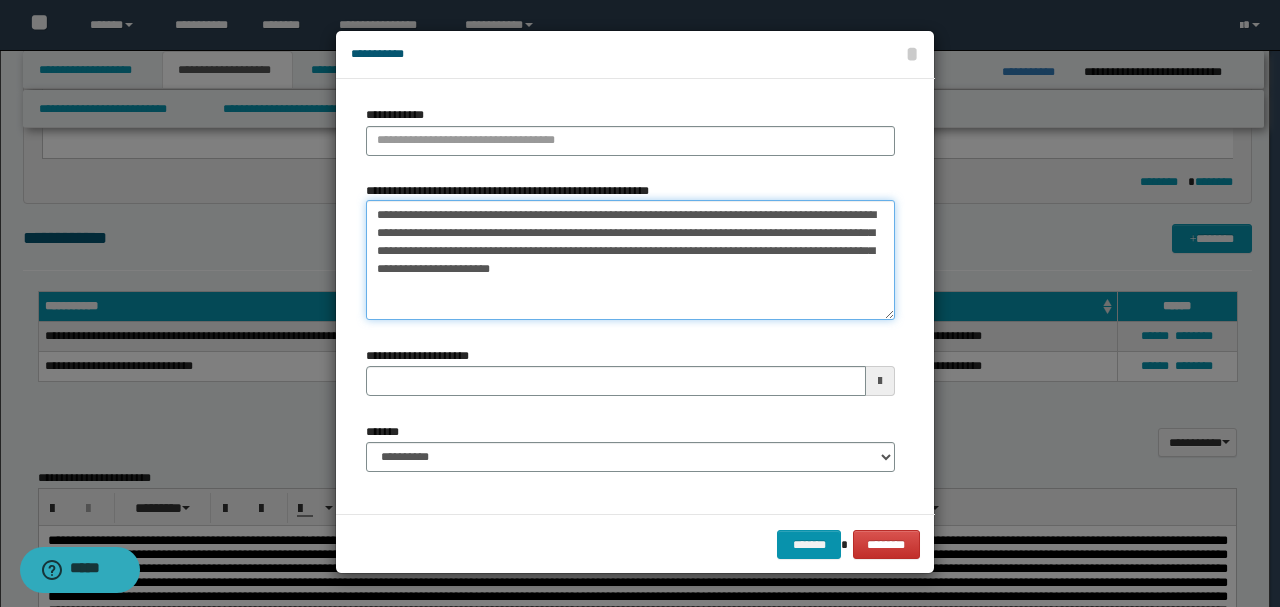 drag, startPoint x: 518, startPoint y: 214, endPoint x: 388, endPoint y: 214, distance: 130 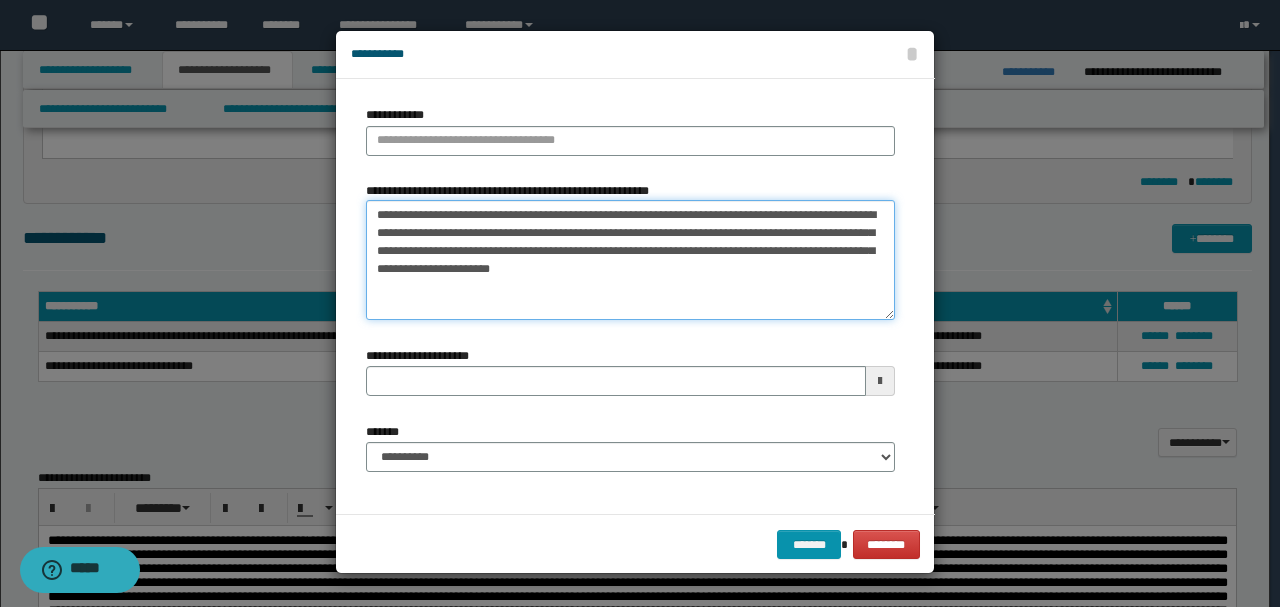 type on "**********" 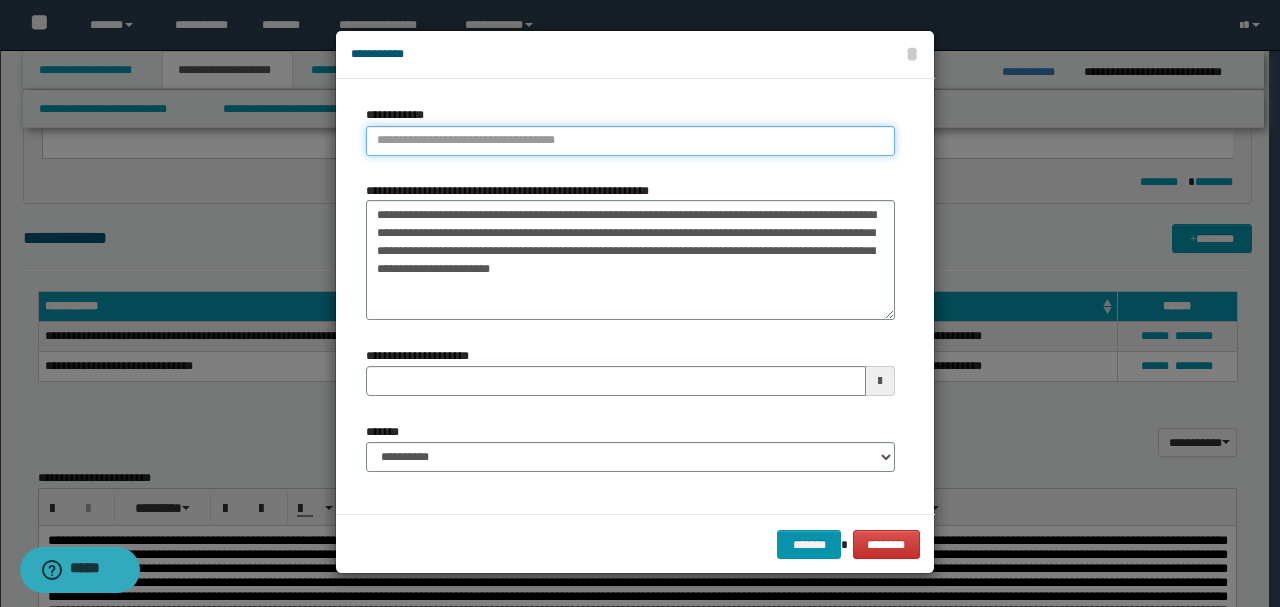 type on "**********" 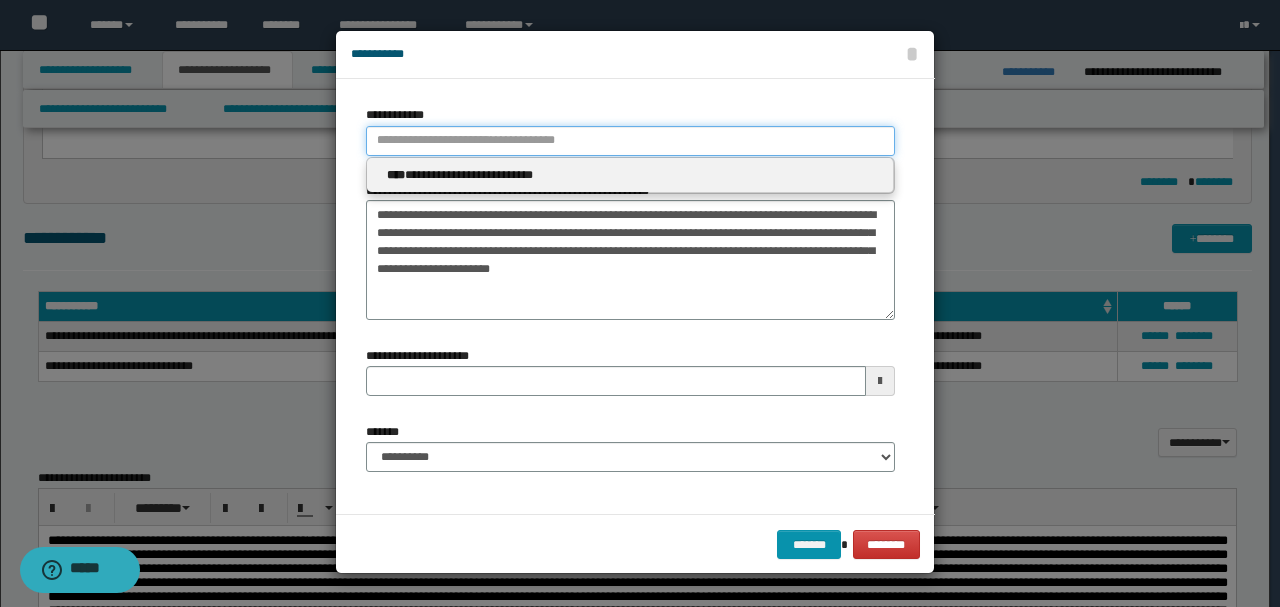 click on "**********" at bounding box center (630, 141) 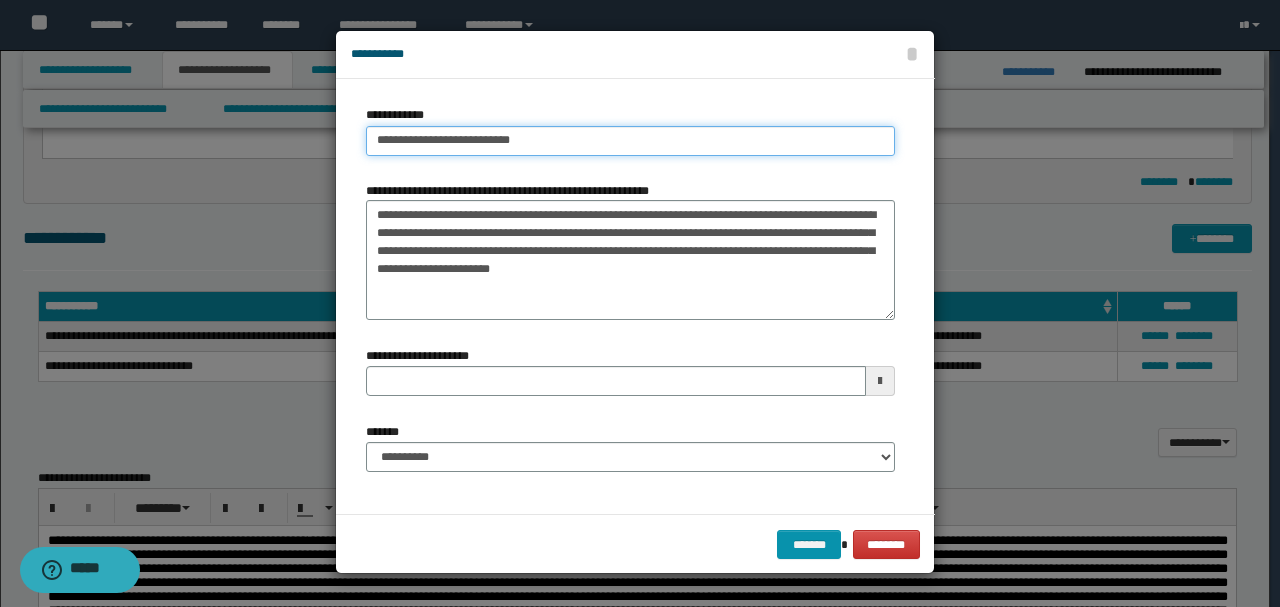 type on "**********" 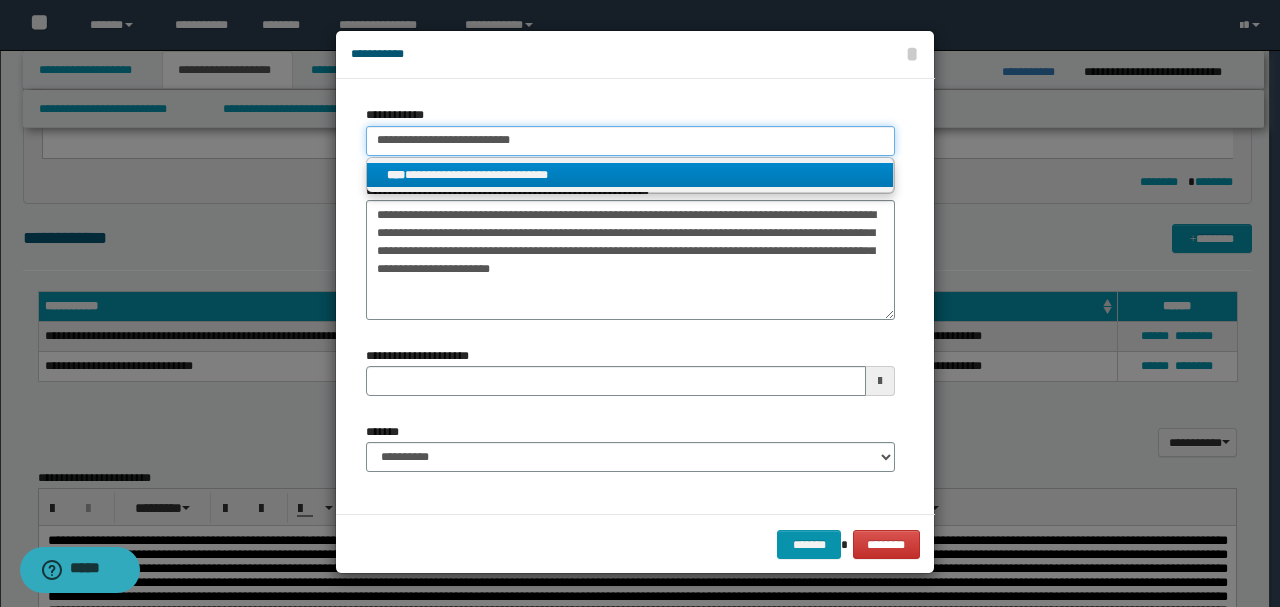 type on "**********" 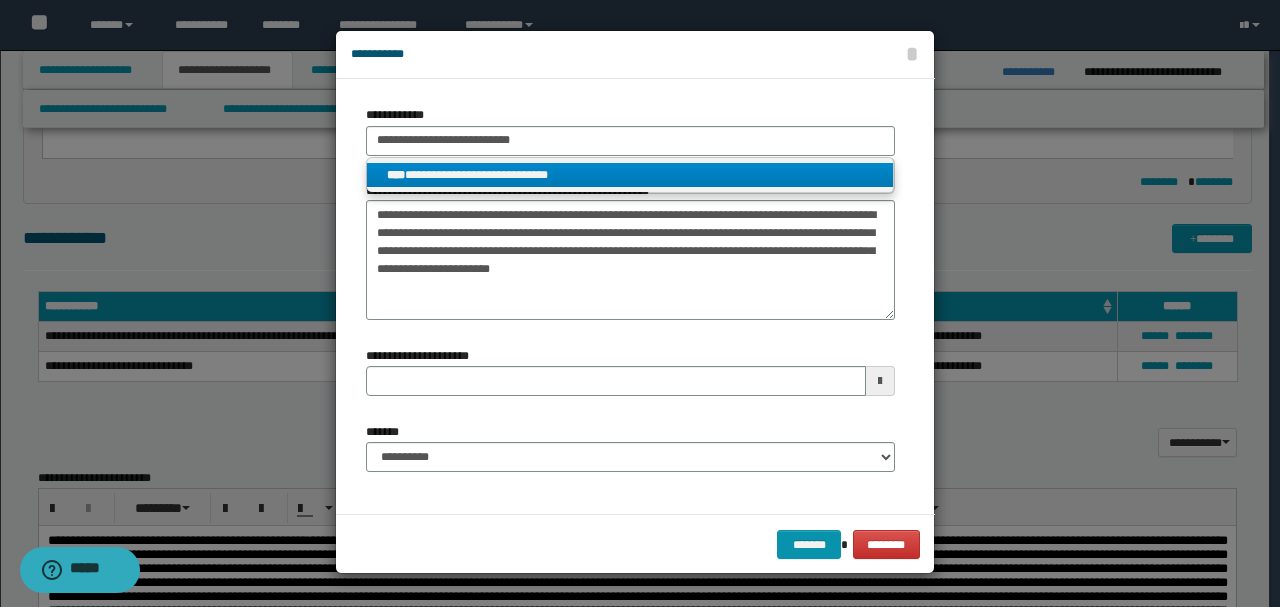 click on "**********" at bounding box center (630, 175) 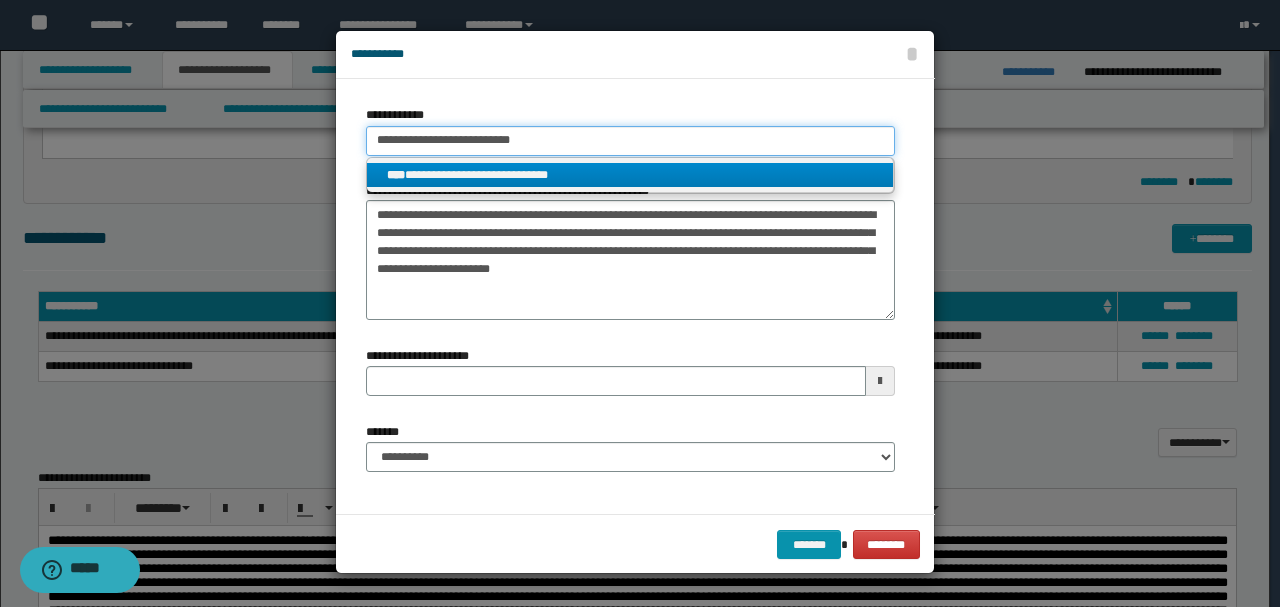 type 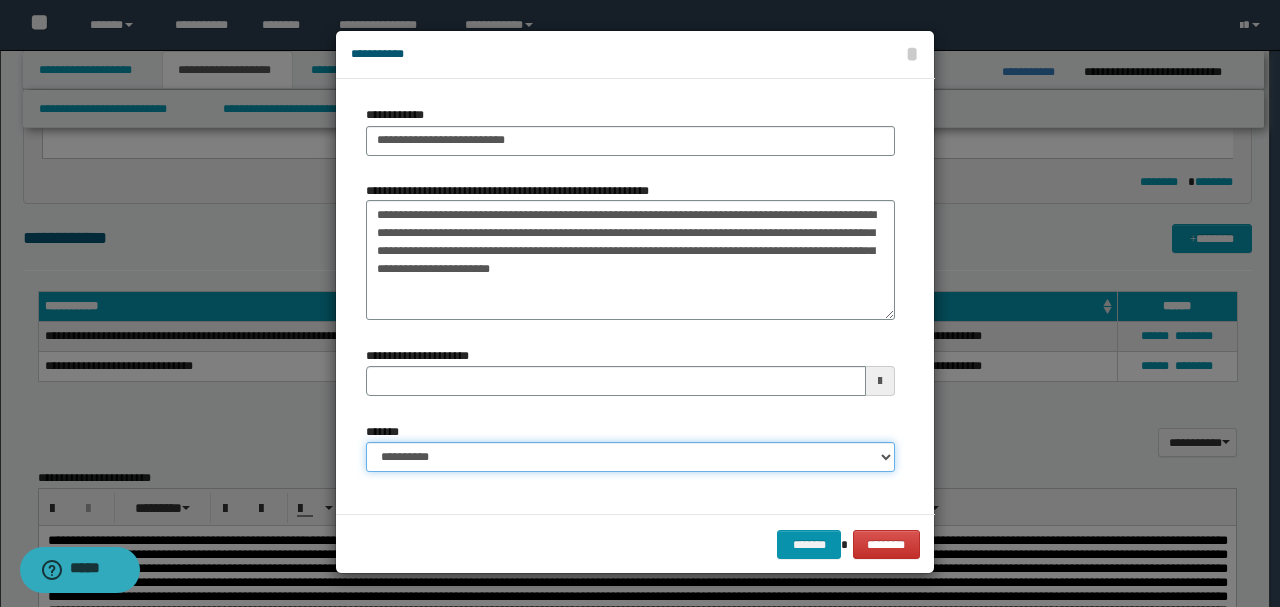 click on "**********" at bounding box center [630, 457] 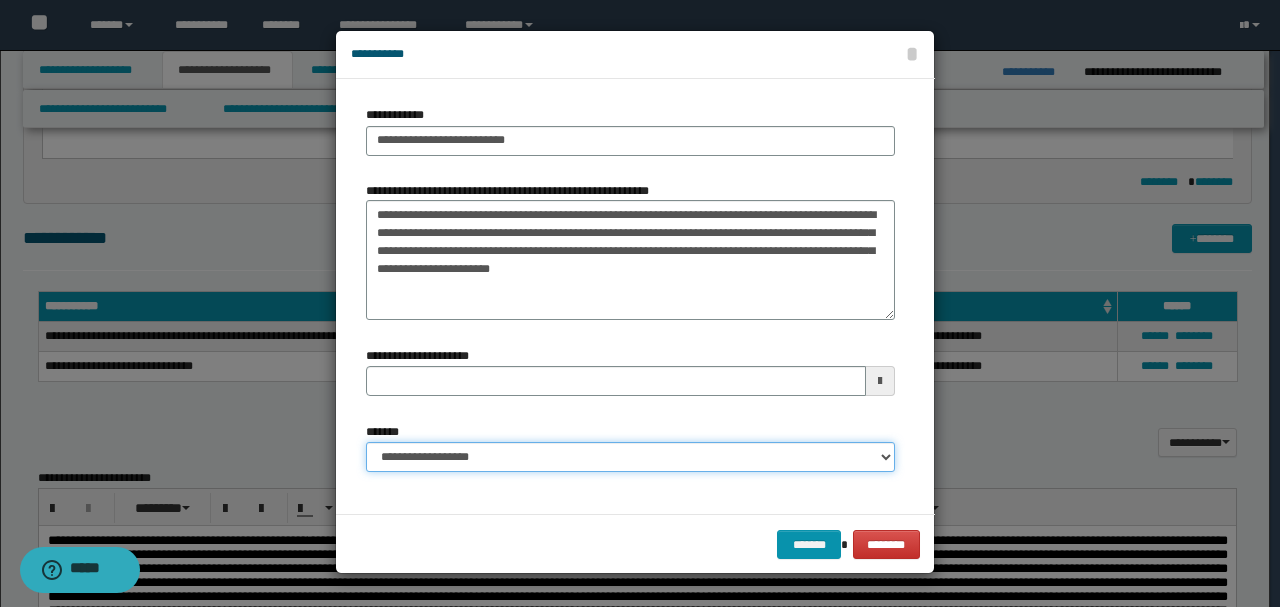 click on "**********" at bounding box center (630, 457) 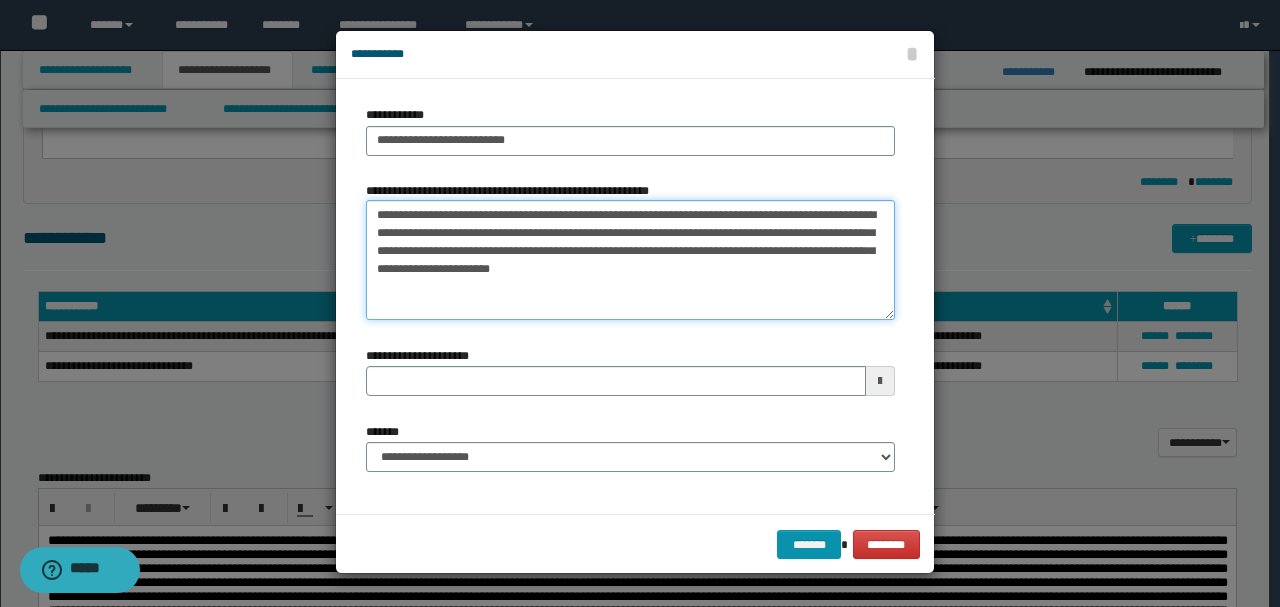 drag, startPoint x: 564, startPoint y: 214, endPoint x: 937, endPoint y: 288, distance: 380.26965 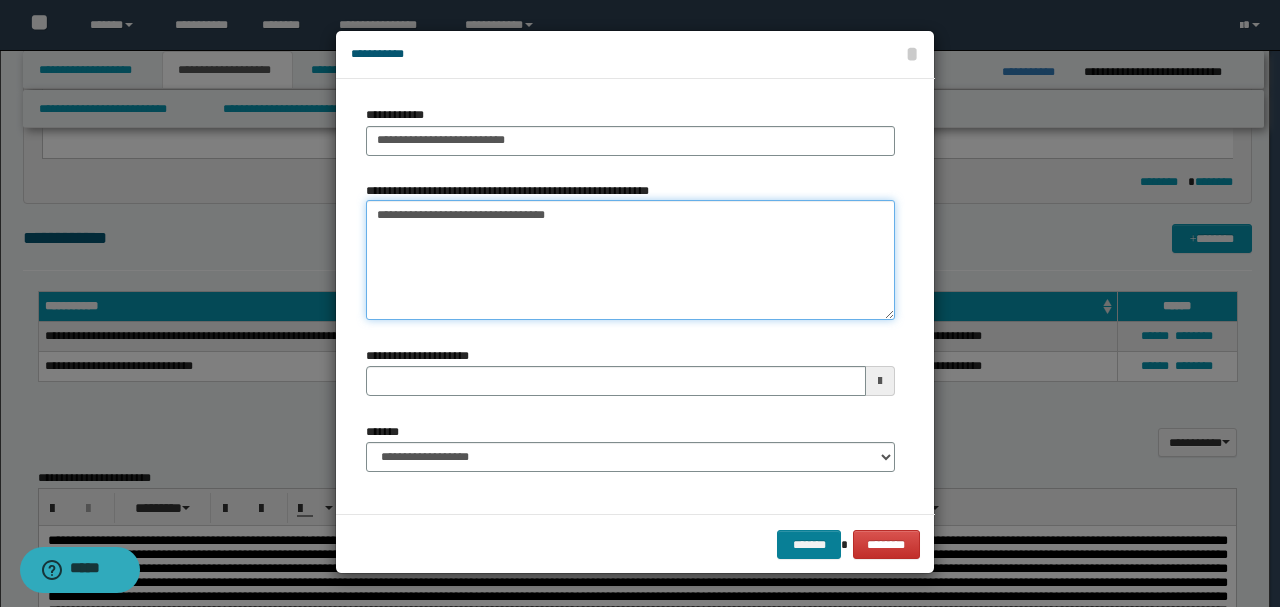 type on "**********" 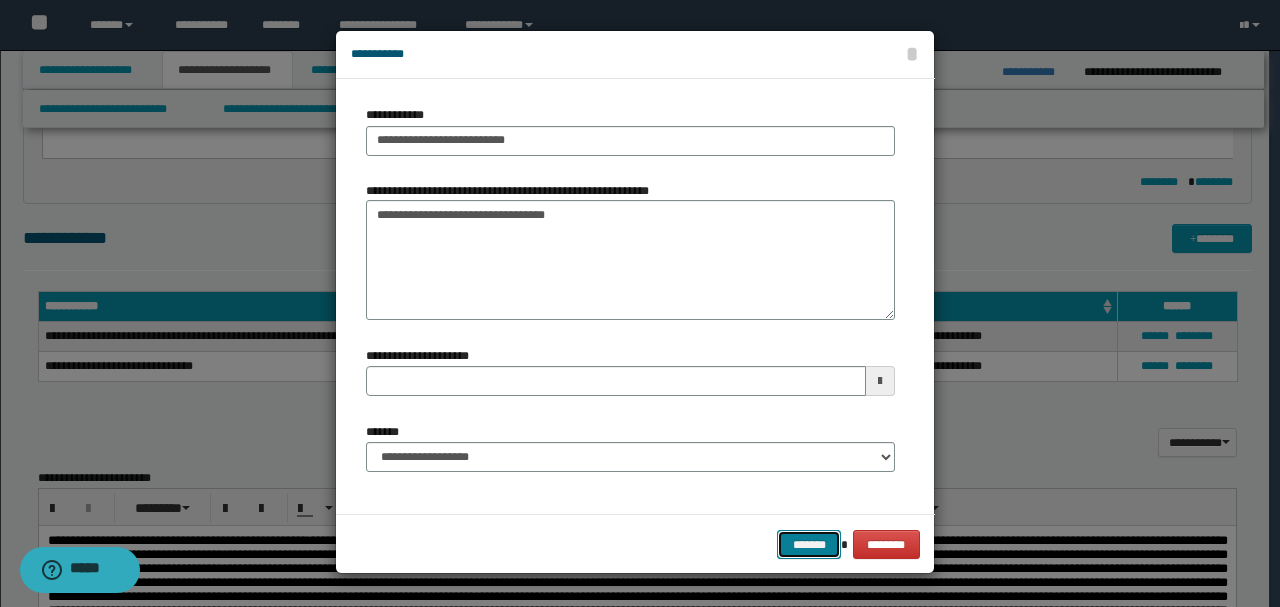click on "*******" at bounding box center [809, 544] 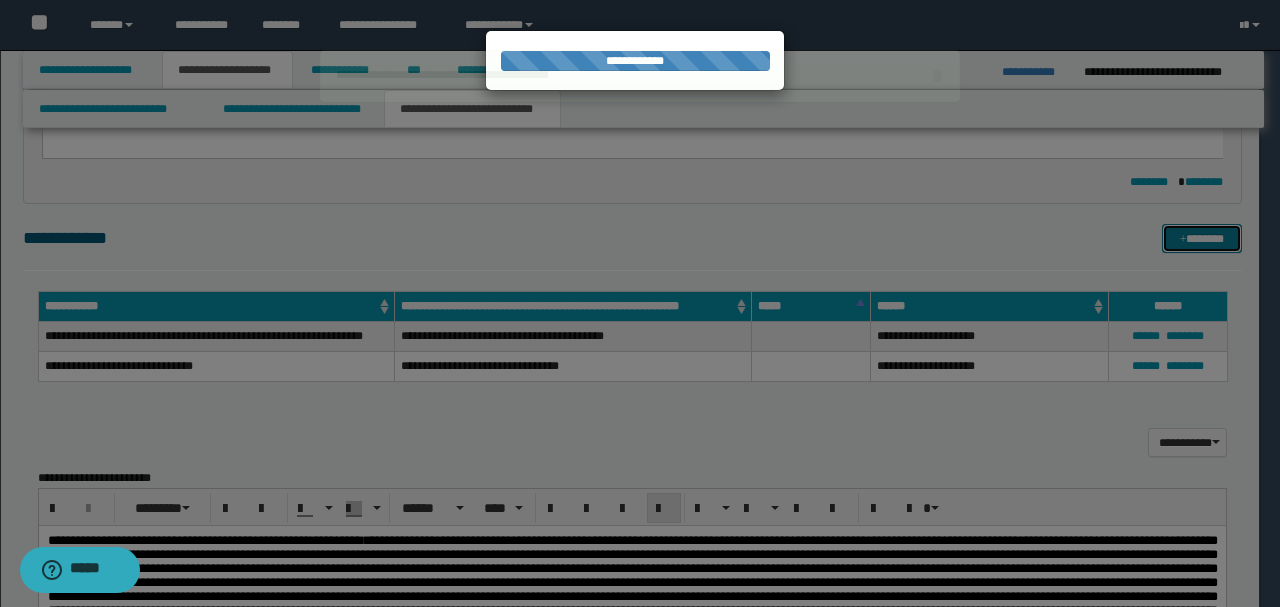 type 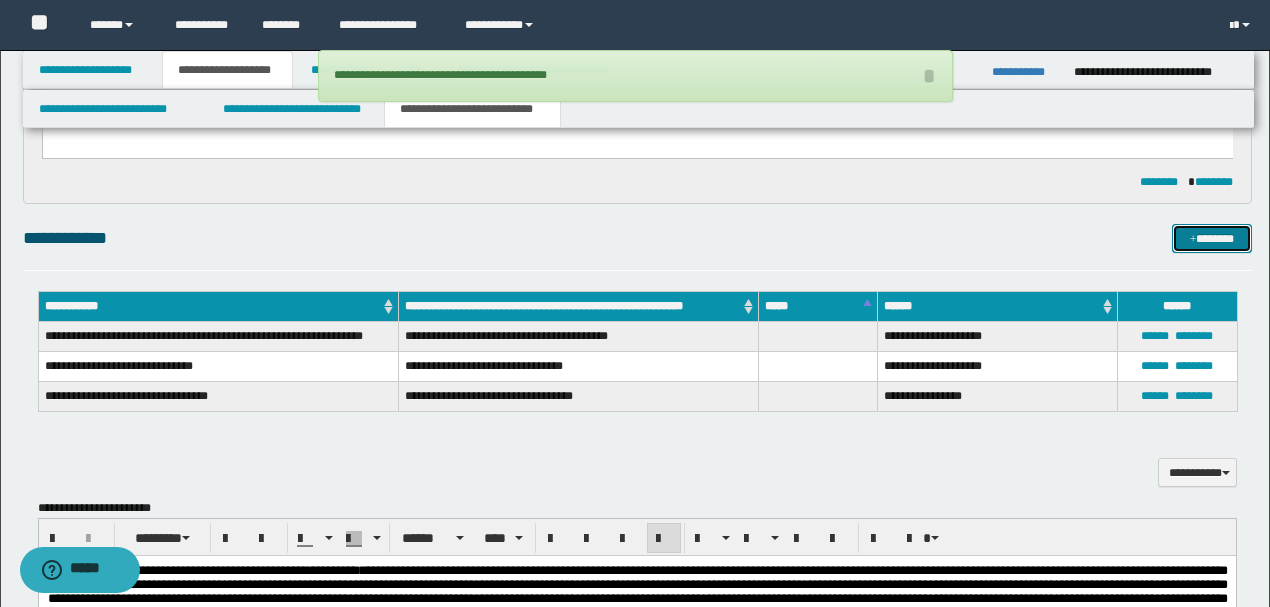 click on "*******" at bounding box center [1211, 238] 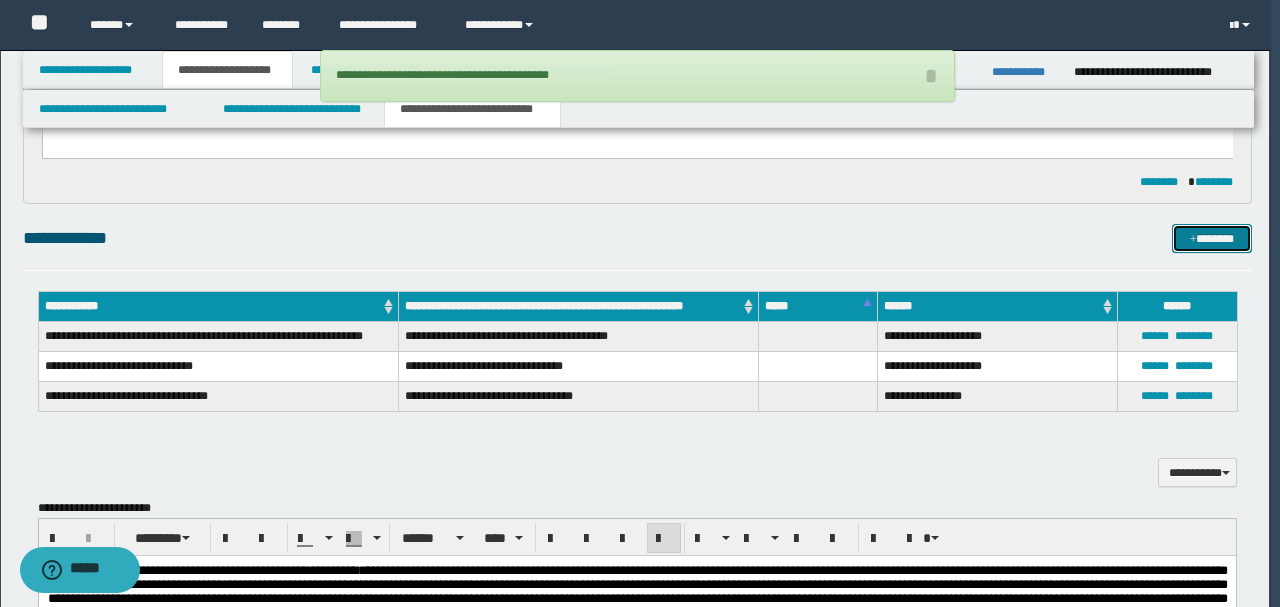 type 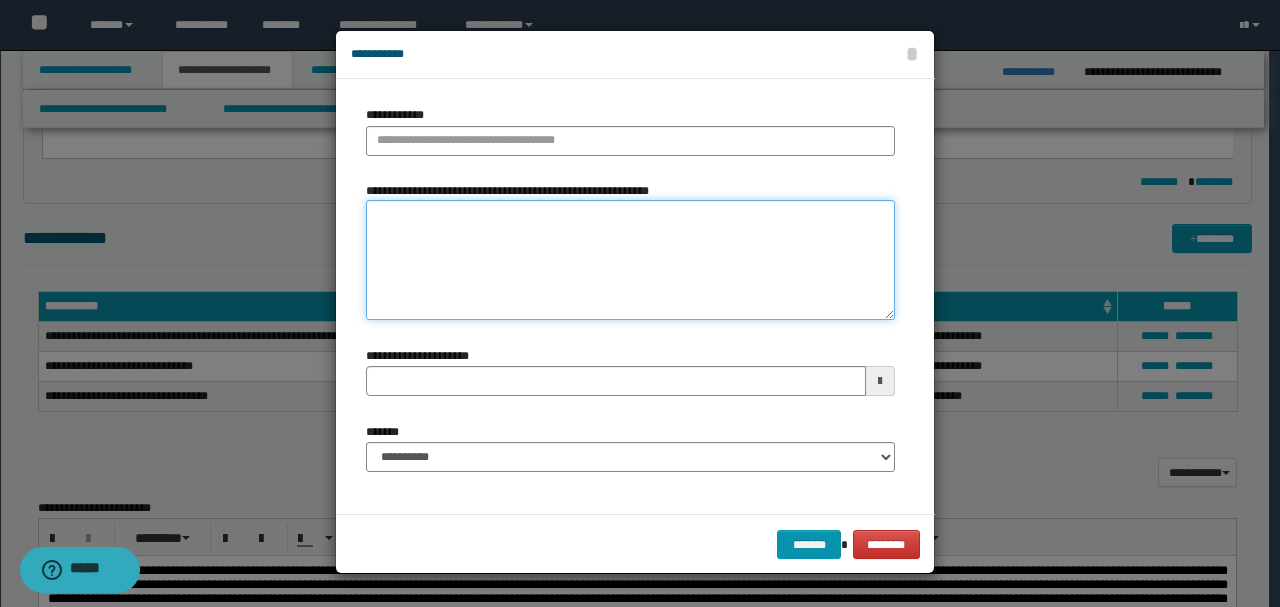 click on "**********" at bounding box center (630, 259) 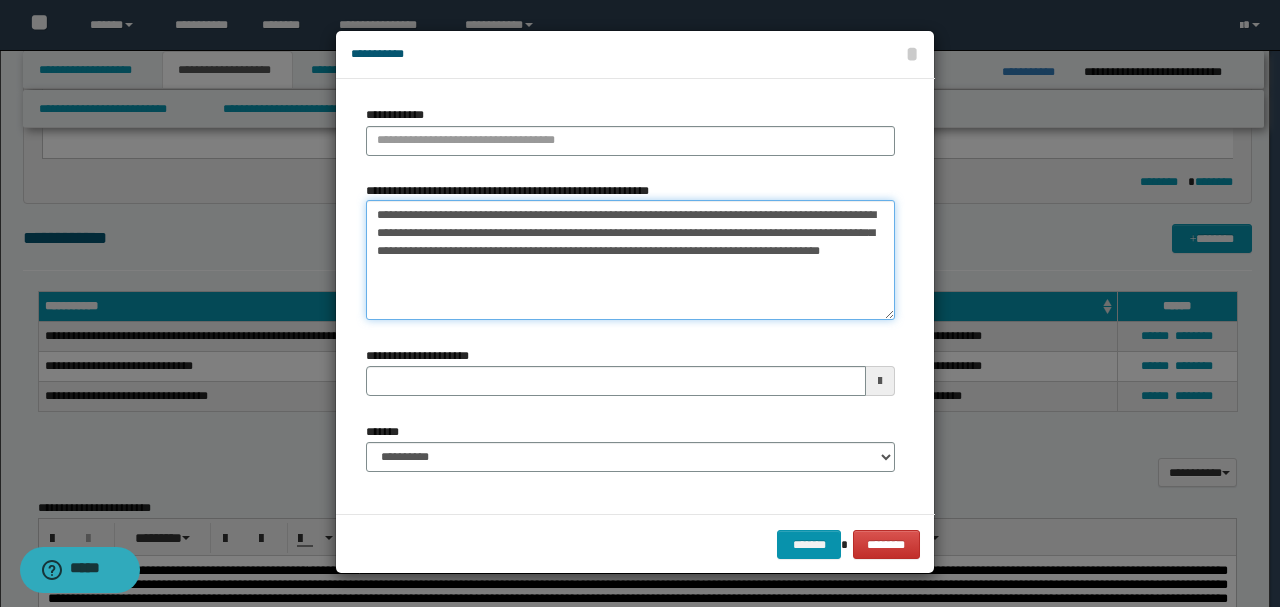 drag, startPoint x: 380, startPoint y: 208, endPoint x: 530, endPoint y: 212, distance: 150.05333 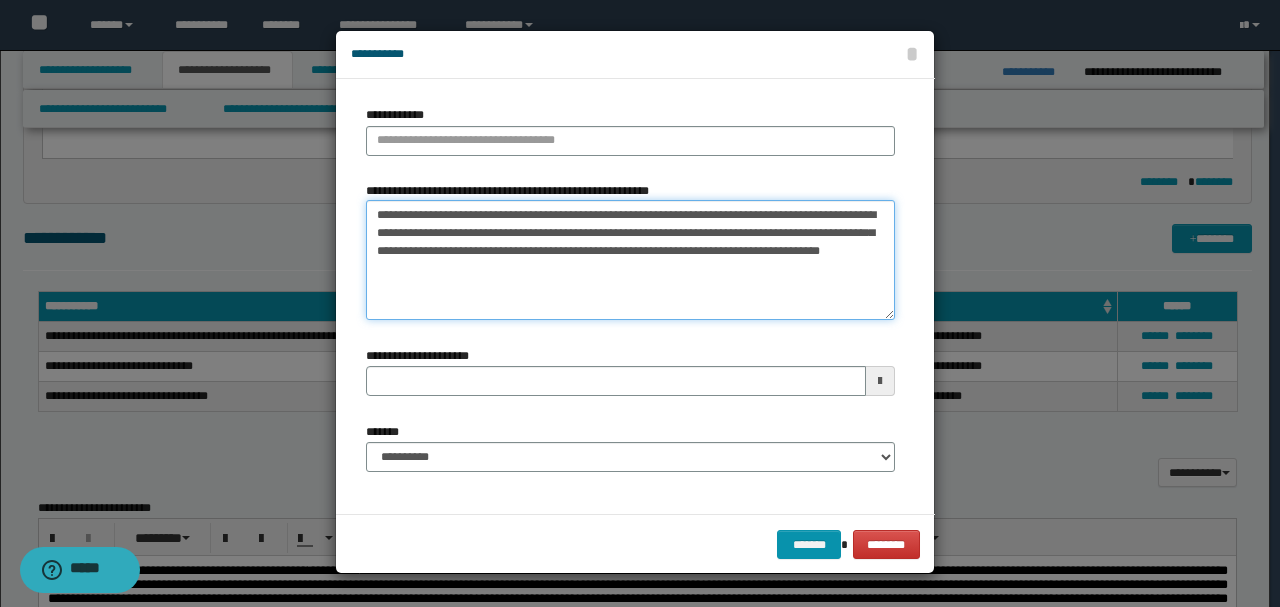 type on "**********" 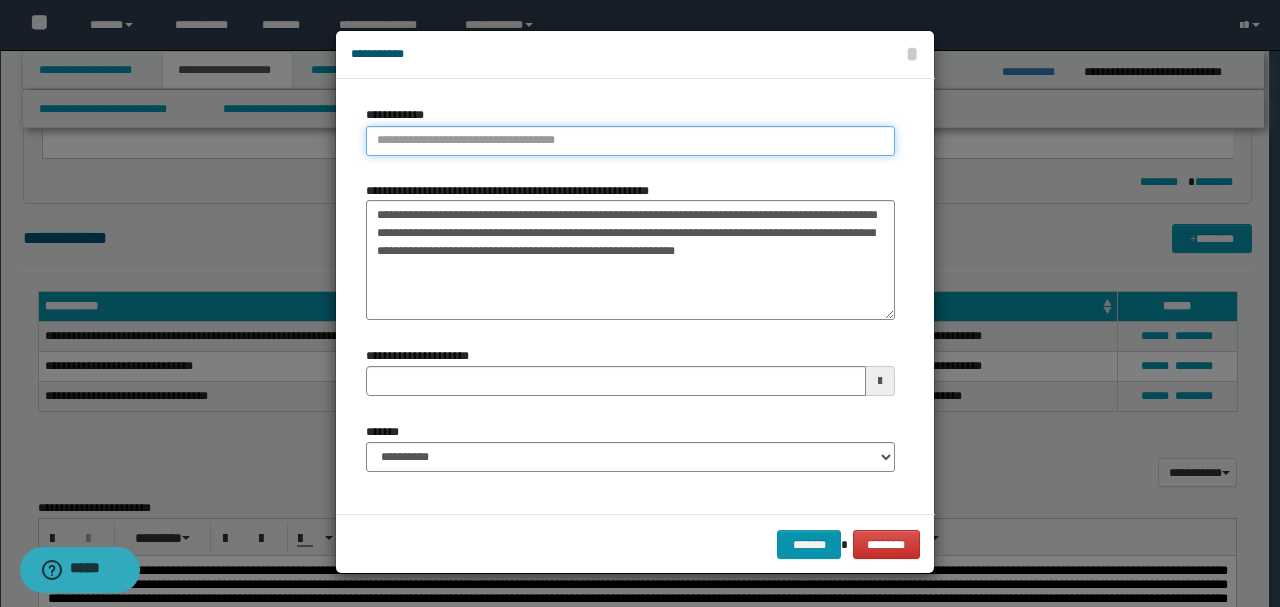 type 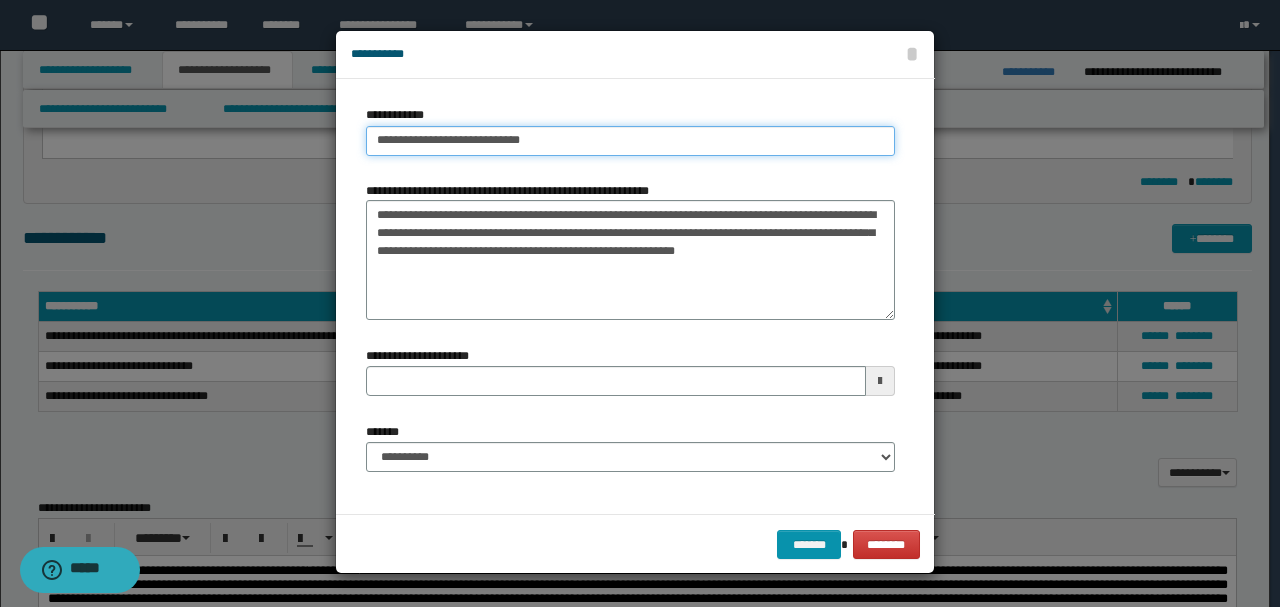 type on "**********" 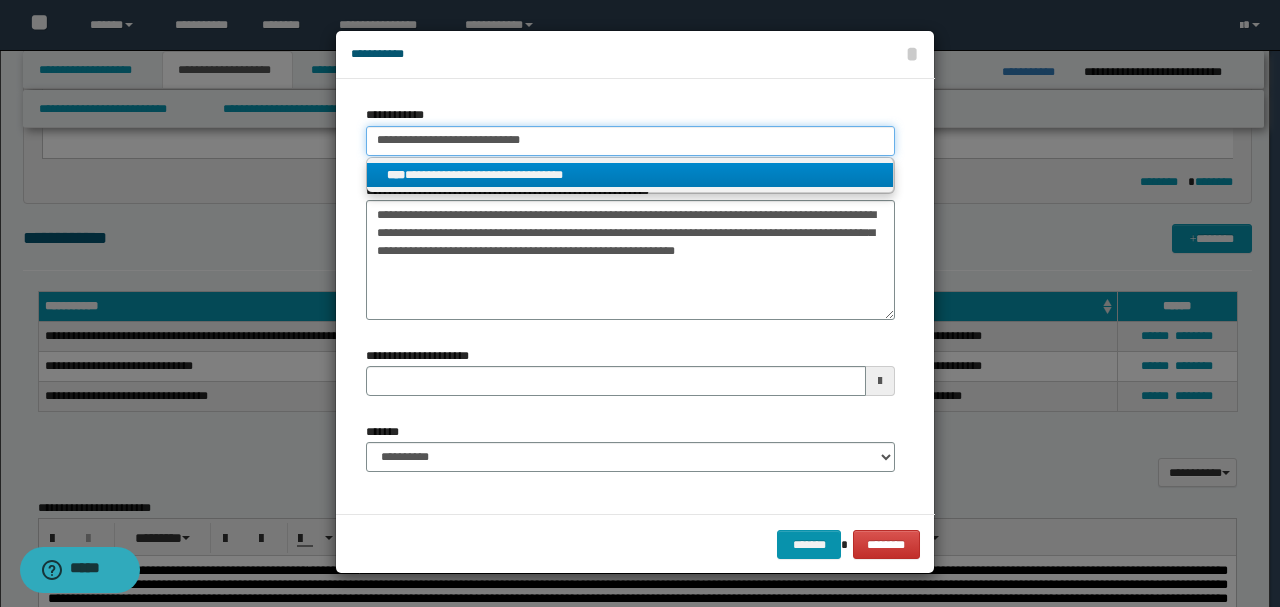 type on "**********" 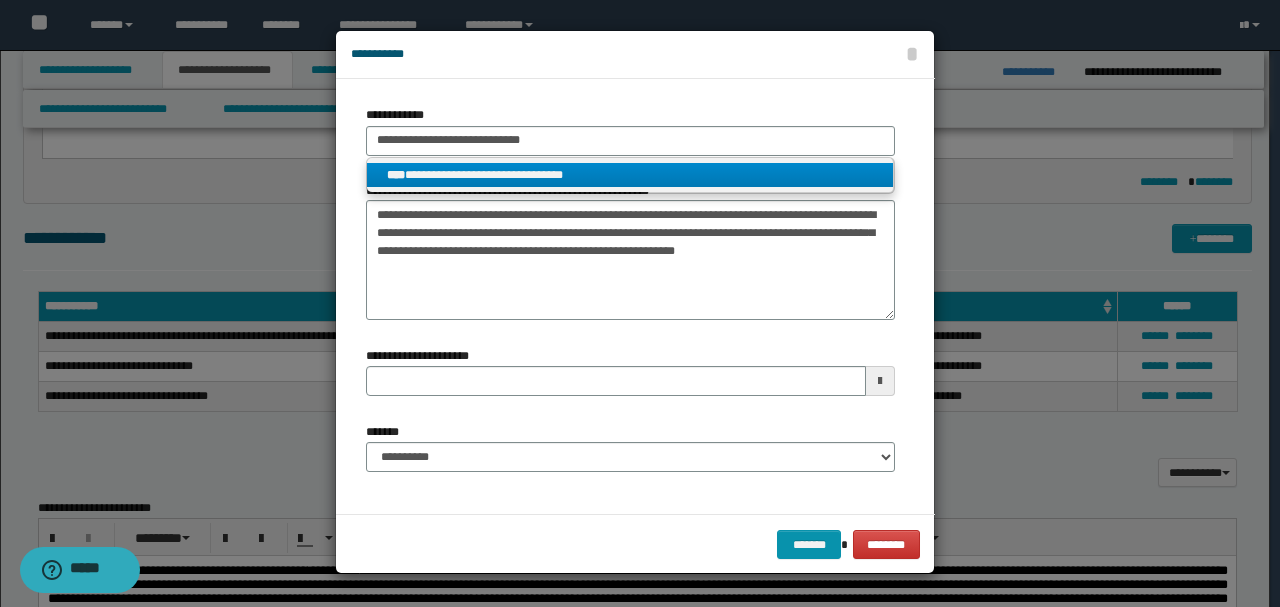 click on "**********" at bounding box center (630, 175) 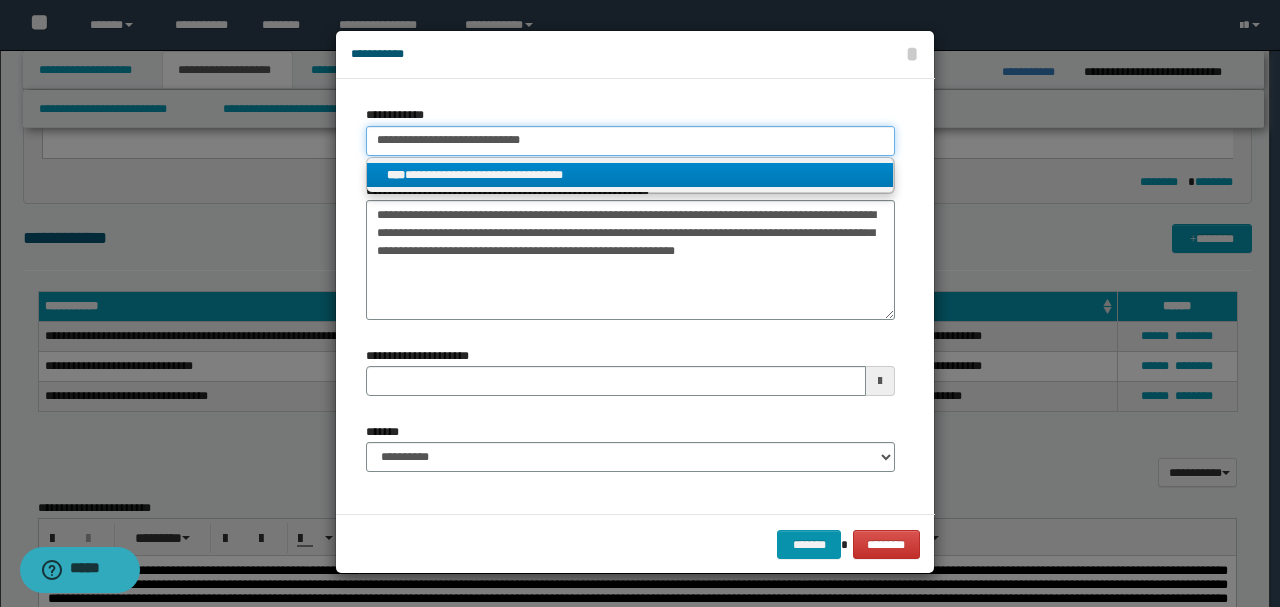 type 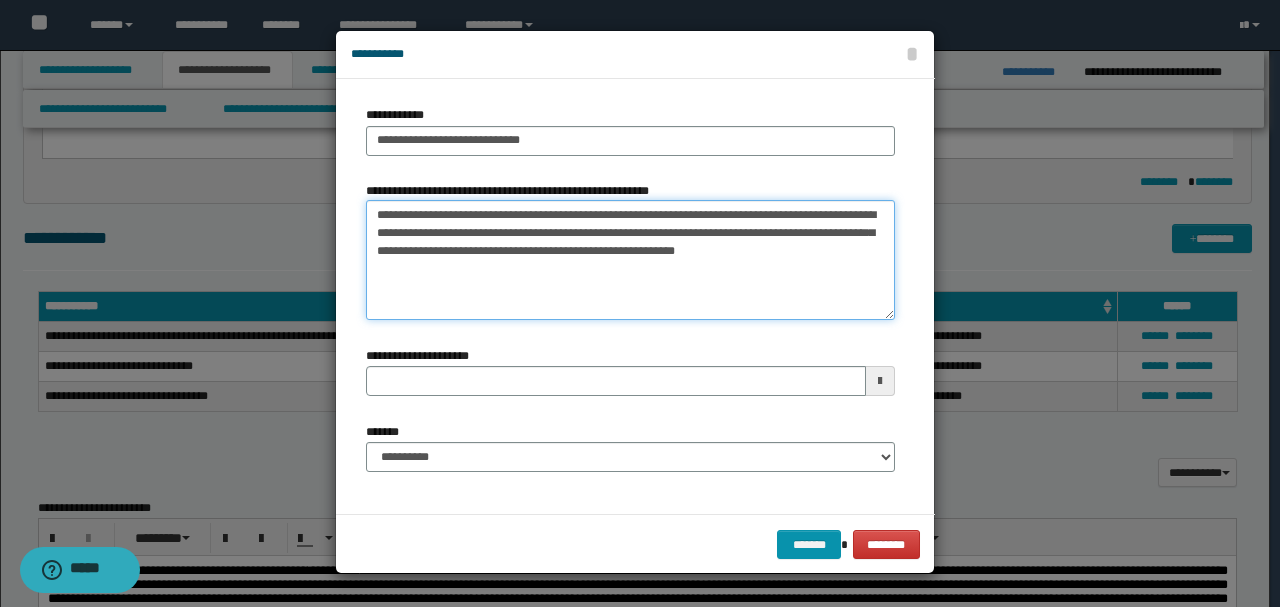 drag, startPoint x: 392, startPoint y: 219, endPoint x: 371, endPoint y: 218, distance: 21.023796 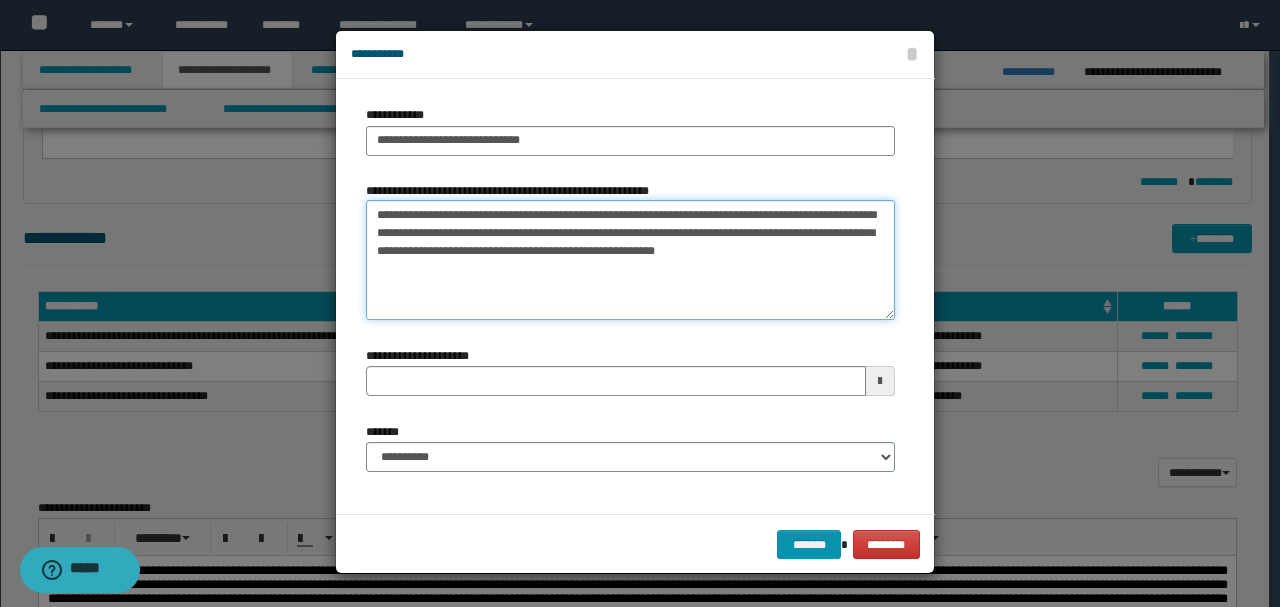 drag, startPoint x: 581, startPoint y: 213, endPoint x: 619, endPoint y: 214, distance: 38.013157 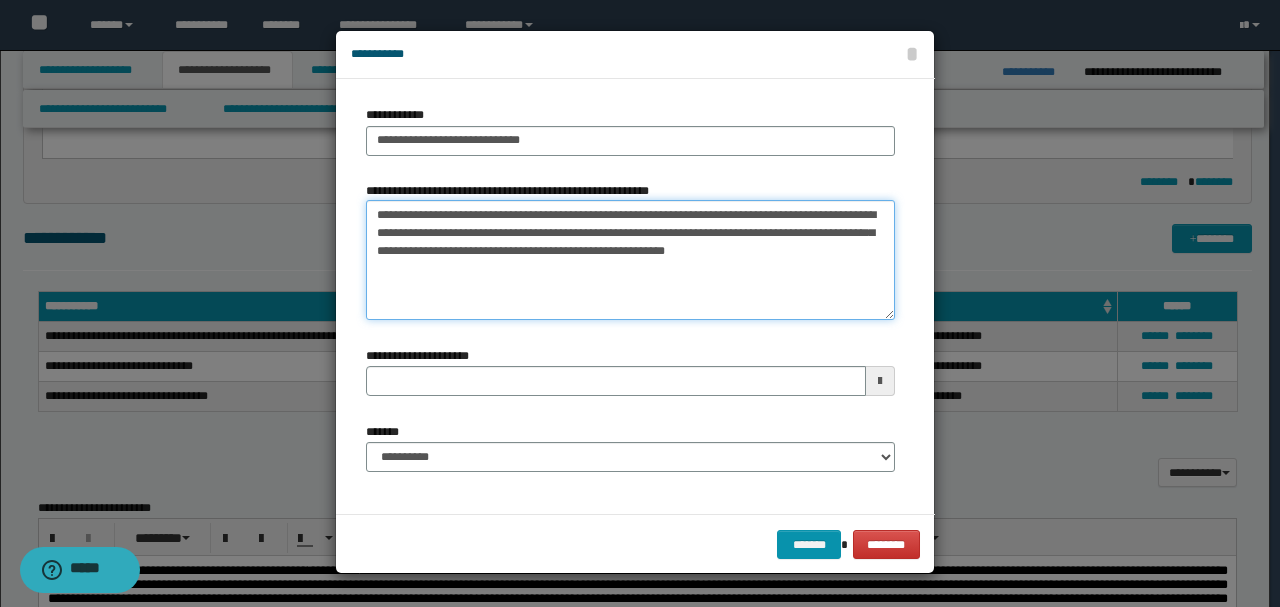 drag, startPoint x: 776, startPoint y: 221, endPoint x: 811, endPoint y: 308, distance: 93.77633 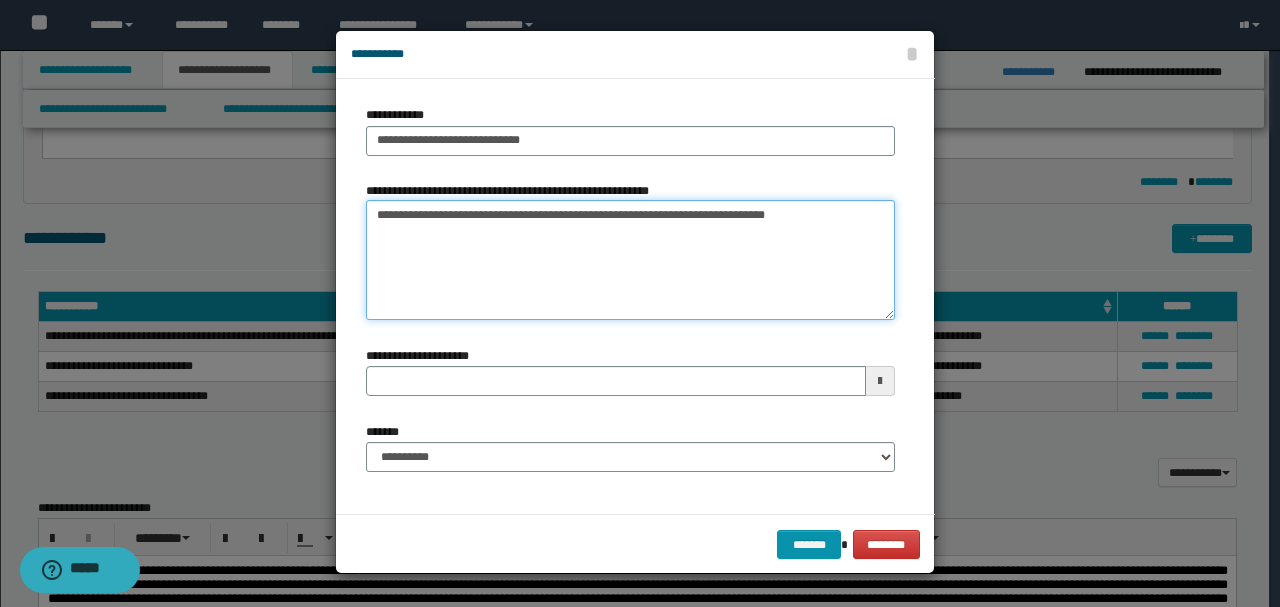 type 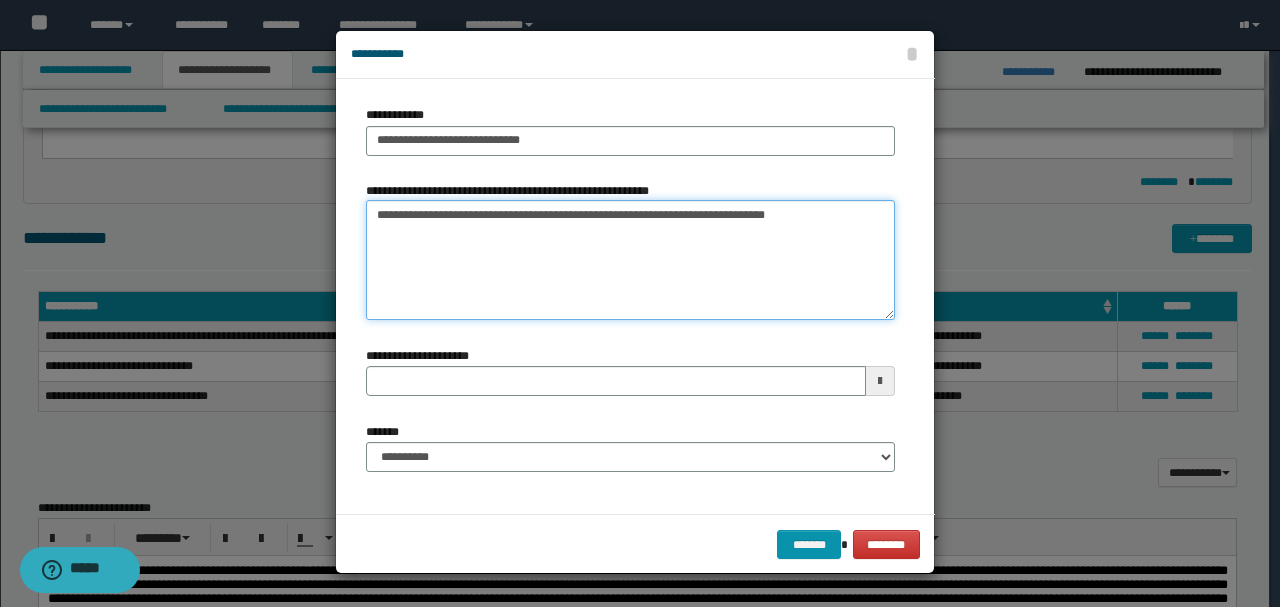 type on "**********" 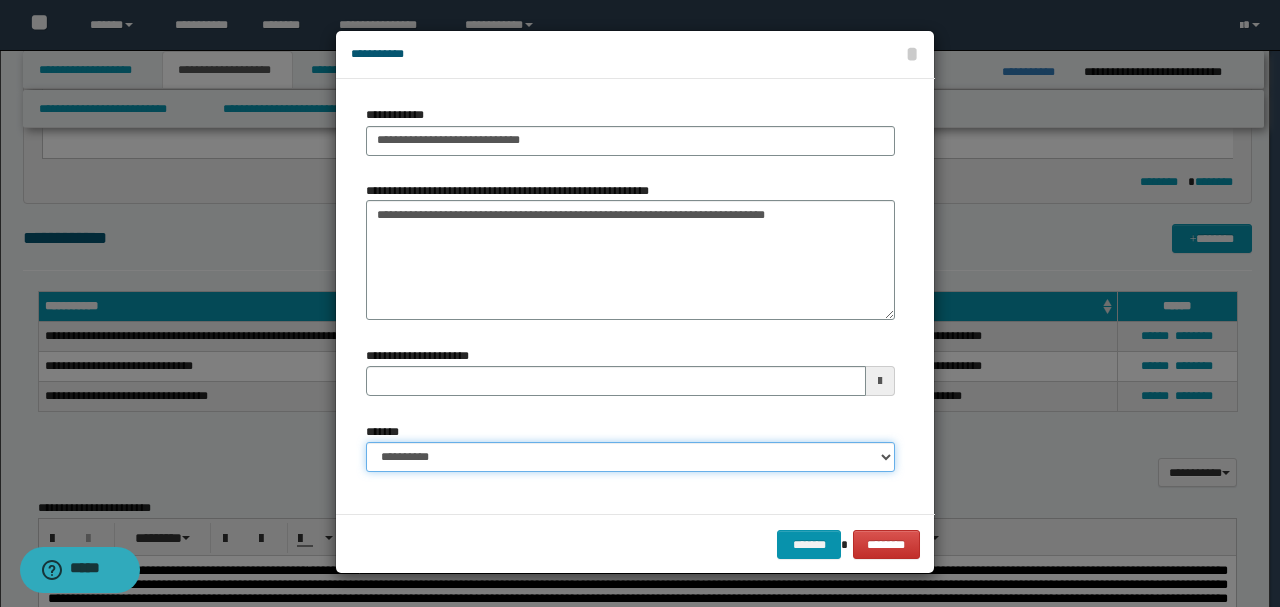 click on "**********" at bounding box center (630, 457) 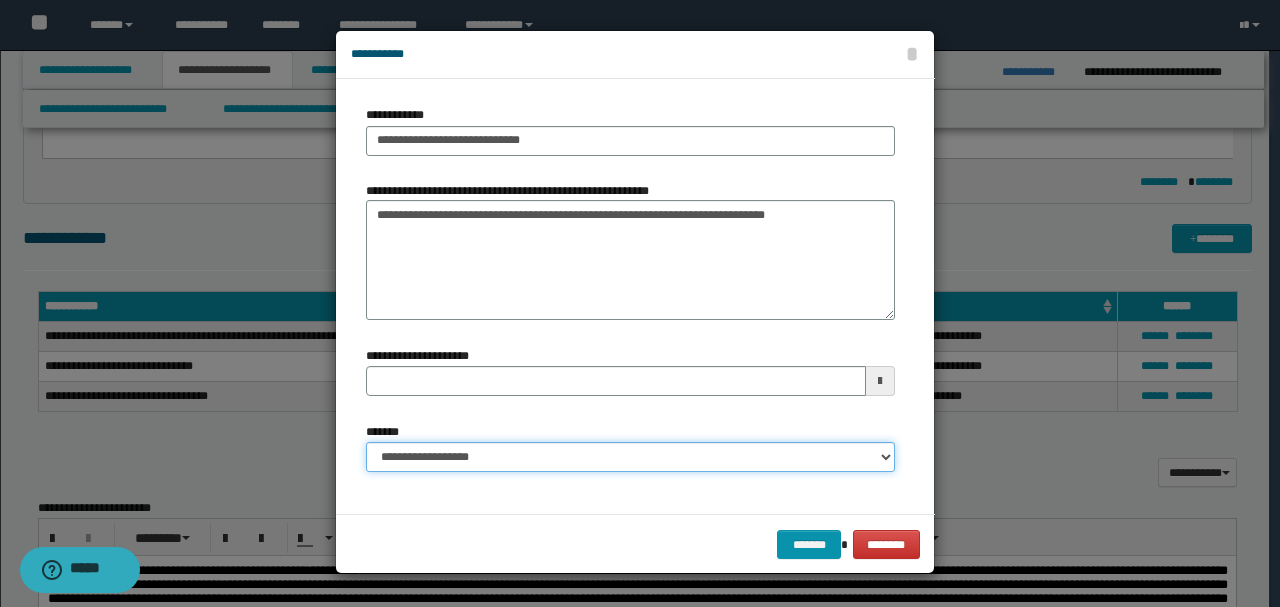 click on "**********" at bounding box center (630, 457) 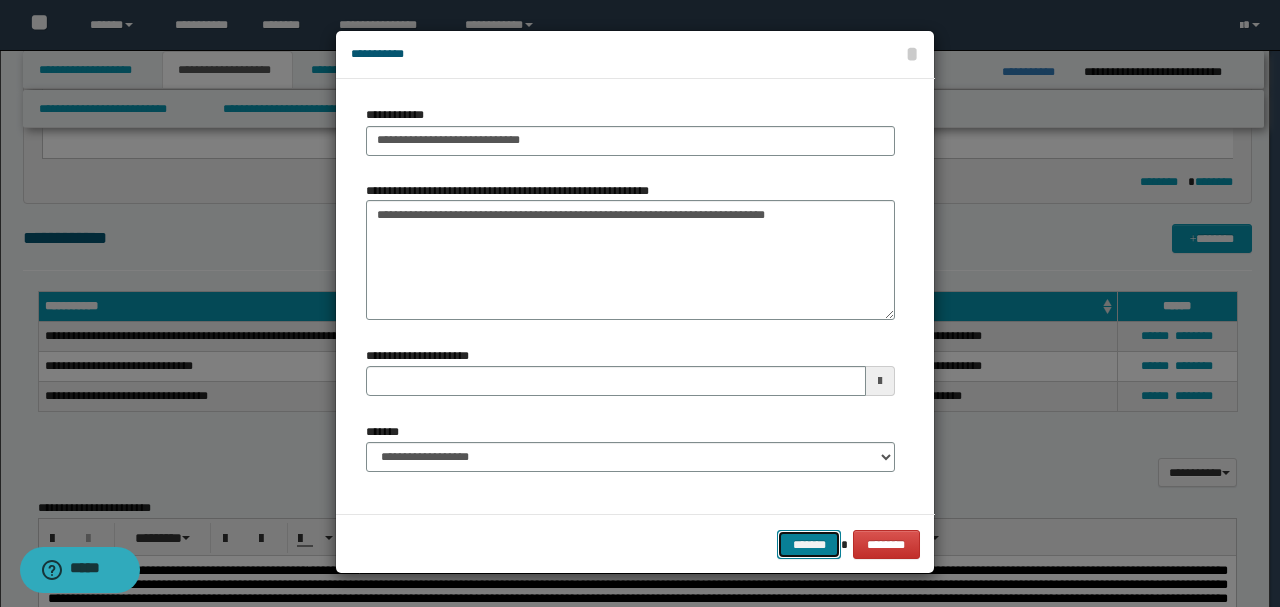 click on "*******" at bounding box center (809, 544) 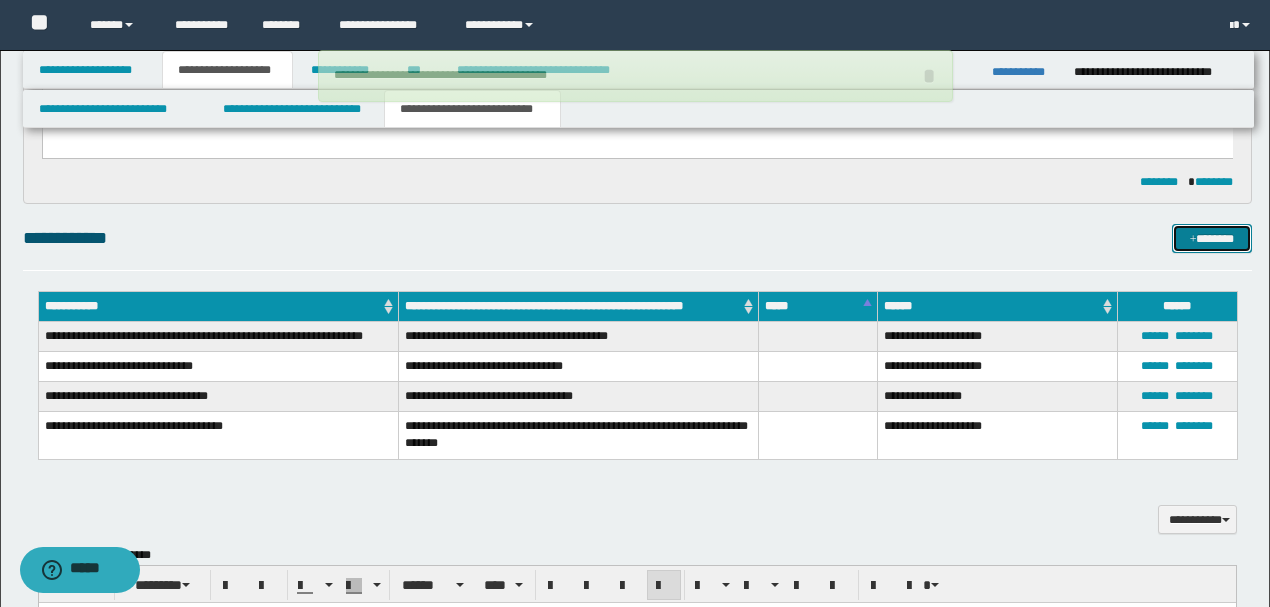 click at bounding box center (1193, 240) 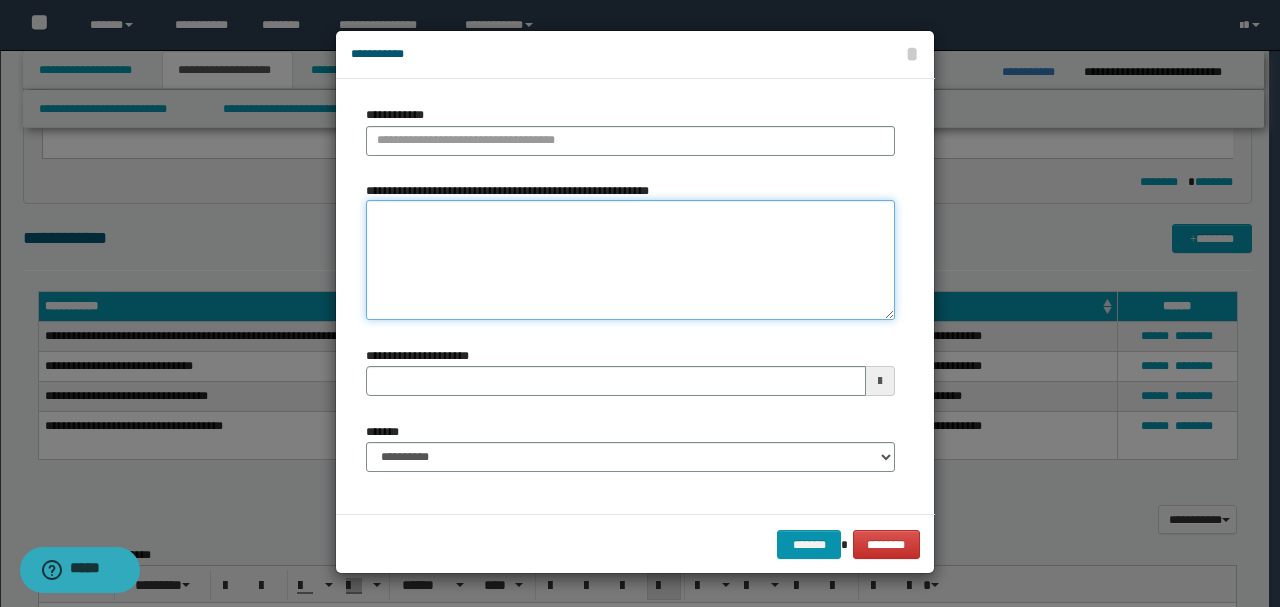 click on "**********" at bounding box center (630, 259) 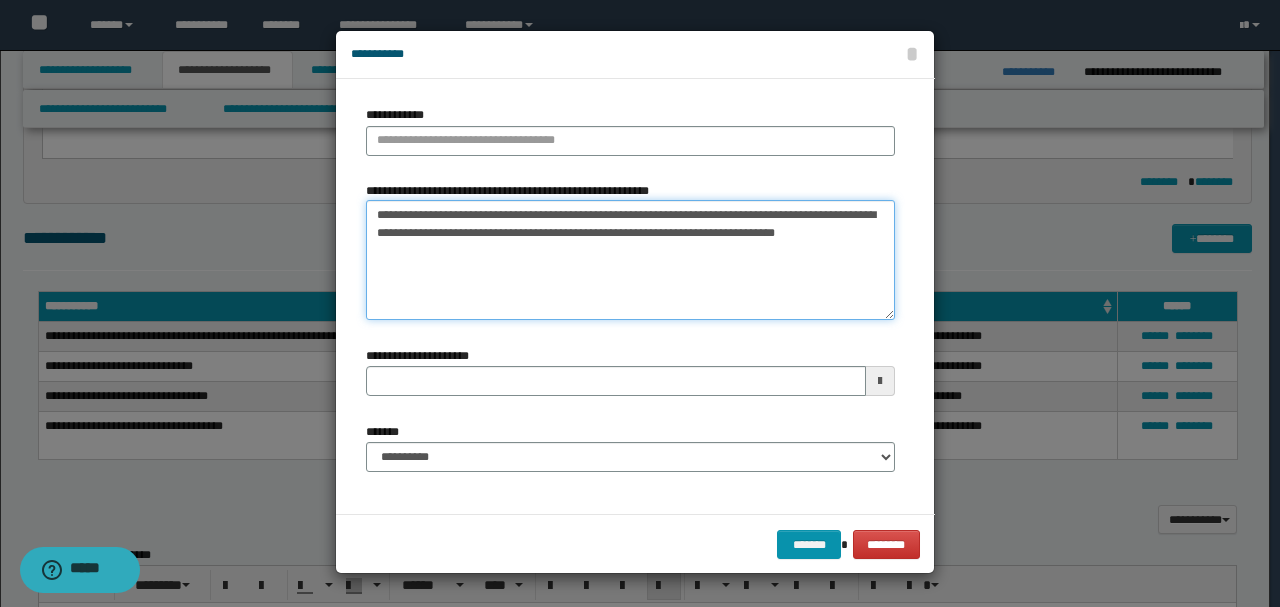 type 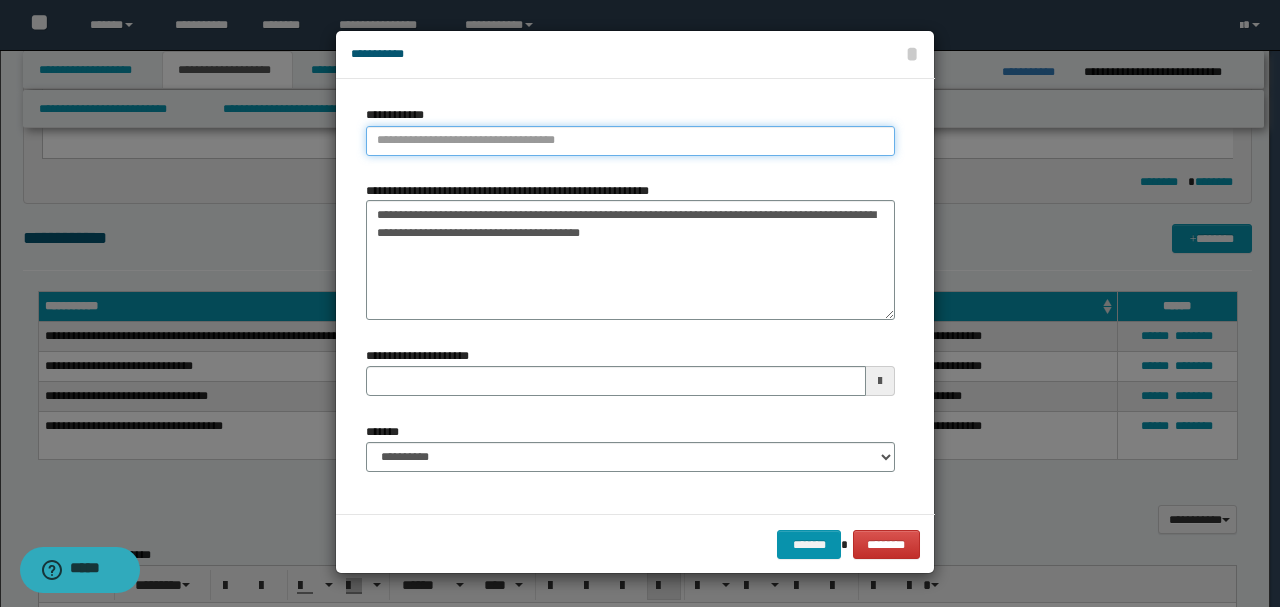 type 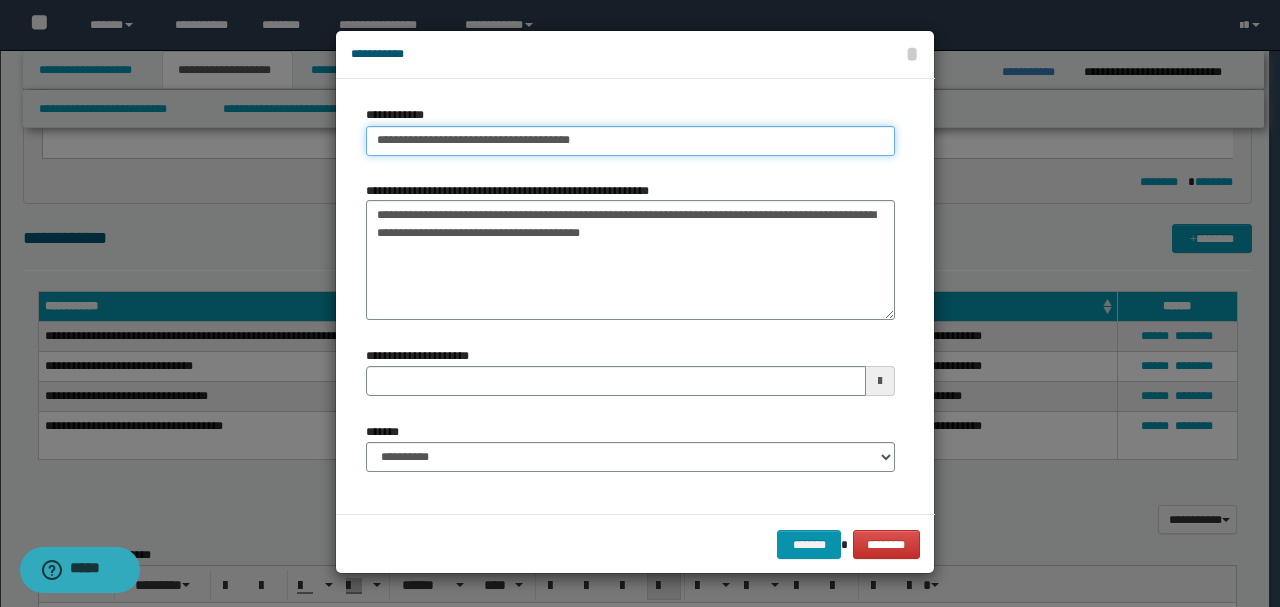 type on "**********" 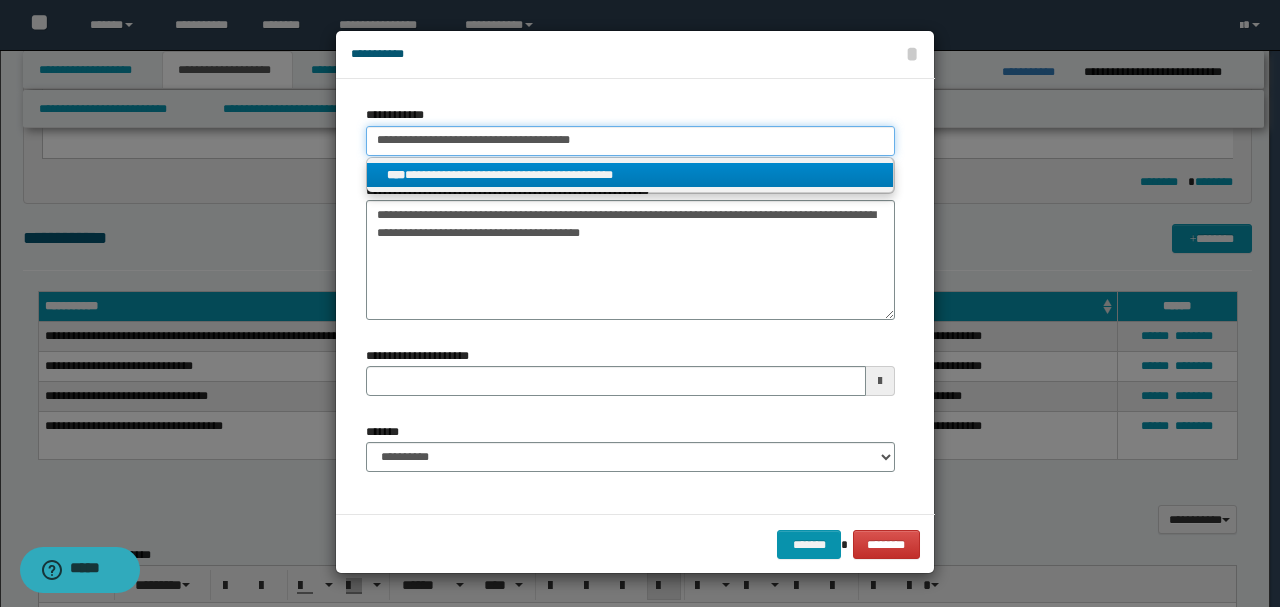 type on "**********" 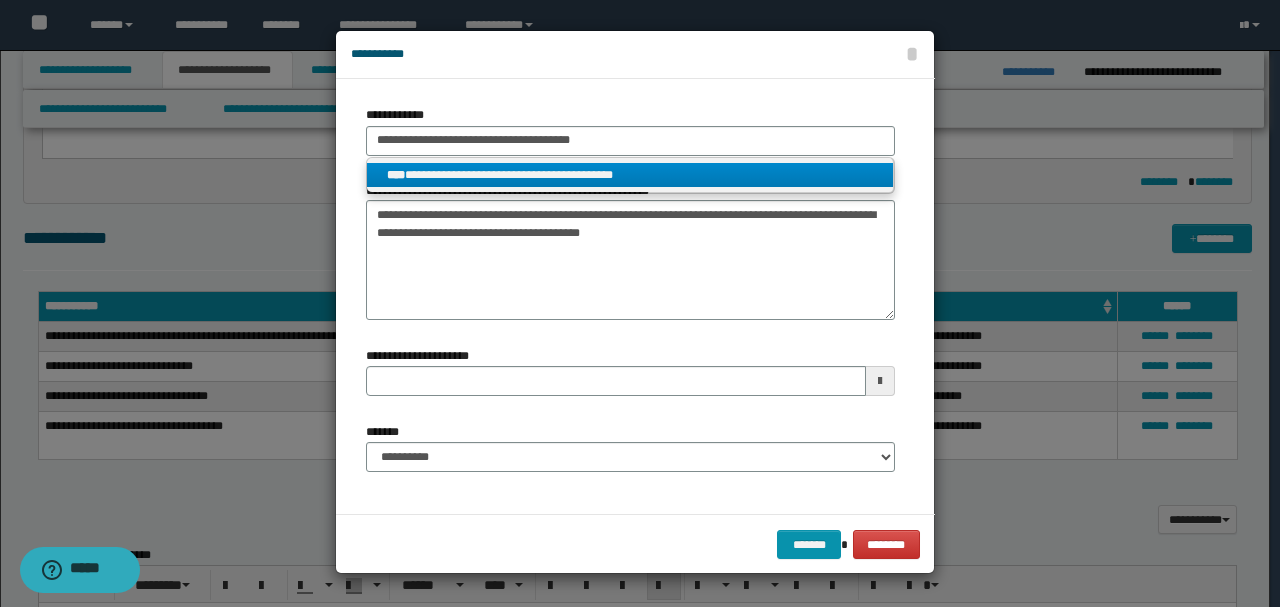click on "**********" at bounding box center (630, 175) 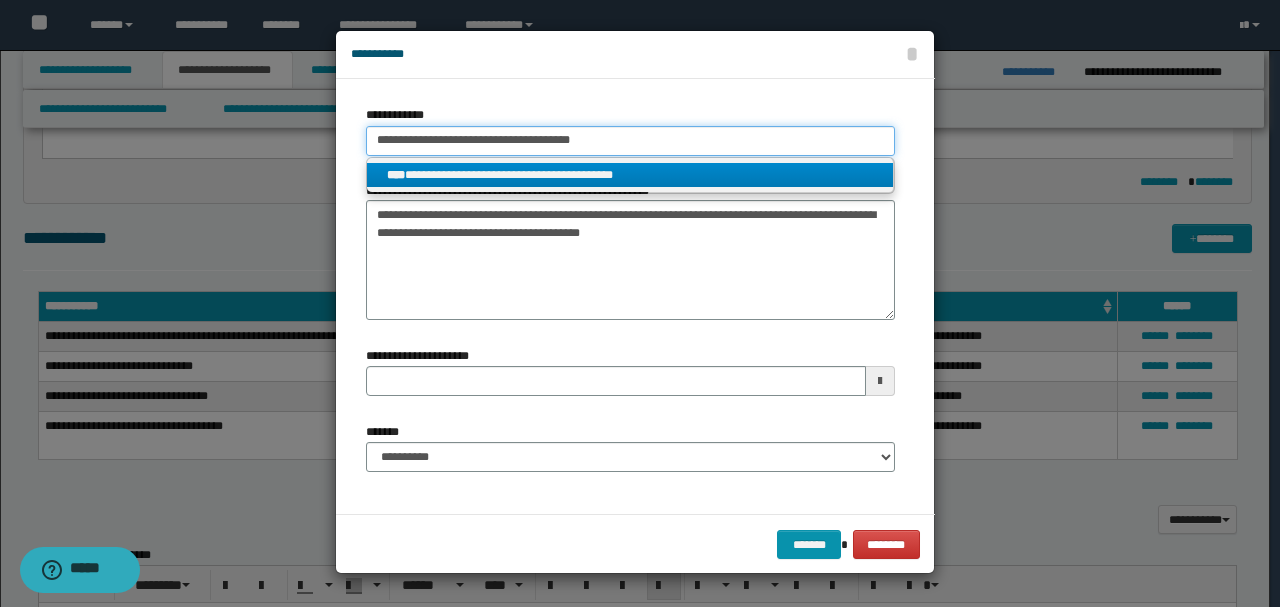 type 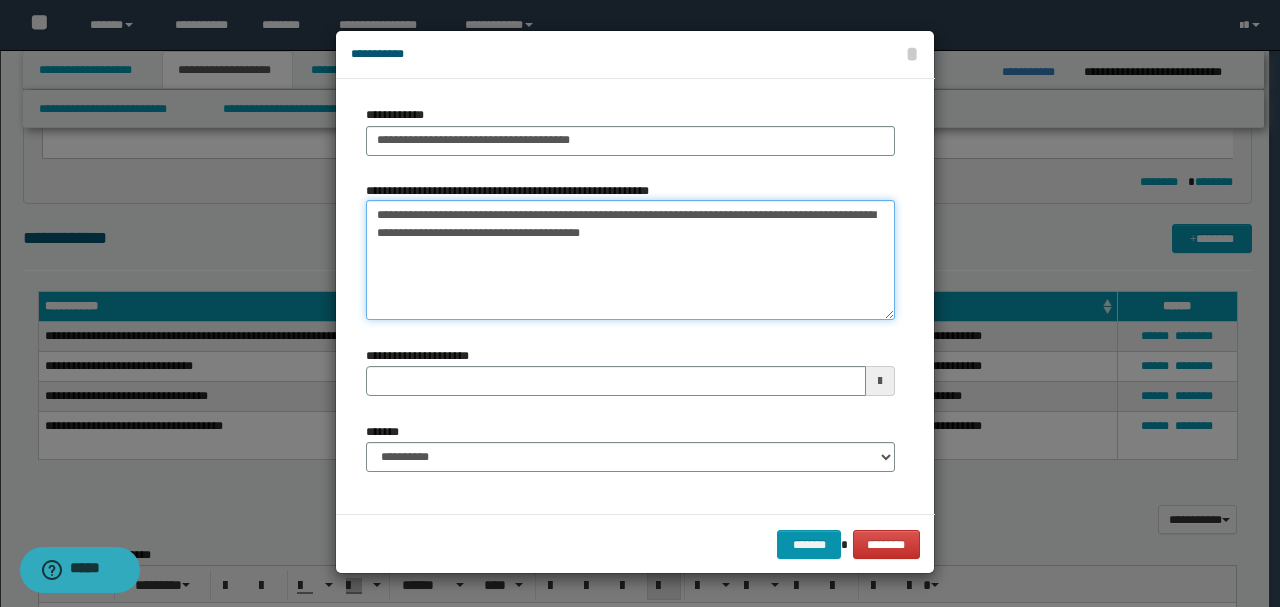 drag, startPoint x: 392, startPoint y: 218, endPoint x: 300, endPoint y: 226, distance: 92.34717 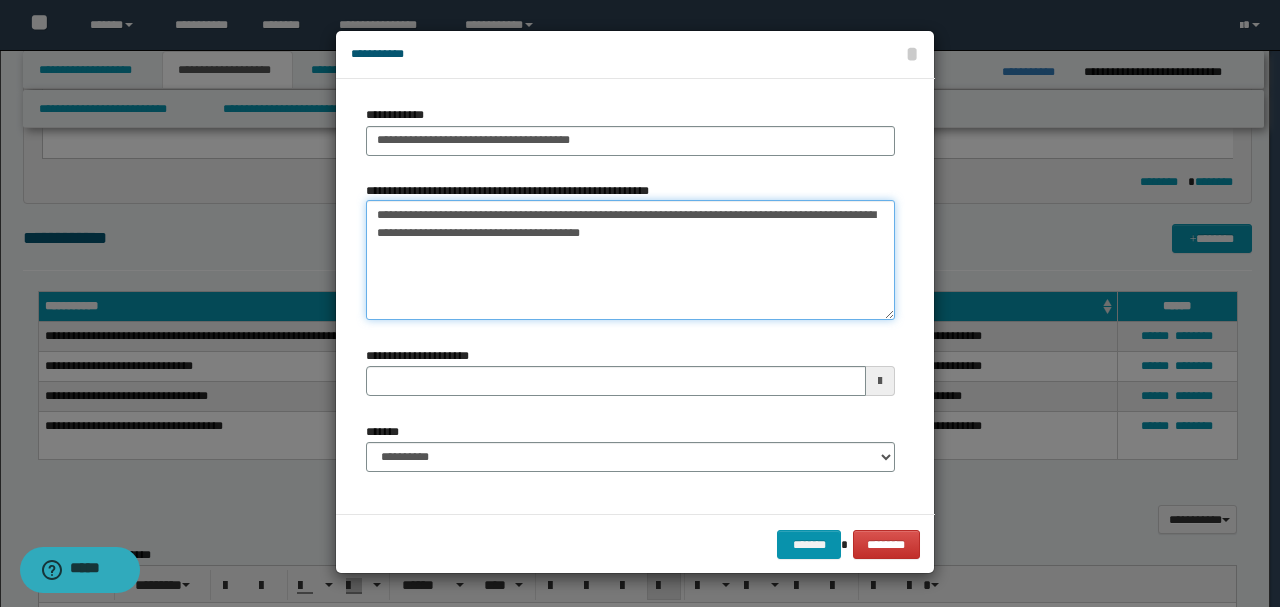 drag, startPoint x: 391, startPoint y: 214, endPoint x: 326, endPoint y: 214, distance: 65 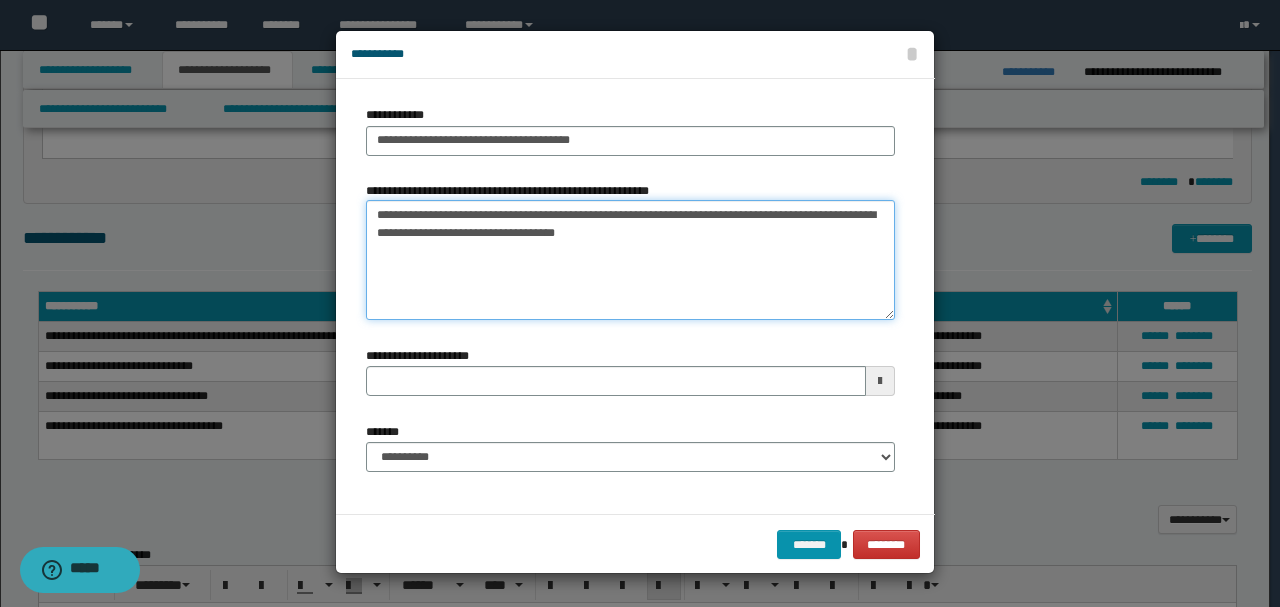 drag, startPoint x: 525, startPoint y: 215, endPoint x: 966, endPoint y: 254, distance: 442.72113 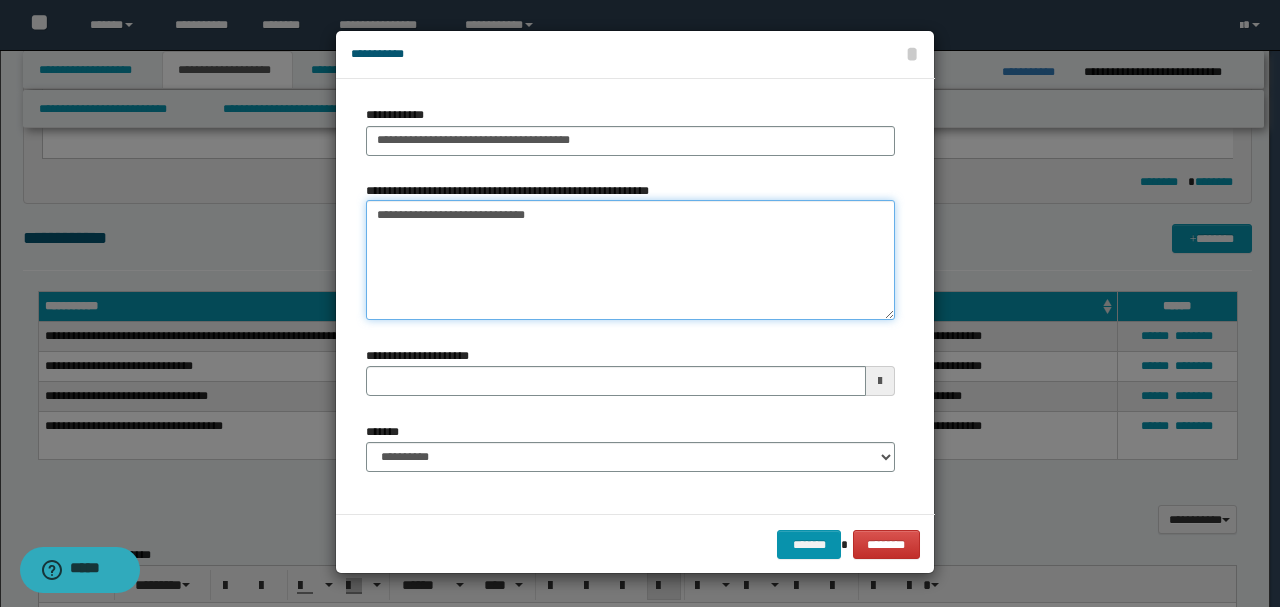 type 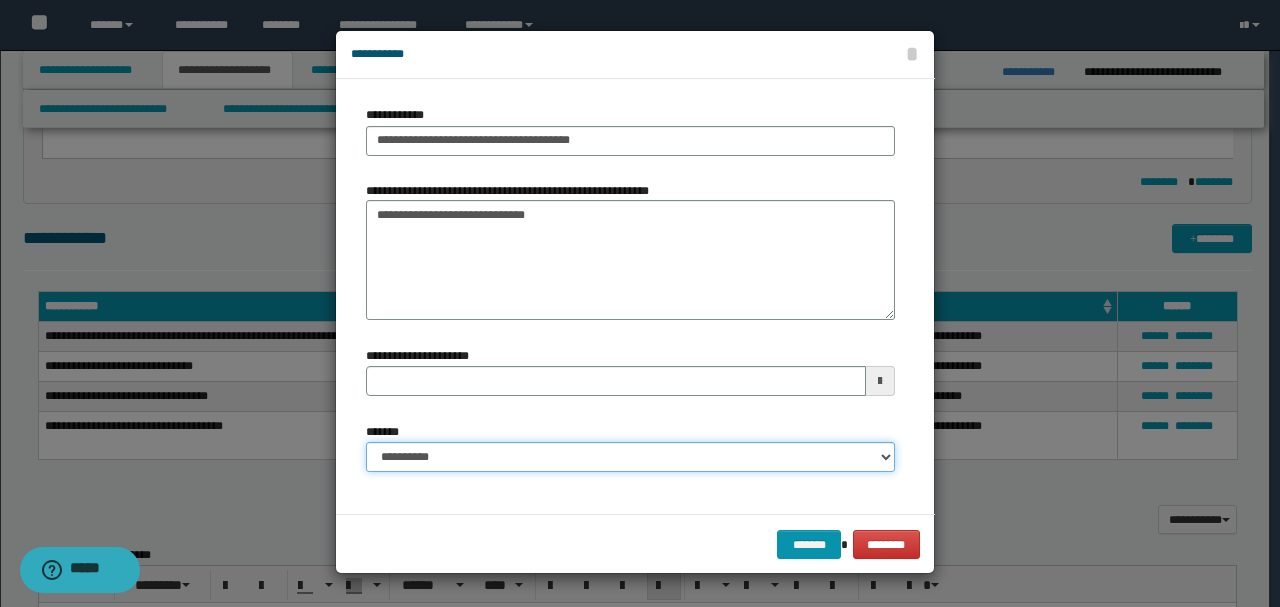 click on "**********" at bounding box center (630, 457) 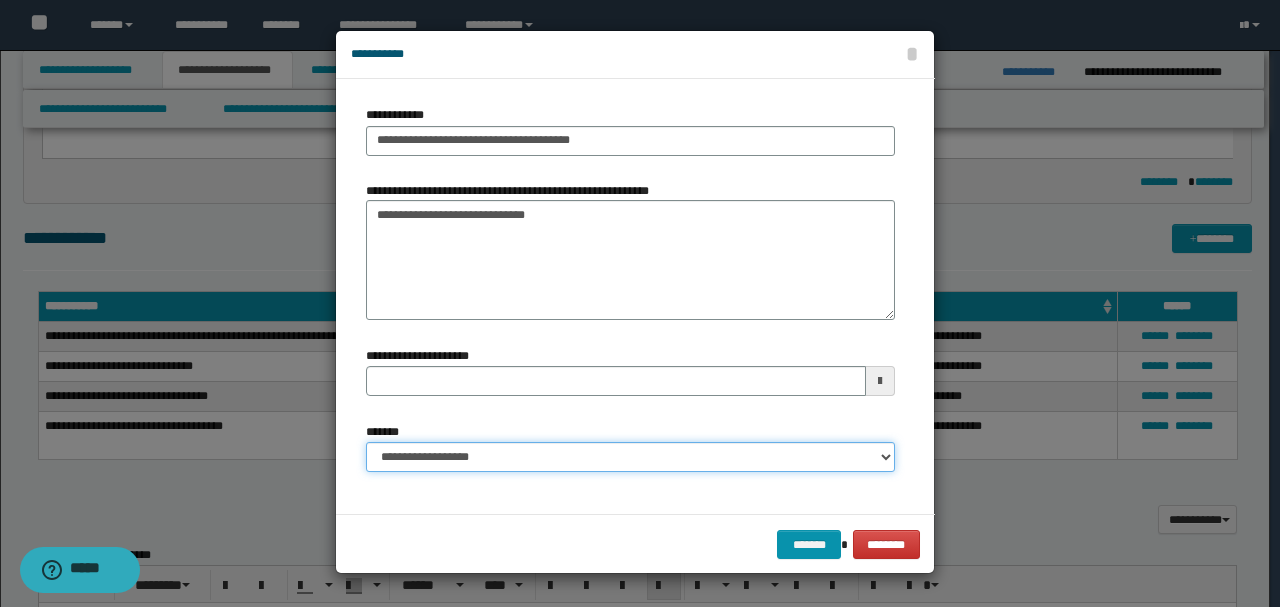 click on "**********" at bounding box center [630, 457] 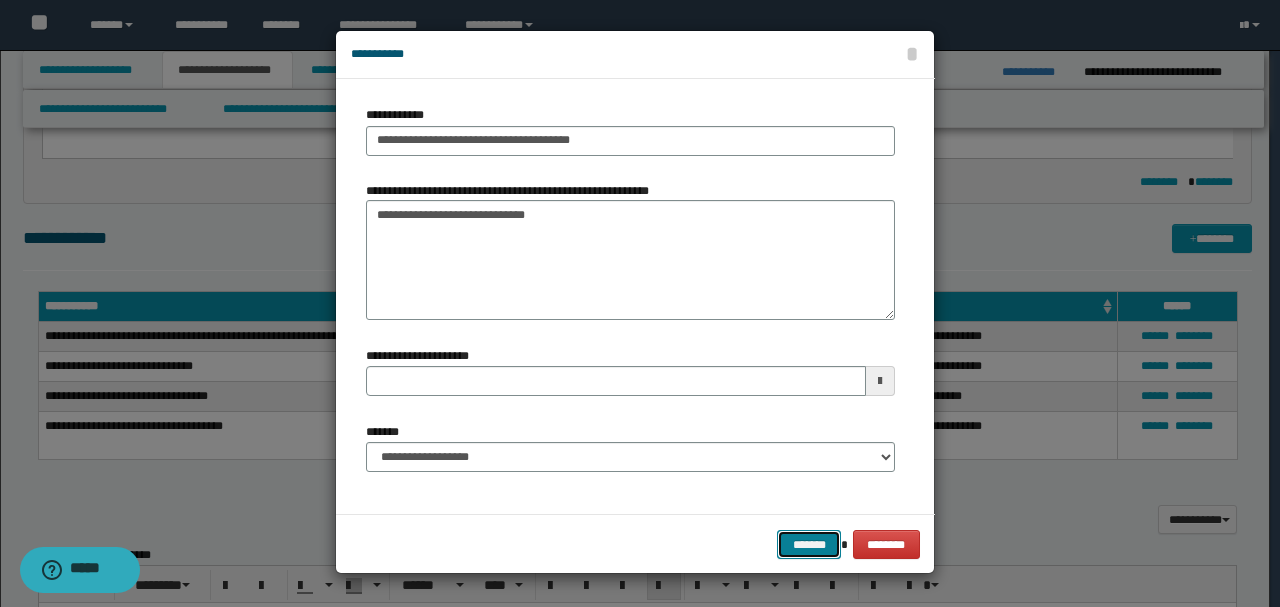 click on "*******" at bounding box center [809, 544] 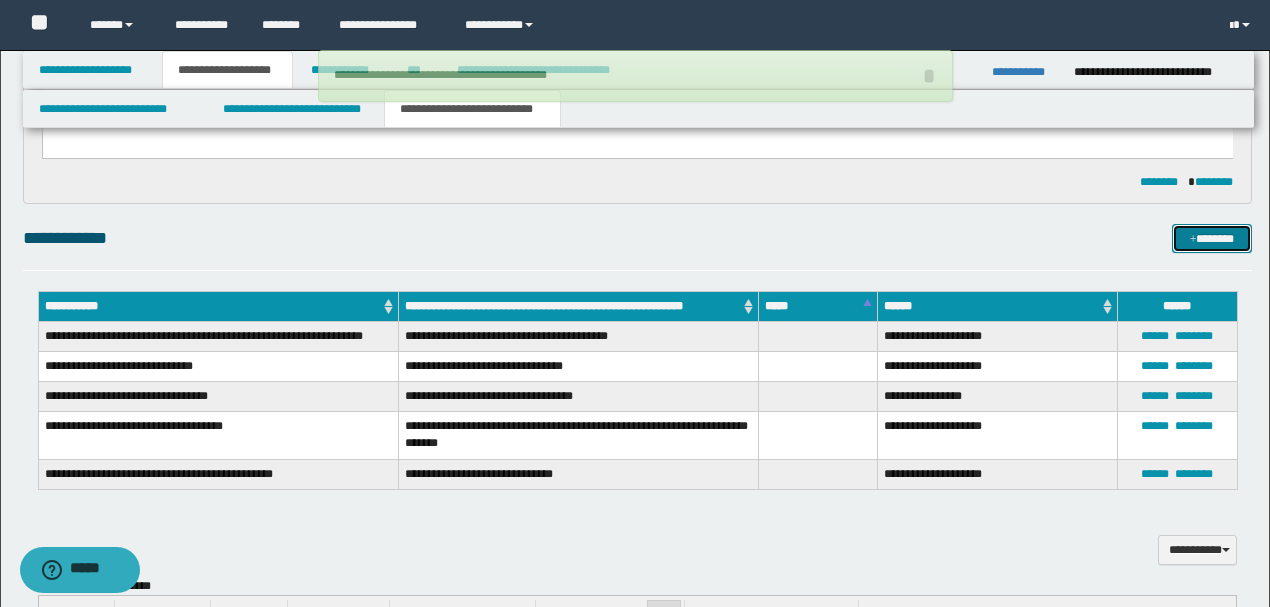 click on "*******" at bounding box center (1211, 238) 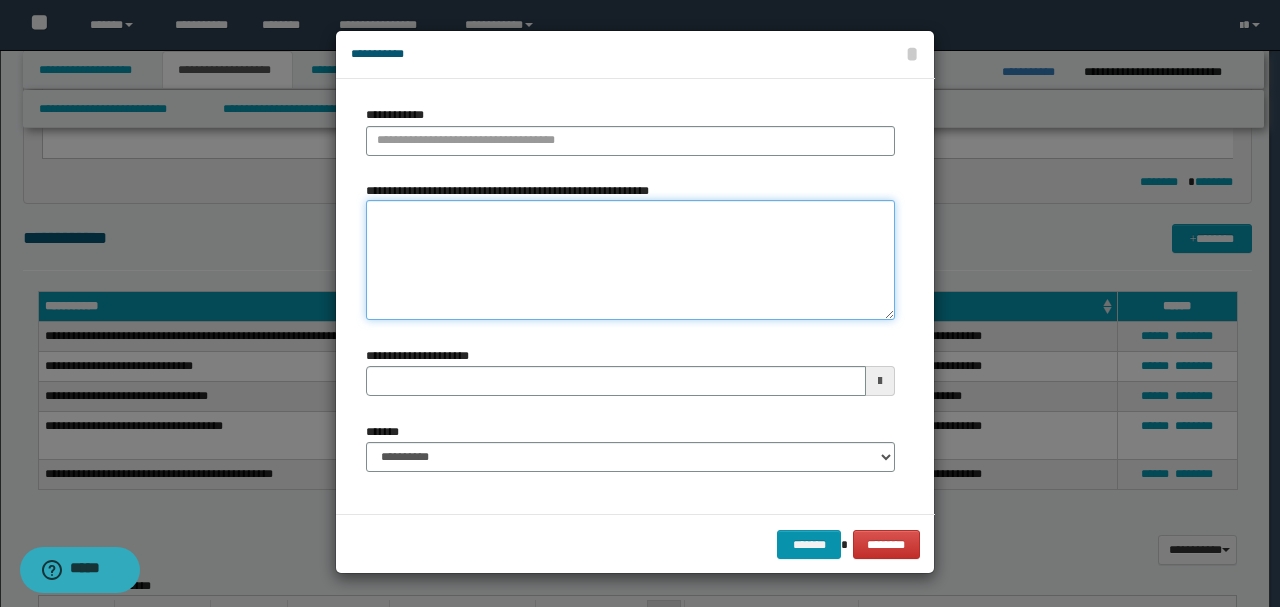 click on "**********" at bounding box center (630, 259) 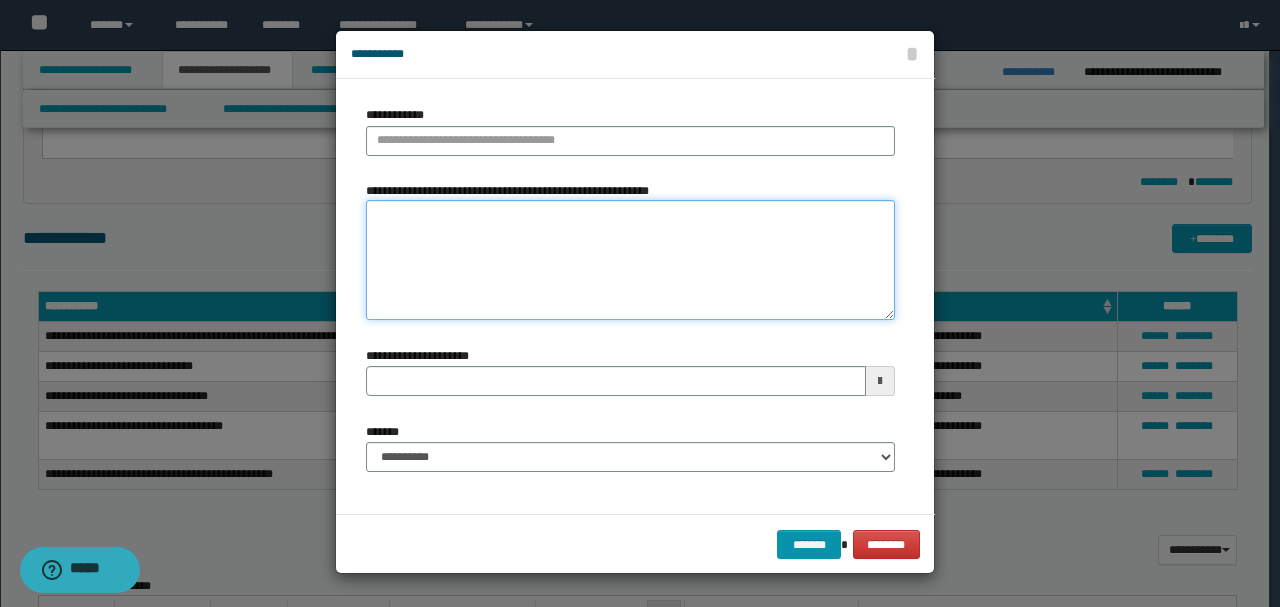 paste on "**********" 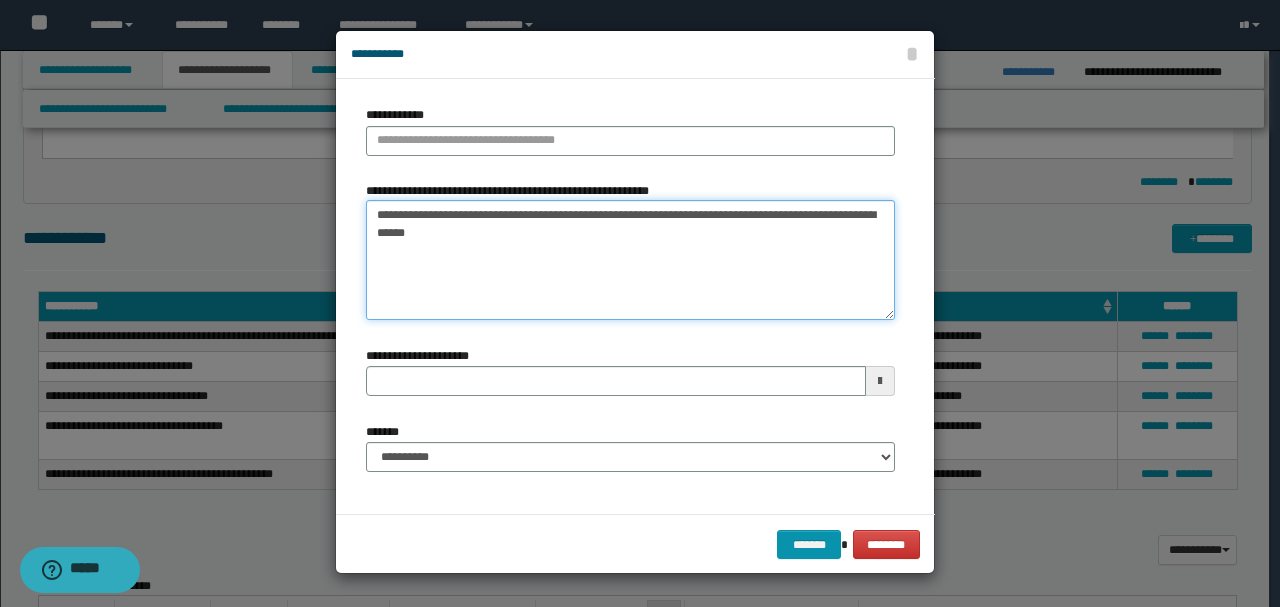 type 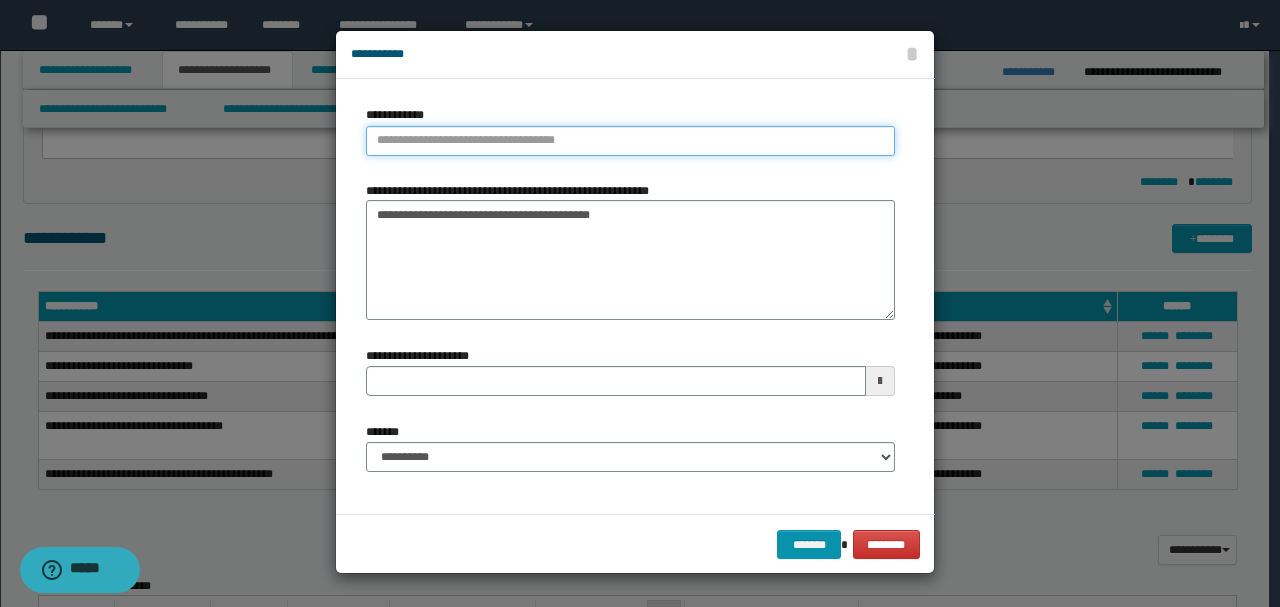 type 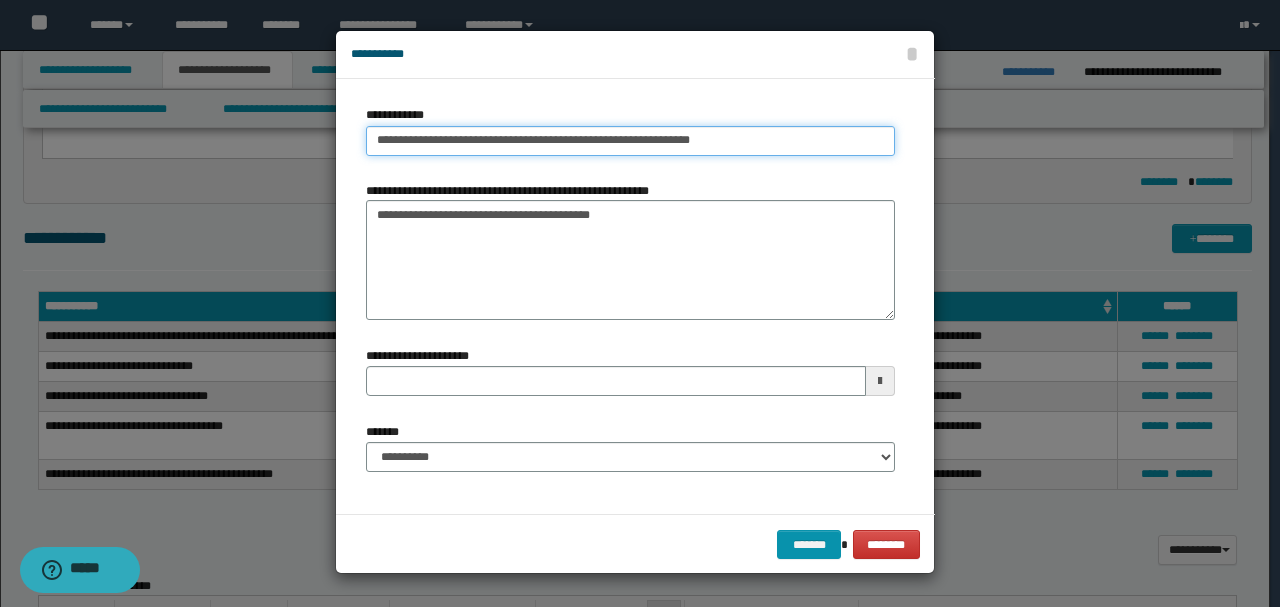 type on "**********" 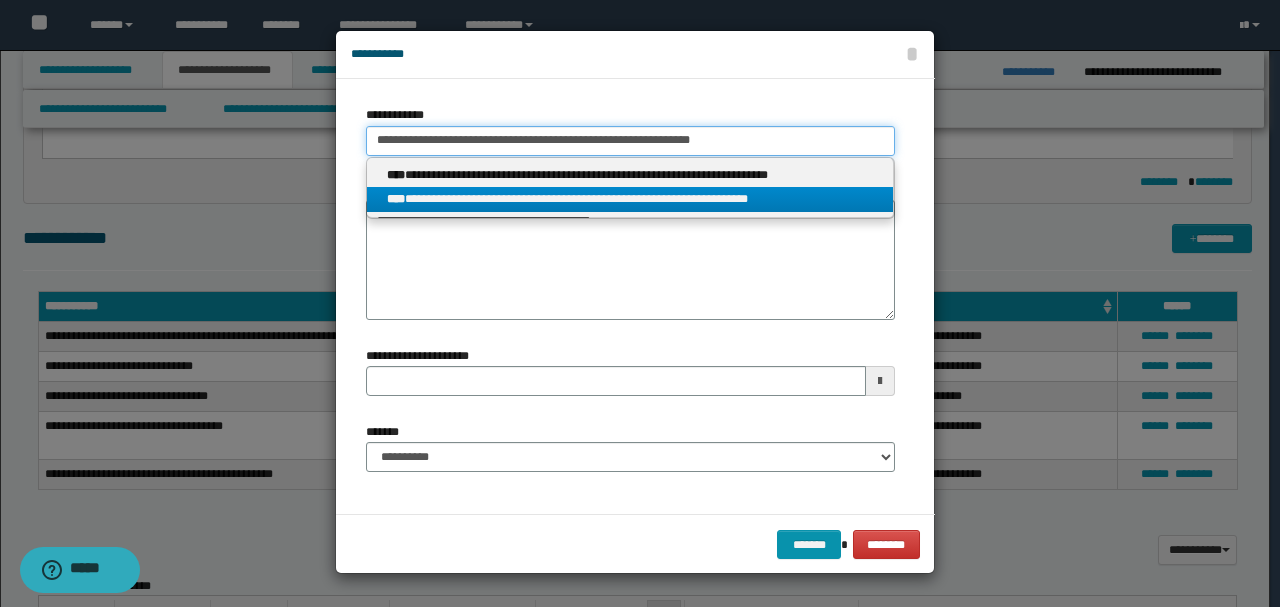 type on "**********" 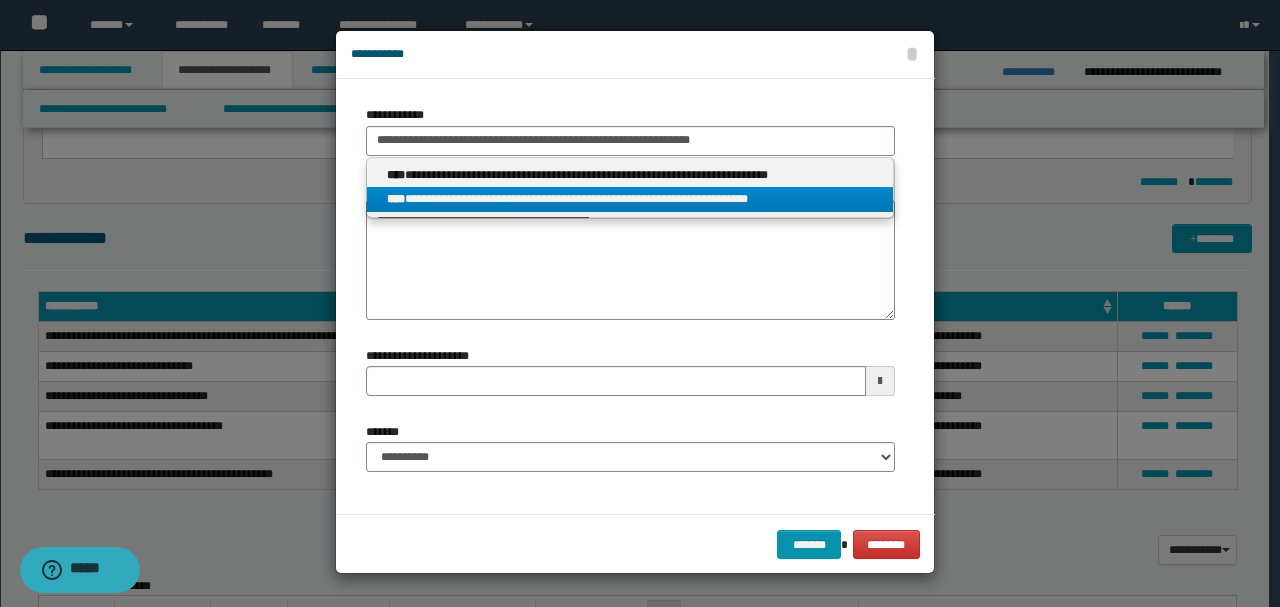 click on "**********" at bounding box center (630, 199) 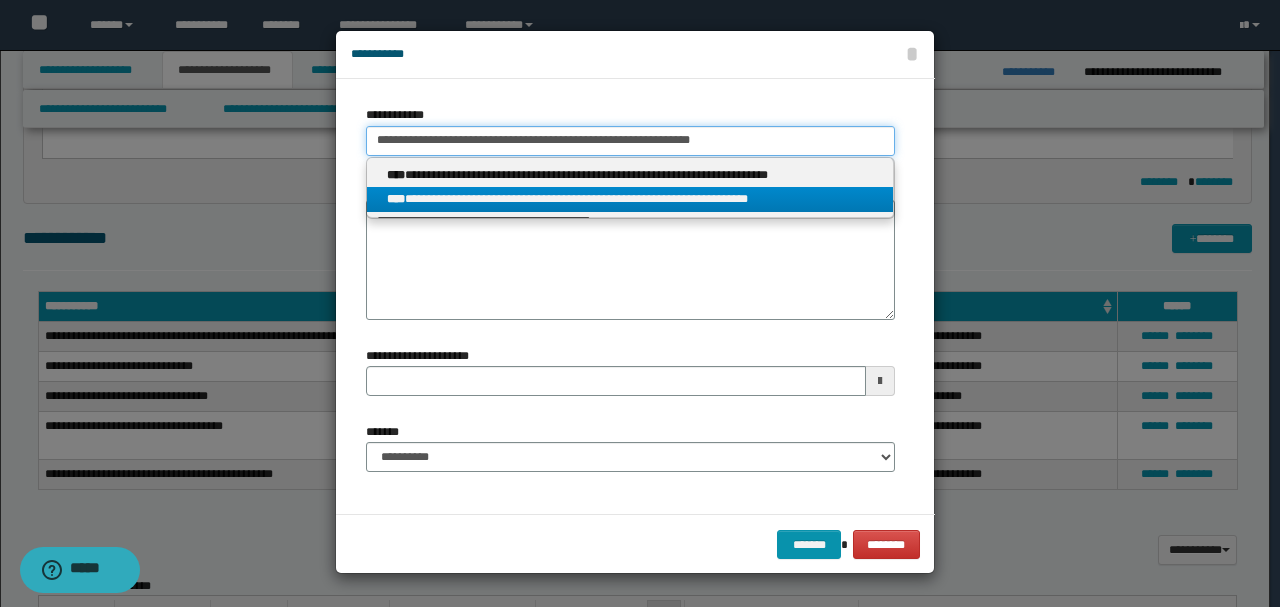 type 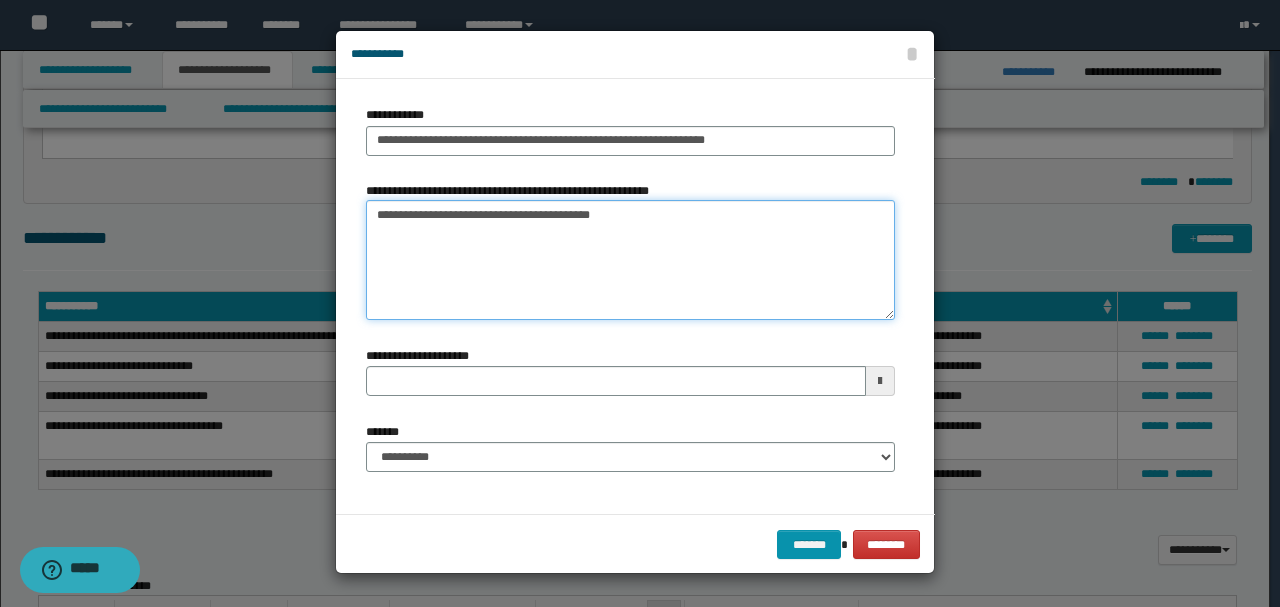 drag, startPoint x: 409, startPoint y: 216, endPoint x: 358, endPoint y: 212, distance: 51.156624 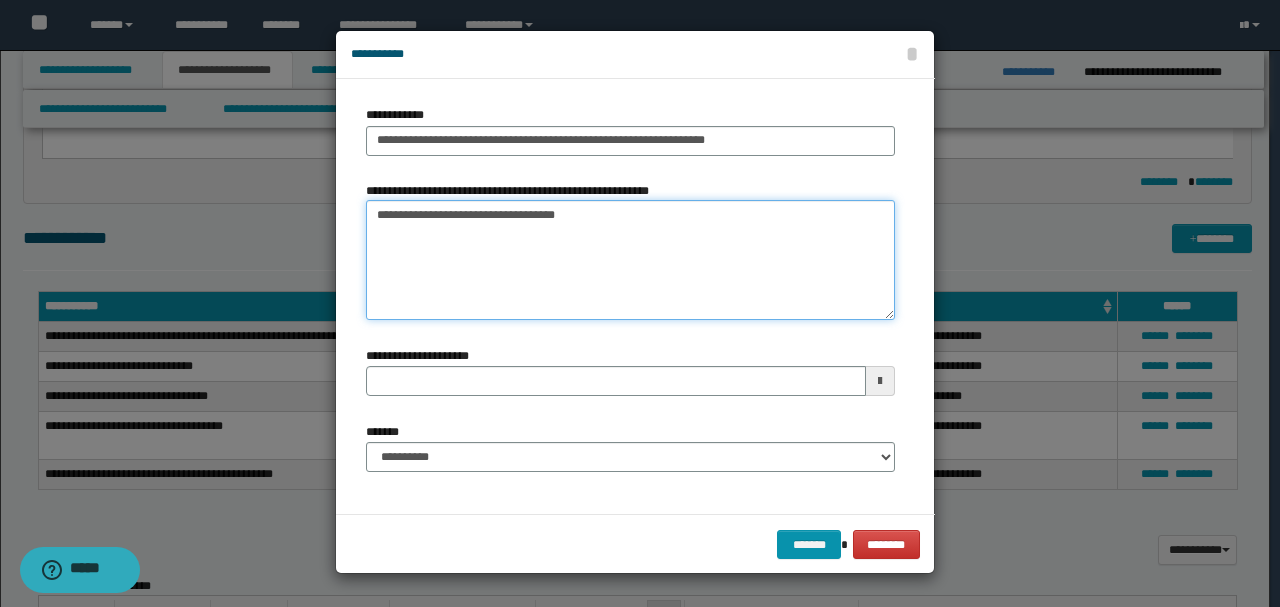 click on "**********" at bounding box center [630, 259] 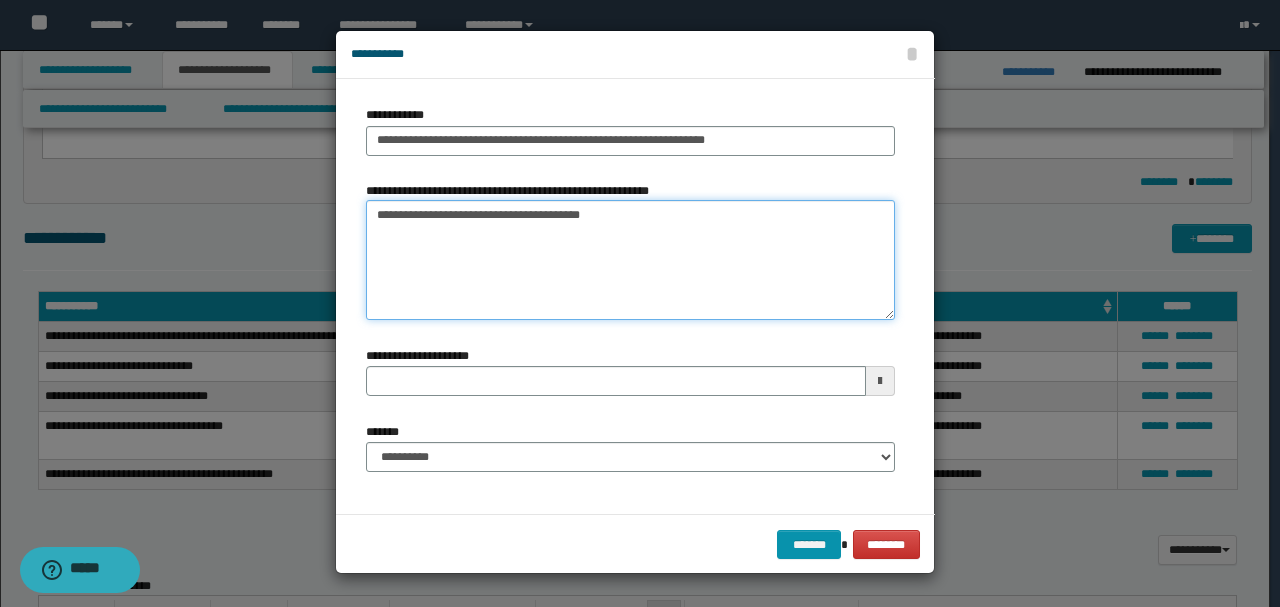 type on "**********" 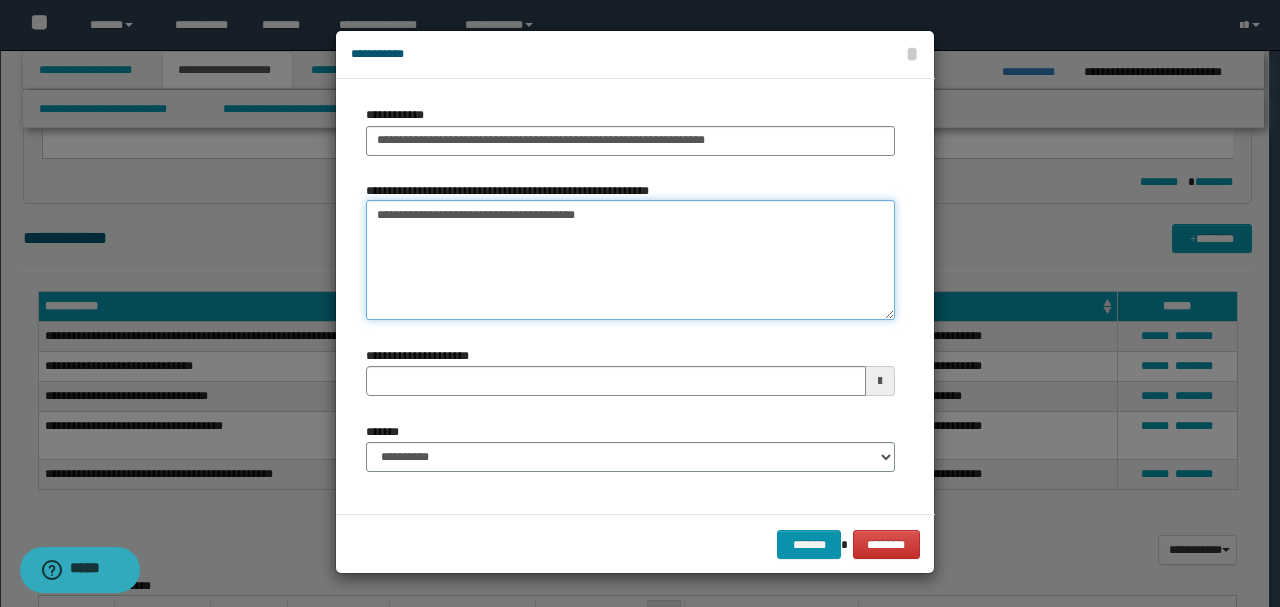 type 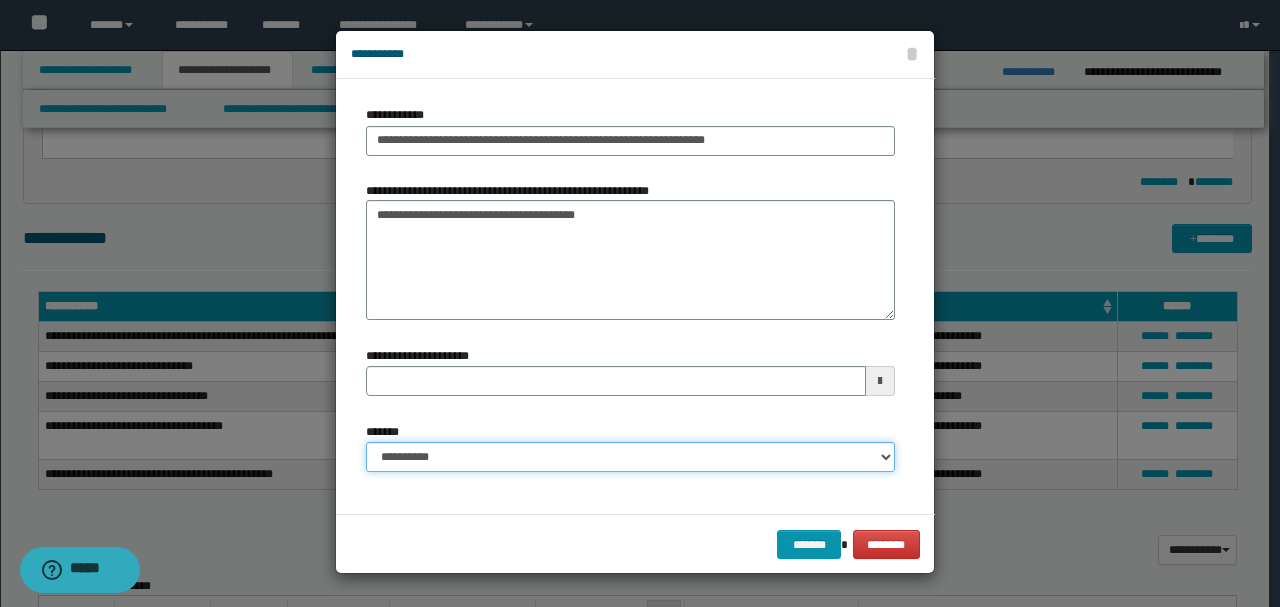 click on "**********" at bounding box center [630, 457] 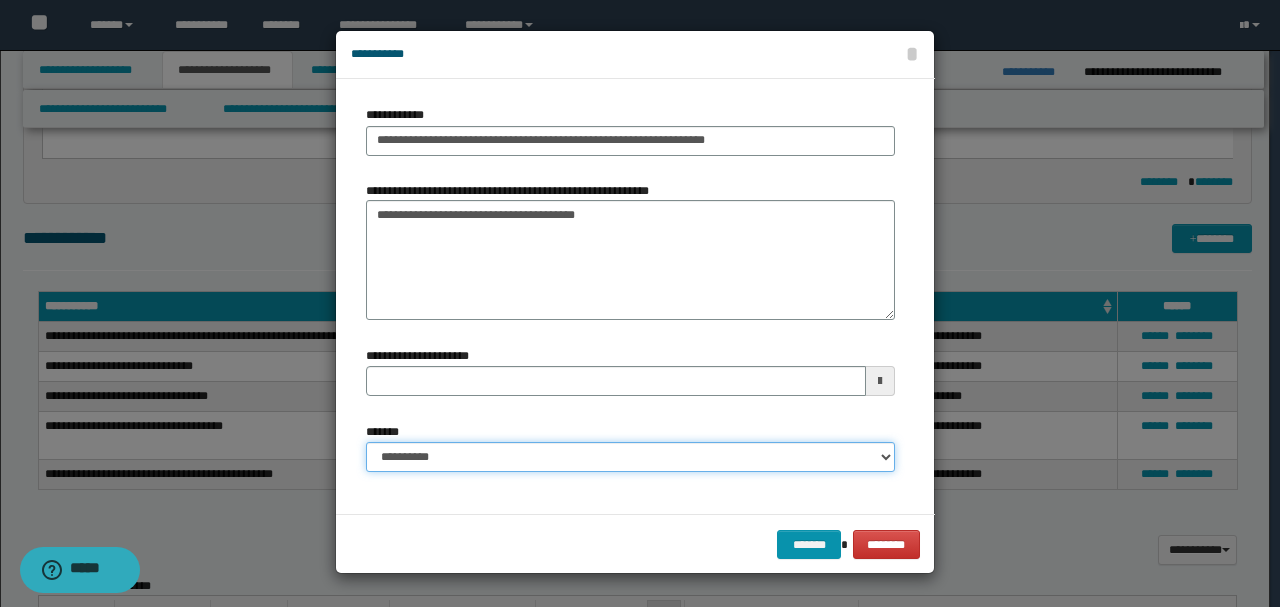 select on "*" 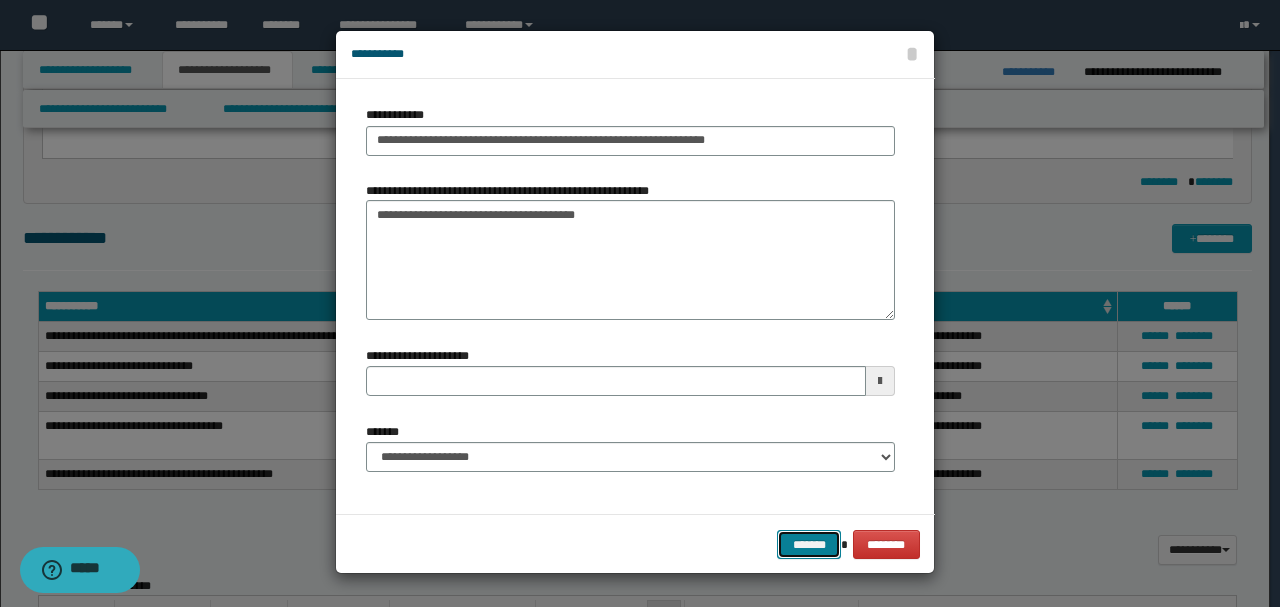 click on "*******" at bounding box center (809, 544) 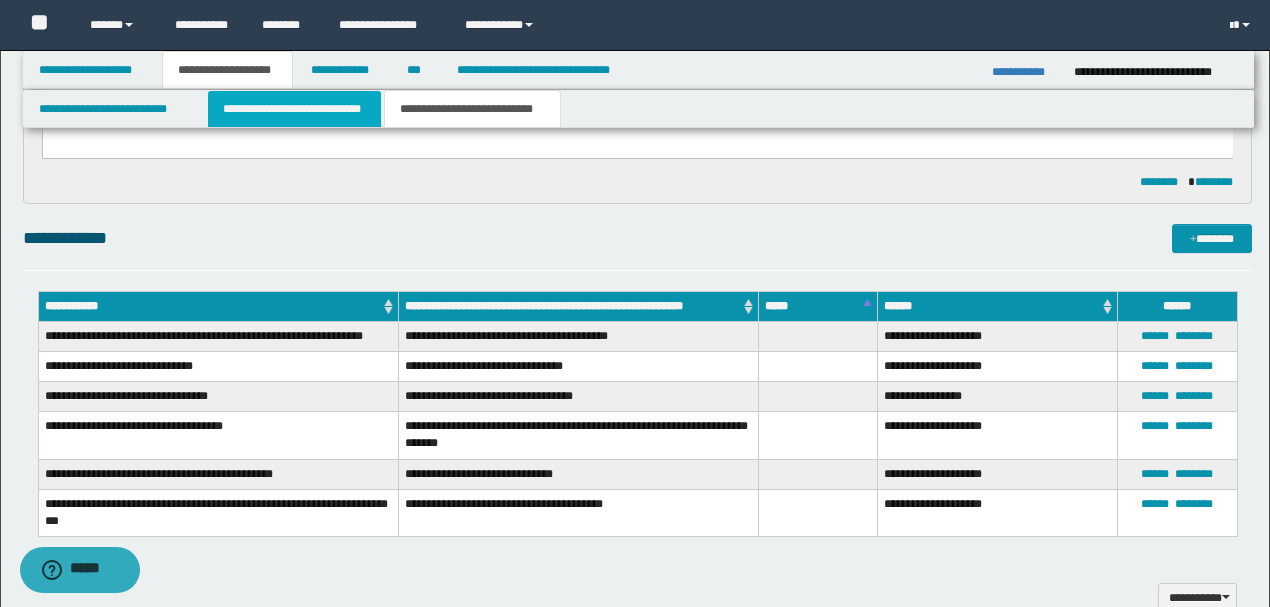 click on "**********" at bounding box center [294, 109] 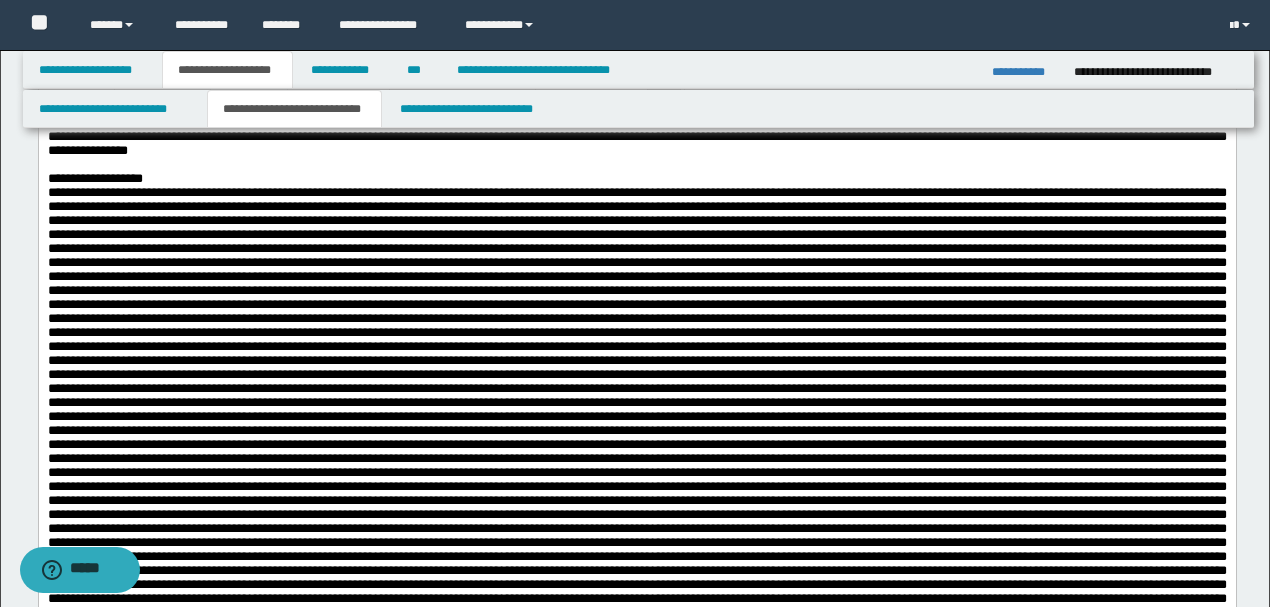 scroll, scrollTop: 0, scrollLeft: 0, axis: both 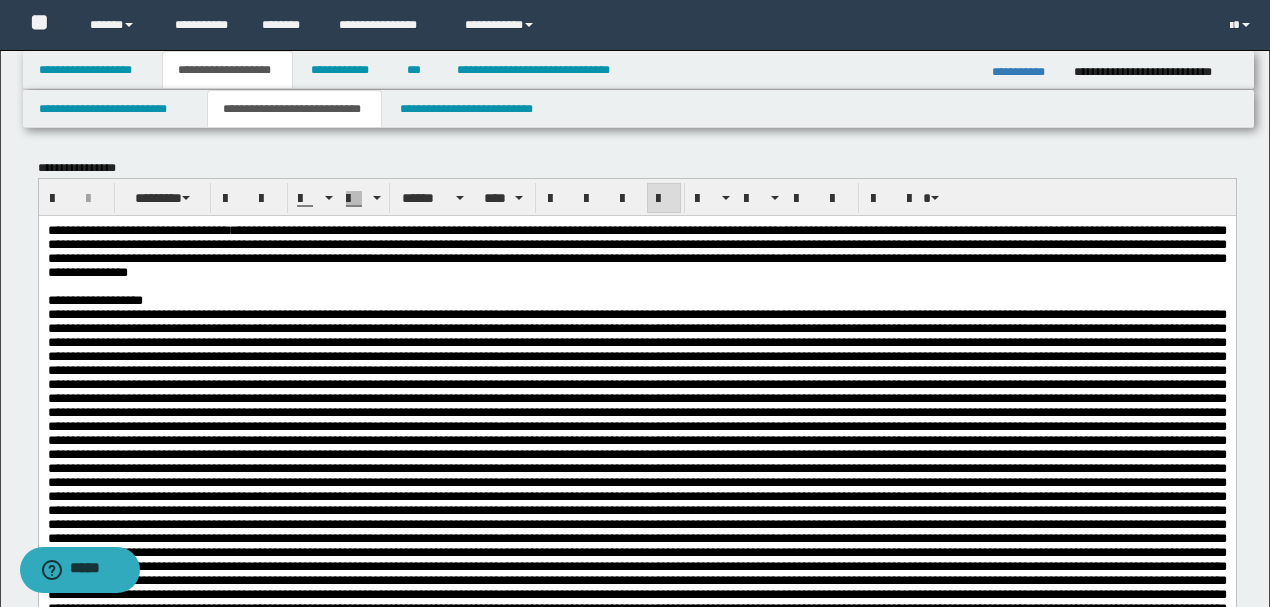 click on "**********" at bounding box center [102, 229] 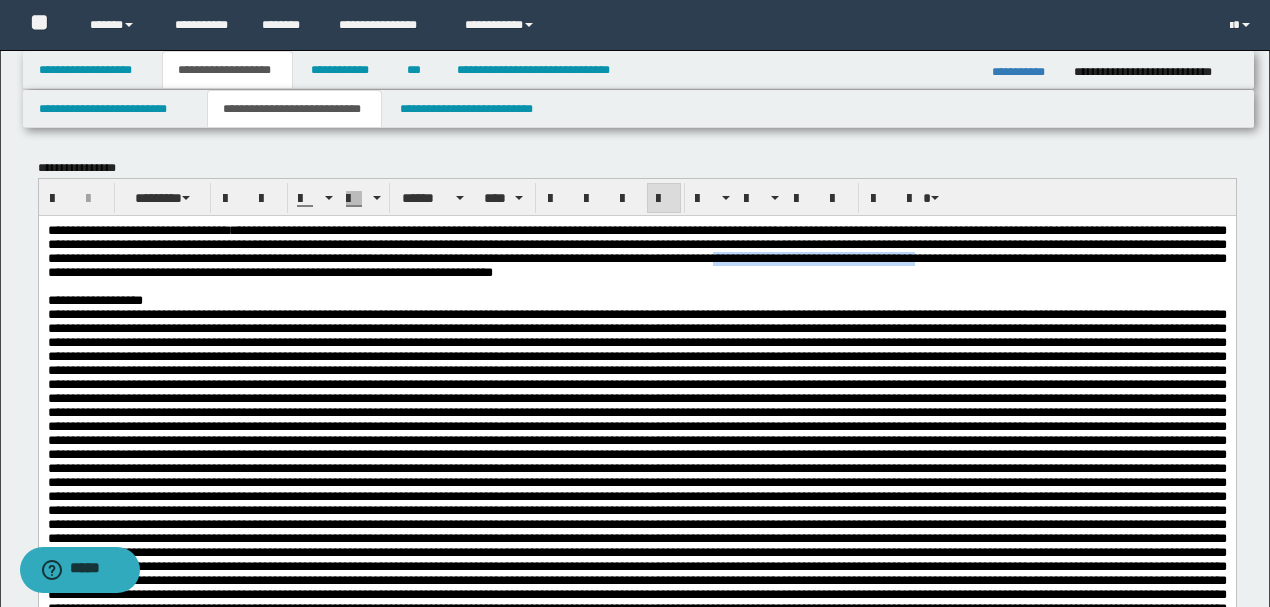 drag, startPoint x: 323, startPoint y: 280, endPoint x: 108, endPoint y: 280, distance: 215 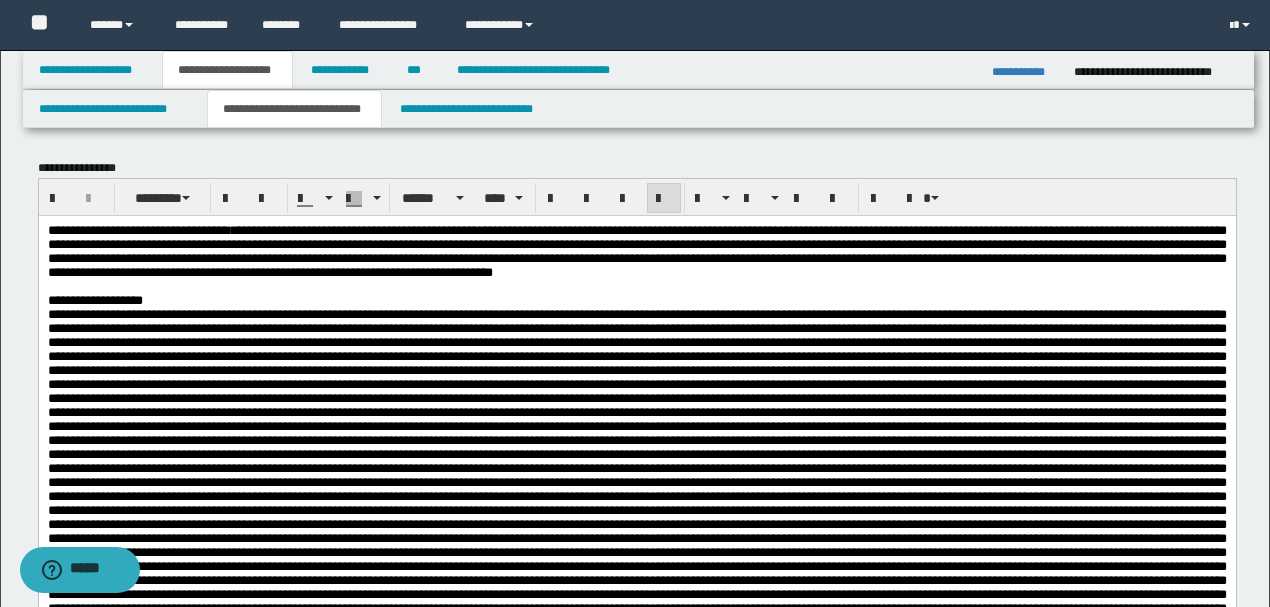 click on "**********" at bounding box center [636, 300] 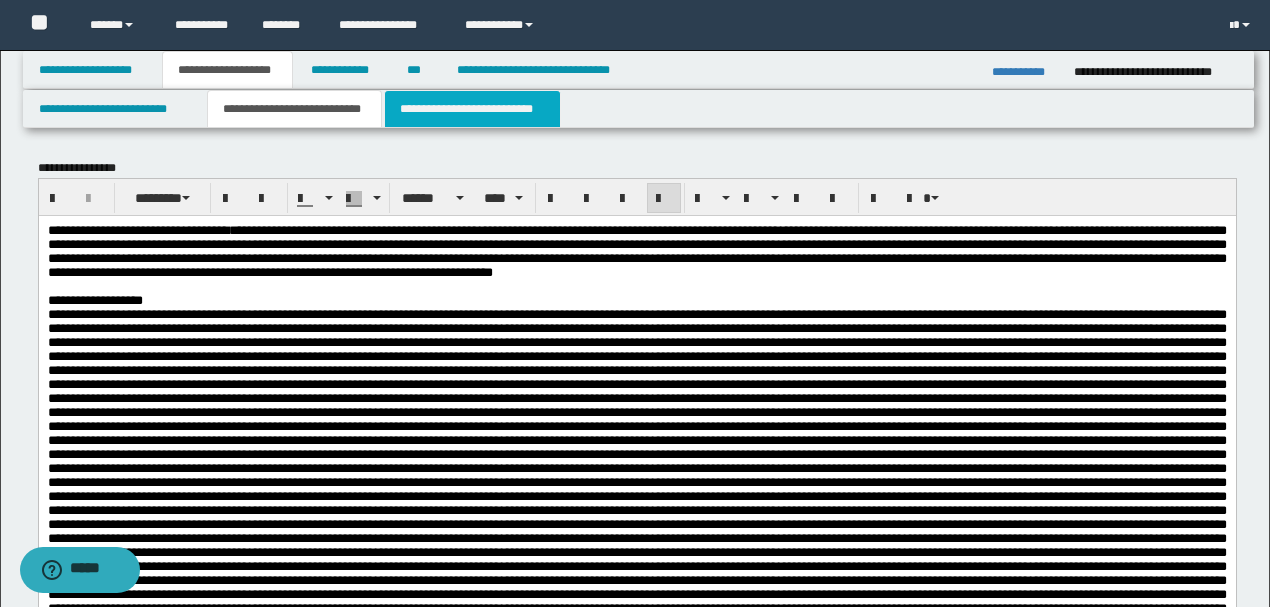 click on "**********" at bounding box center (472, 109) 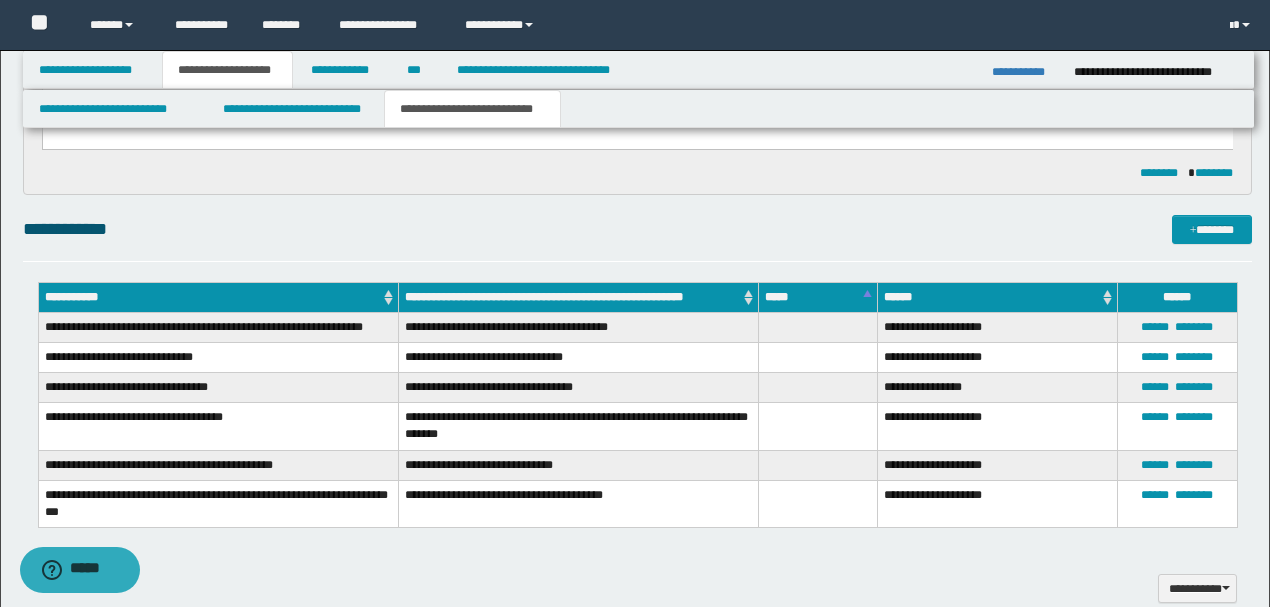 scroll, scrollTop: 800, scrollLeft: 0, axis: vertical 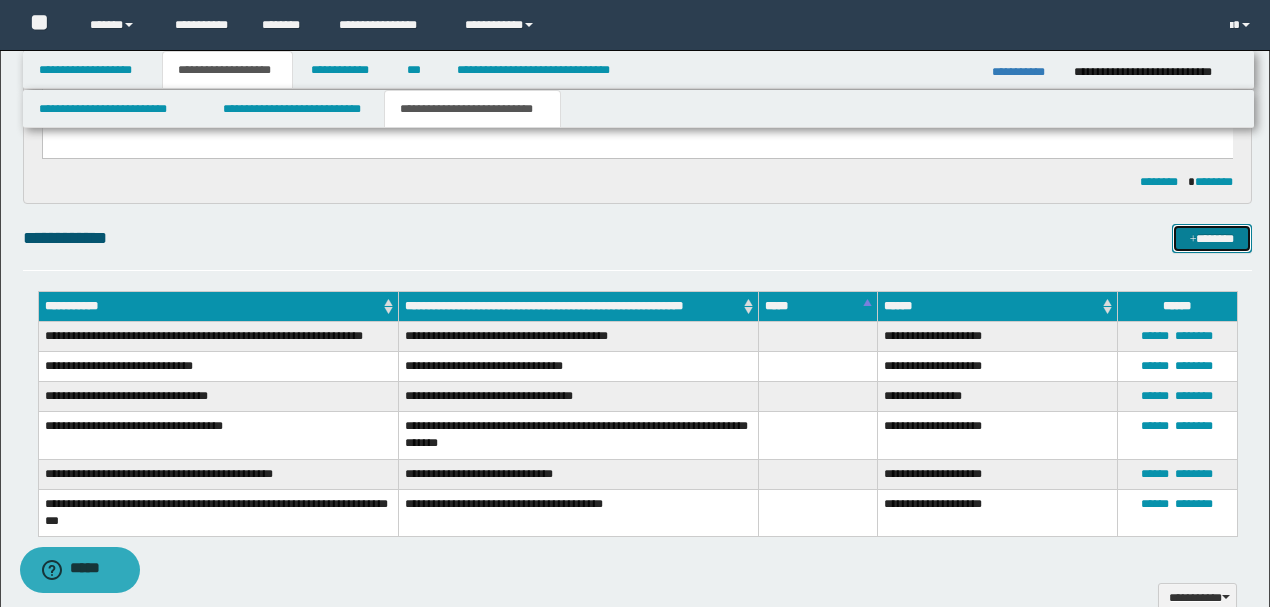 click on "*******" at bounding box center [1211, 238] 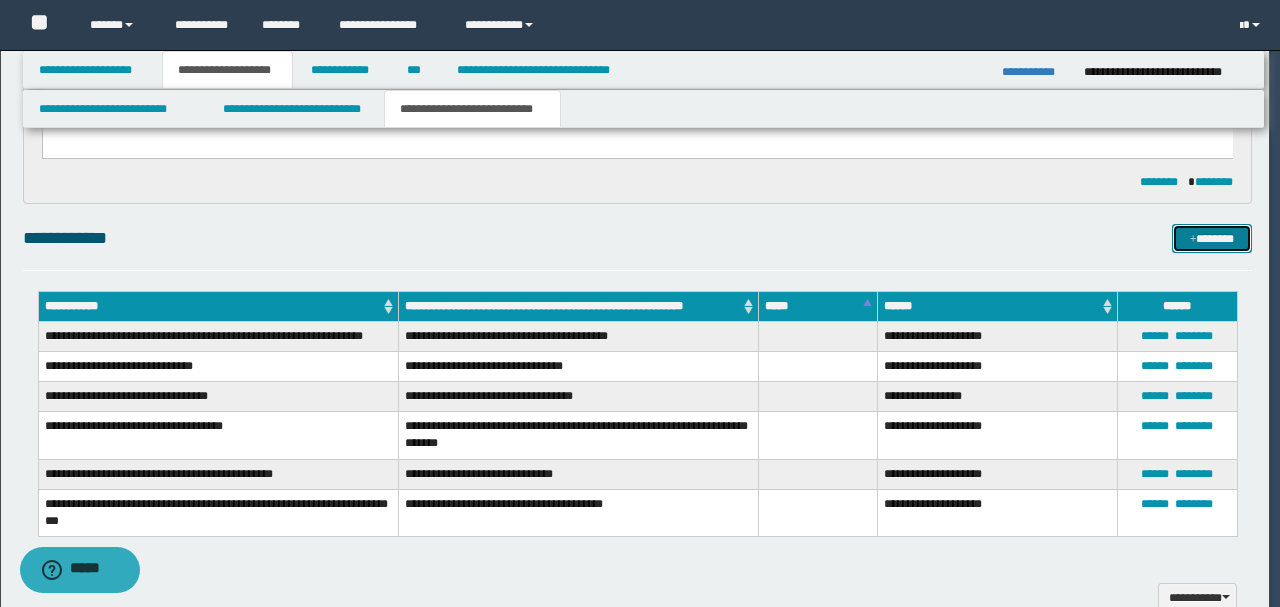 type 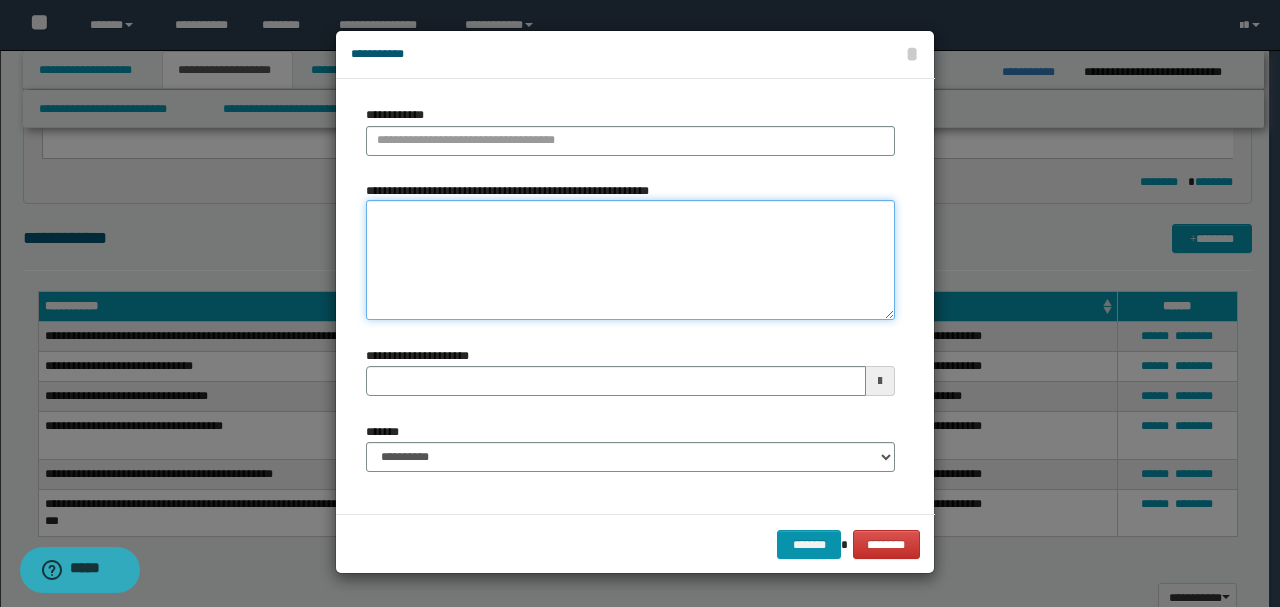 click on "**********" at bounding box center [630, 259] 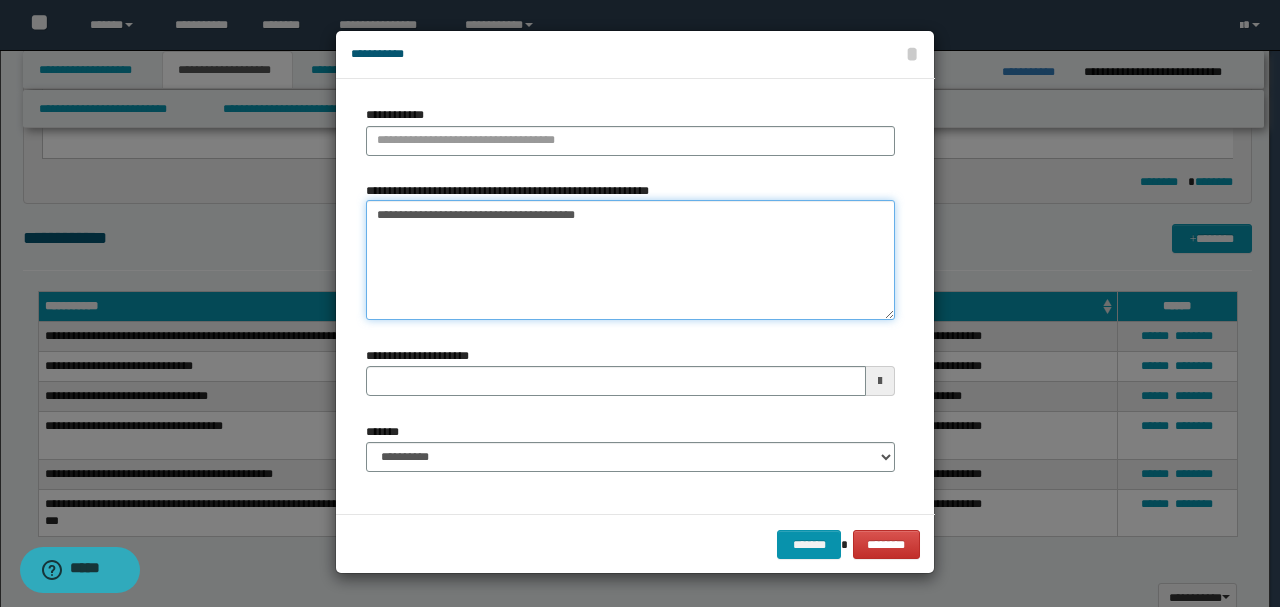 drag, startPoint x: 382, startPoint y: 214, endPoint x: 327, endPoint y: 215, distance: 55.00909 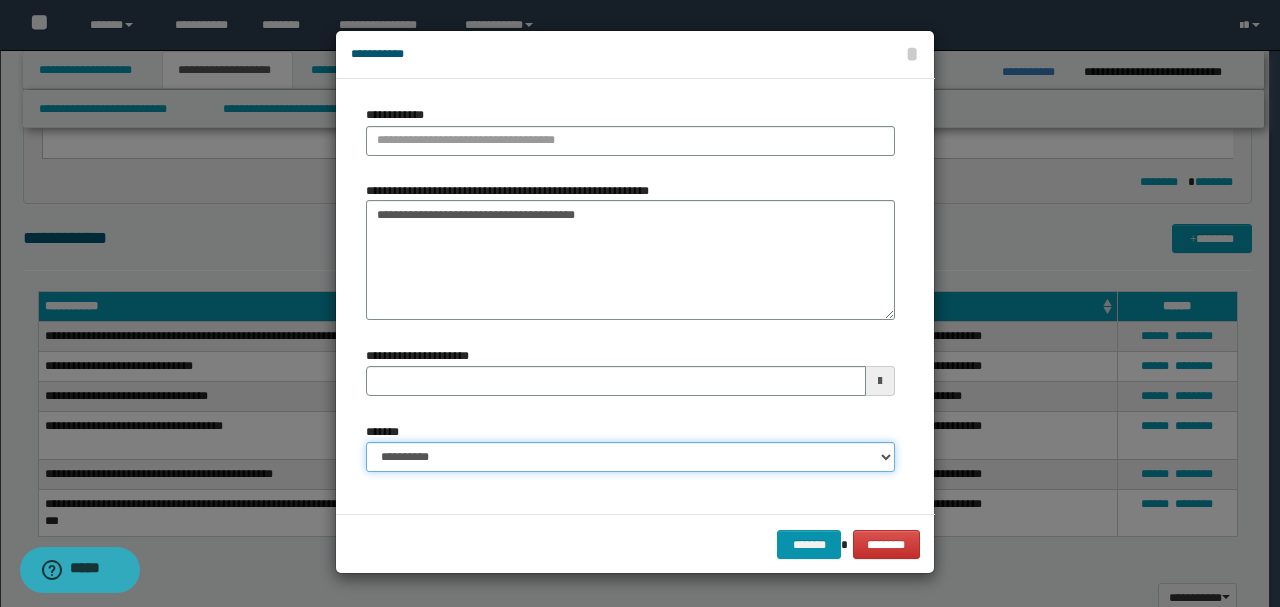 click on "**********" at bounding box center (630, 457) 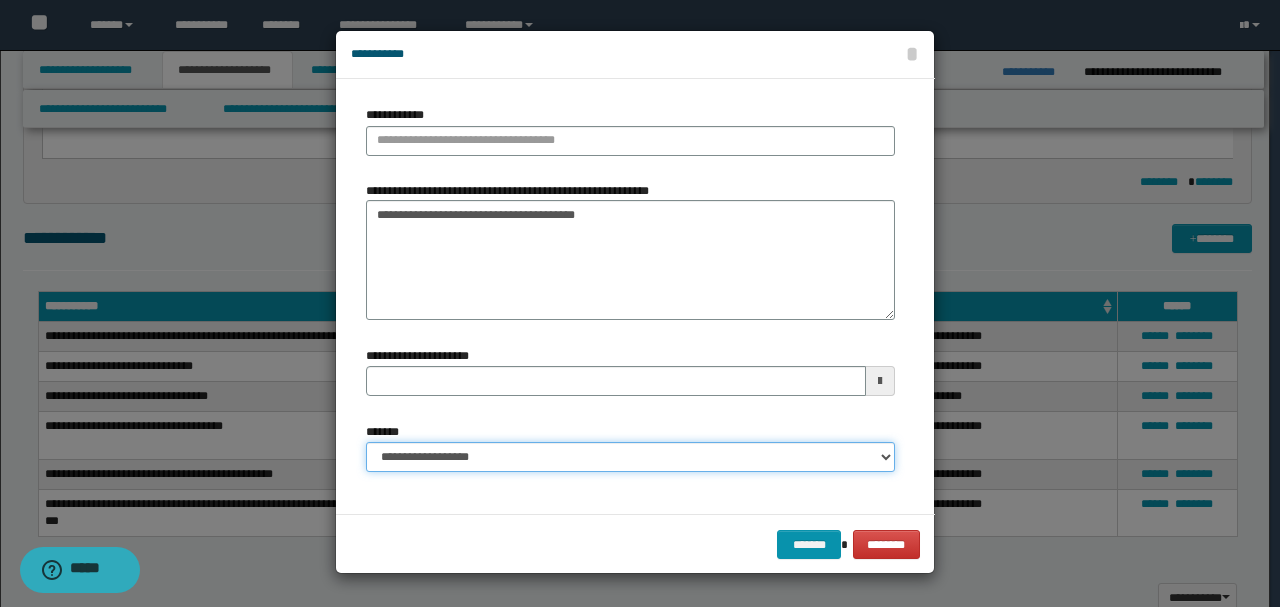 type 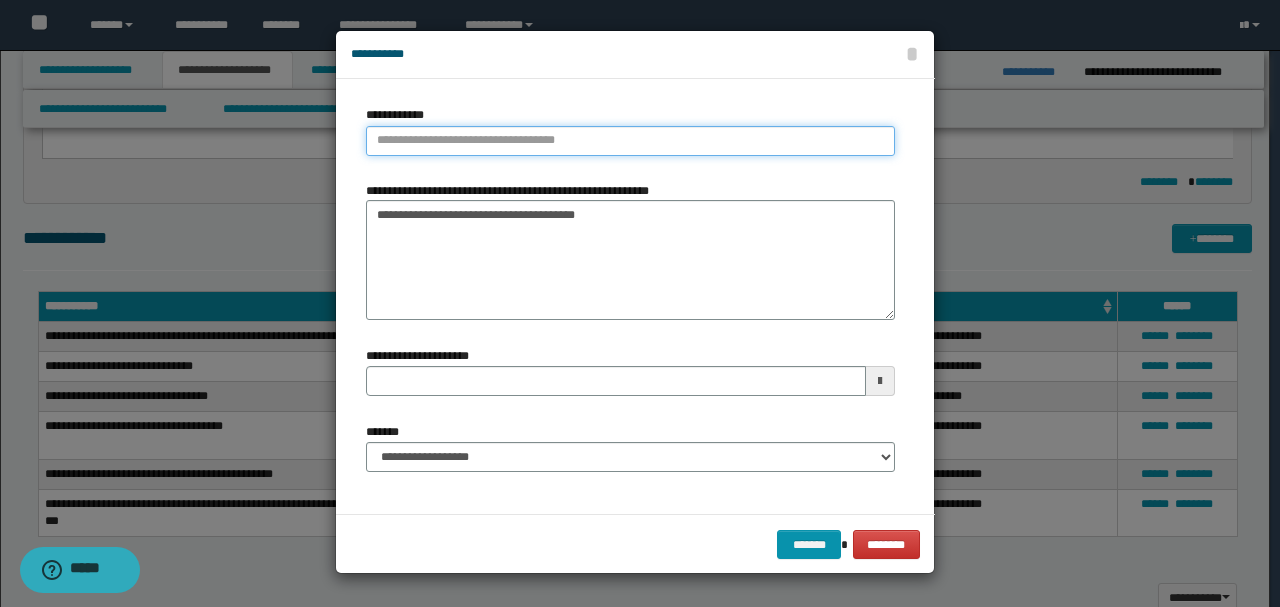 type on "**********" 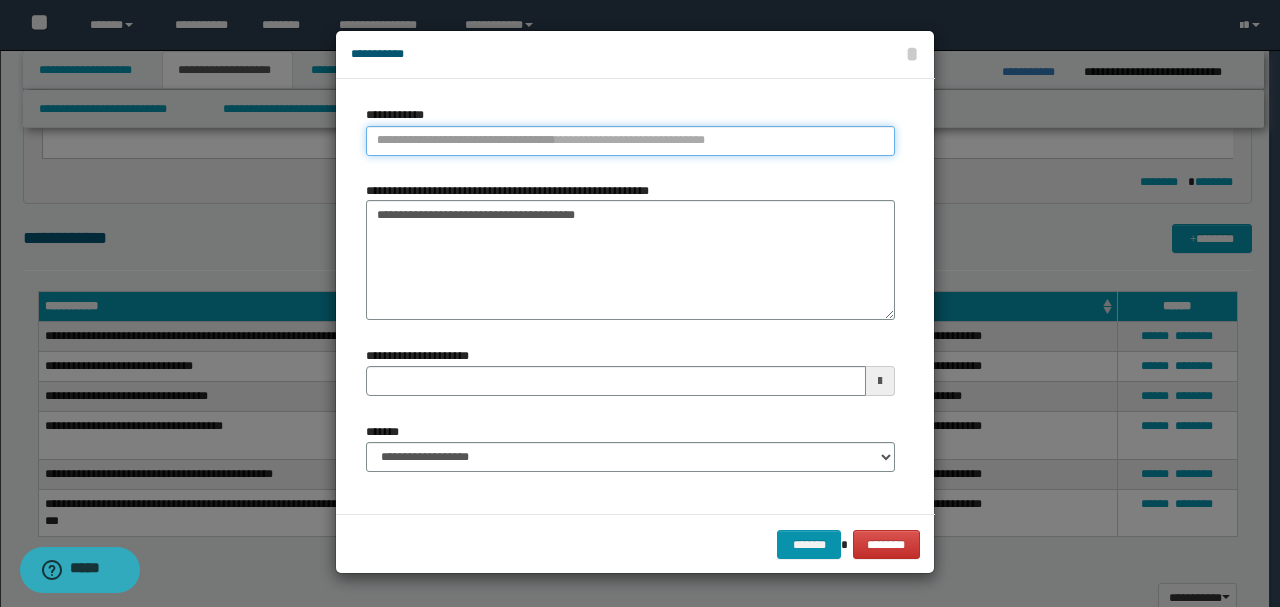 click on "**********" at bounding box center (630, 141) 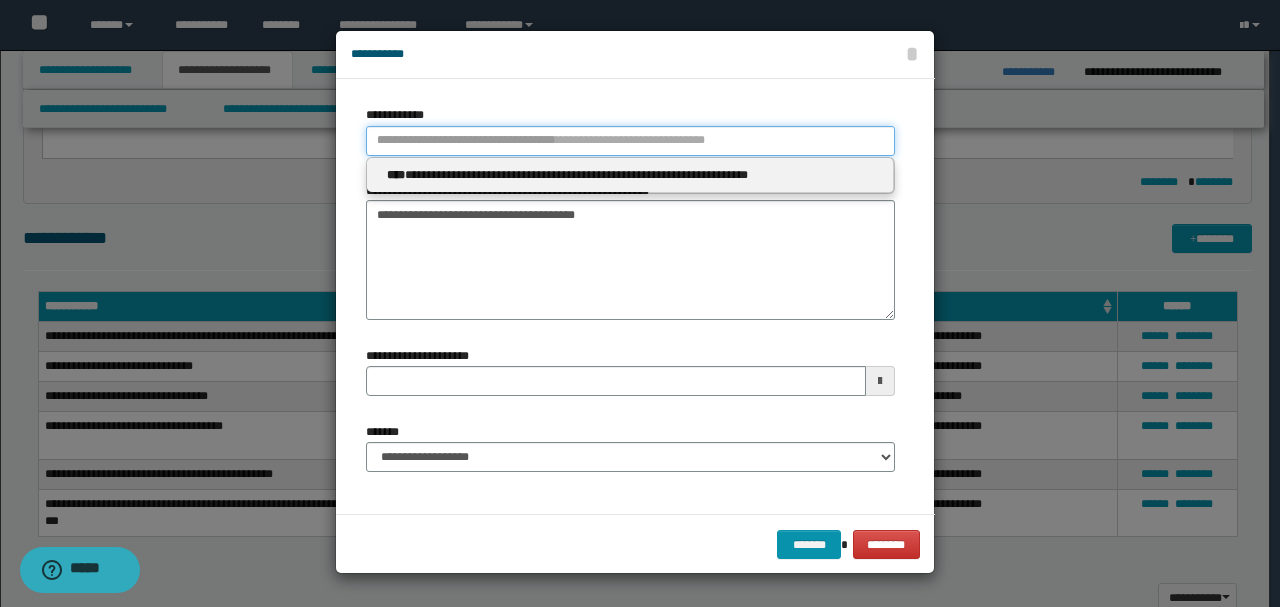 type 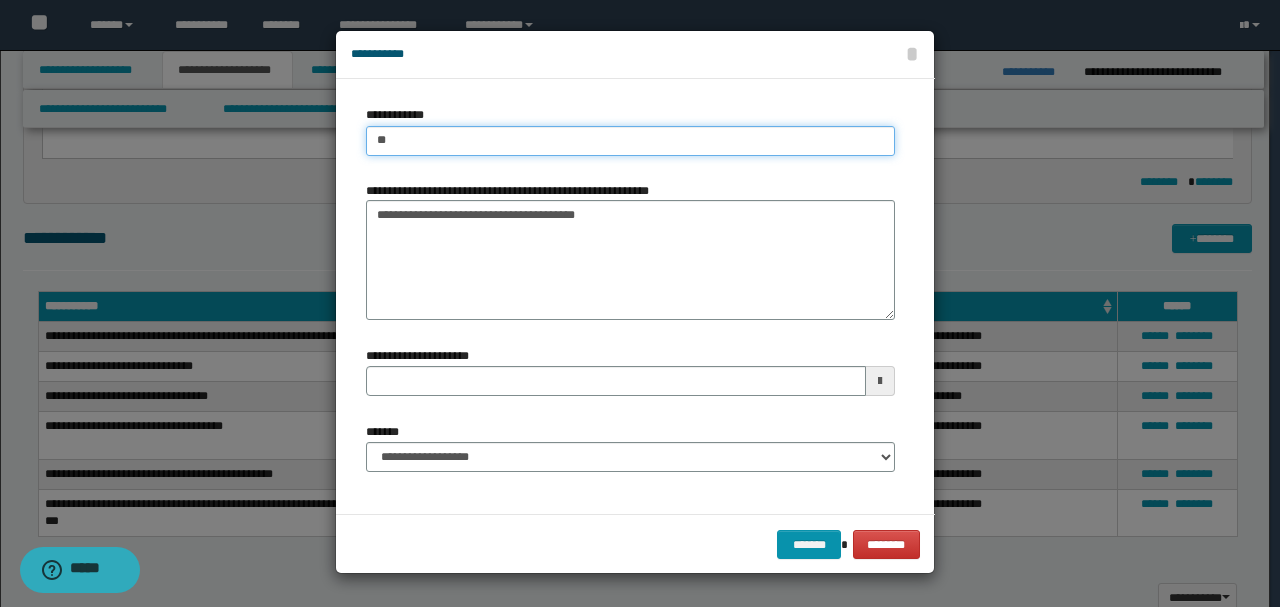 type on "***" 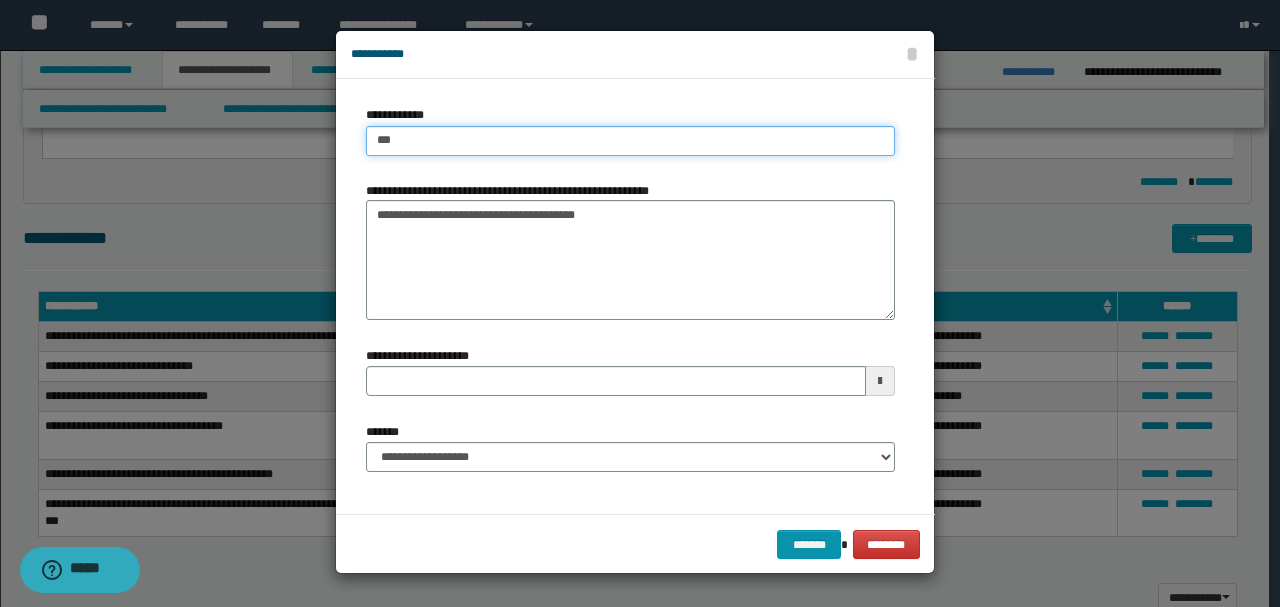 type on "***" 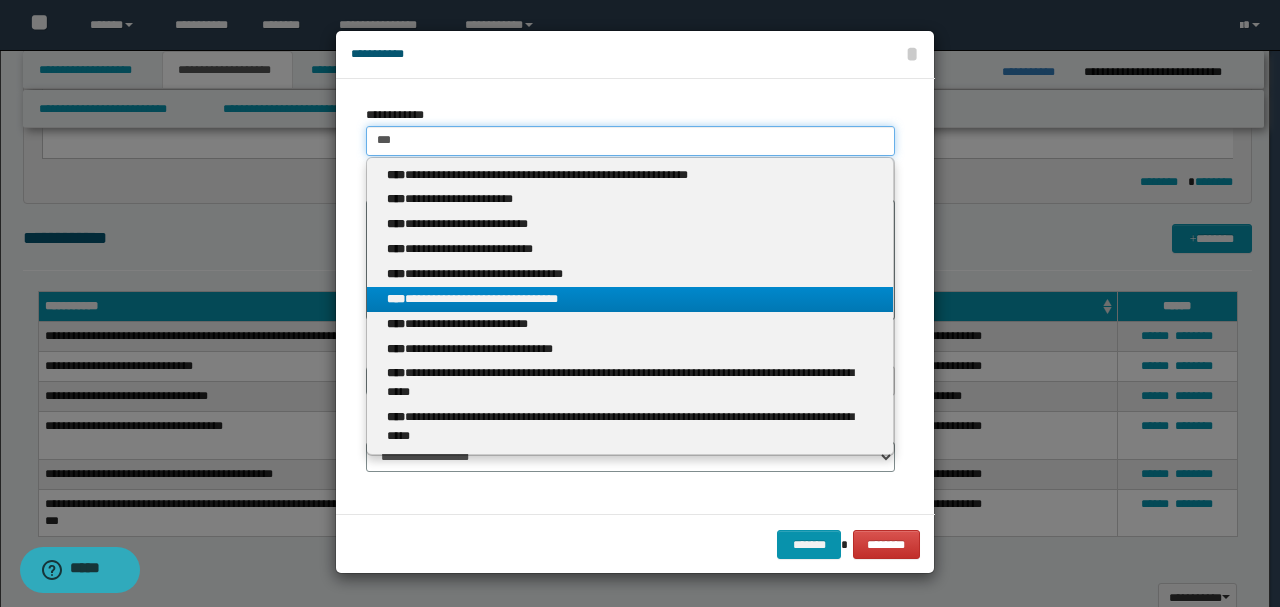 type on "***" 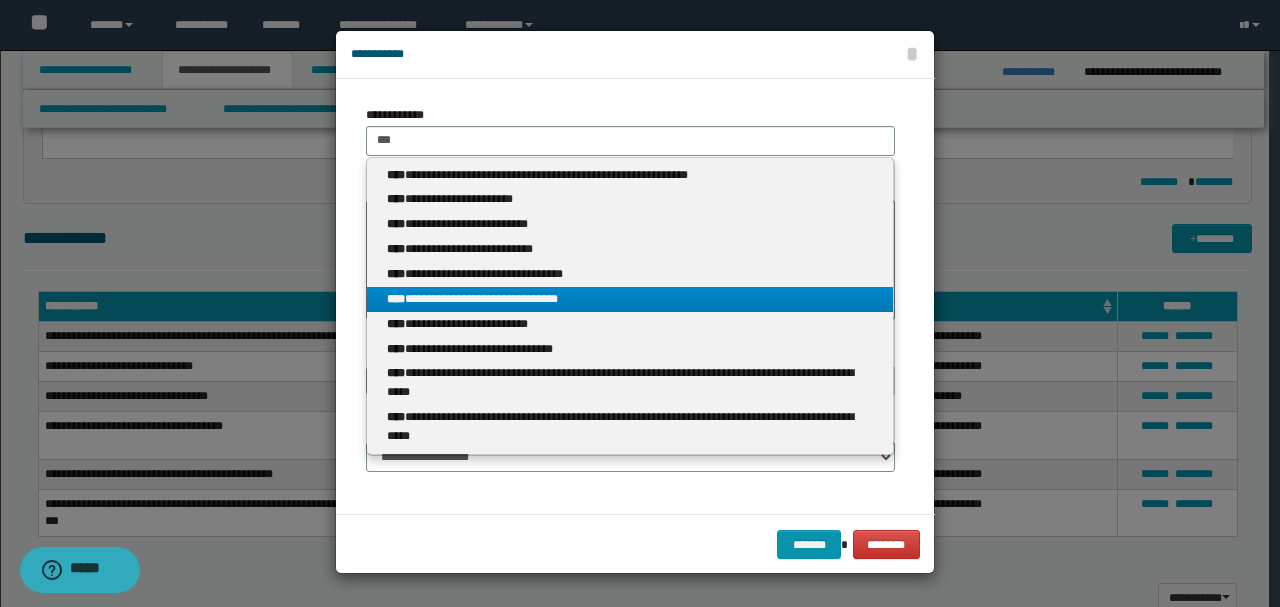 click on "**********" at bounding box center (630, 299) 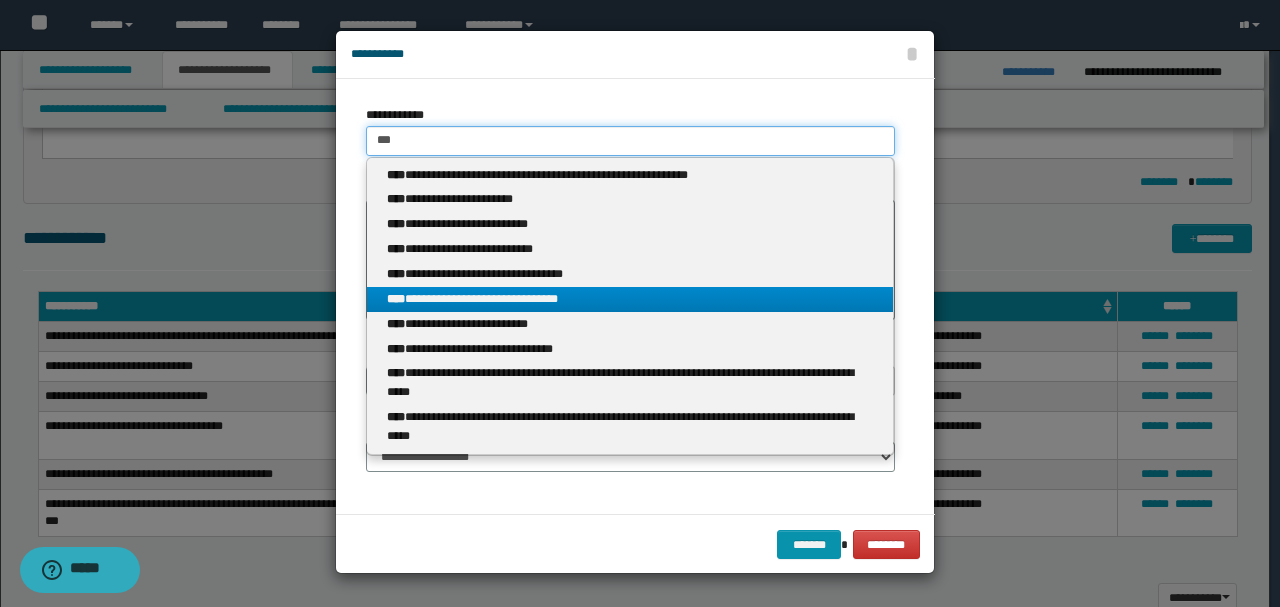 type 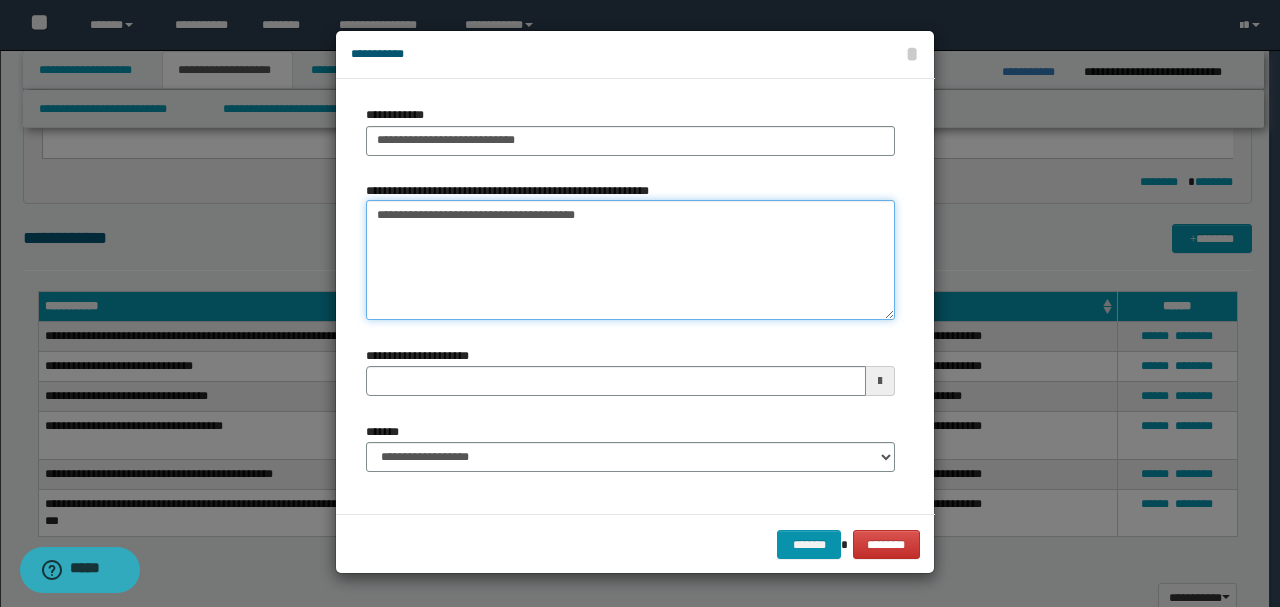 click on "**********" at bounding box center (630, 259) 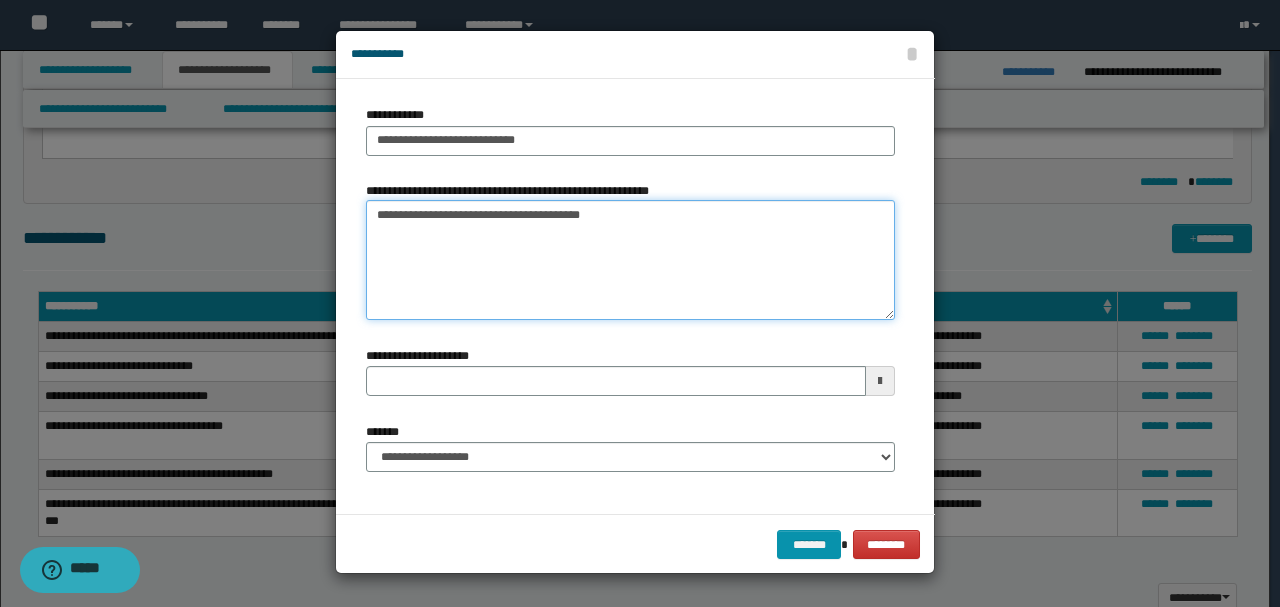 type on "**********" 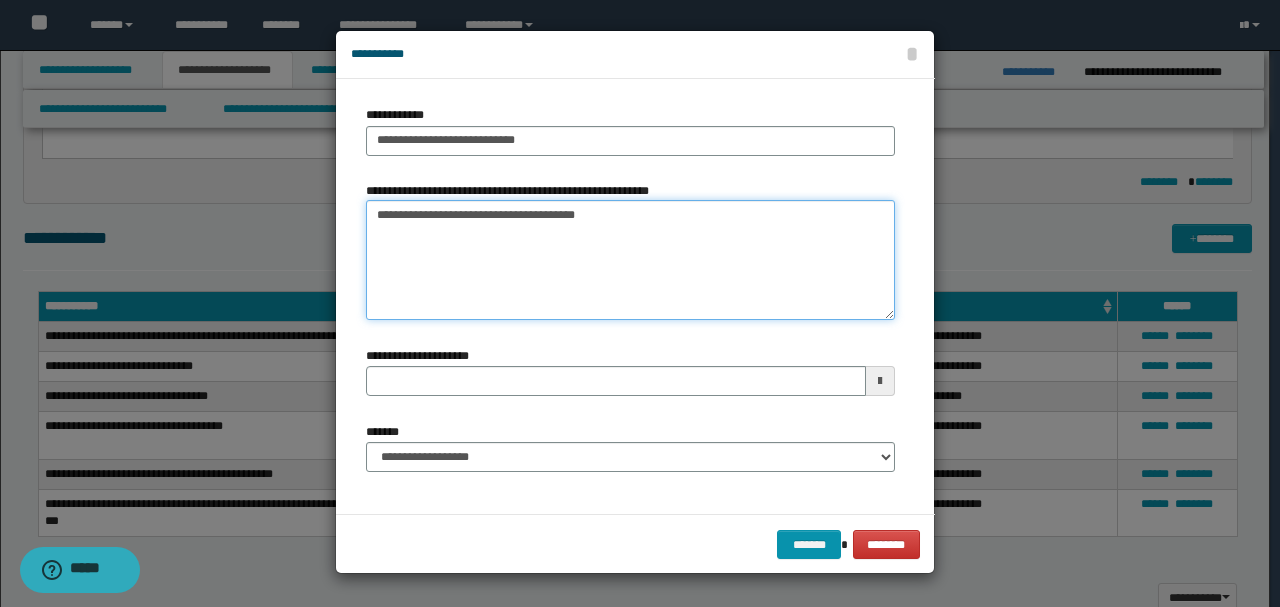 click on "**********" at bounding box center (630, 259) 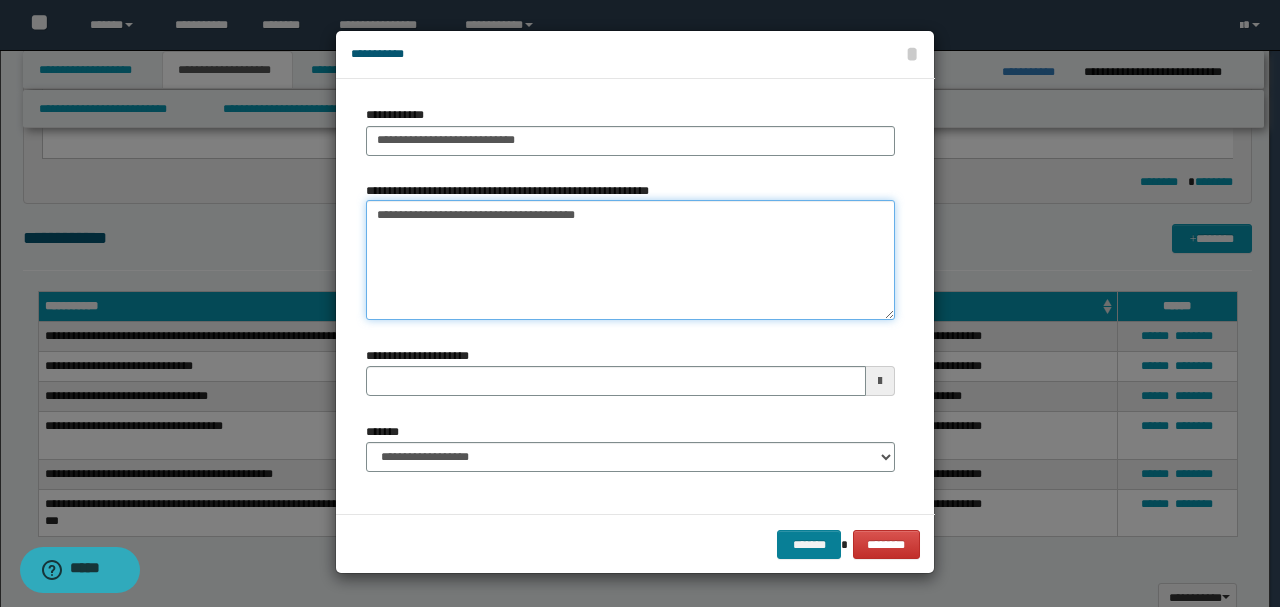 type on "**********" 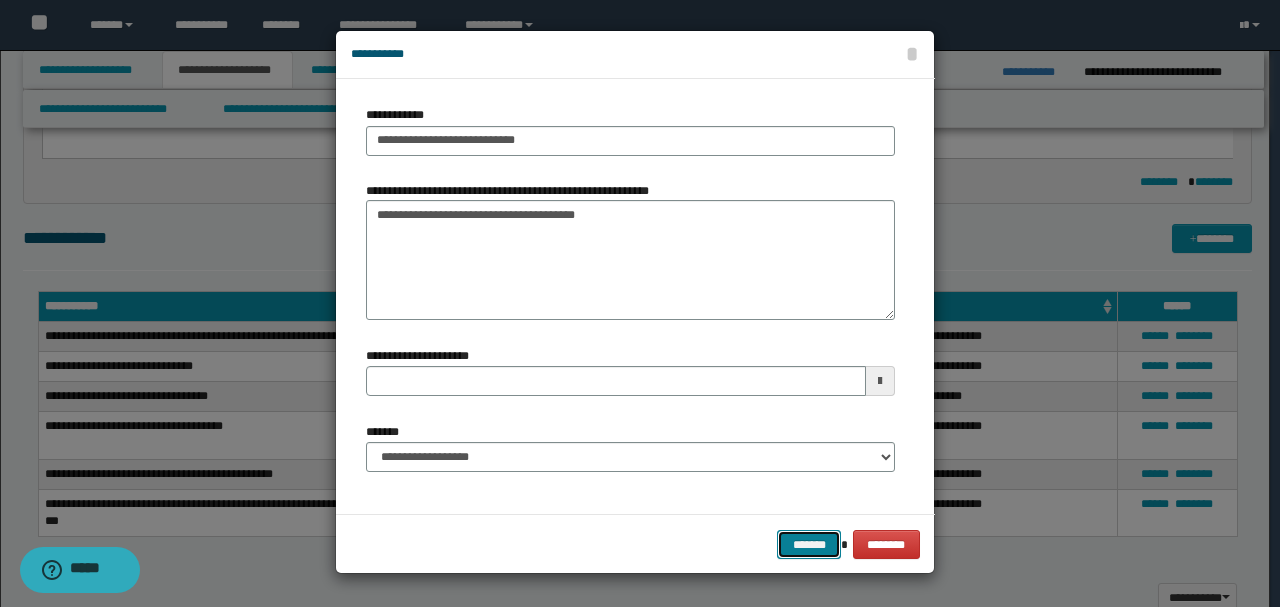 click on "*******" at bounding box center (809, 544) 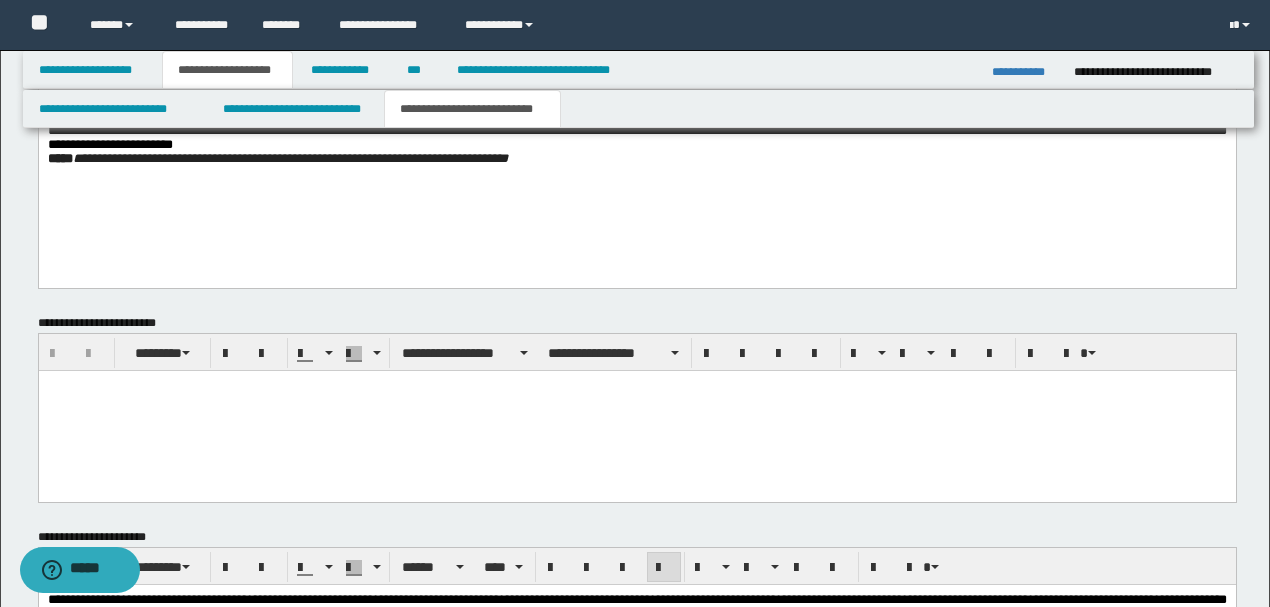 scroll, scrollTop: 1836, scrollLeft: 0, axis: vertical 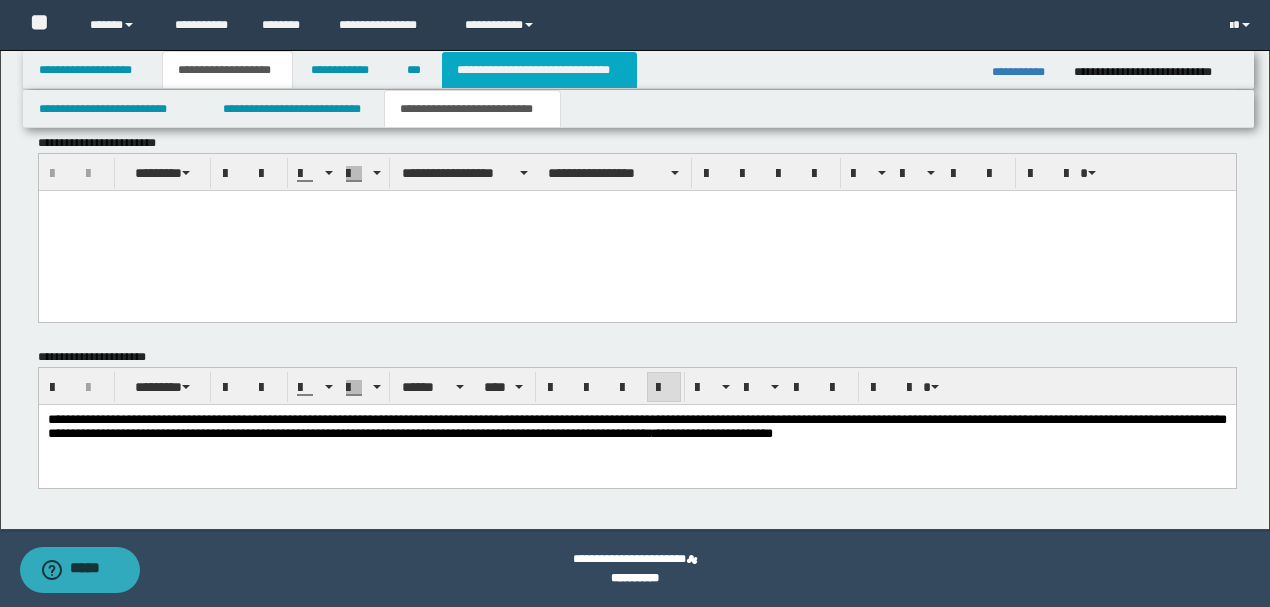 click on "**********" at bounding box center [539, 70] 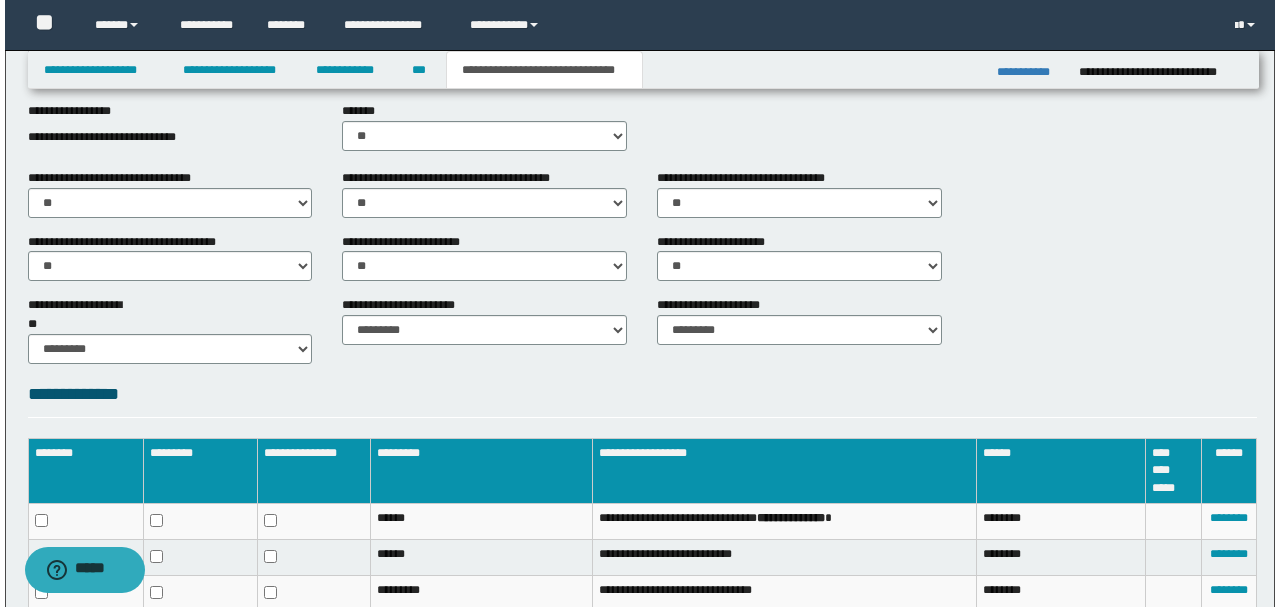 scroll, scrollTop: 819, scrollLeft: 0, axis: vertical 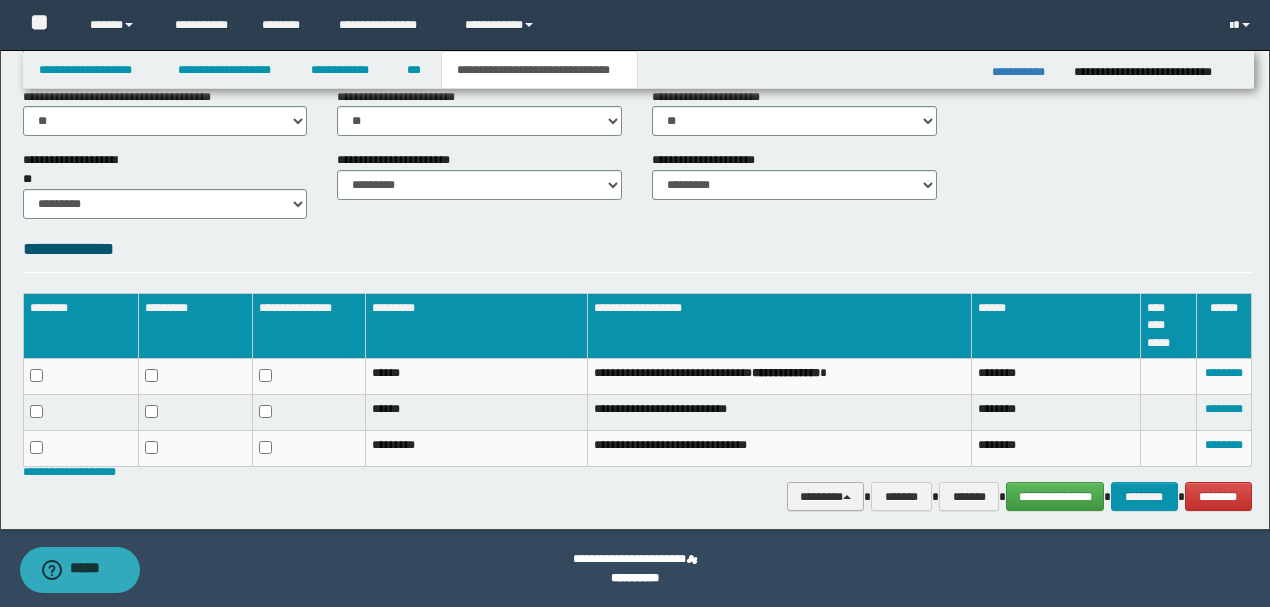 click on "********" at bounding box center [826, 496] 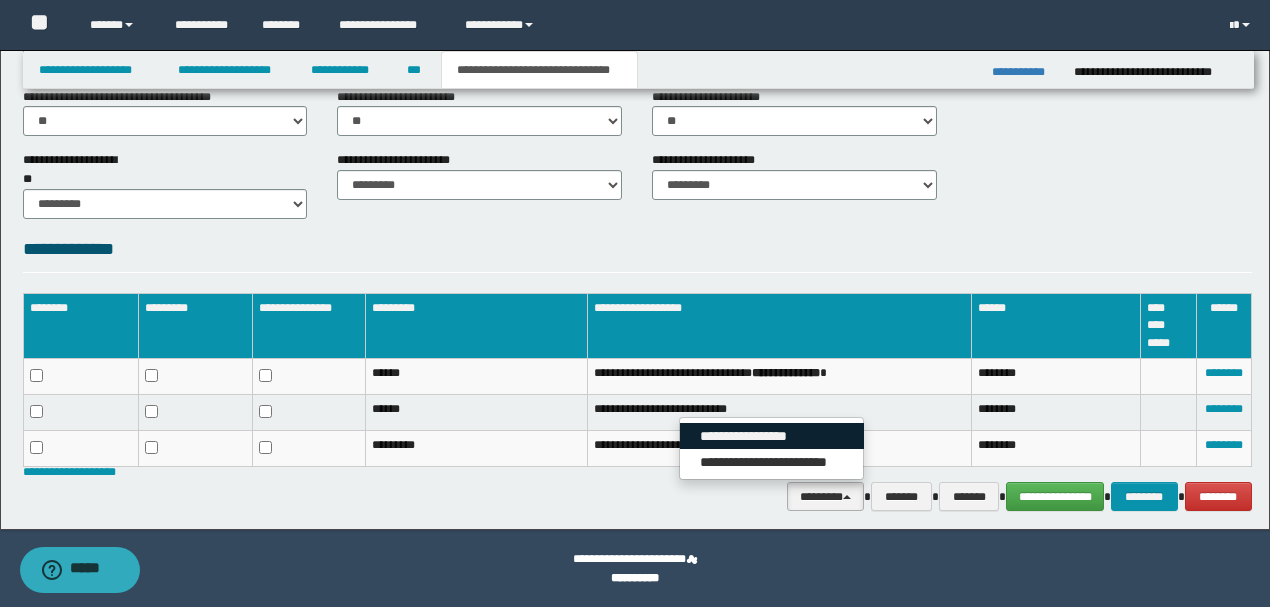 click on "**********" at bounding box center [772, 436] 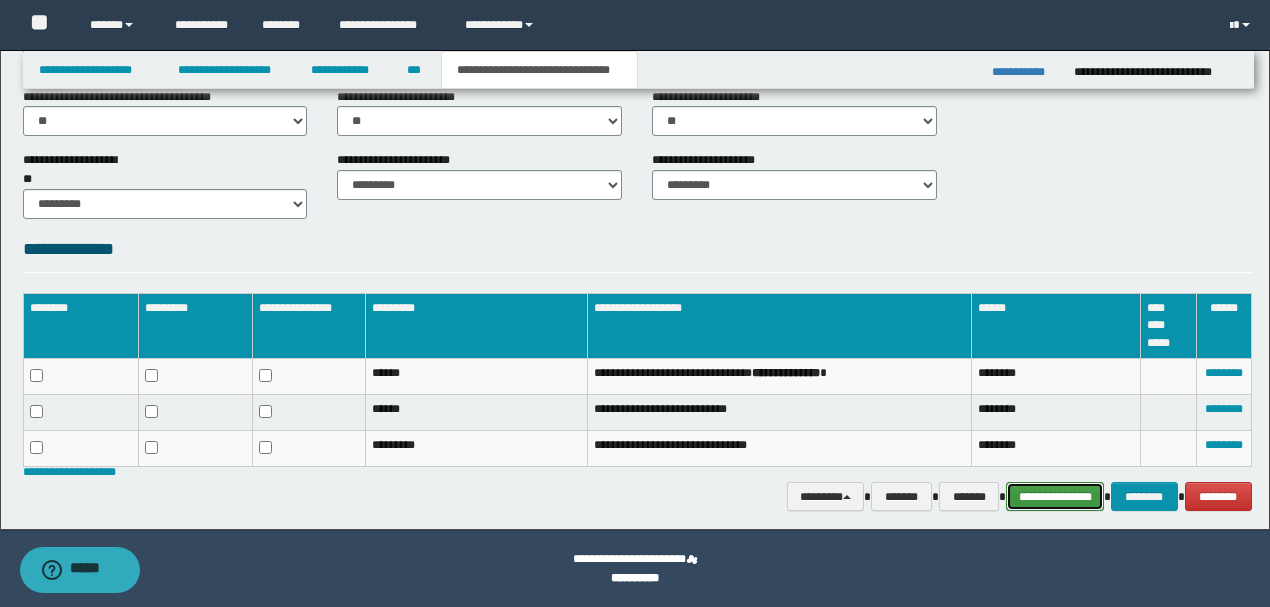 click on "**********" at bounding box center (1055, 496) 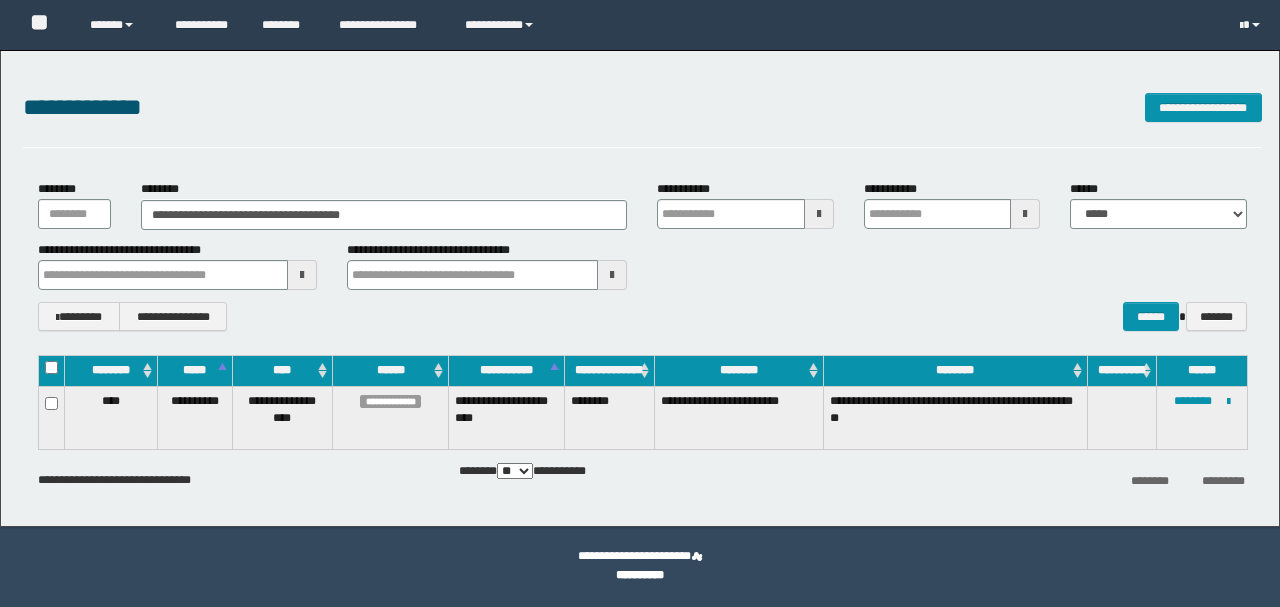 scroll, scrollTop: 0, scrollLeft: 0, axis: both 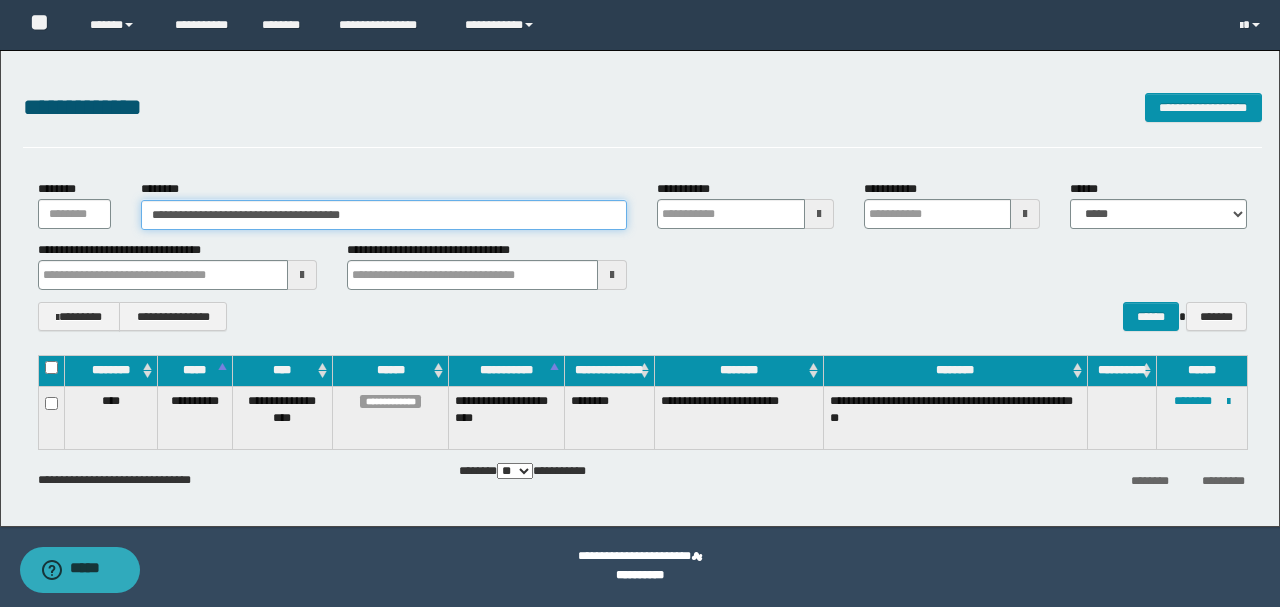 drag, startPoint x: 400, startPoint y: 210, endPoint x: 0, endPoint y: 259, distance: 402.99008 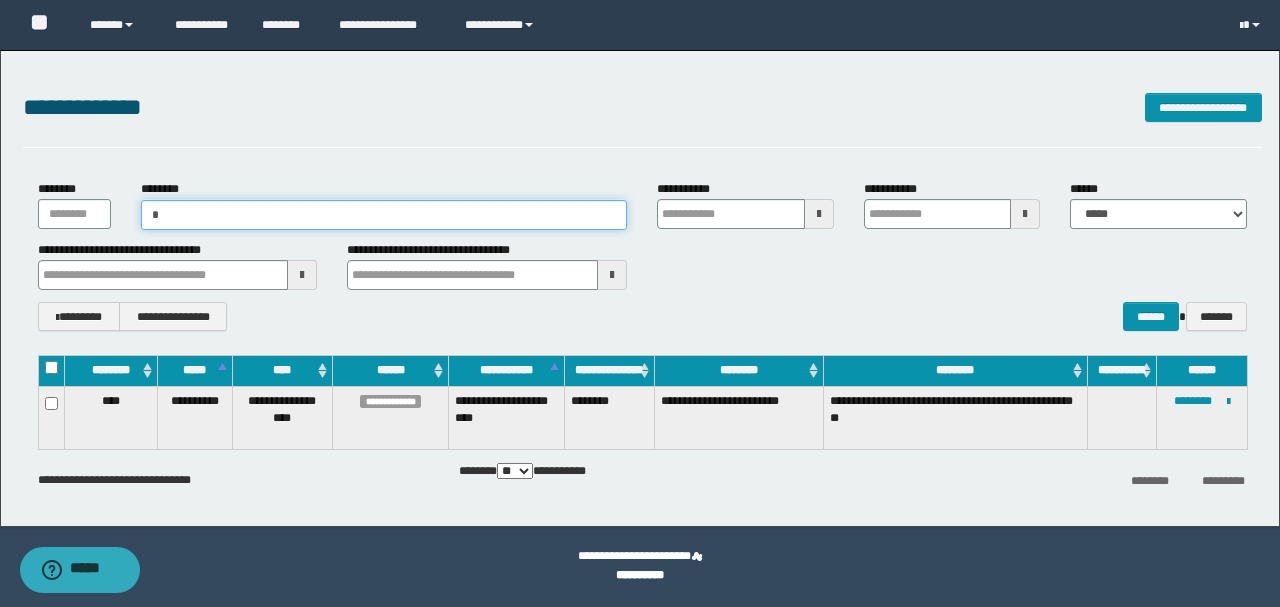 type on "**" 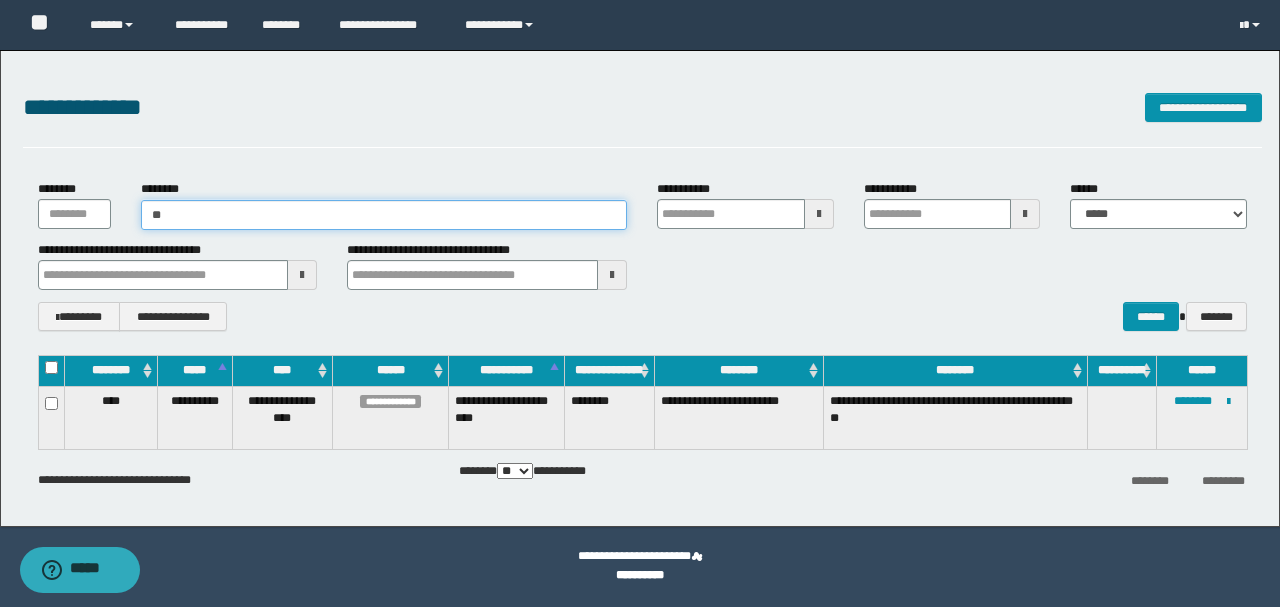 type on "**" 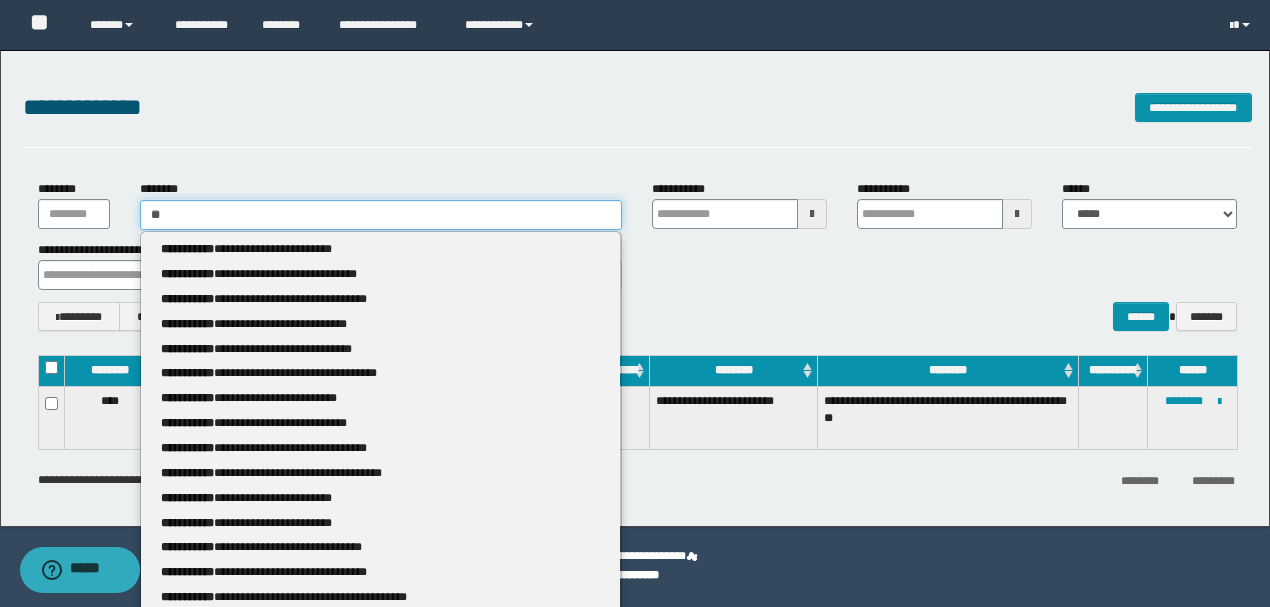 type 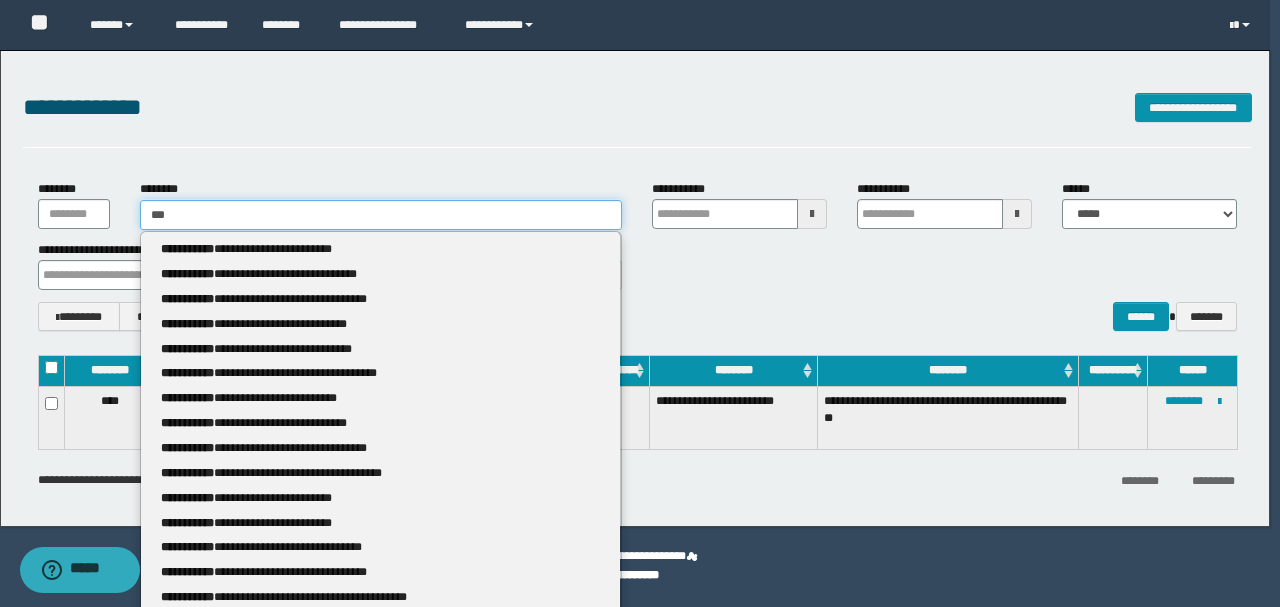 type on "****" 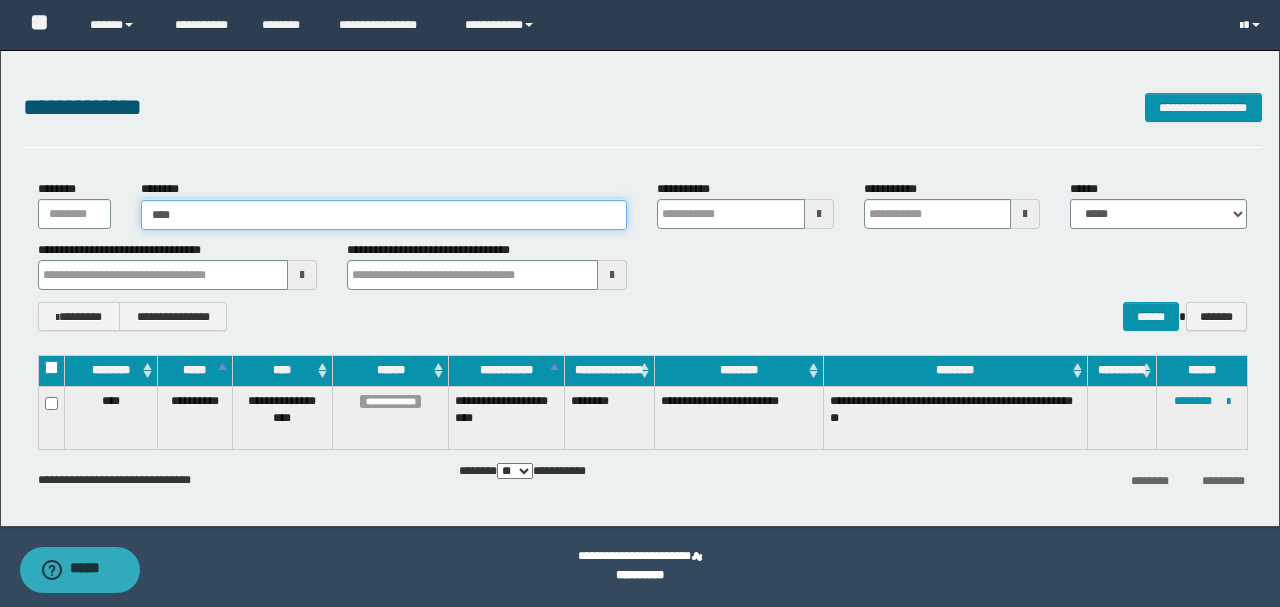 type on "****" 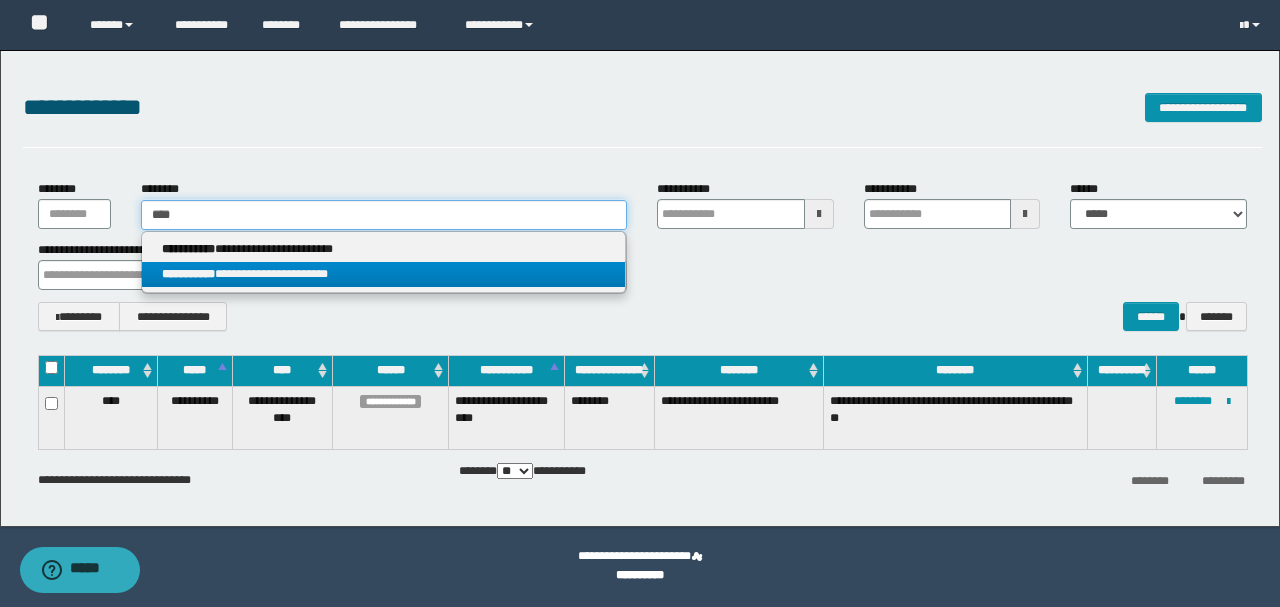 type on "****" 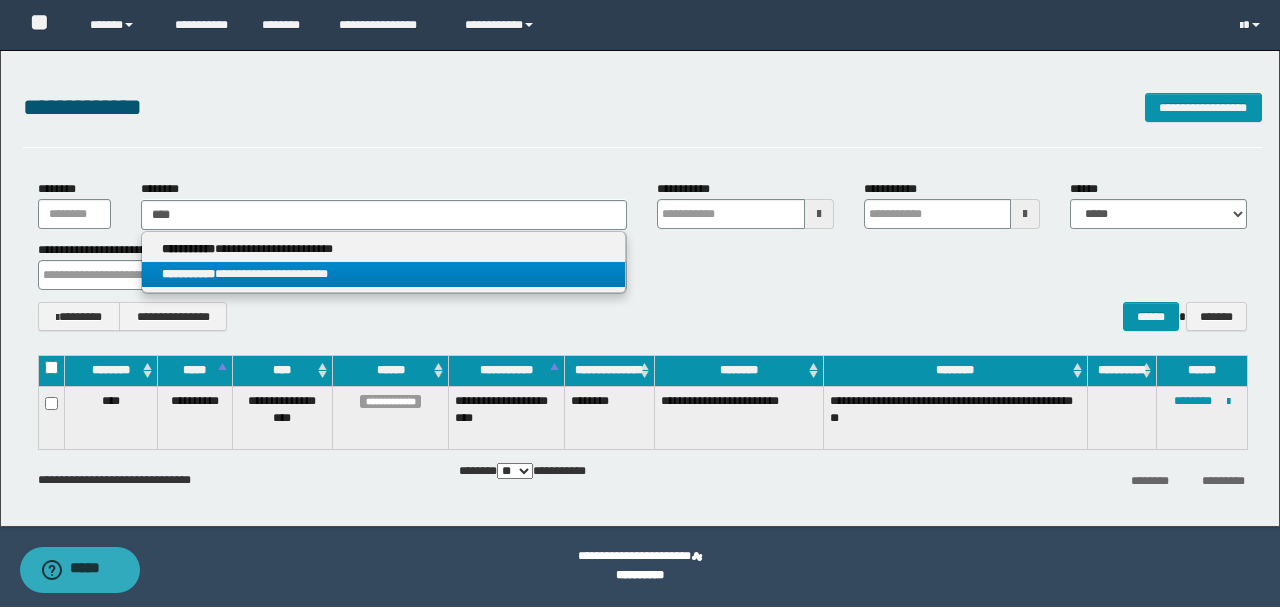 click on "**********" at bounding box center [384, 274] 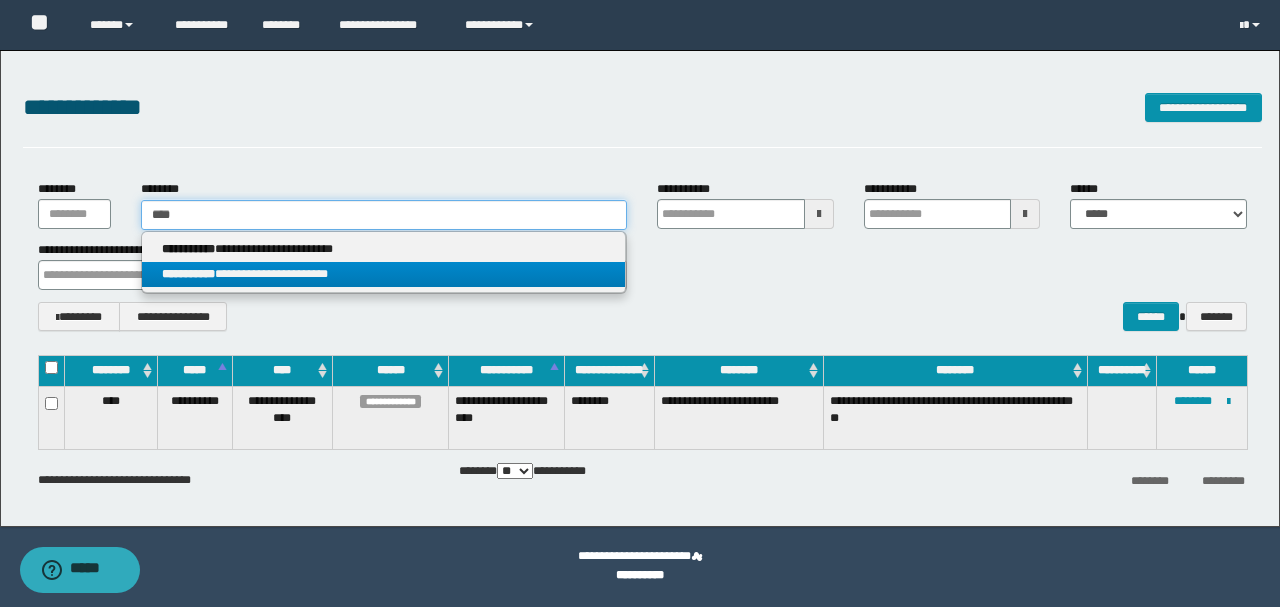 type 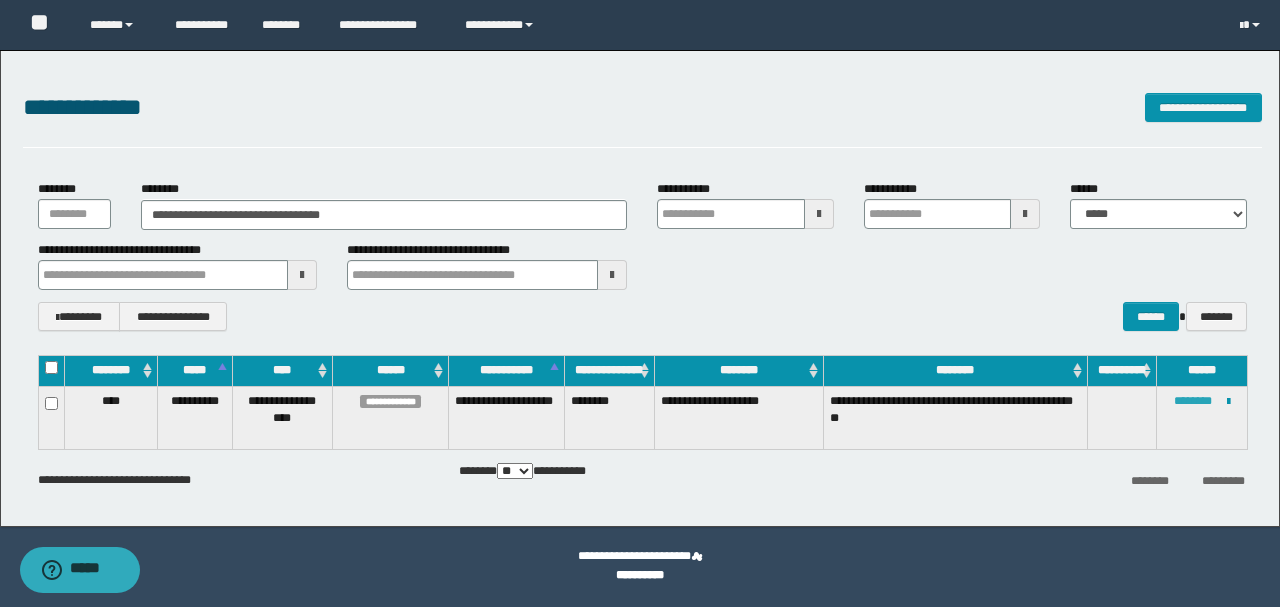 click on "********" at bounding box center [1193, 401] 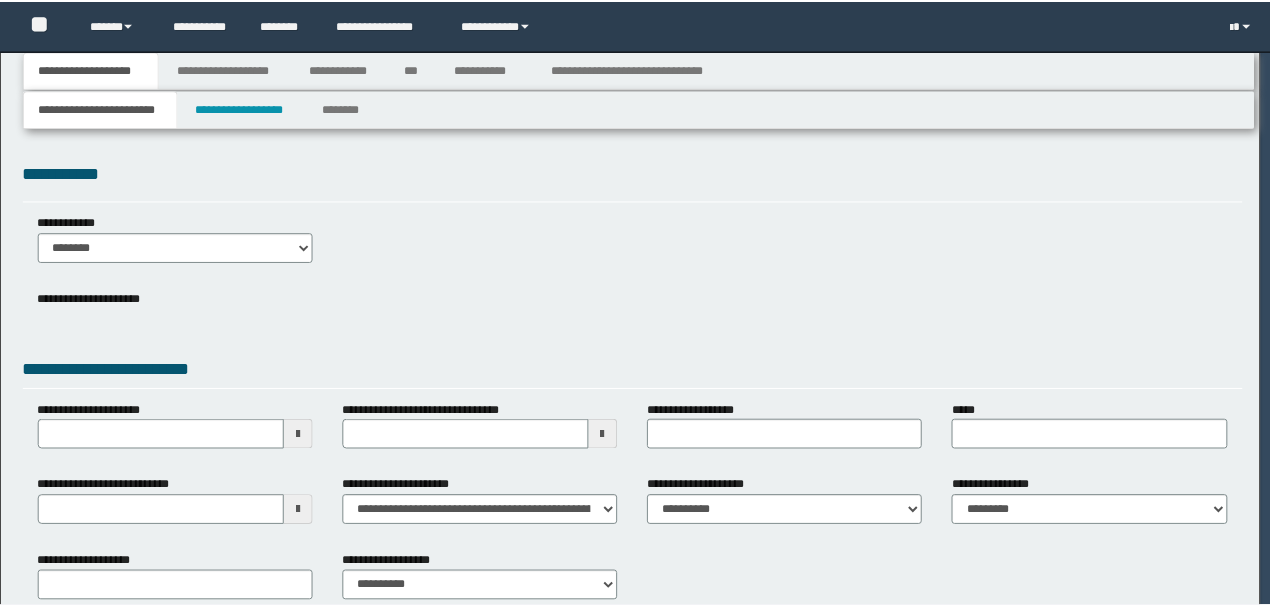 scroll, scrollTop: 0, scrollLeft: 0, axis: both 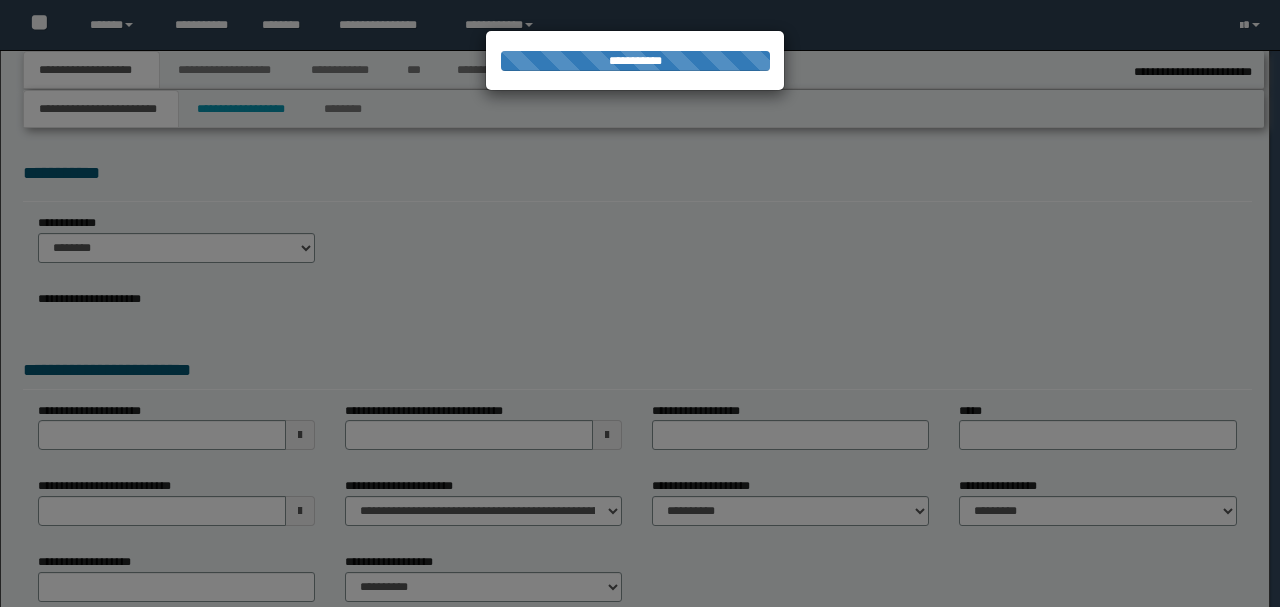 select on "*" 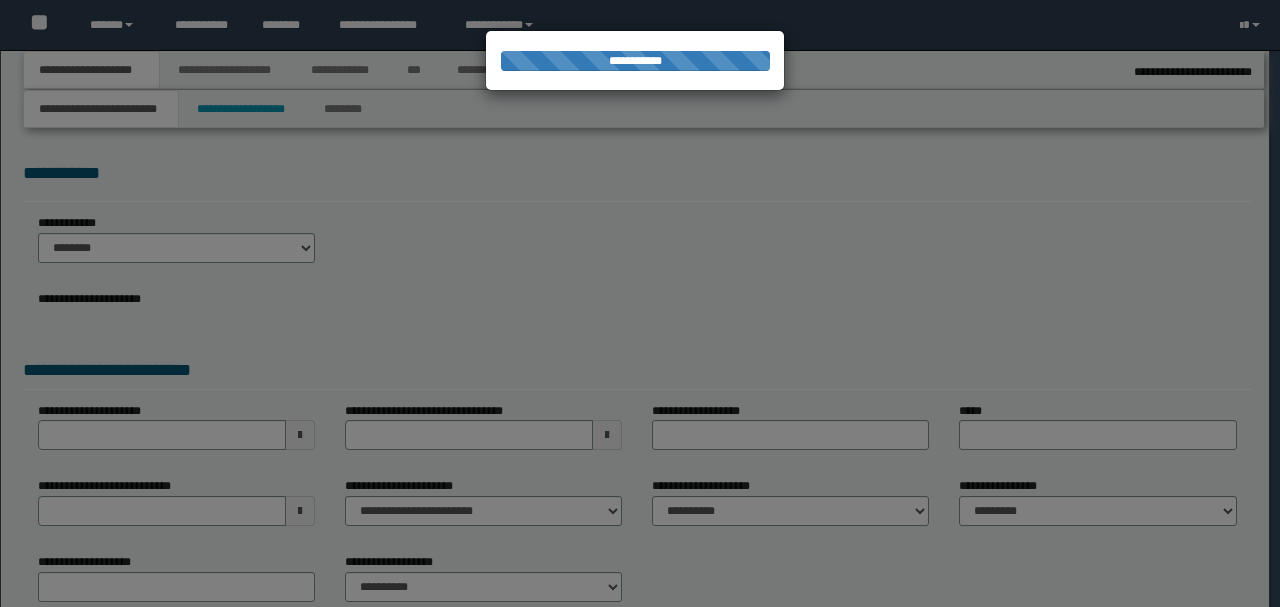 select on "*" 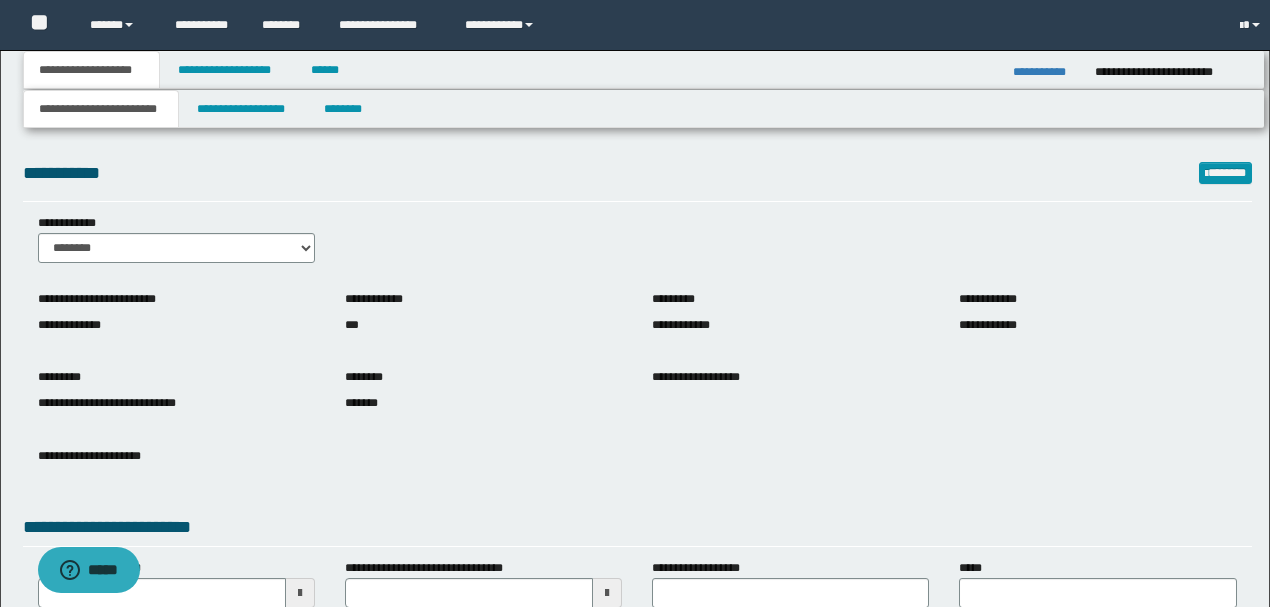 scroll, scrollTop: 0, scrollLeft: 0, axis: both 